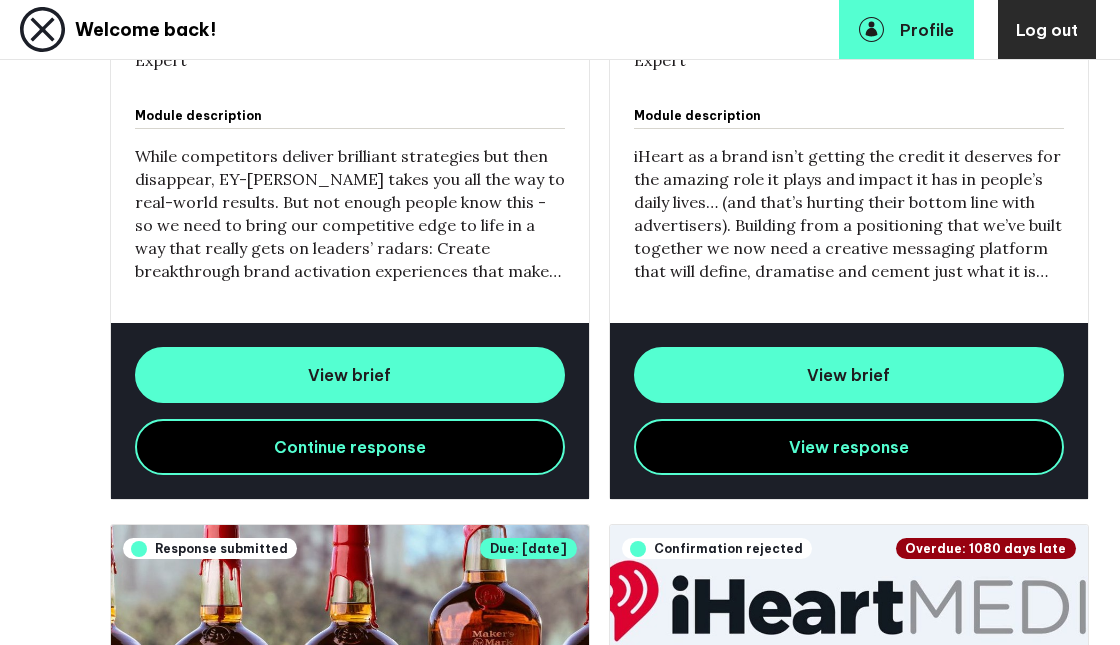 scroll, scrollTop: 1084, scrollLeft: 0, axis: vertical 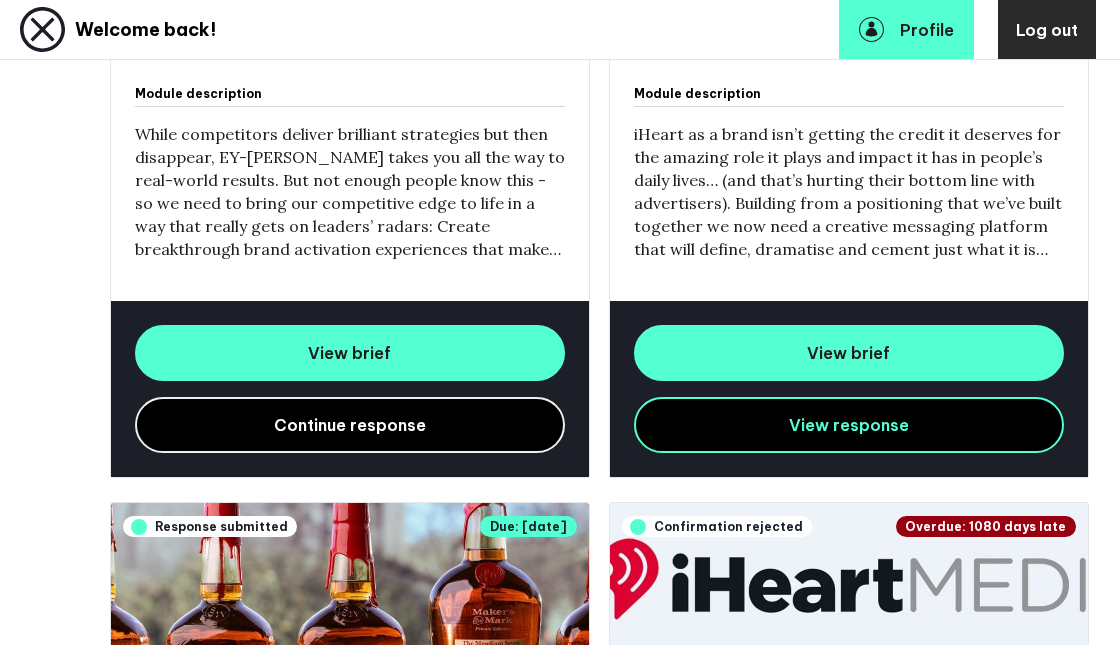 click on "Continue response" at bounding box center [350, 425] 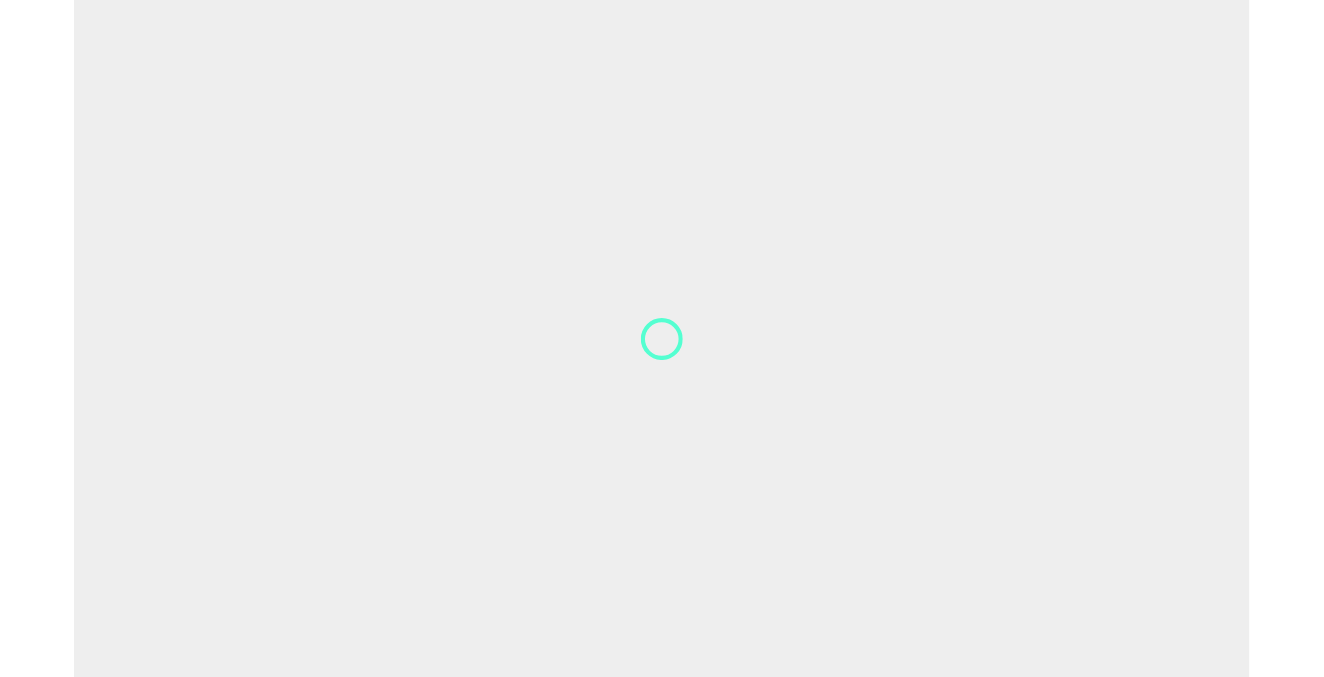scroll, scrollTop: 0, scrollLeft: 0, axis: both 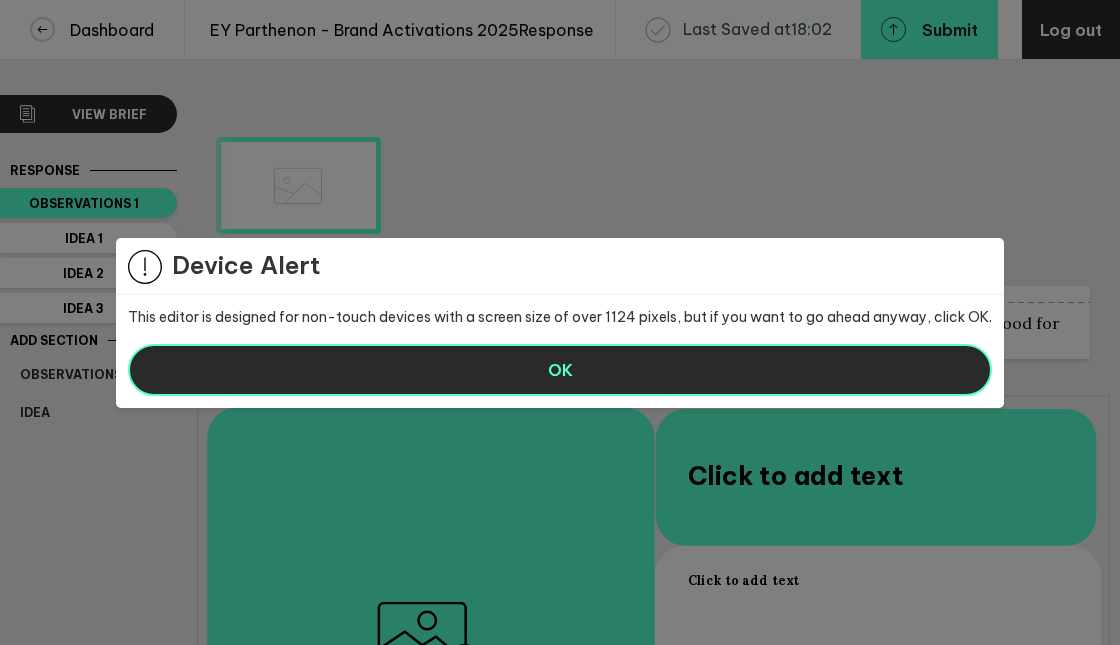 click on "OK" at bounding box center [560, 370] 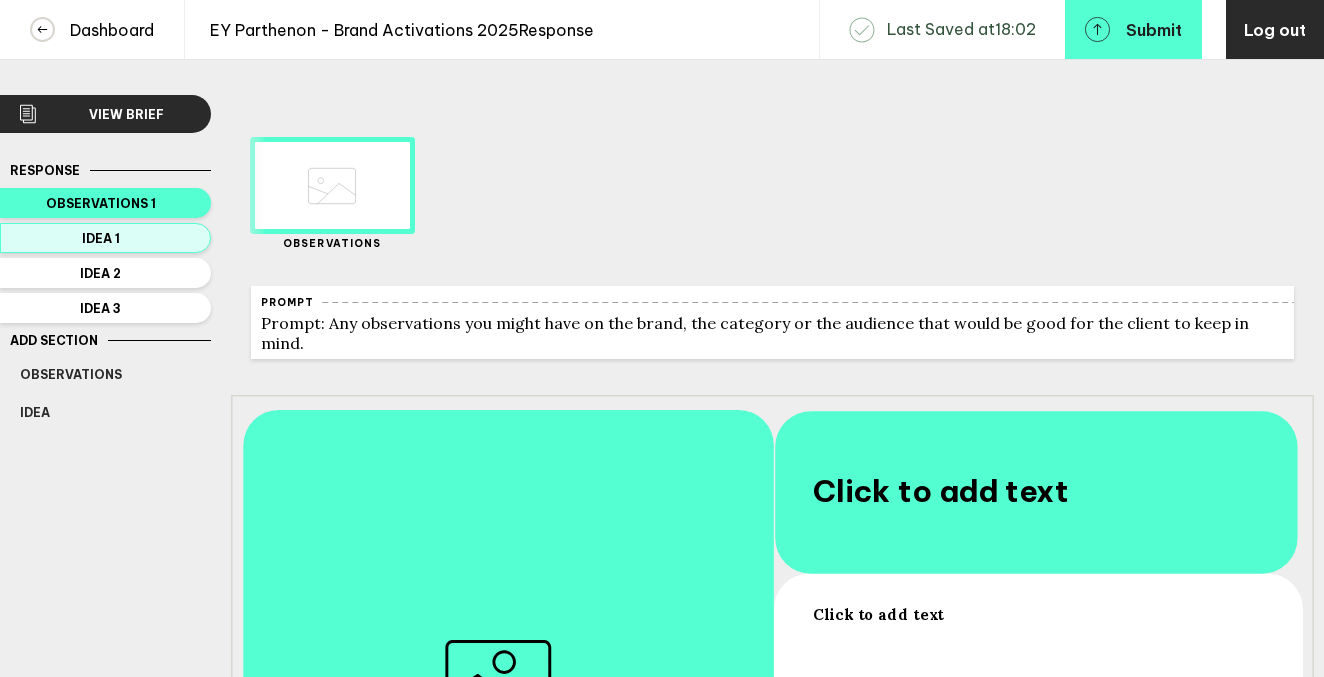 click on "Idea 1" at bounding box center (101, 238) 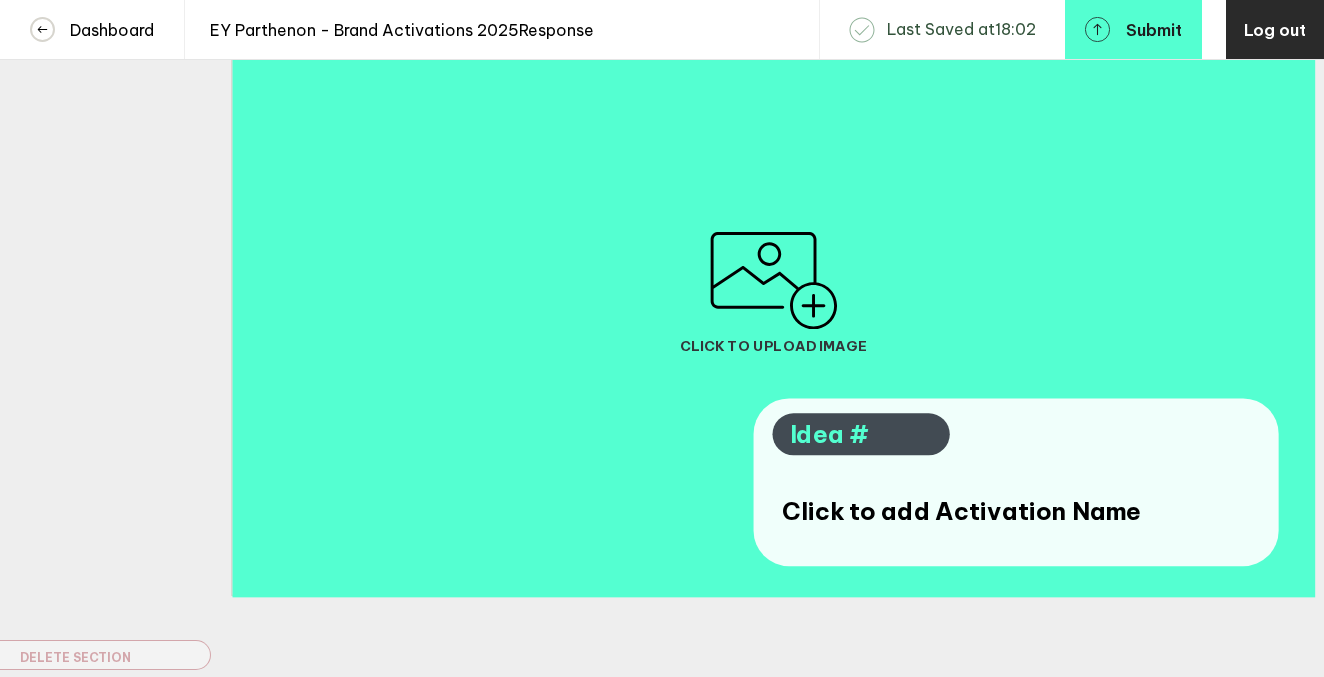 scroll, scrollTop: 409, scrollLeft: 0, axis: vertical 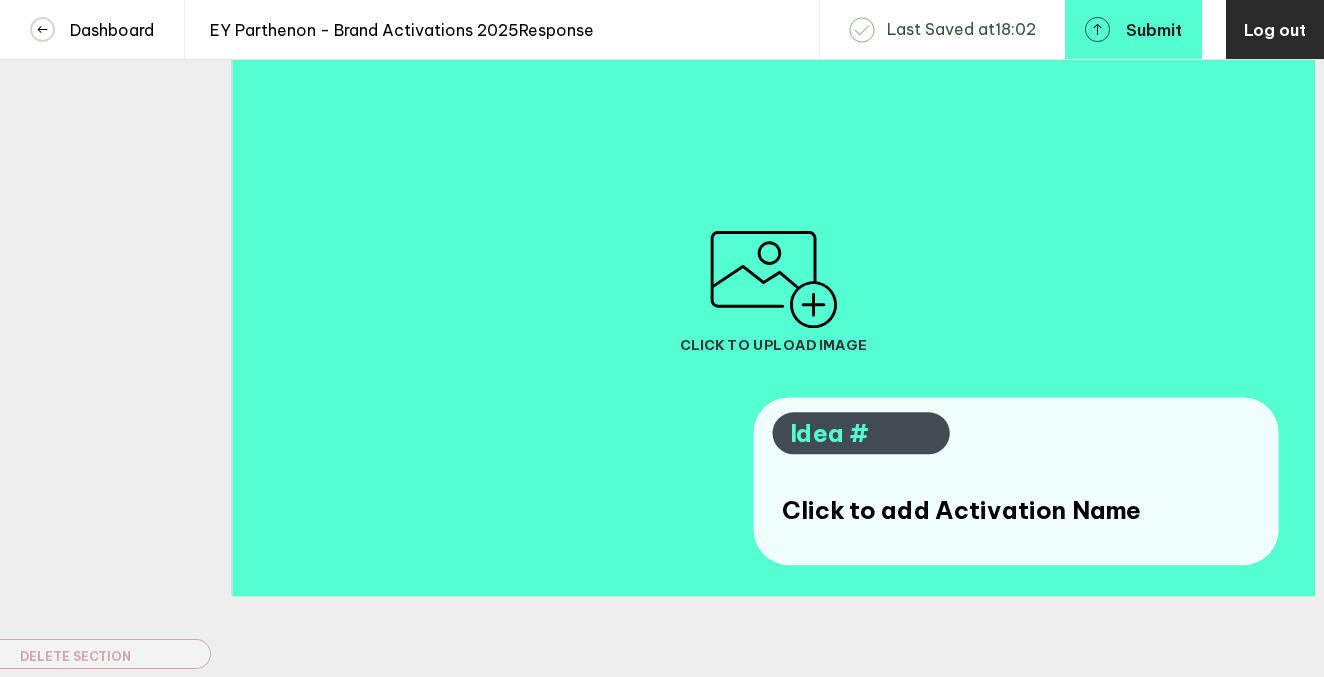 click on "Click to add Activation Name" at bounding box center [971, 510] 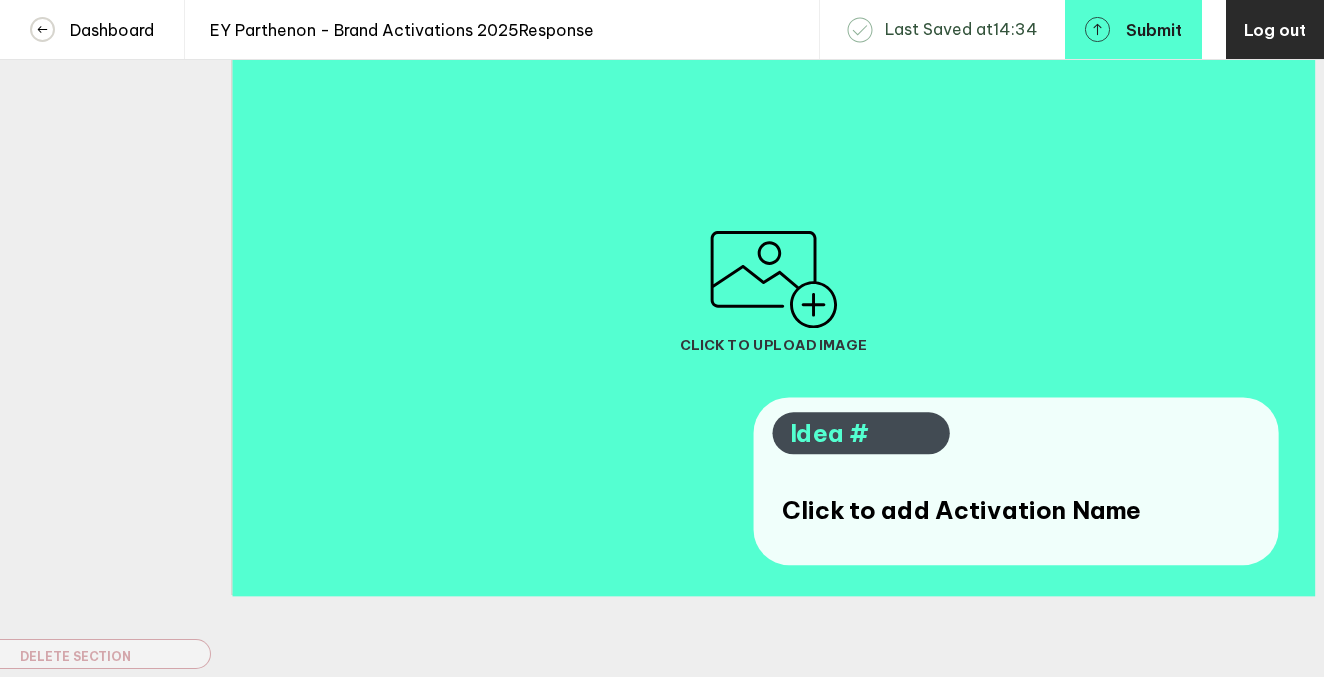 click on "Click to add Activation Name" at bounding box center (971, 509) 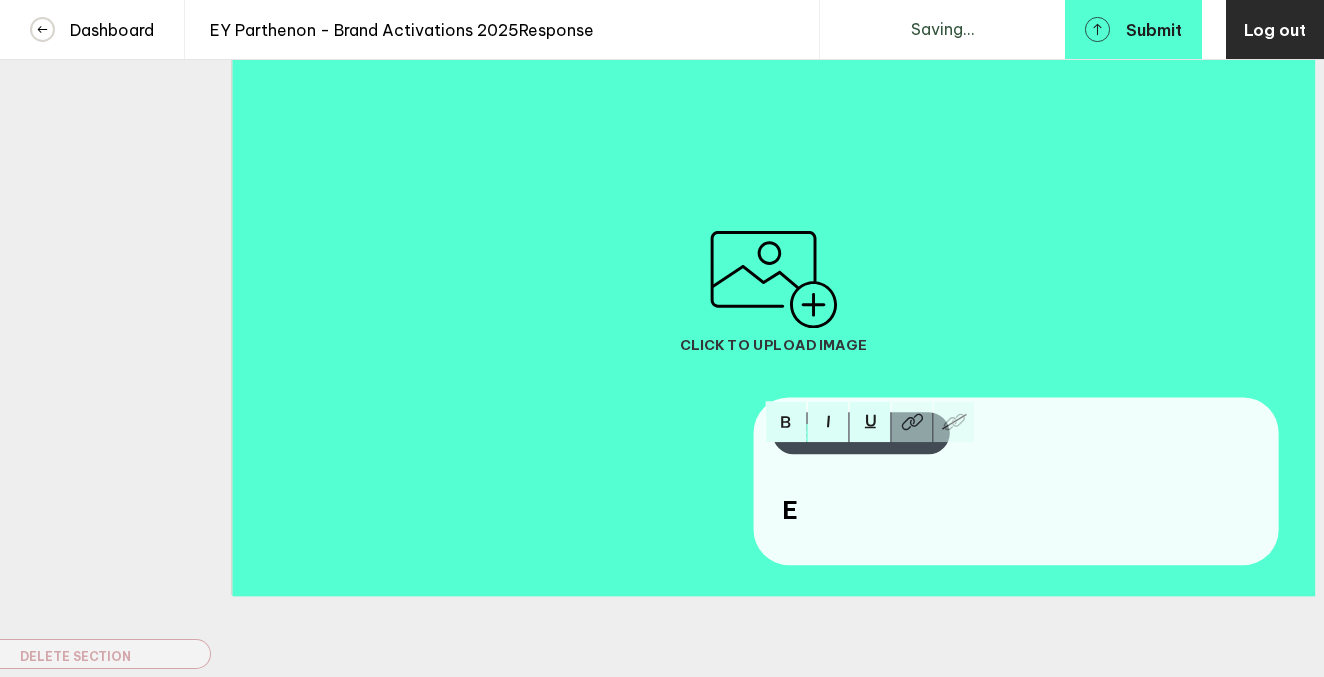 type 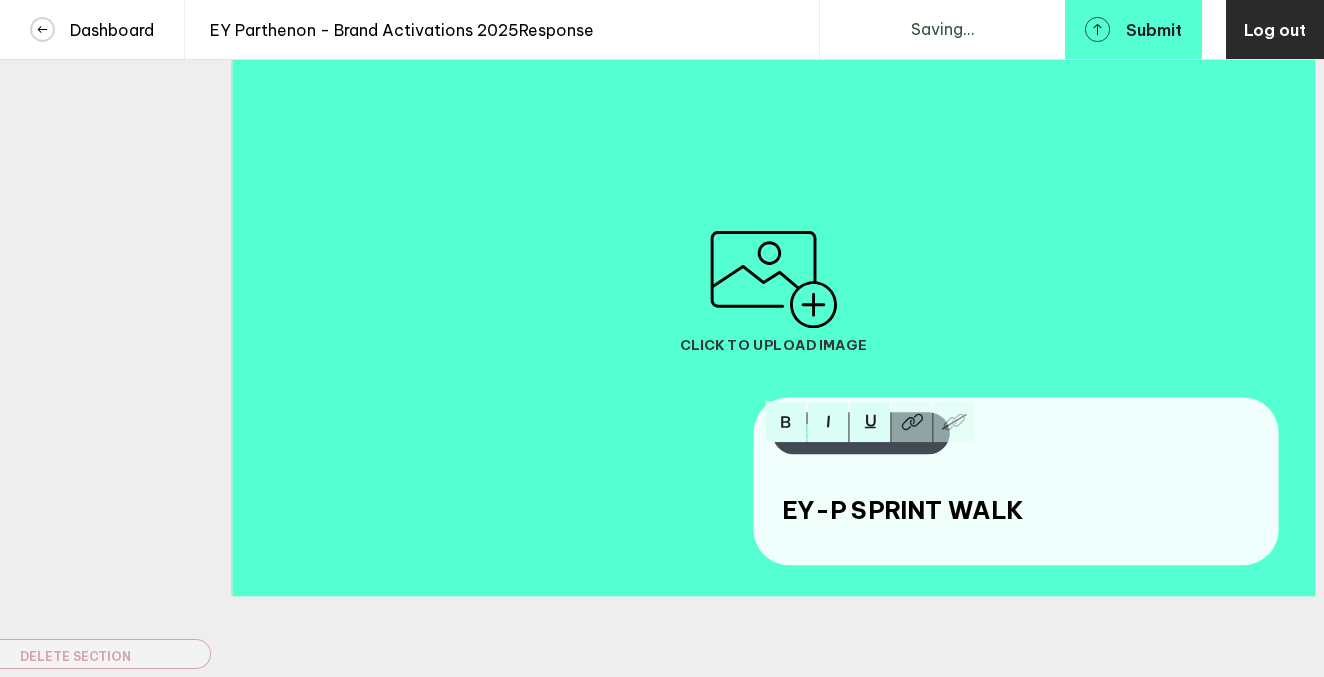 click on "EY-P SPRINT WALK" at bounding box center (971, 510) 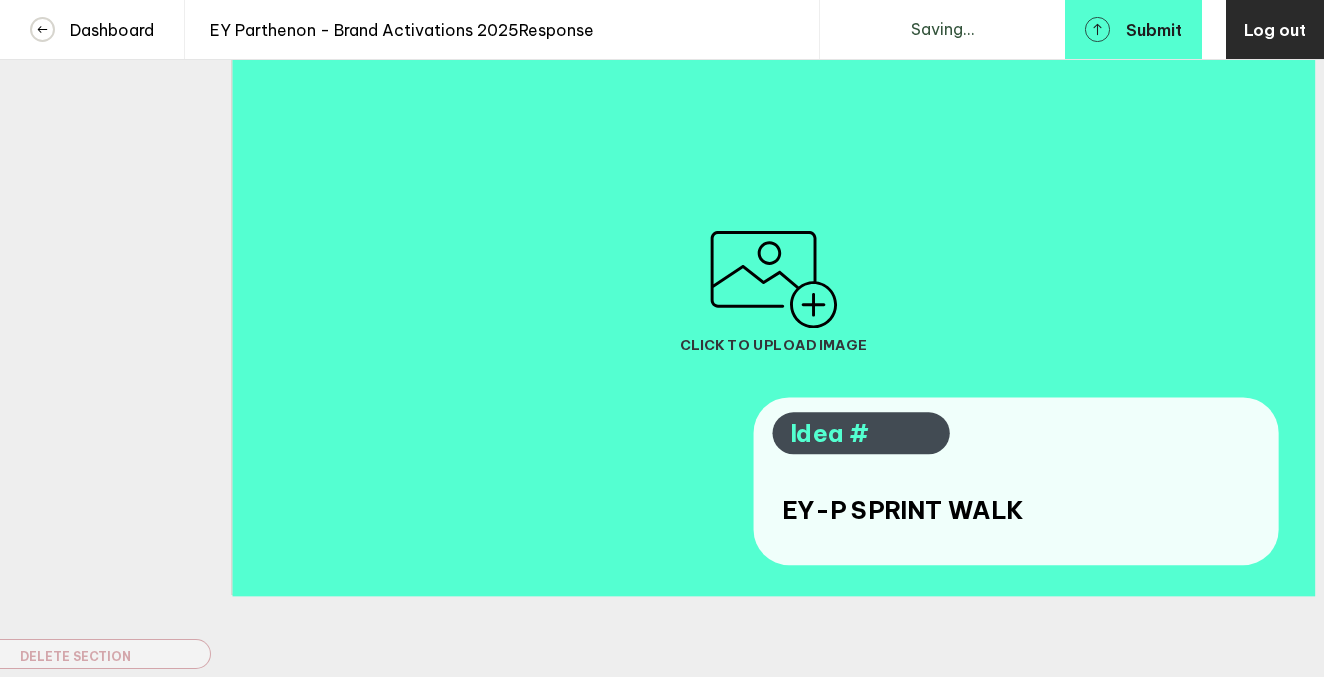 click on "EY-P SPRINT WALK" at bounding box center (902, 509) 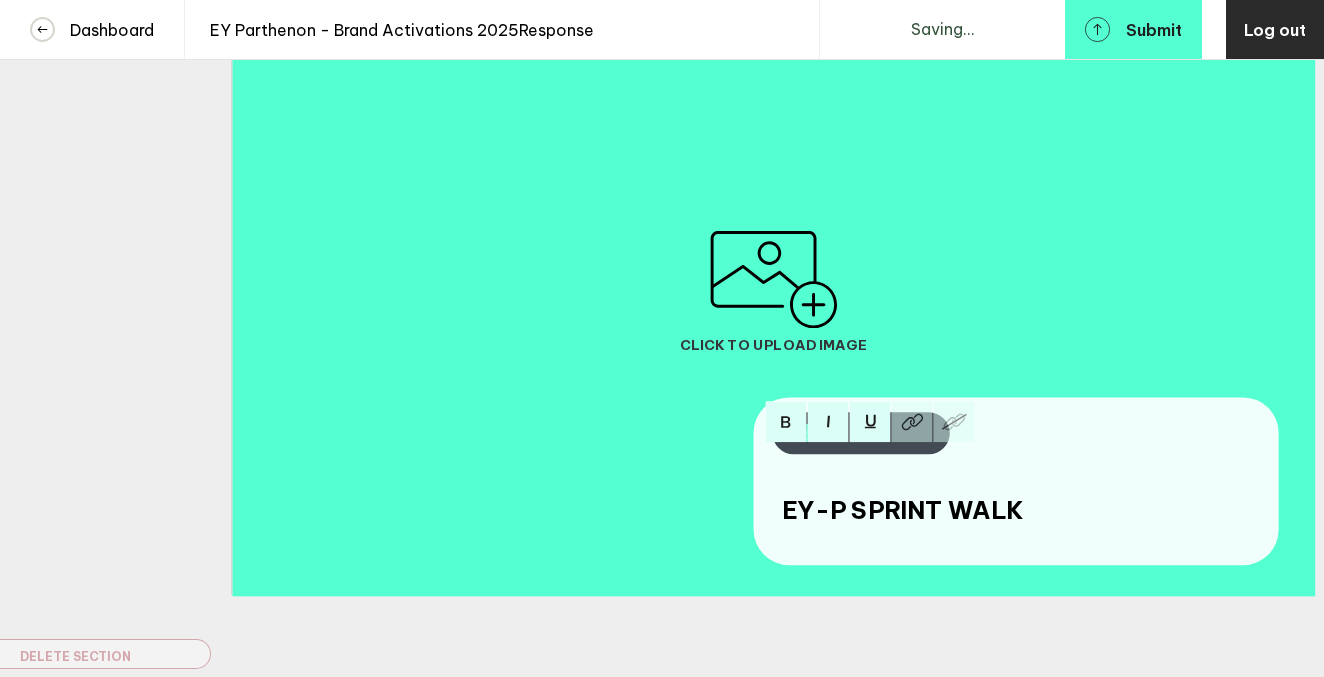 click on "EY-P SPRINT WALK" at bounding box center (971, 510) 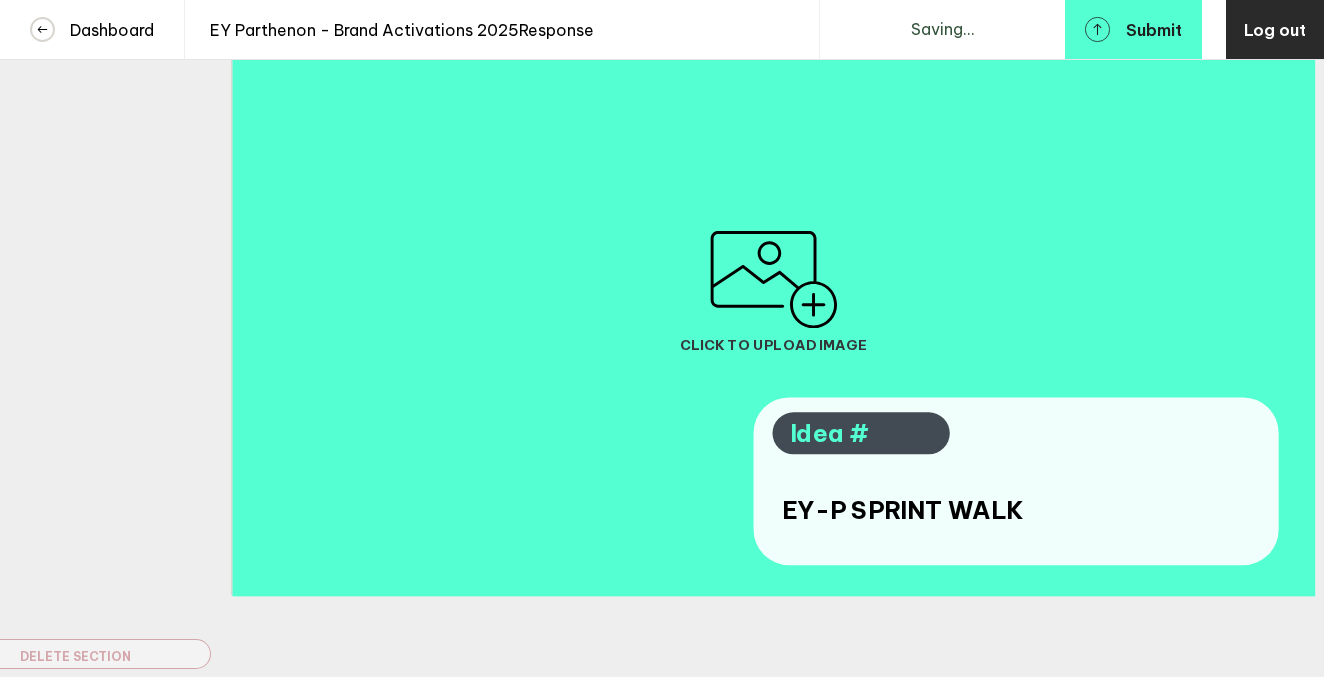click on "EY-P SPRINT WALK" at bounding box center [902, 509] 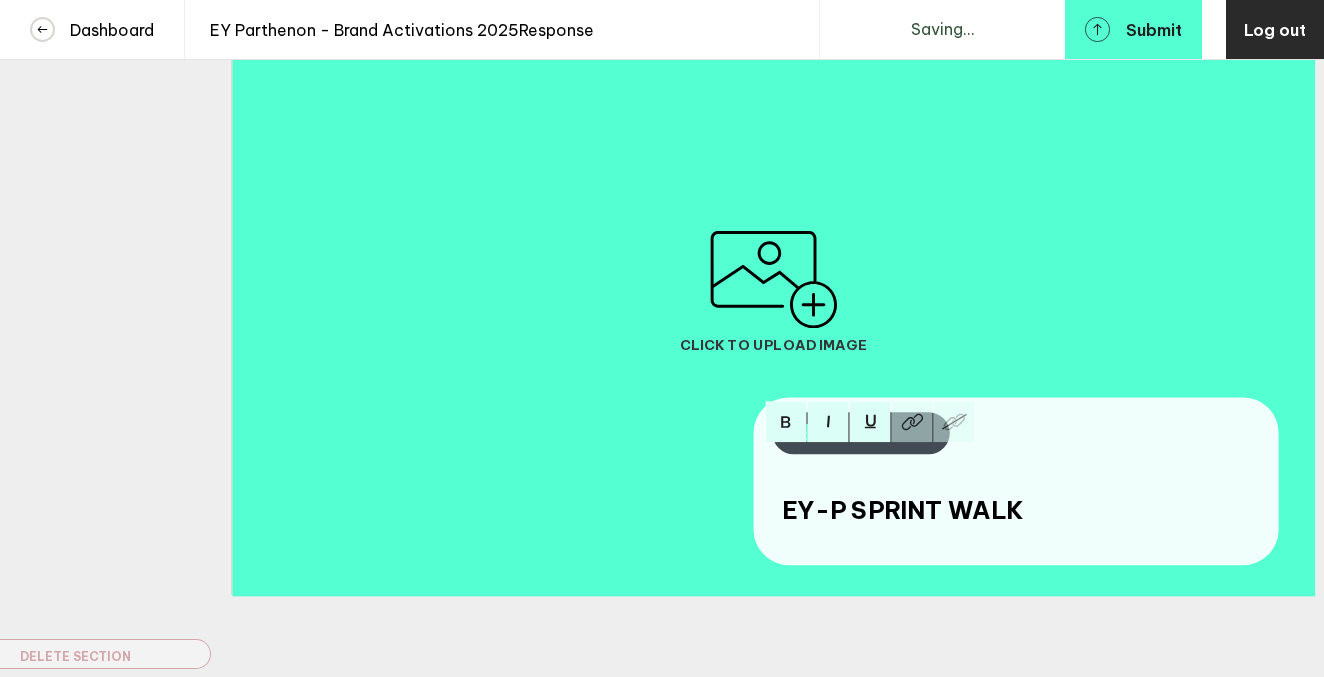 click on "EY-P SPRINT WALK" at bounding box center [902, 509] 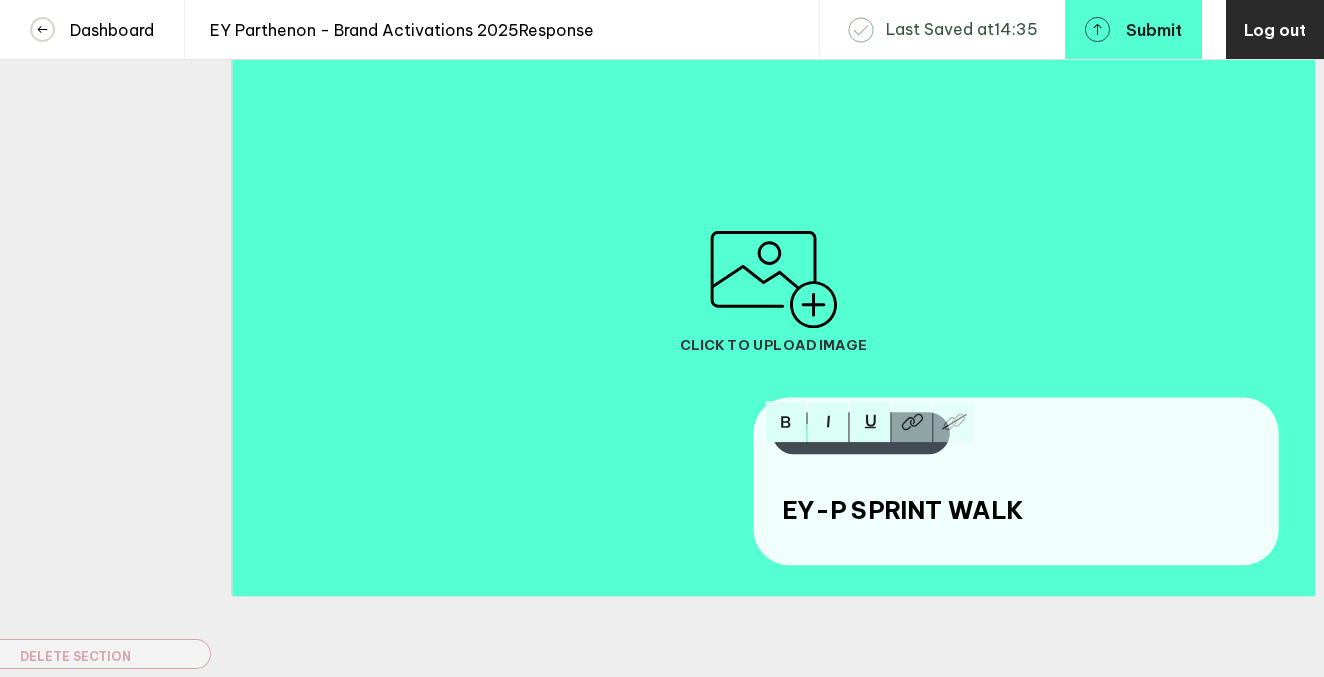 type 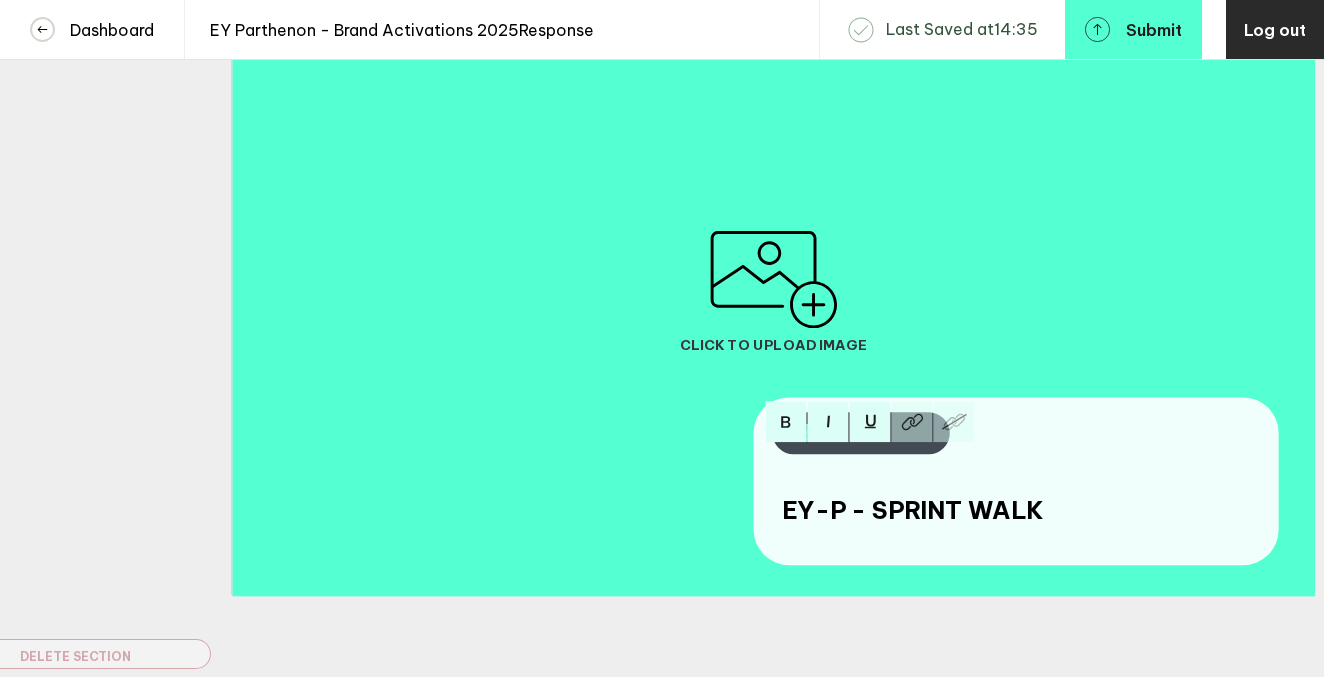 click on "Click to upload image" at bounding box center [773, 291] 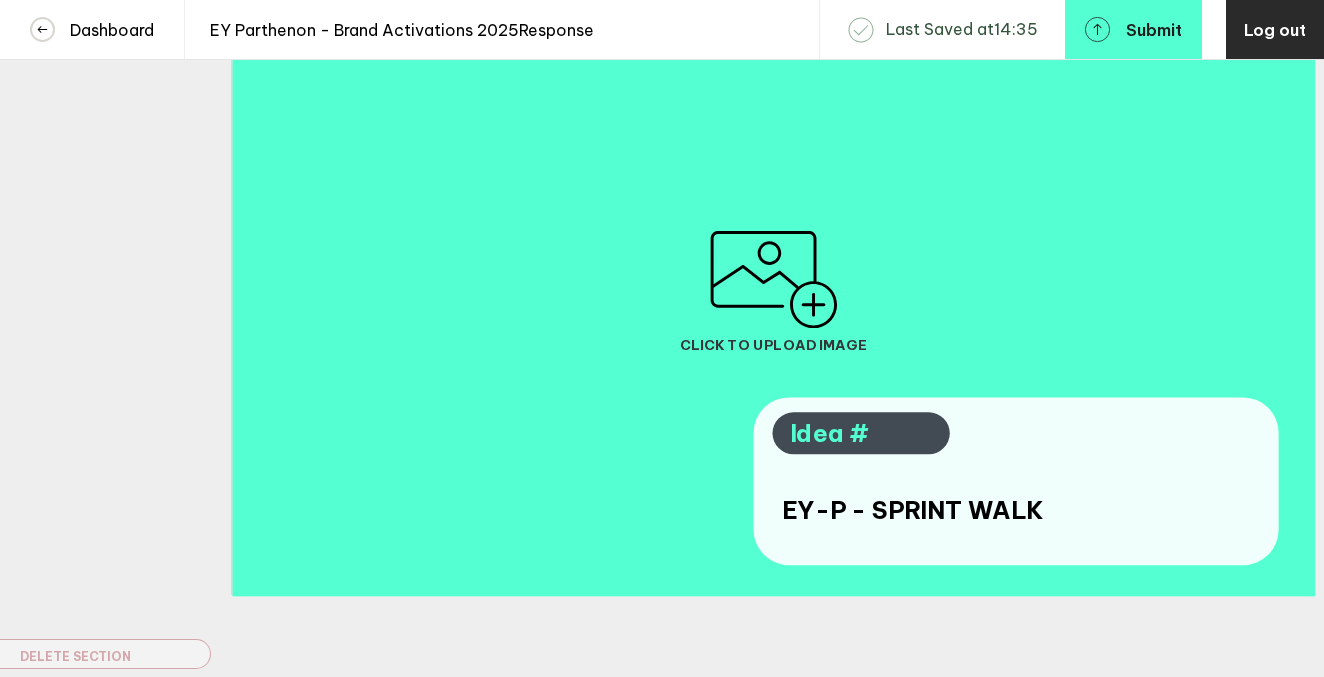 click on "EY-P - SPRINT WALK" at bounding box center (912, 509) 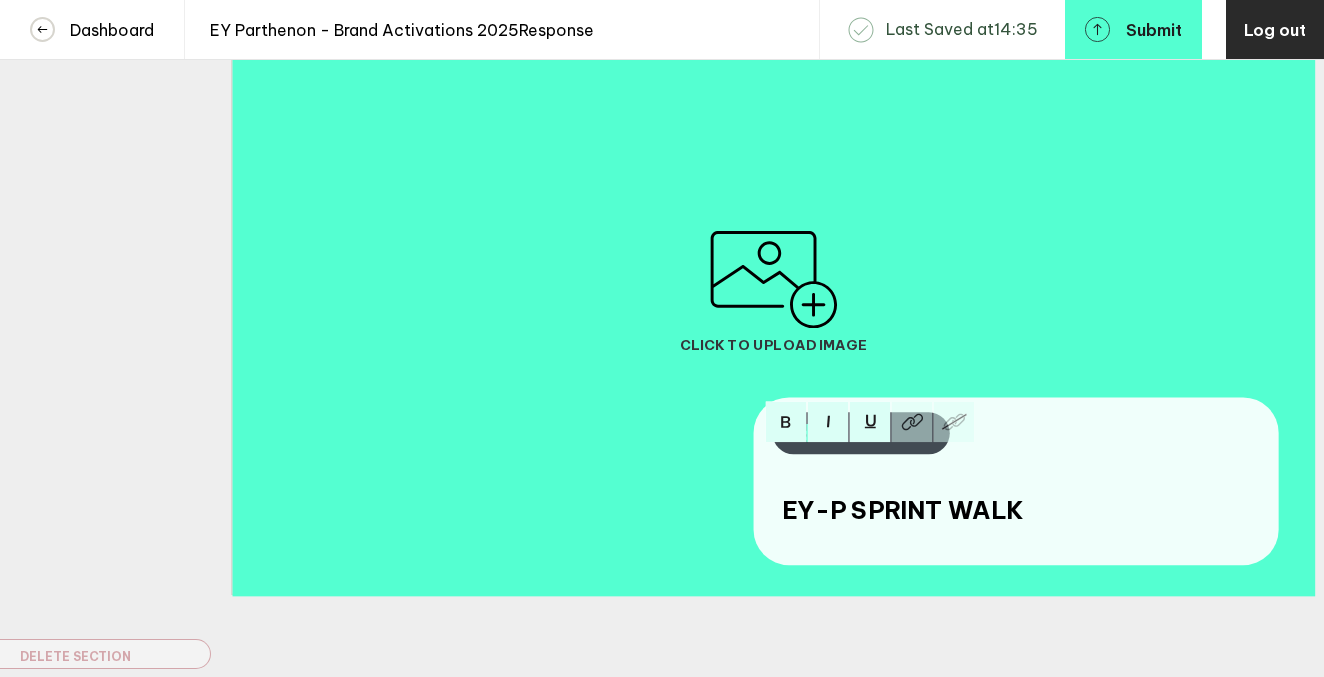 type 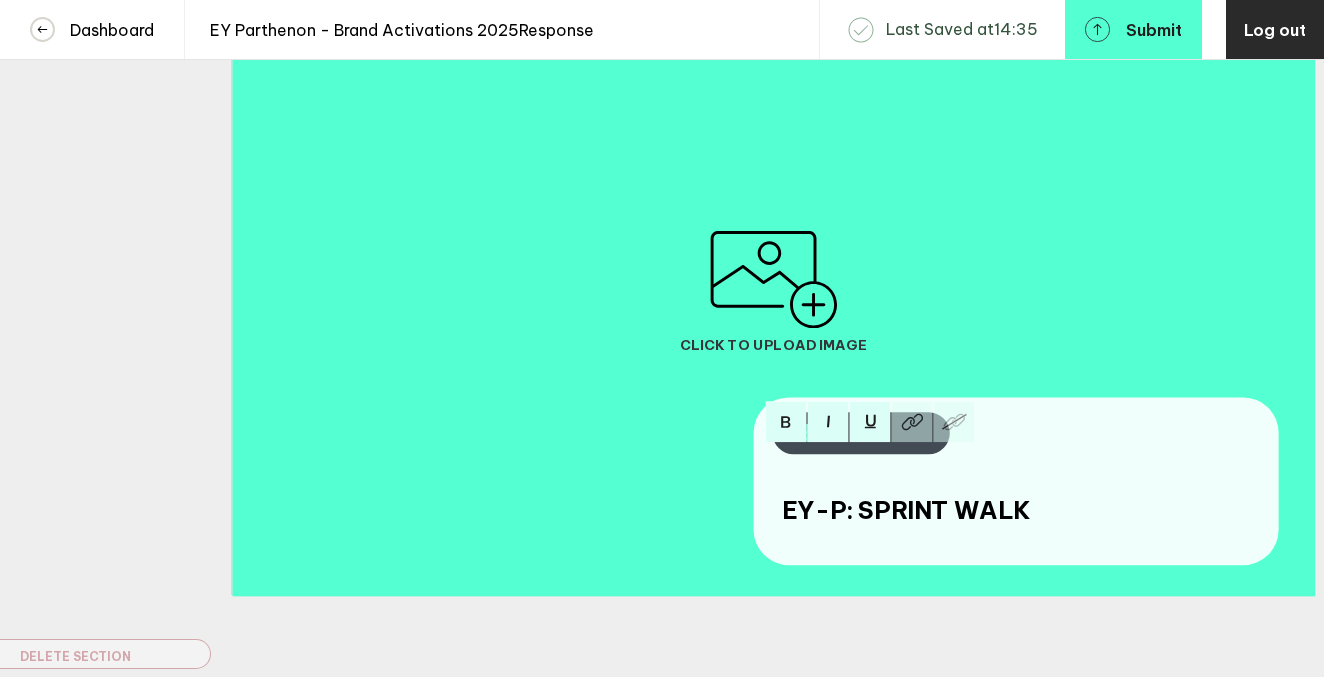 click on "EY-P: SPRINT WALK" at bounding box center [971, 510] 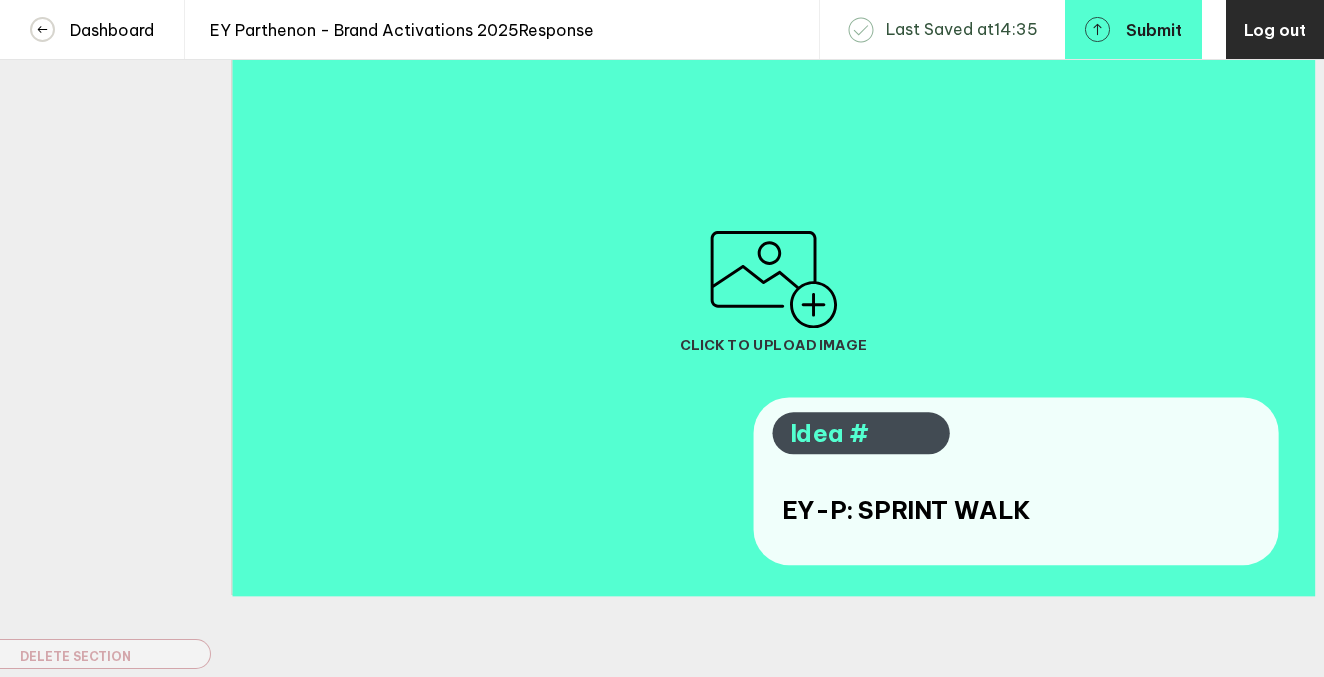 click at bounding box center (1212, 507) 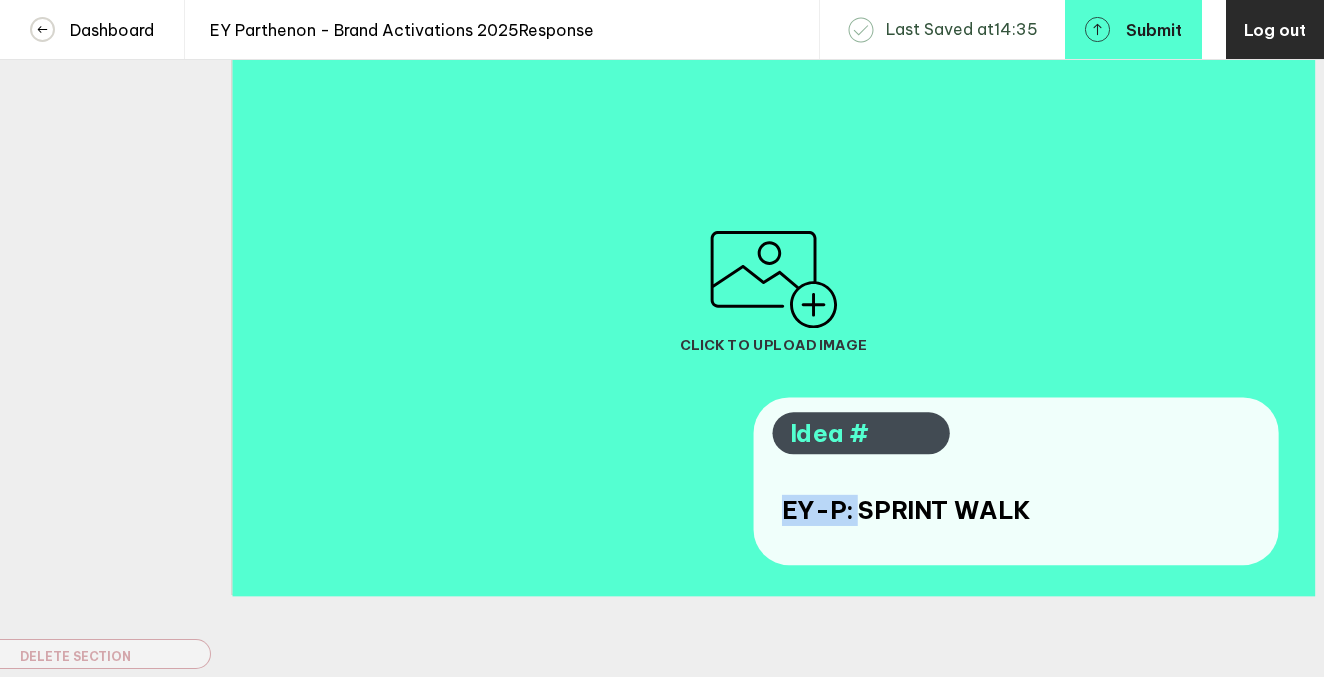 drag, startPoint x: 863, startPoint y: 519, endPoint x: 732, endPoint y: 522, distance: 131.03435 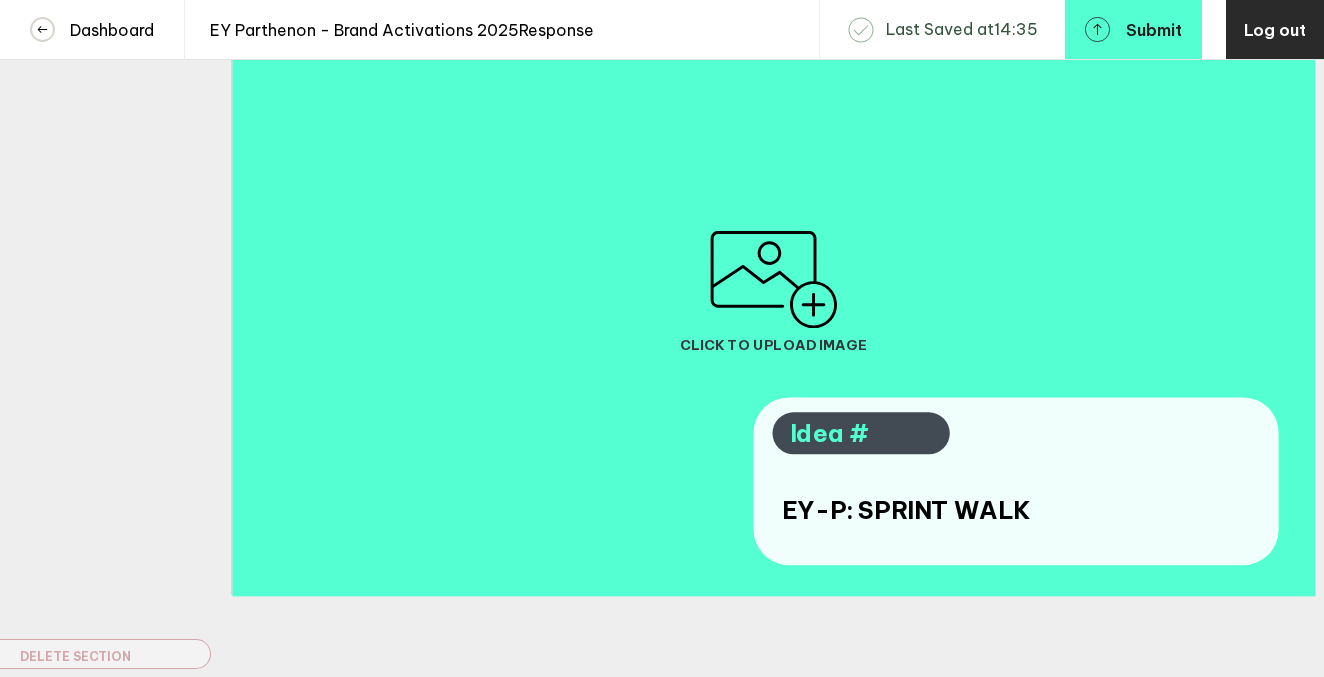 click on "EY-P: SPRINT WALK" at bounding box center (971, 510) 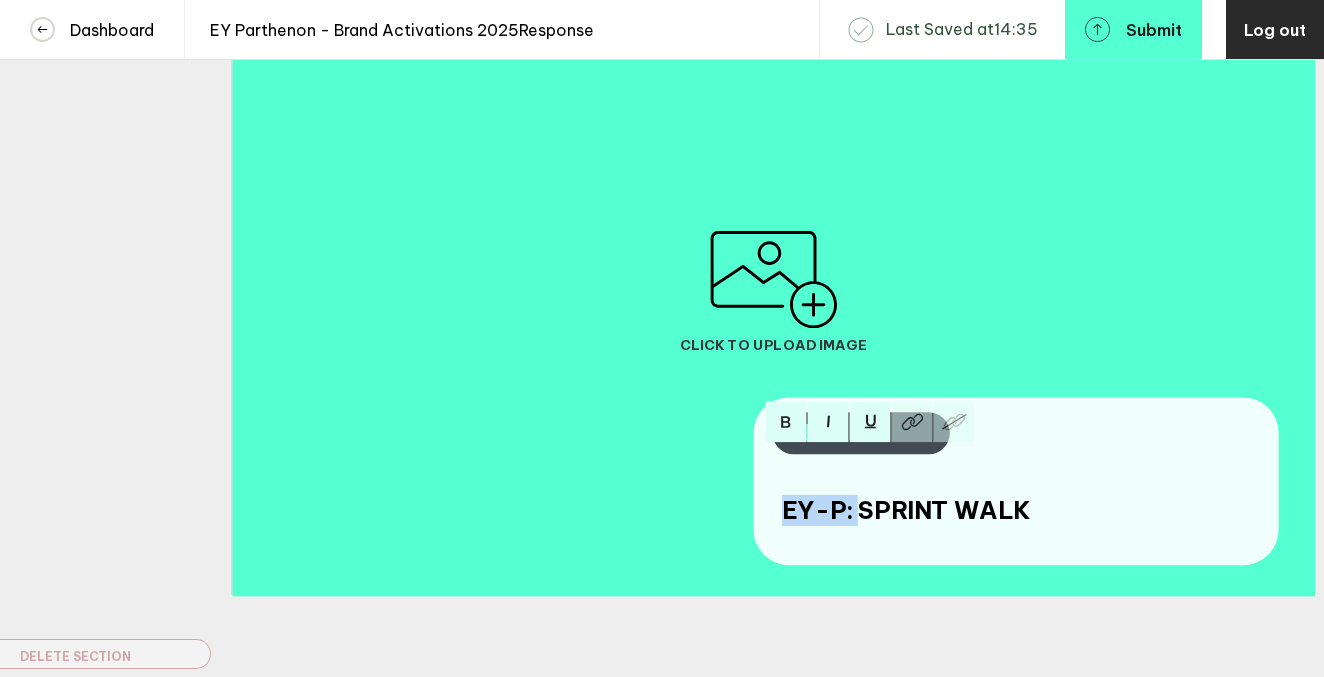 drag, startPoint x: 859, startPoint y: 520, endPoint x: 746, endPoint y: 522, distance: 113.0177 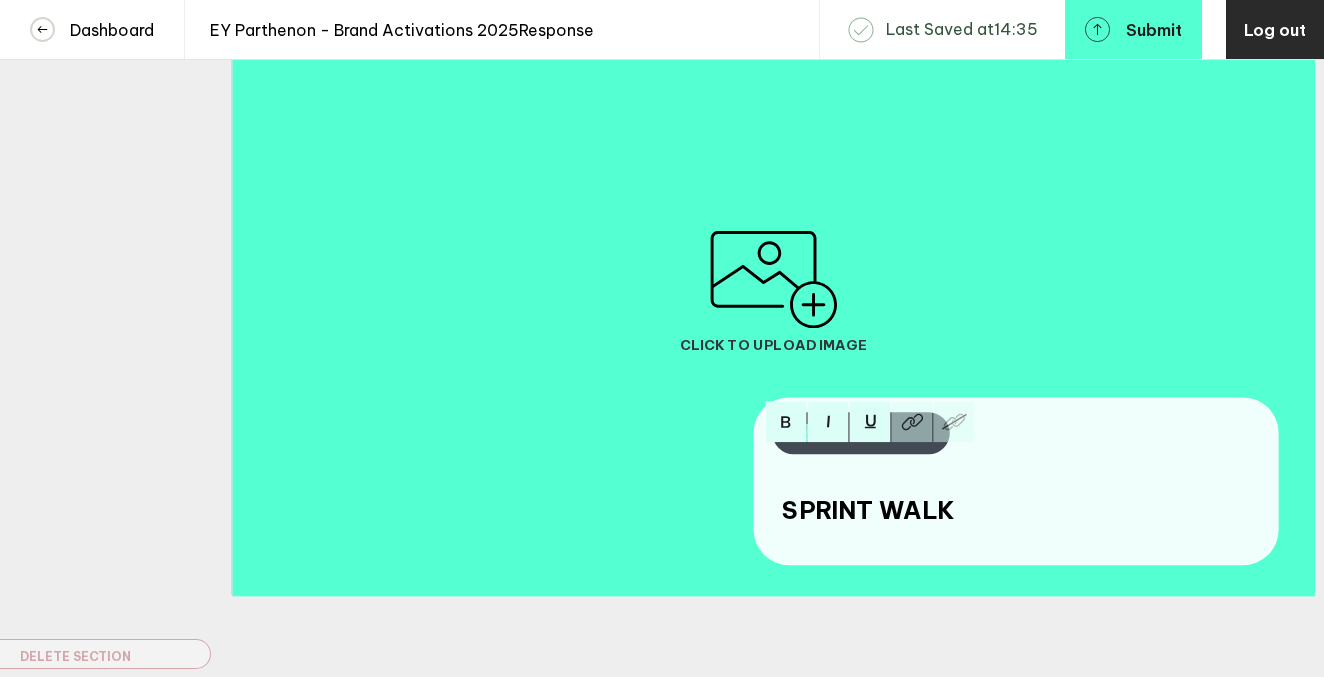 click on "Click to upload image" at bounding box center [773, 291] 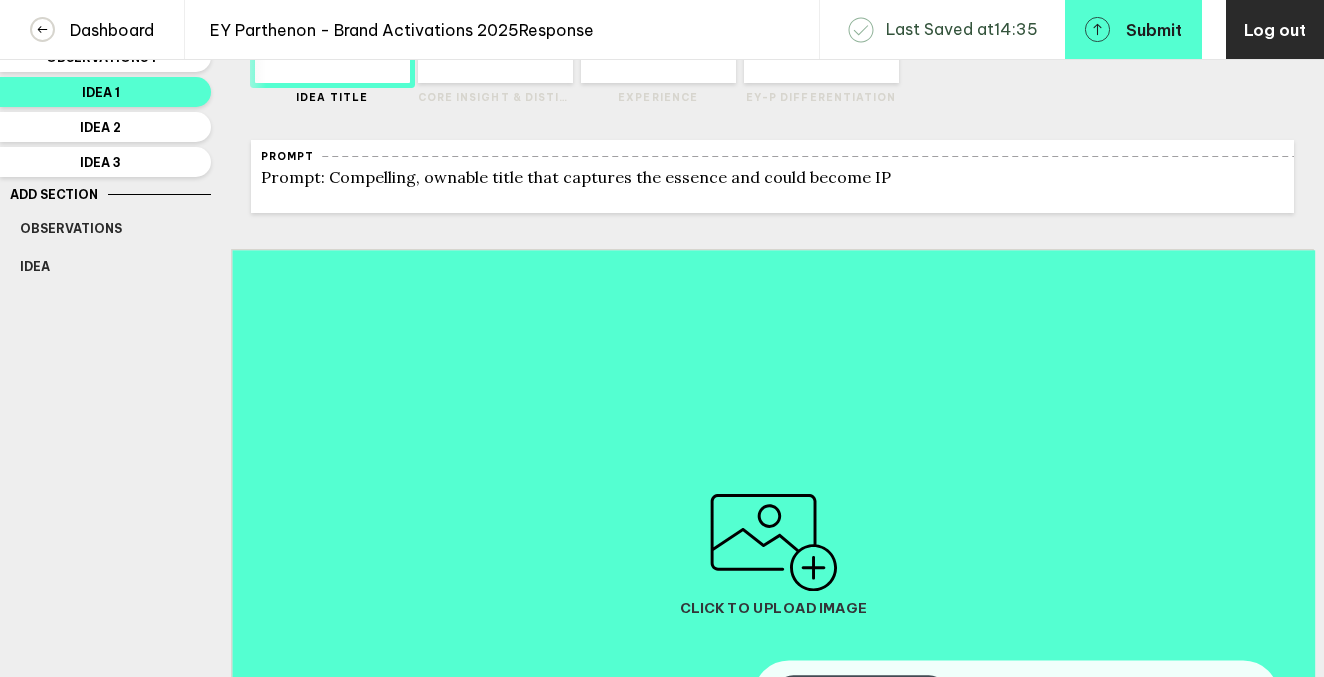 scroll, scrollTop: 137, scrollLeft: 0, axis: vertical 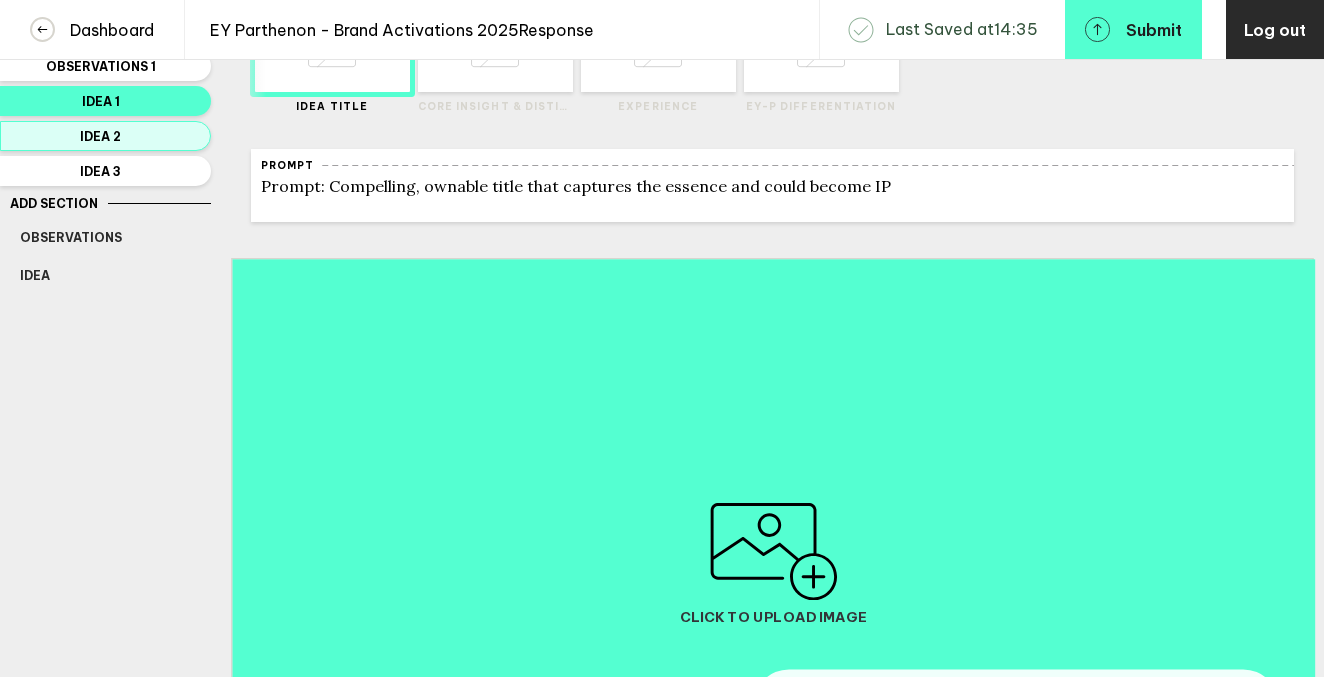 click on "Idea 2" at bounding box center [101, 136] 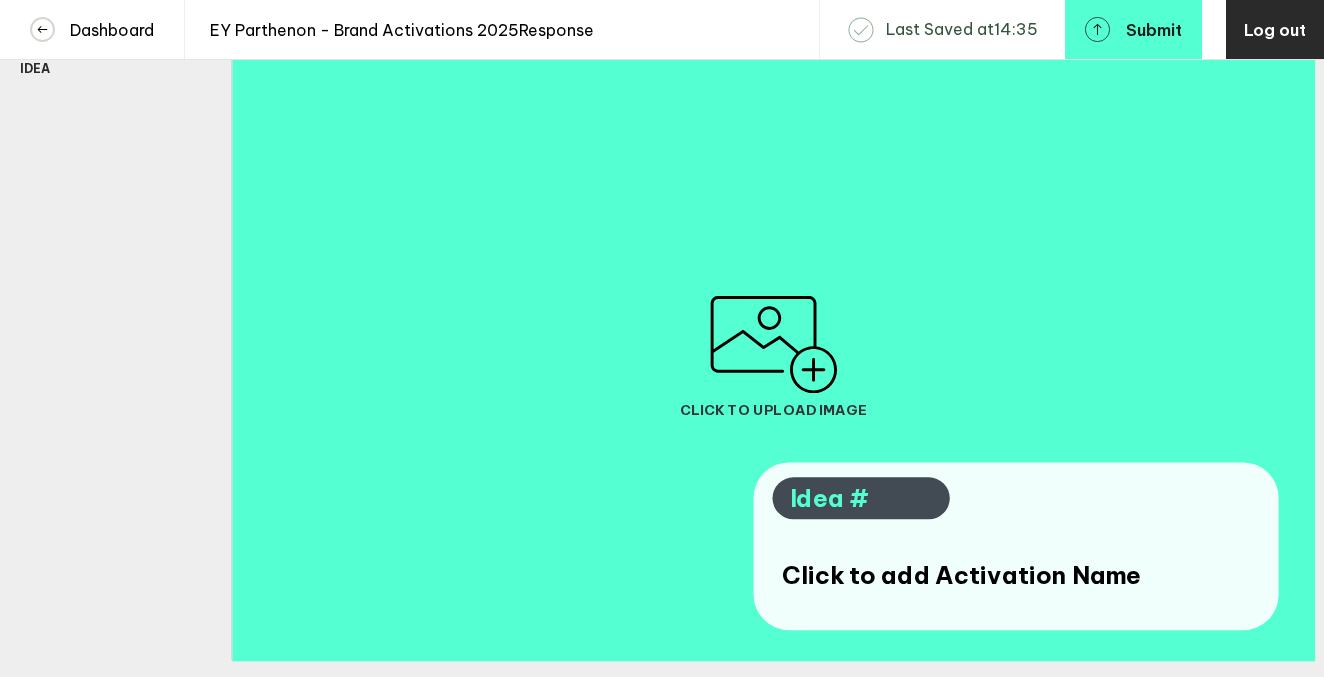 scroll, scrollTop: 543, scrollLeft: 0, axis: vertical 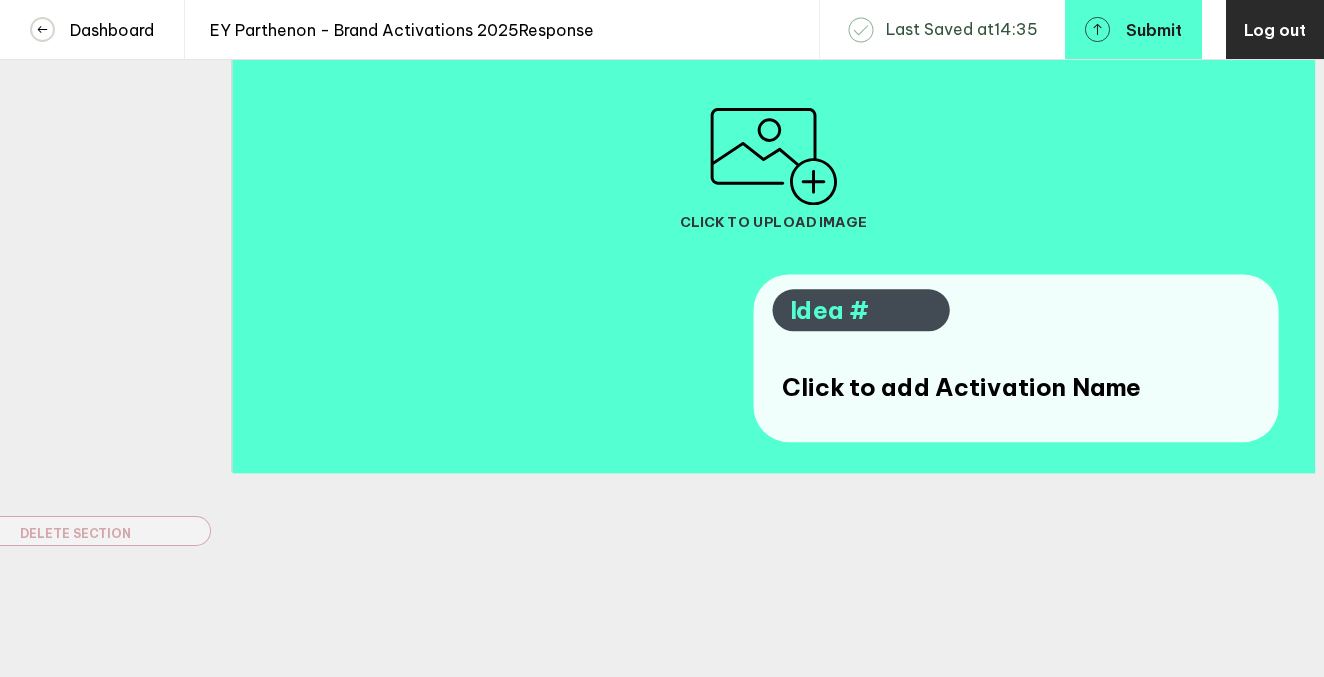 click on "Click to add Activation Name" at bounding box center [971, 386] 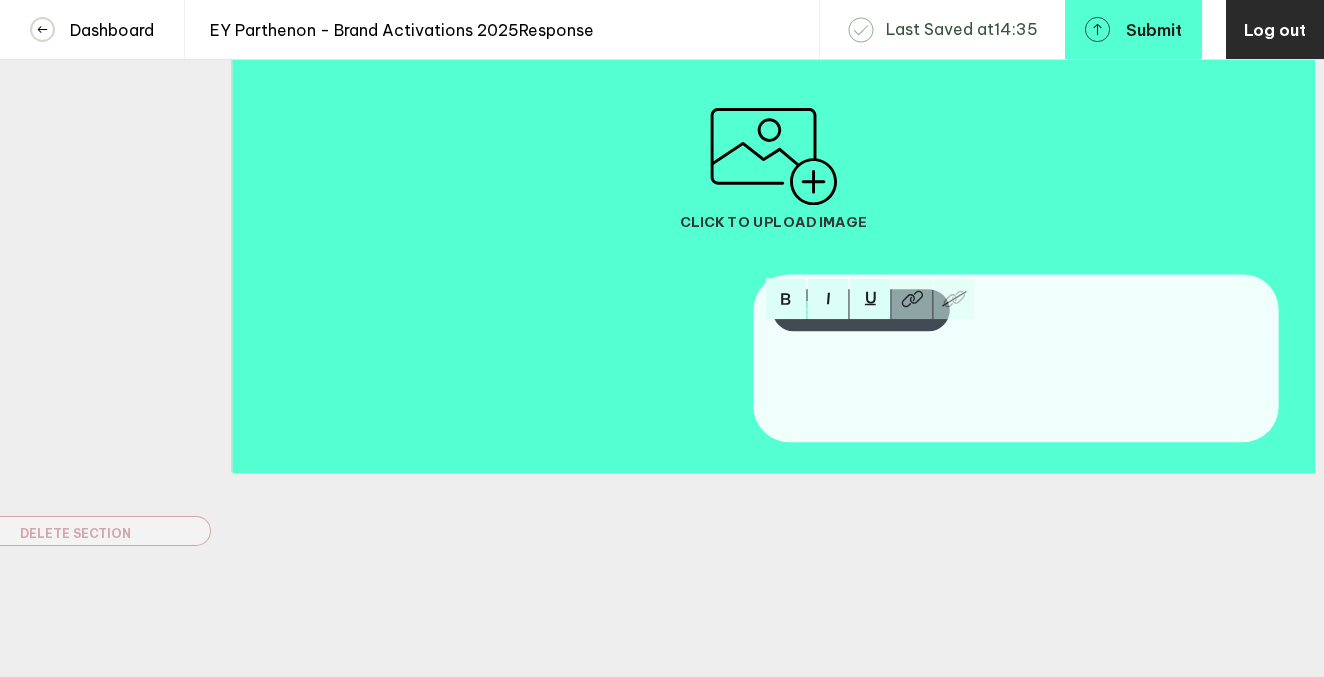 type 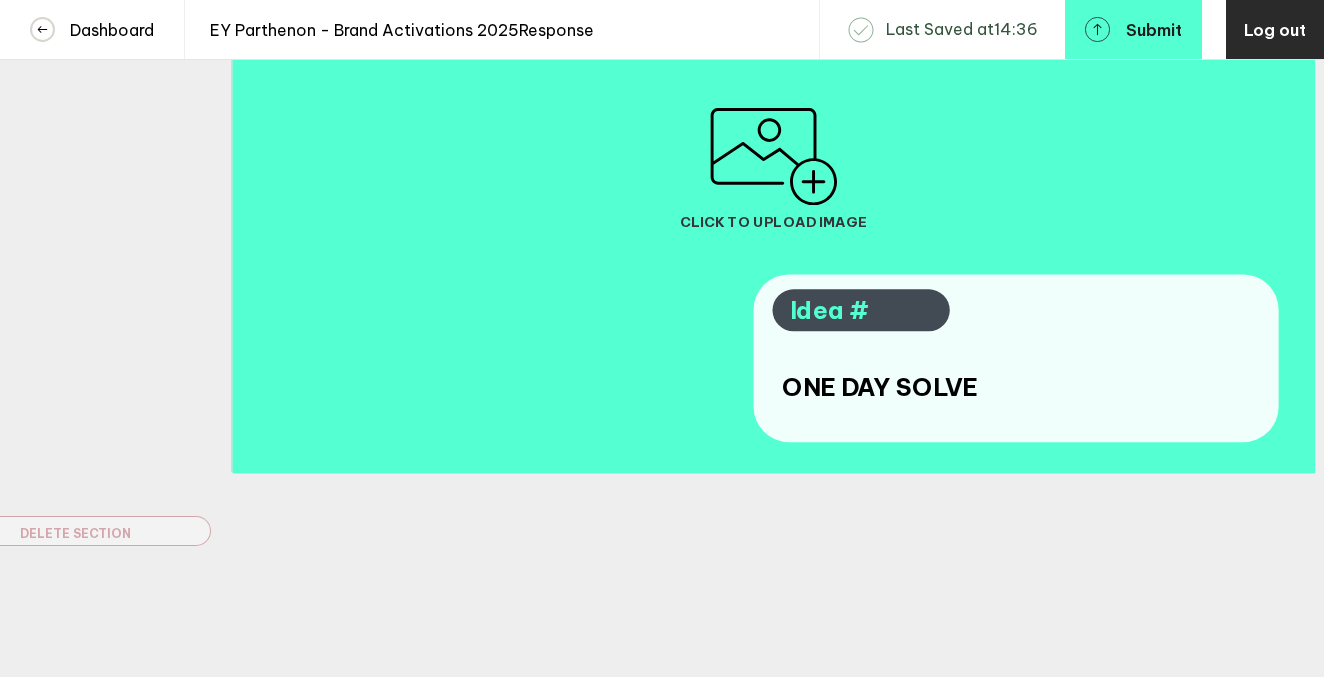 click on "Brief Client: EY  |  Brand: EY-Parthenon | Project: Brand Activation Ideas
THE ONE PAGE VIEW
The Ask In a Nutshell
While competitors deliver brilliant strategies but then disappear, EY-Parthenon takes you all the way to real-world results. But  not enough people know thi s - so we need to bring our competitive edge to life in a way that really gets on leaders’ radars:
Create breakthrough brand activation experiences that make CEOs, Boards, PE and Government leaders FEEL the EY-Parthenon difference: insight to strategic action to results –  fast .
The Opportunity
Windows of opportunity are increasingly short and ephemeral in today's volatile world. In this environment, EY-Parthenon's approach to strategy is the only one that can actually deliver results - while the McBs leave you with PowerPoint strategies and other Big Four firms copy tired approaches that don't execute.
THE strategic partner who helps the new generation of disruptive leaders  shape the future with confidence" at bounding box center (662, 72) 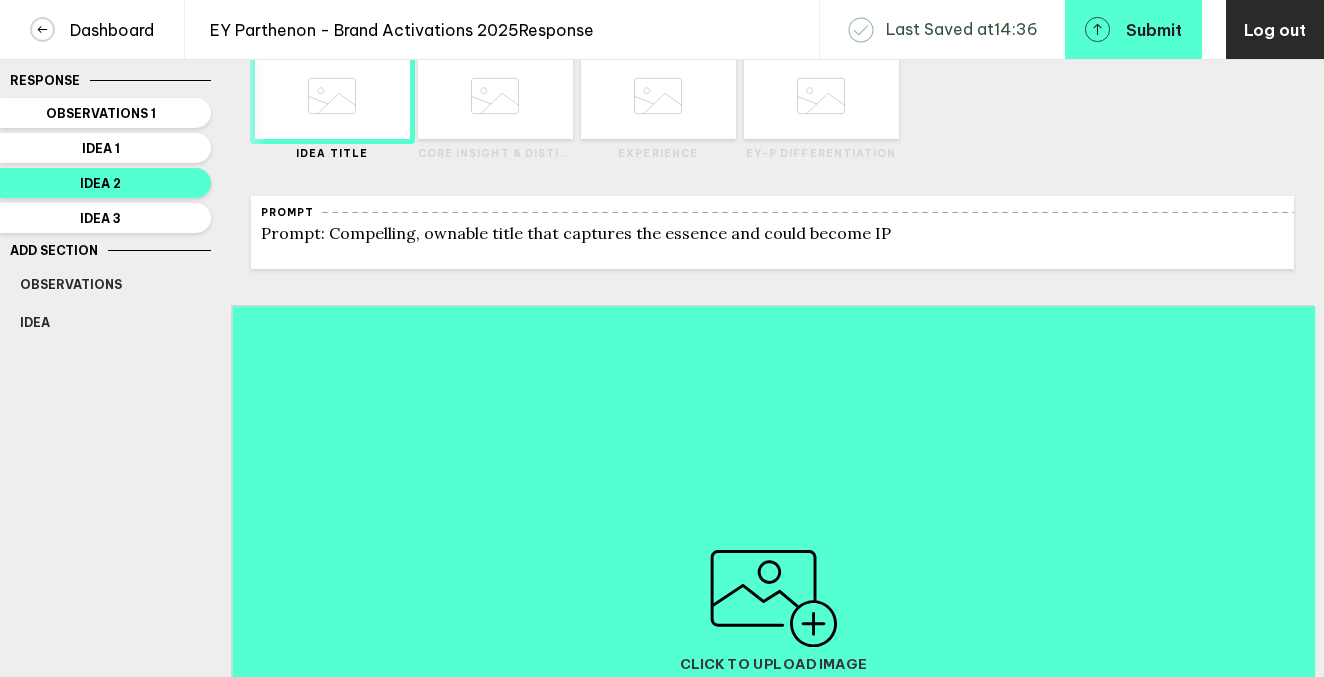 scroll, scrollTop: 20, scrollLeft: 0, axis: vertical 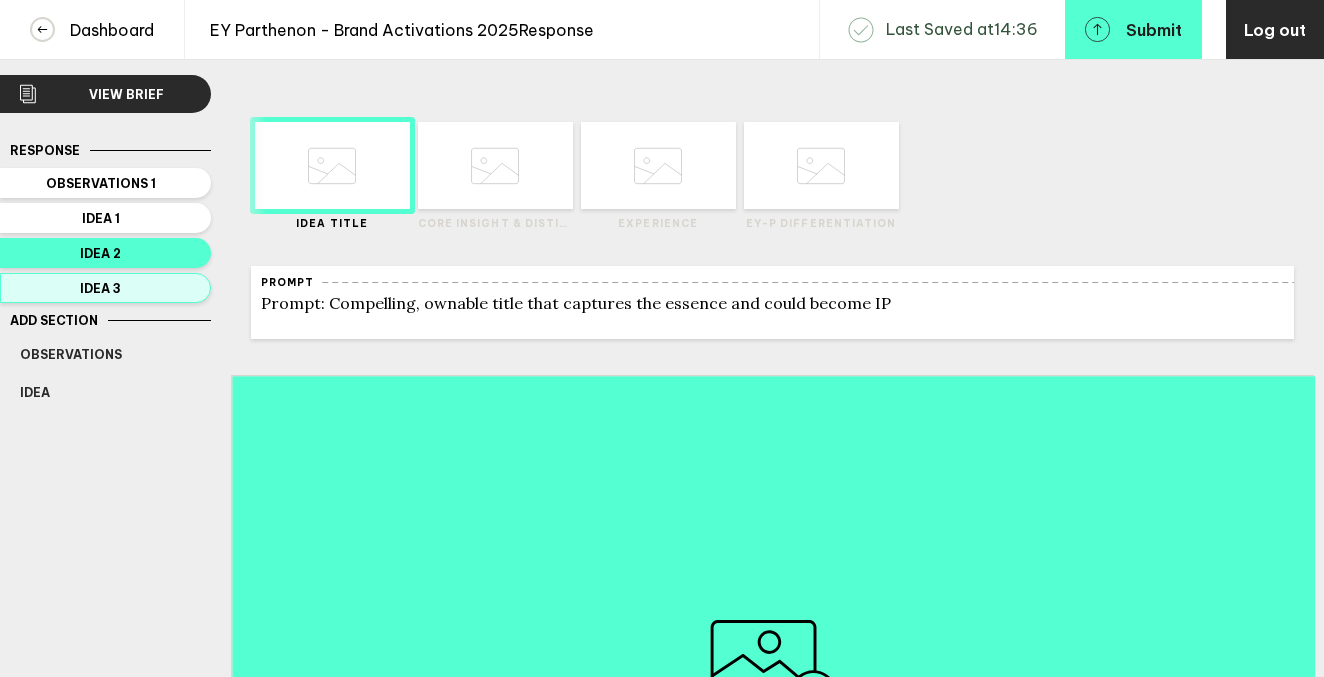 click on "Idea 3" at bounding box center [101, 288] 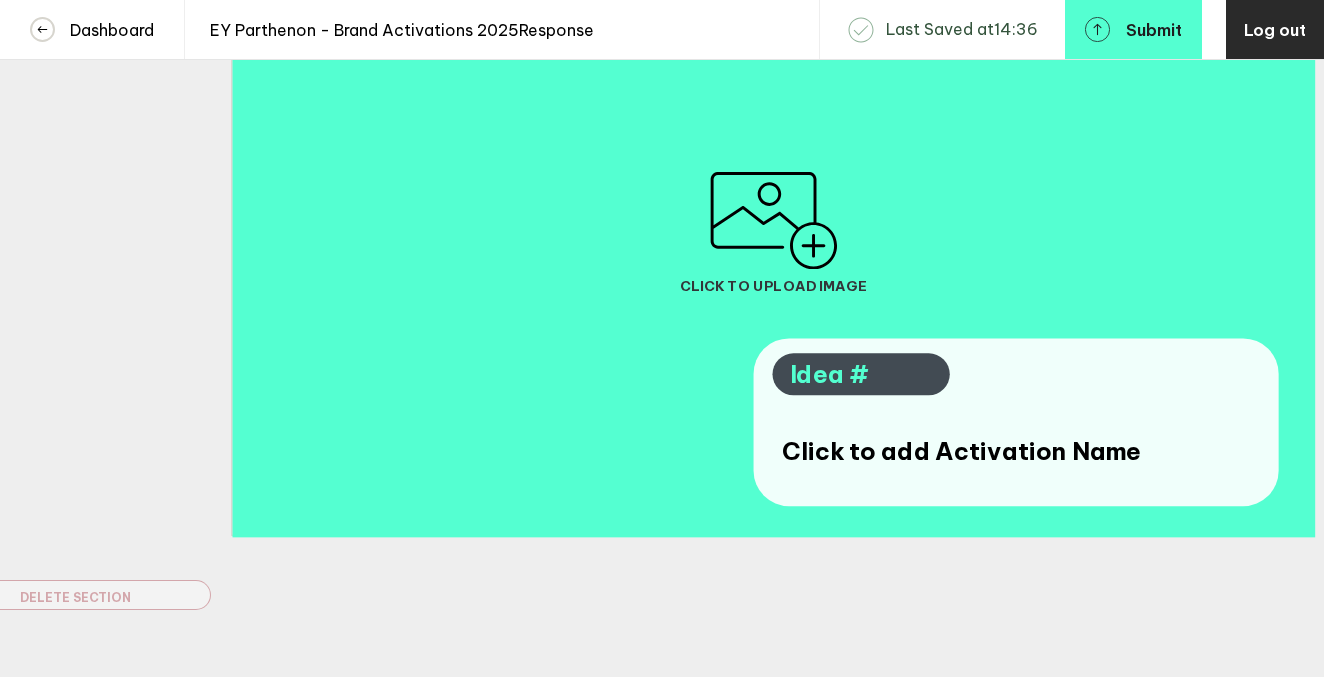 scroll, scrollTop: 495, scrollLeft: 0, axis: vertical 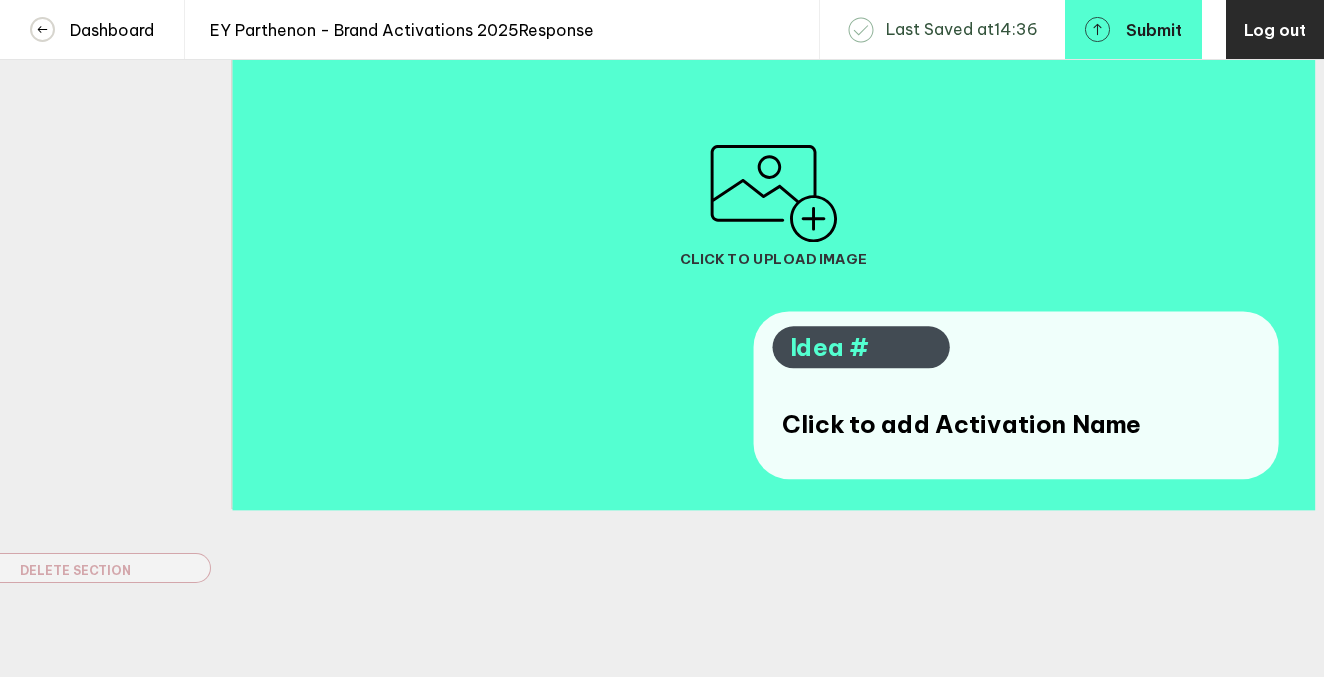 click on "Click to add Activation Name" at bounding box center [971, 424] 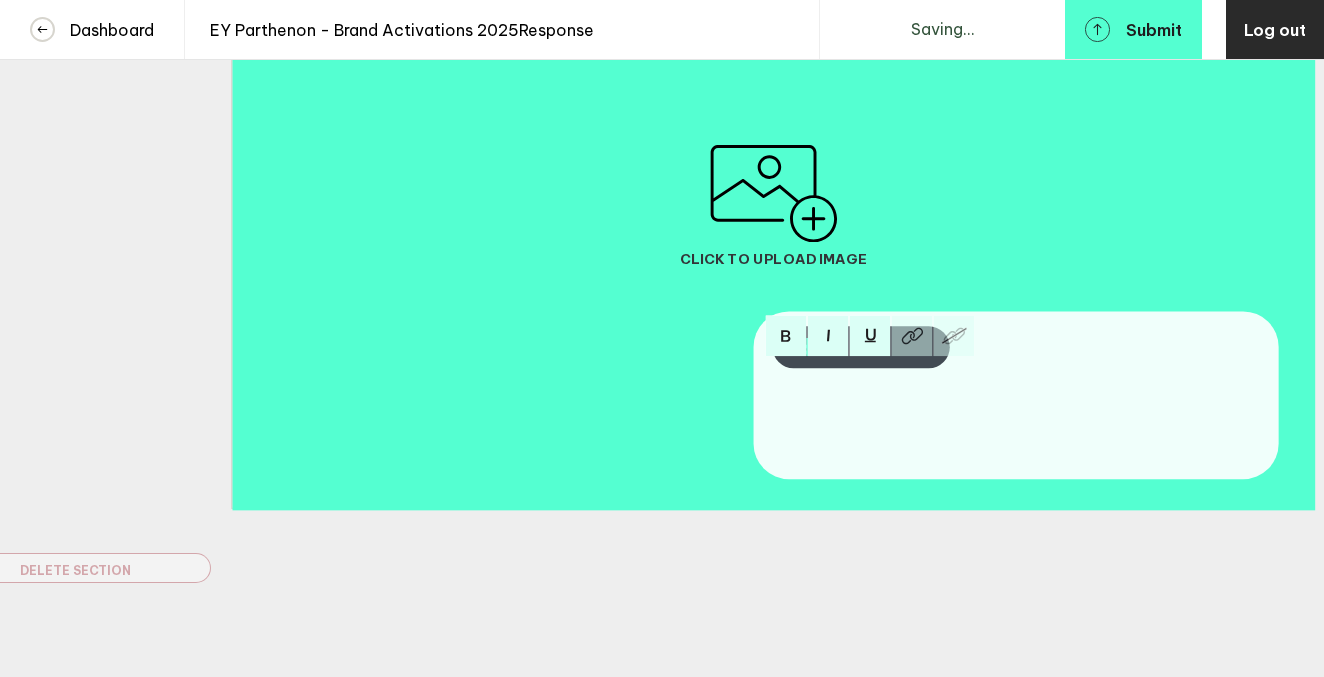 type 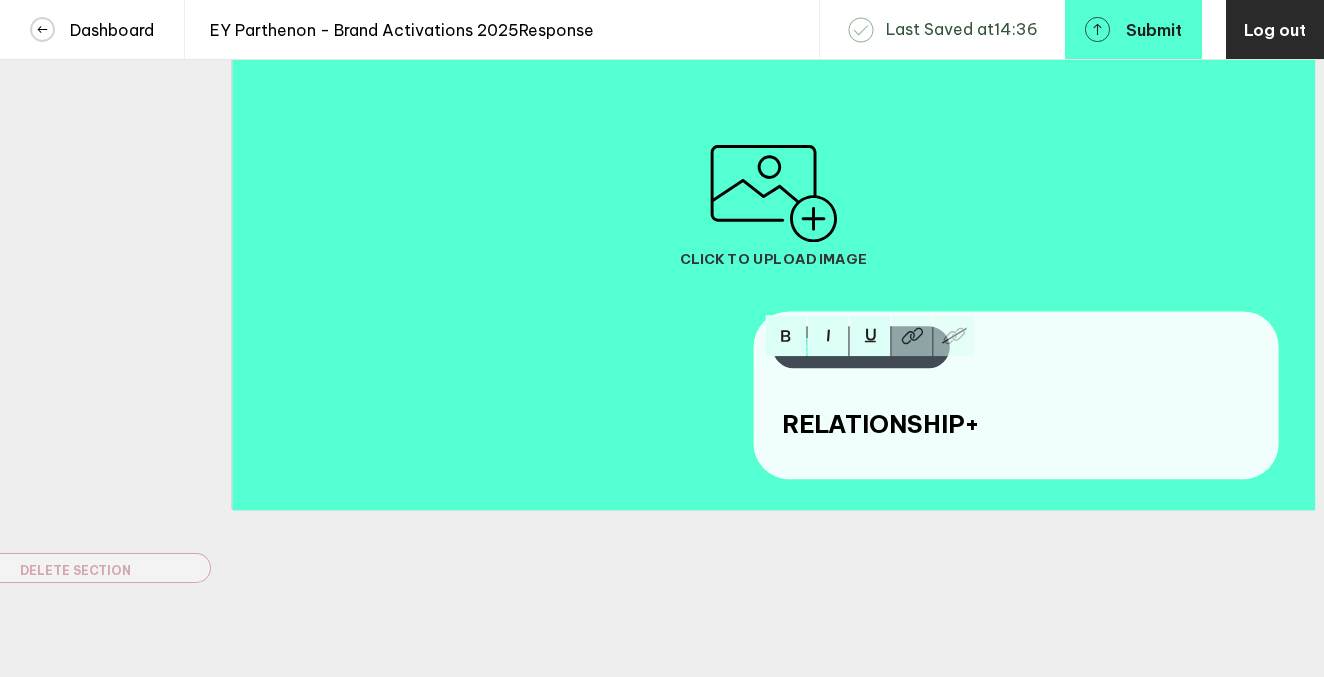 click on "Brief Client: EY  |  Brand: EY-Parthenon | Project: Brand Activation Ideas
THE ONE PAGE VIEW
The Ask In a Nutshell
While competitors deliver brilliant strategies but then disappear, EY-Parthenon takes you all the way to real-world results. But  not enough people know thi s - so we need to bring our competitive edge to life in a way that really gets on leaders’ radars:
Create breakthrough brand activation experiences that make CEOs, Boards, PE and Government leaders FEEL the EY-Parthenon difference: insight to strategic action to results –  fast .
The Opportunity
Windows of opportunity are increasingly short and ephemeral in today's volatile world. In this environment, EY-Parthenon's approach to strategy is the only one that can actually deliver results - while the McBs leave you with PowerPoint strategies and other Big Four firms copy tired approaches that don't execute.
THE strategic partner who helps the new generation of disruptive leaders  shape the future with confidence" at bounding box center [662, 109] 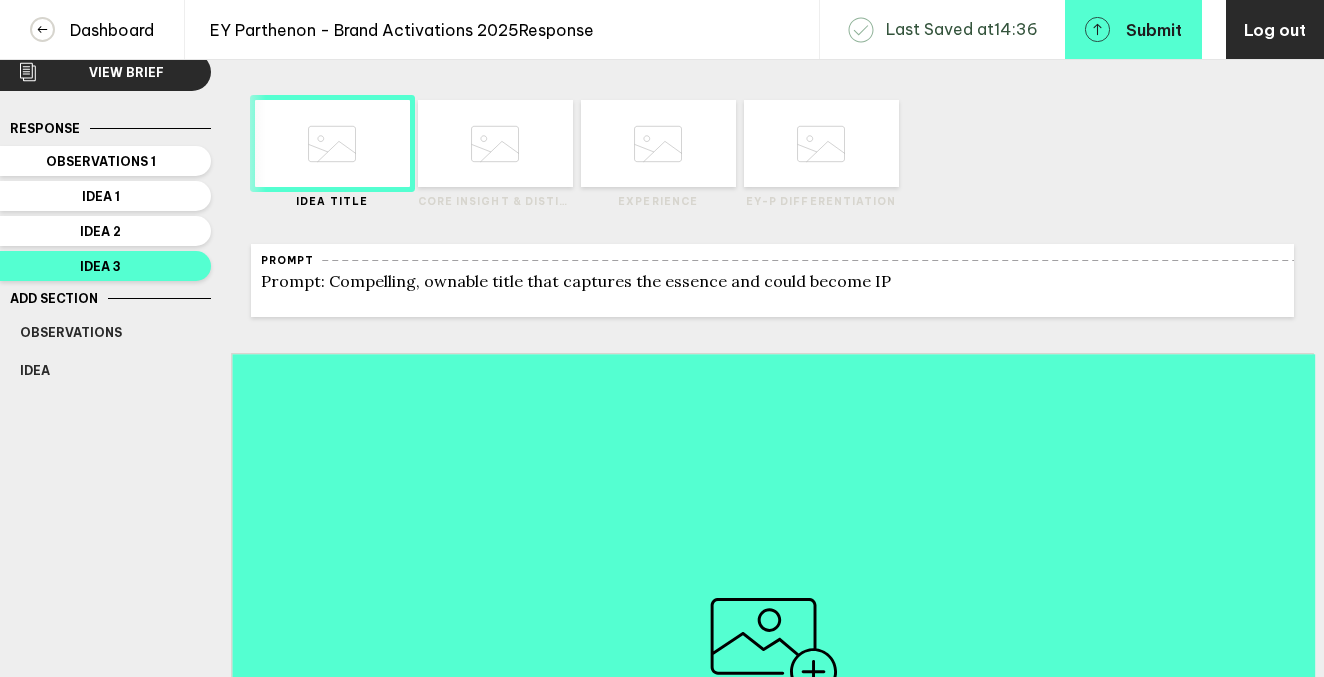 scroll, scrollTop: 0, scrollLeft: 0, axis: both 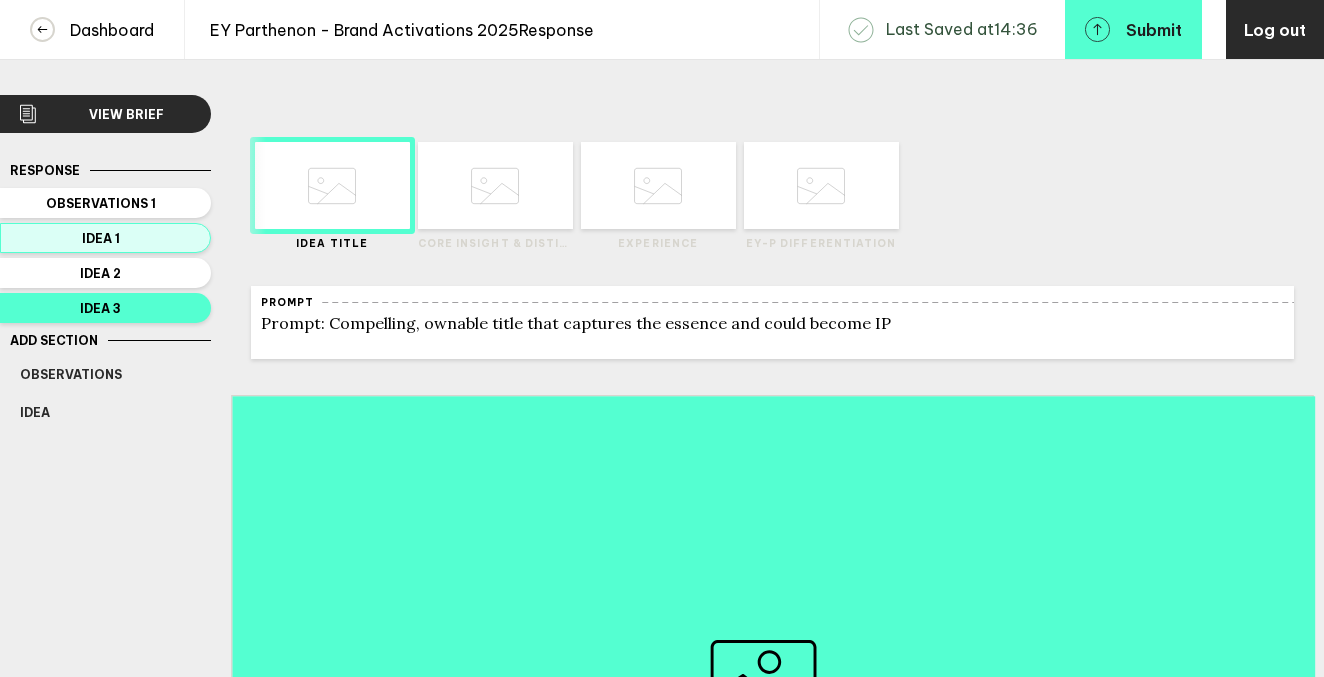 click on "Idea 1" at bounding box center (105, 238) 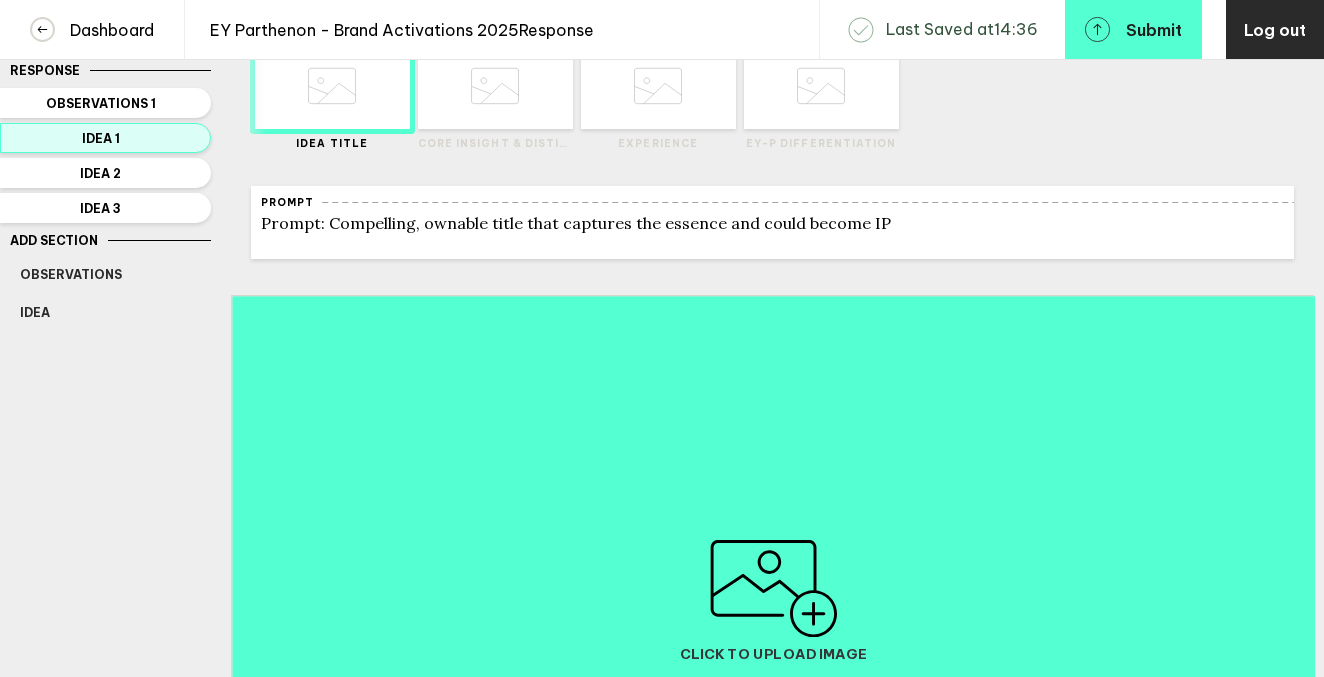 scroll, scrollTop: 0, scrollLeft: 0, axis: both 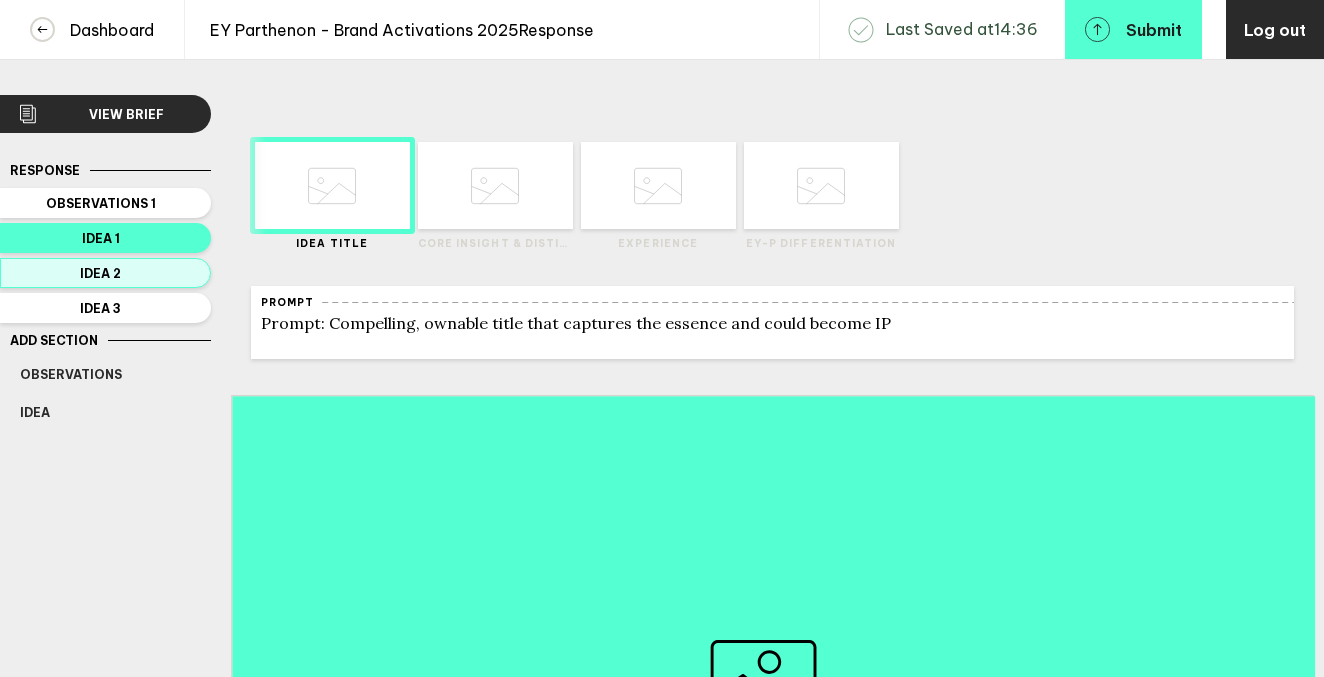click on "Idea 2" at bounding box center [101, 273] 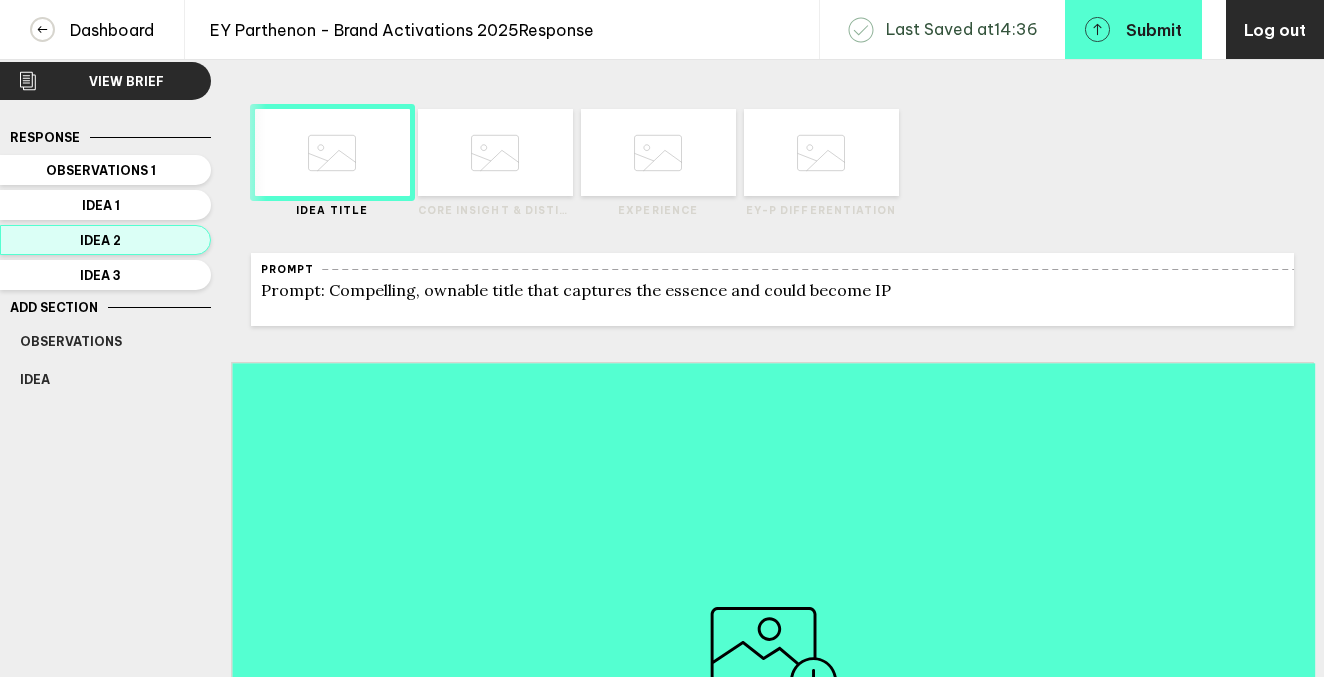 scroll, scrollTop: 0, scrollLeft: 0, axis: both 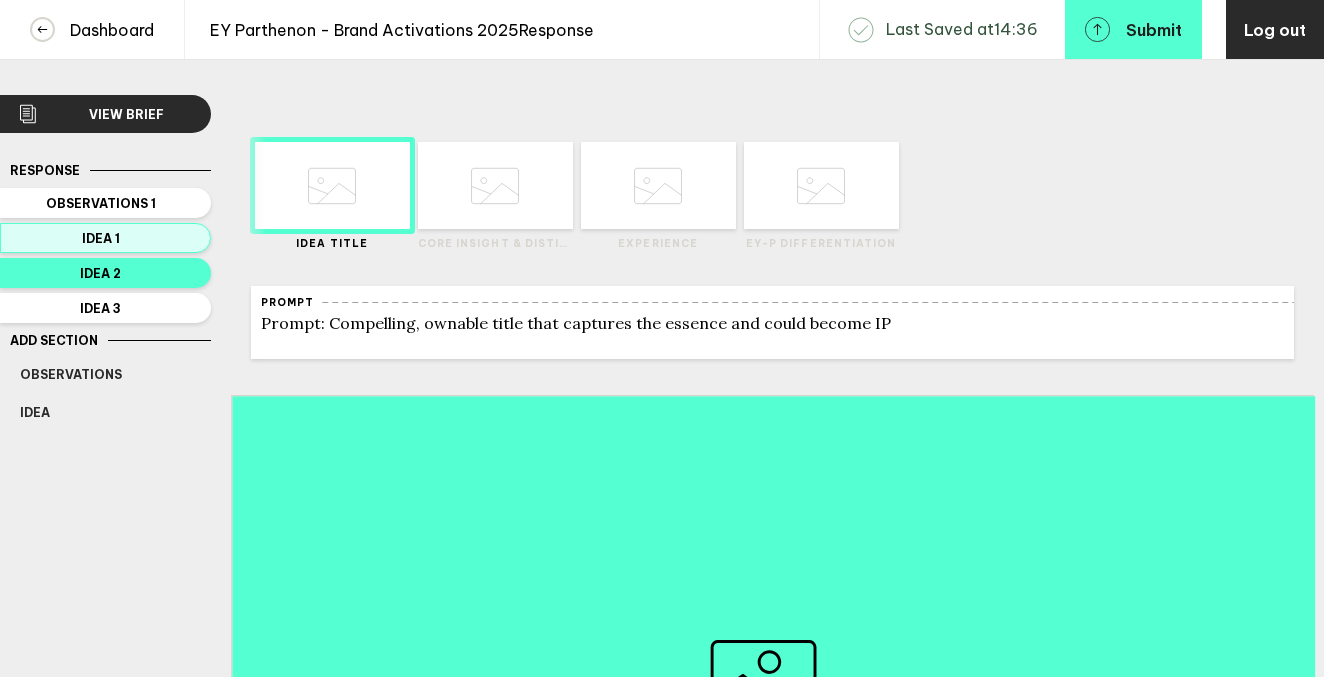 click on "Idea 1" at bounding box center [101, 238] 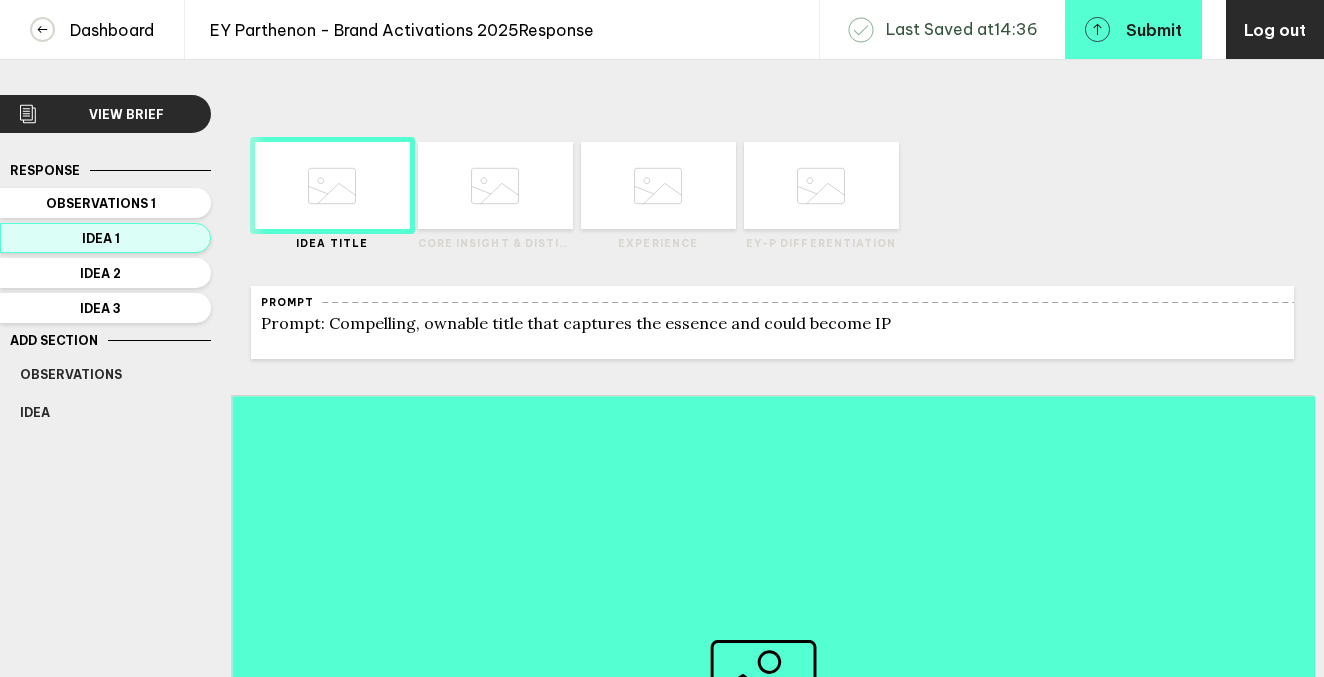 scroll, scrollTop: 543, scrollLeft: 0, axis: vertical 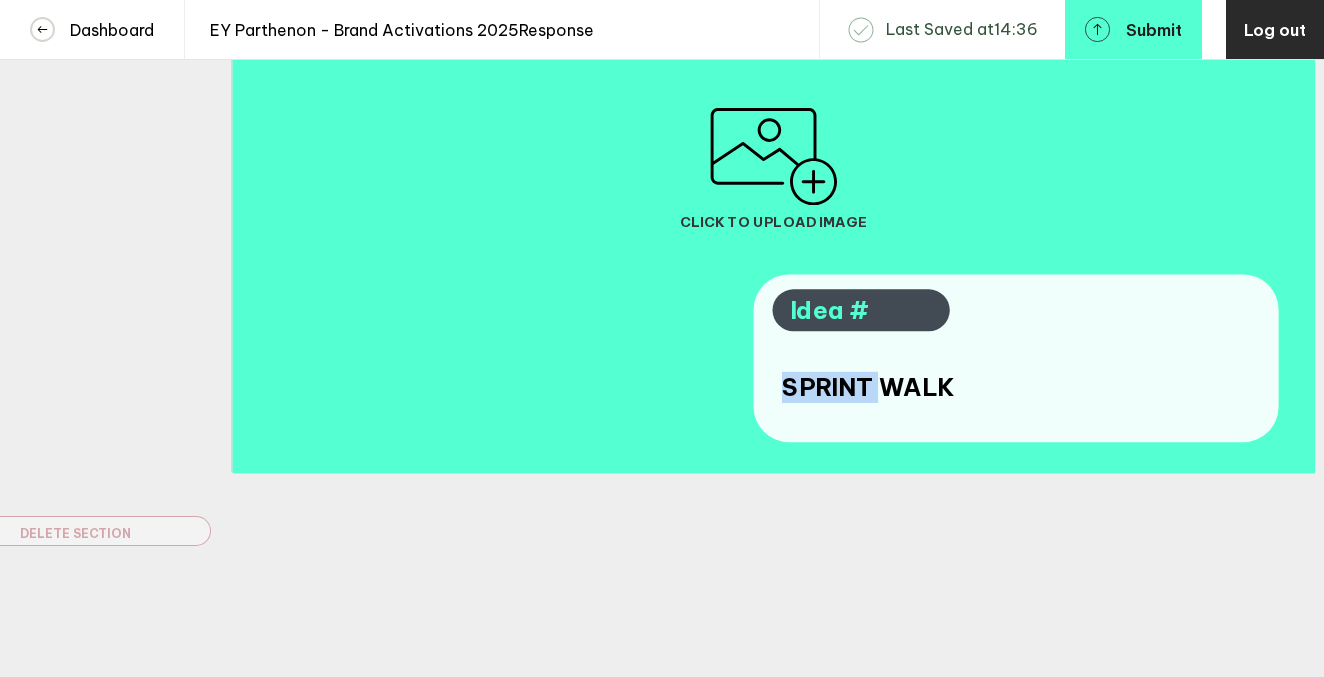 drag, startPoint x: 879, startPoint y: 390, endPoint x: 763, endPoint y: 388, distance: 116.01724 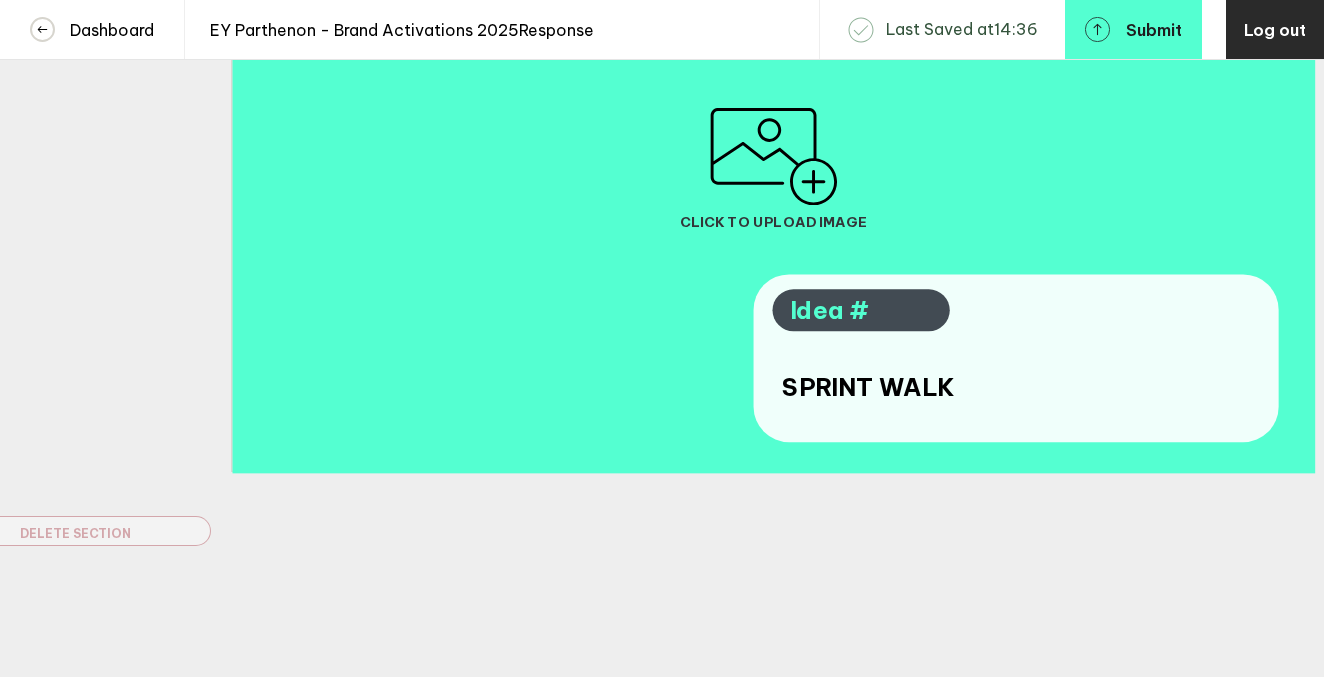 click on "SPRINT WALK" at bounding box center (868, 386) 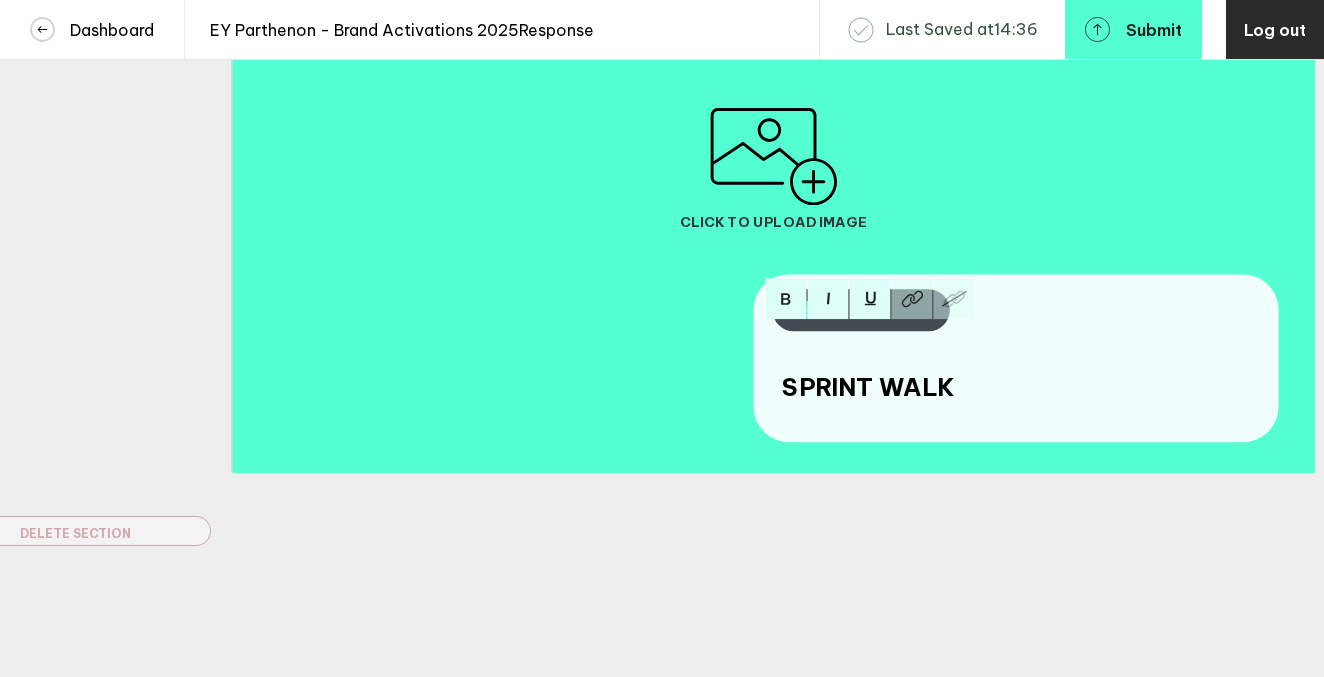 click on "SPRINT WALK" at bounding box center [868, 386] 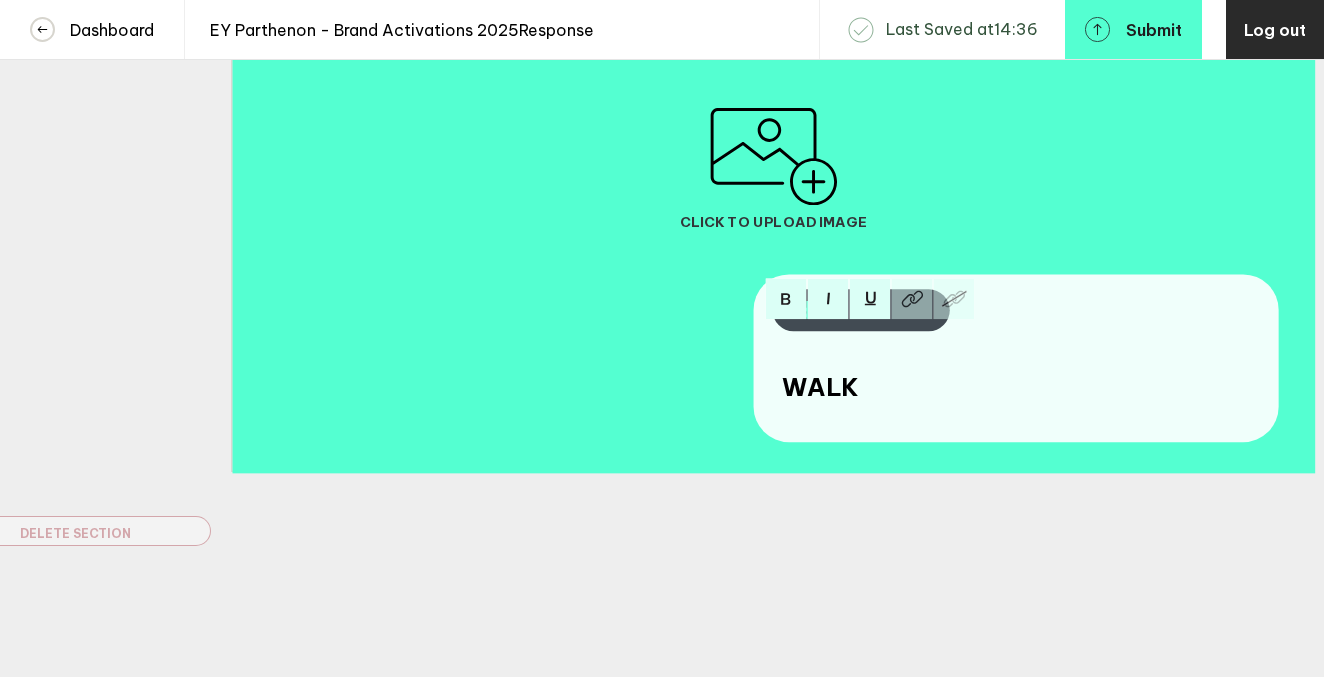 click on "WALK" at bounding box center [971, 386] 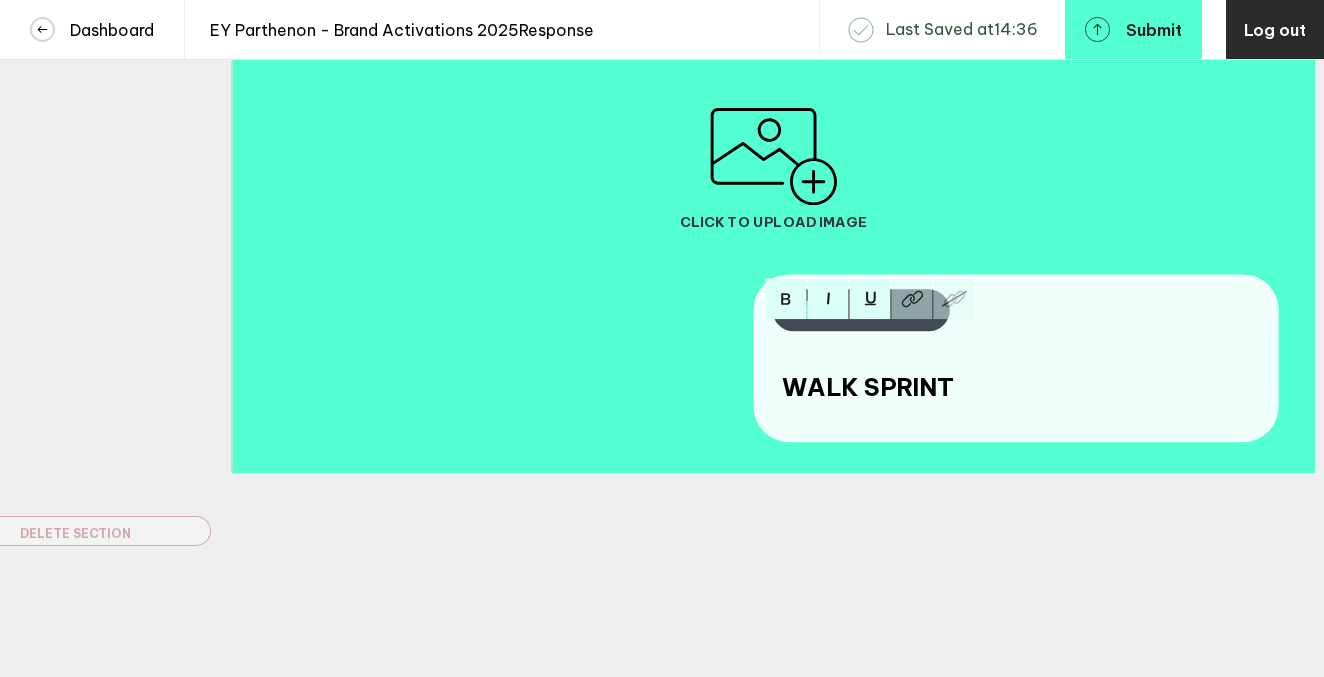 click on "Delete
Created with Sketch.
Move Left
Created with Sketch.
Move Right
Created with Sketch.
Idea Title
Delete
Created with Sketch.
Move Left
Created with Sketch." at bounding box center [772, 42] 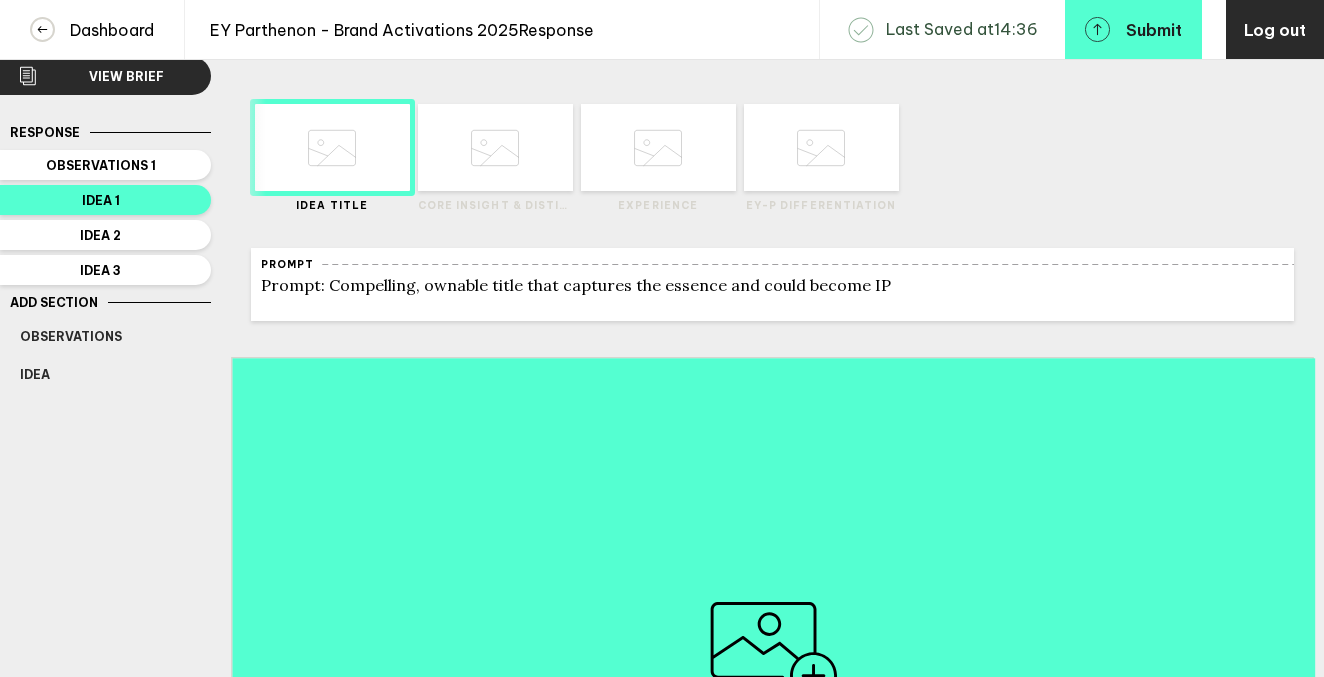scroll, scrollTop: 25, scrollLeft: 0, axis: vertical 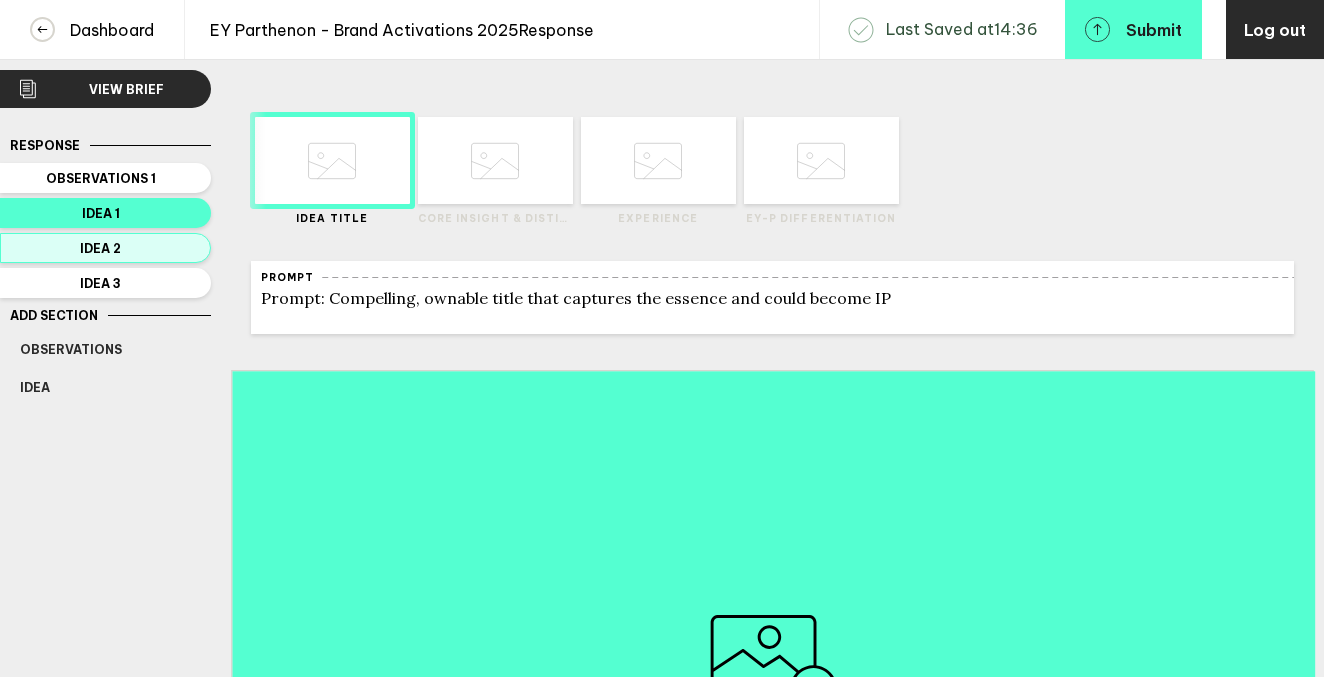 click on "Idea 2" at bounding box center (101, 248) 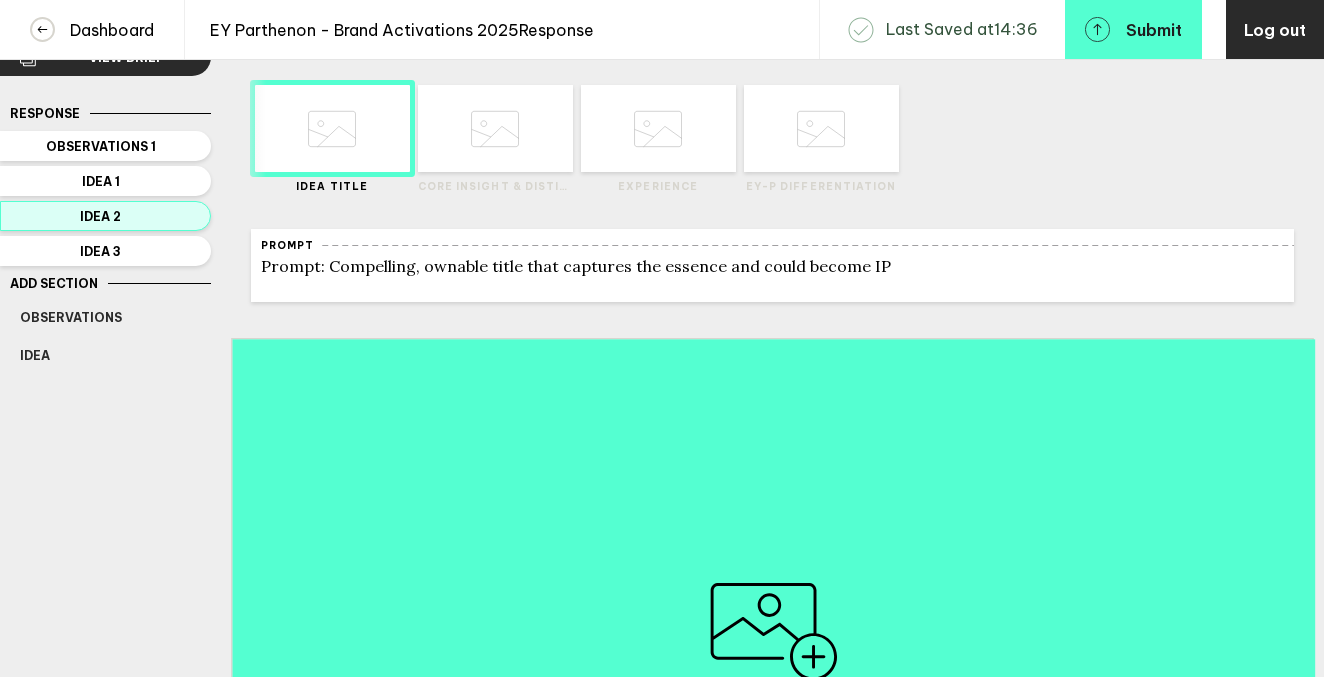 scroll, scrollTop: 0, scrollLeft: 0, axis: both 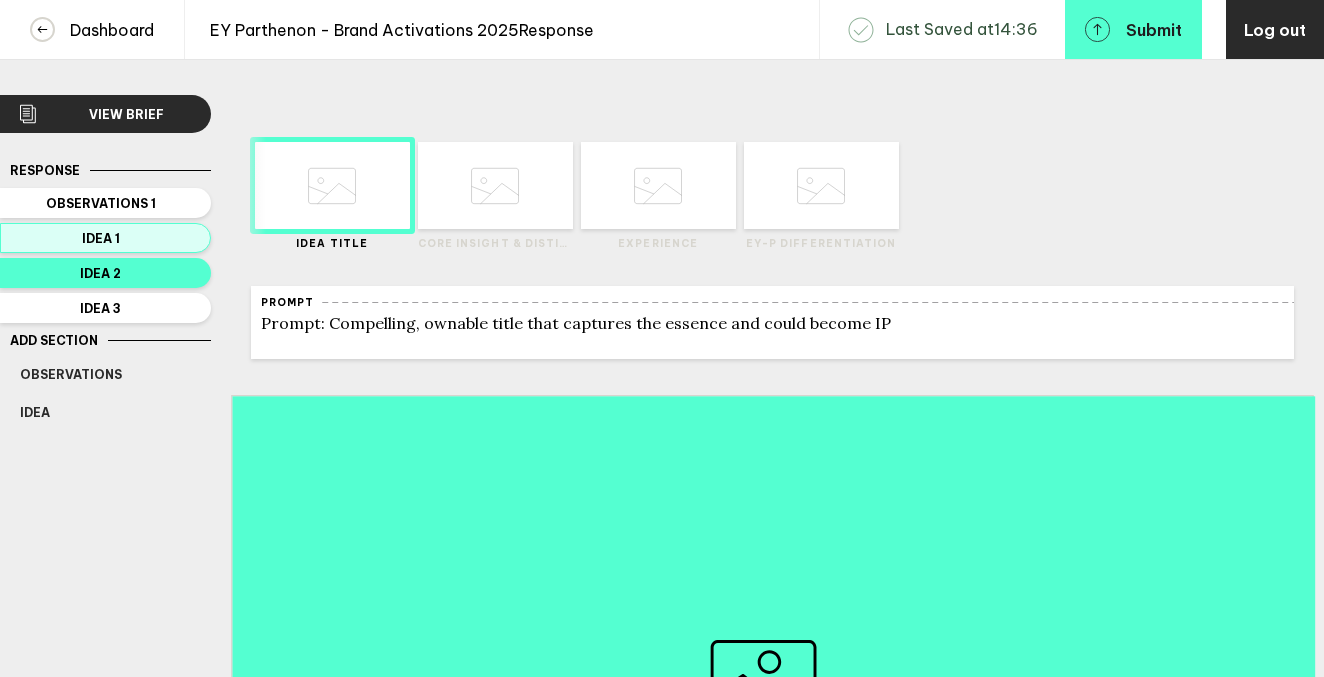 click on "Idea 1" at bounding box center (101, 238) 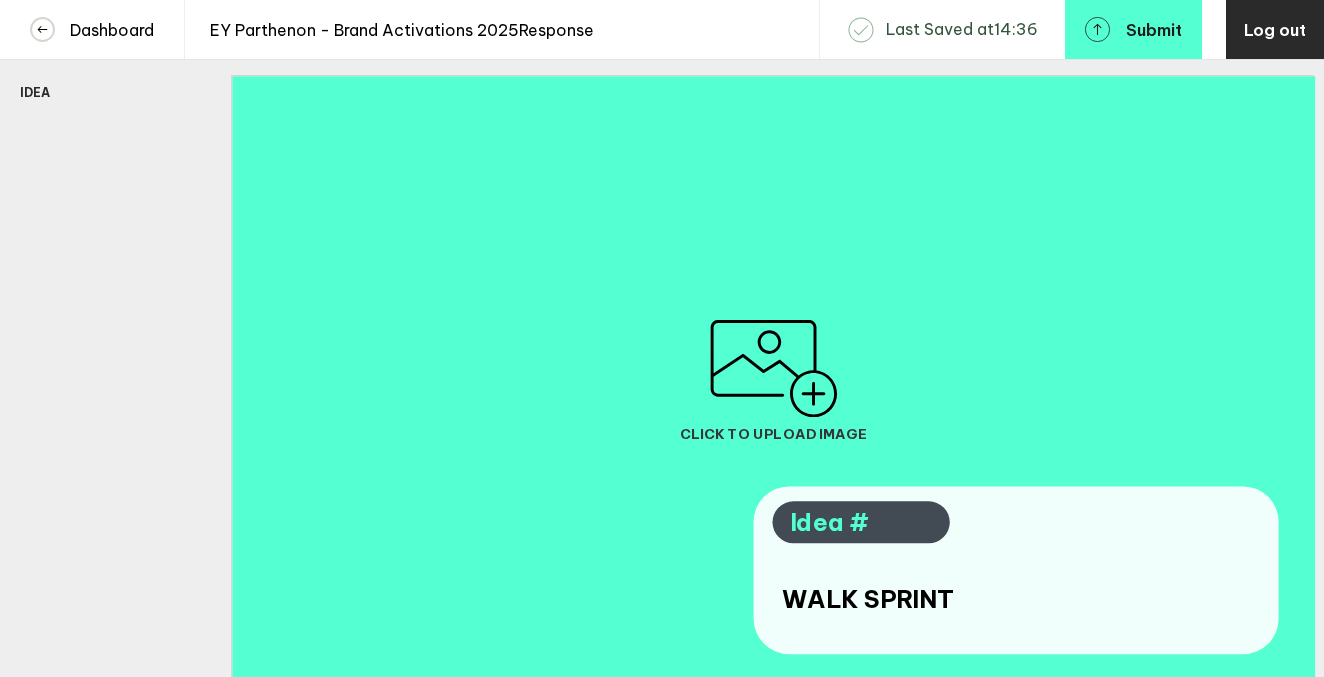 scroll, scrollTop: 543, scrollLeft: 0, axis: vertical 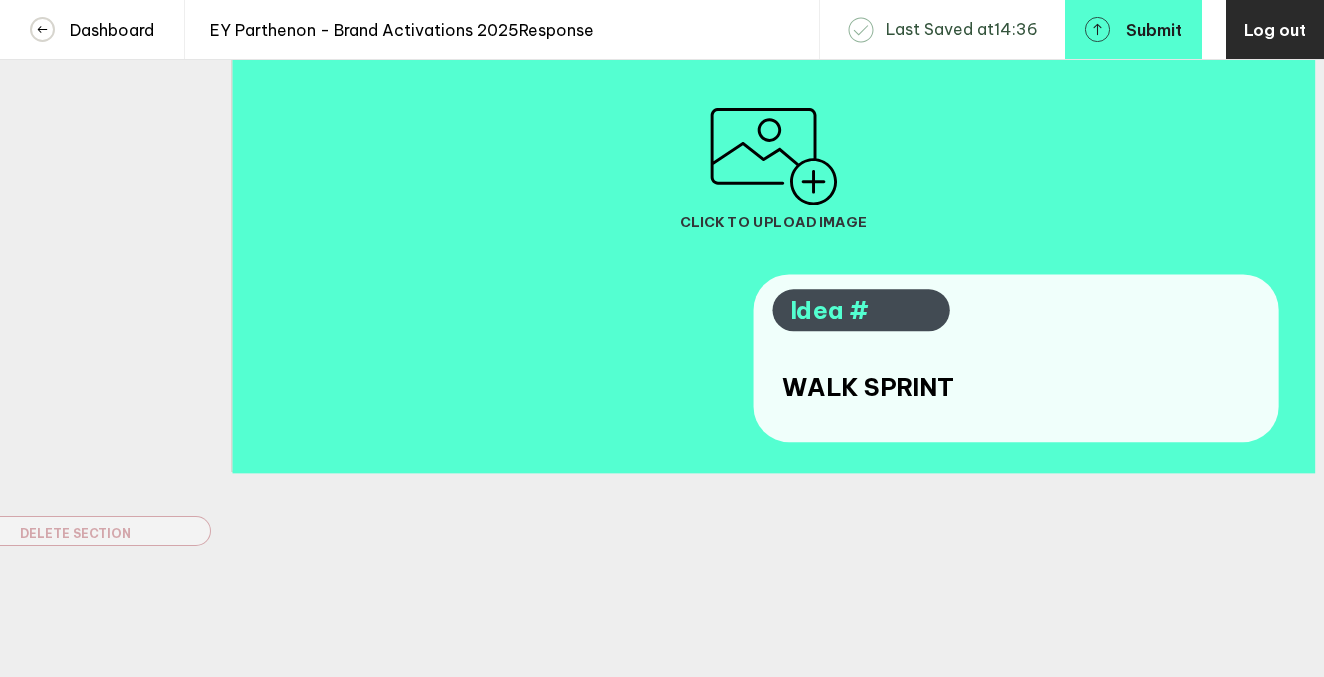 click on "WALK SPRINT" at bounding box center (868, 386) 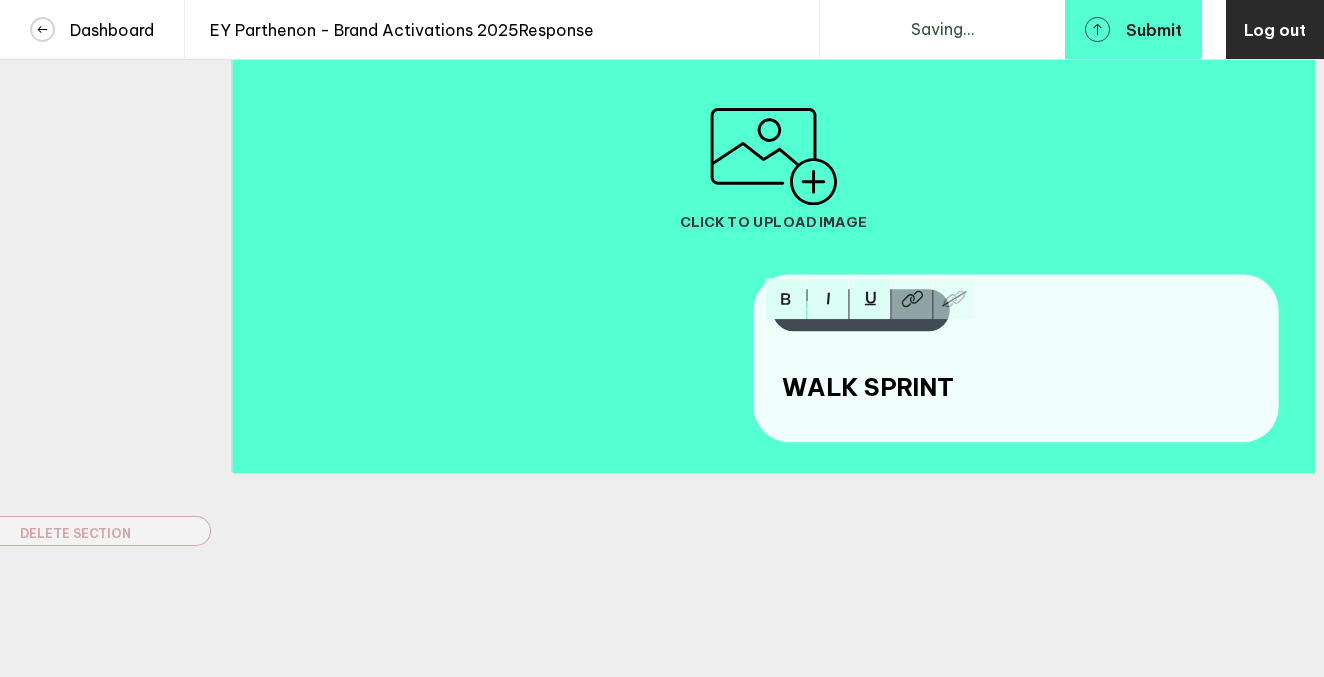 scroll, scrollTop: 543, scrollLeft: 0, axis: vertical 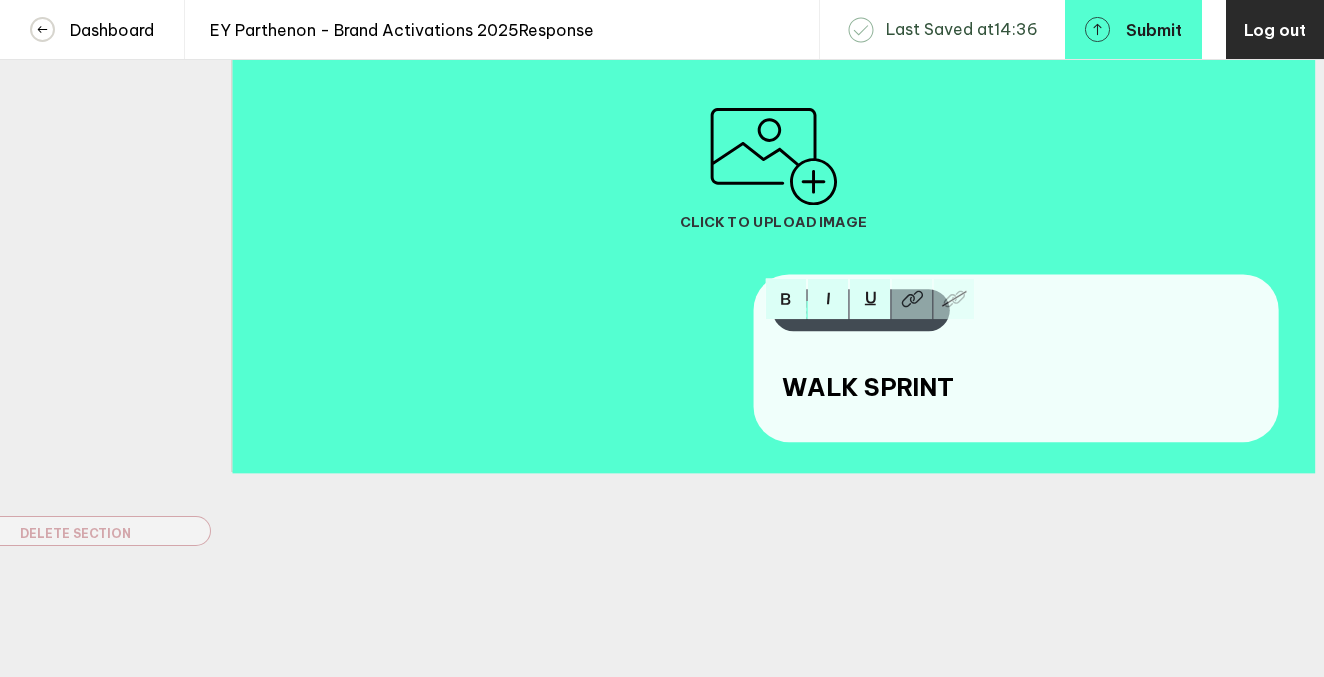 click on "WALK SPRINT" at bounding box center [868, 386] 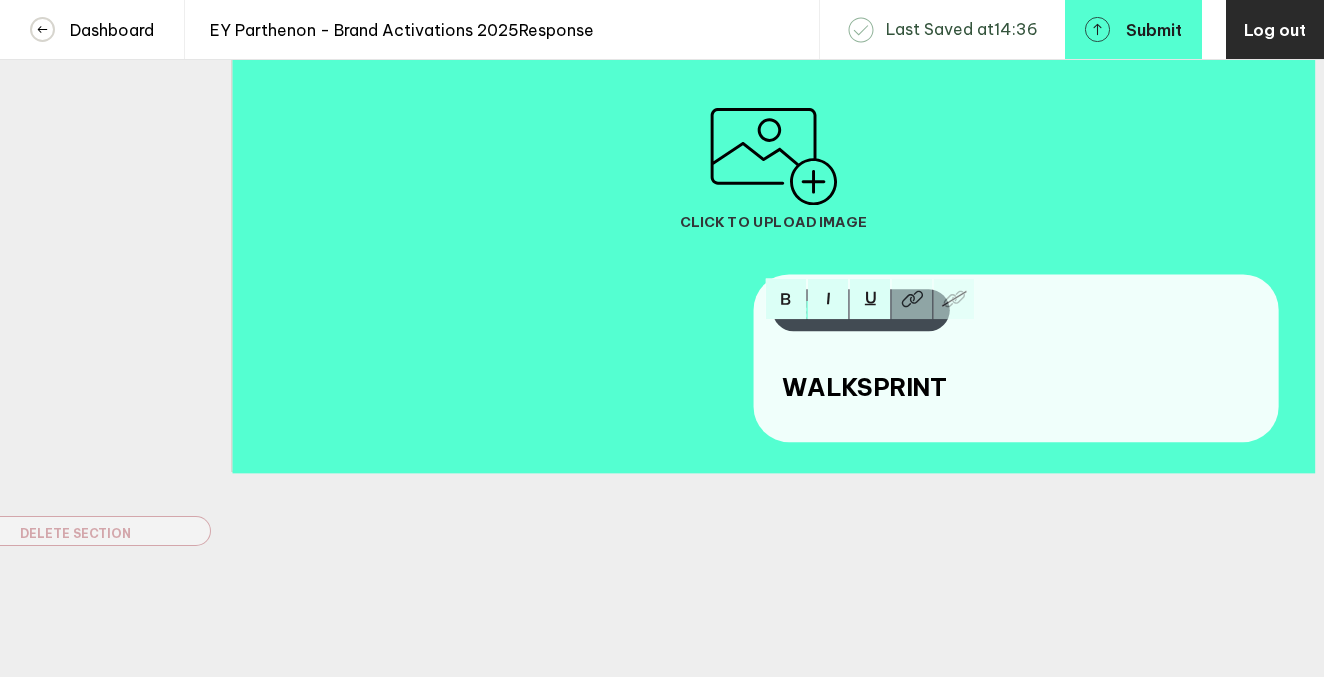 type 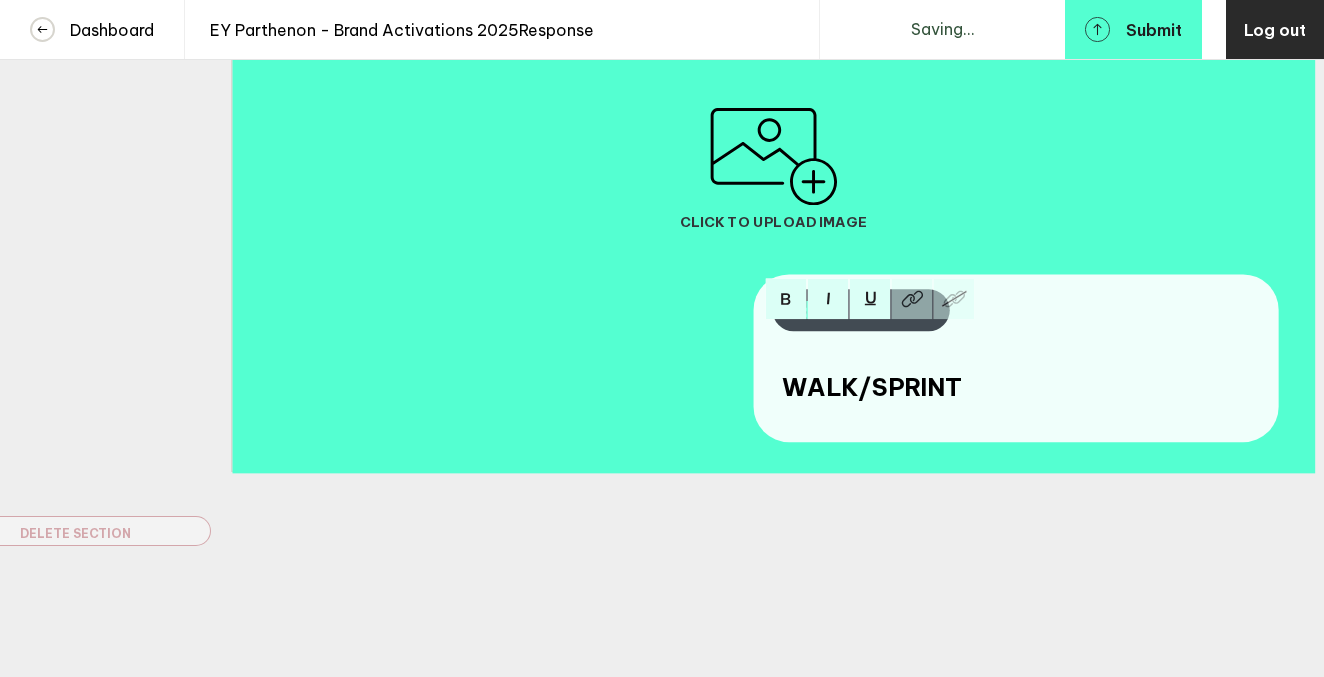click on "Delete
Created with Sketch.
Move Left
Created with Sketch.
Move Right
Created with Sketch.
Idea Title
Delete
Created with Sketch.
Move Left
Created with Sketch." at bounding box center (772, 42) 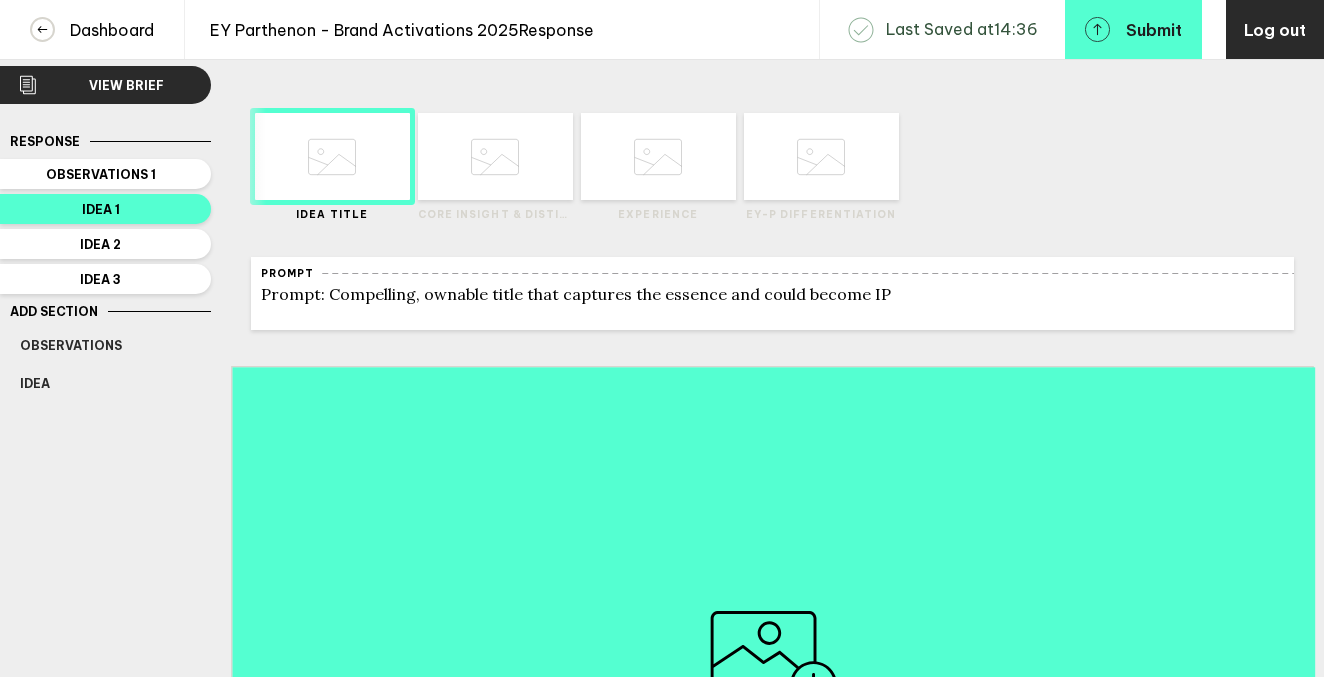 scroll, scrollTop: 0, scrollLeft: 0, axis: both 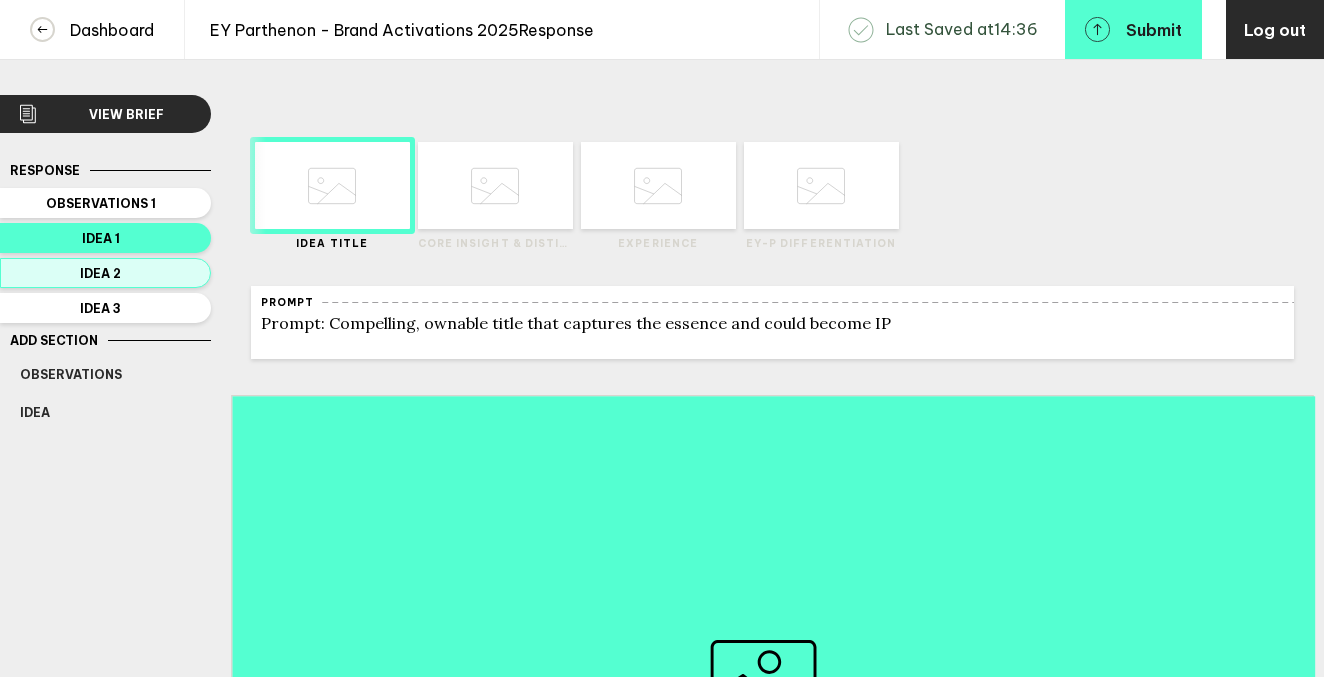 click on "Idea 2" at bounding box center (101, 273) 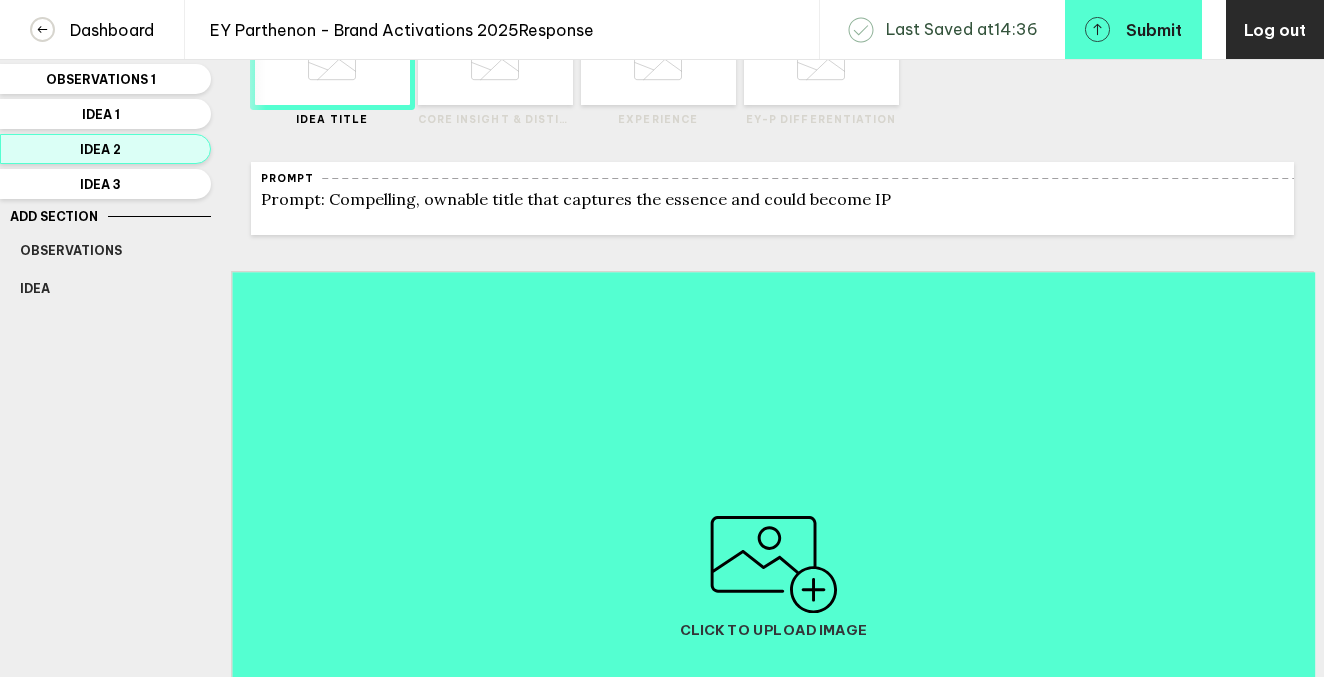 scroll, scrollTop: 92, scrollLeft: 0, axis: vertical 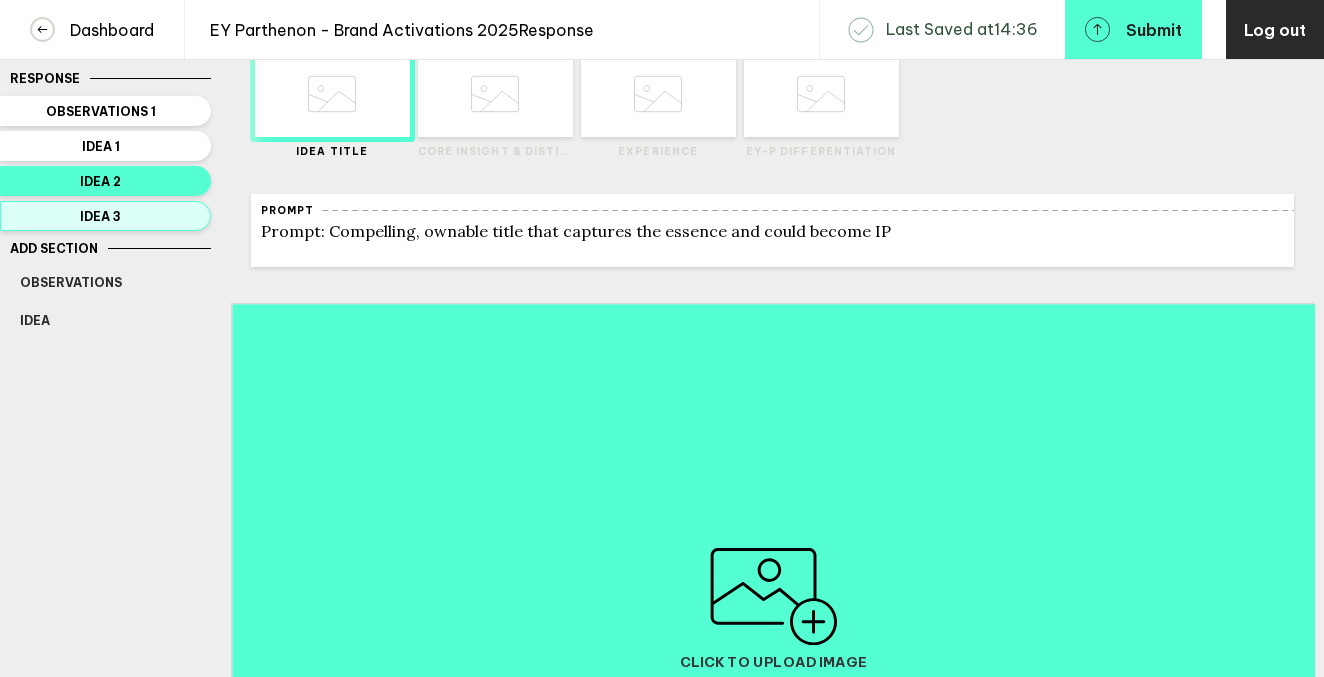 click on "Idea 3" at bounding box center [101, 216] 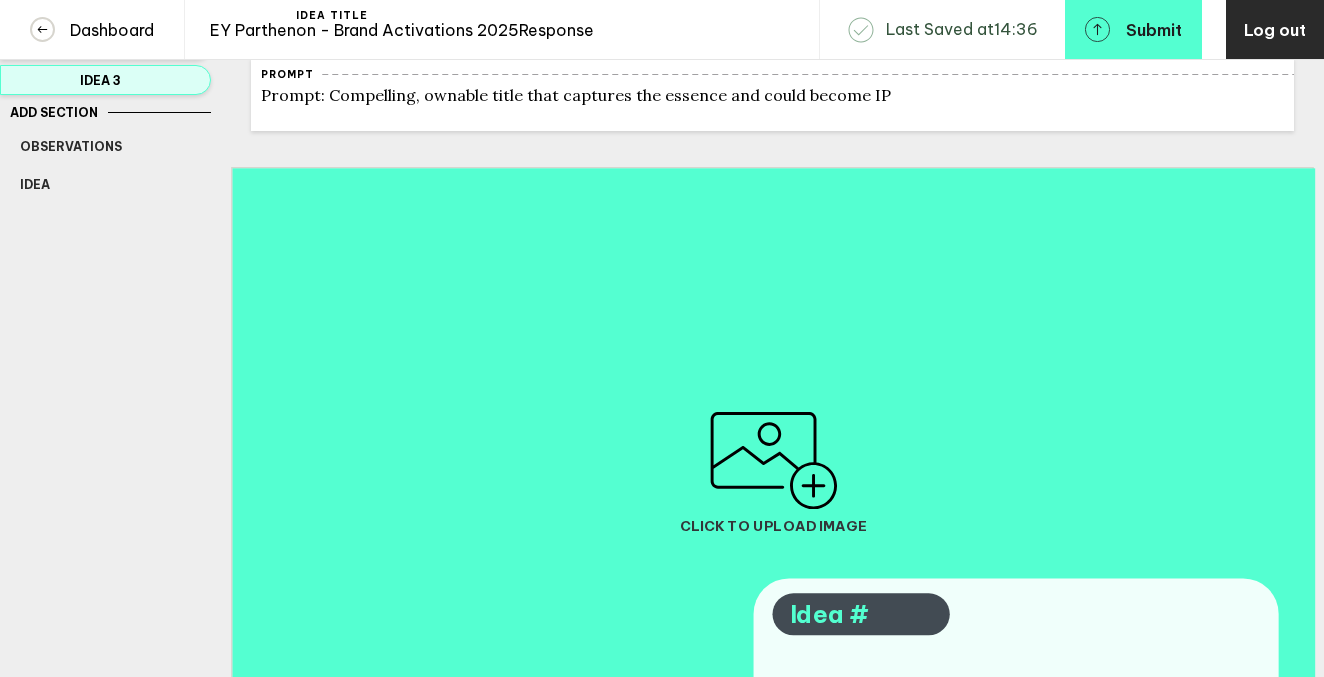 scroll, scrollTop: 0, scrollLeft: 0, axis: both 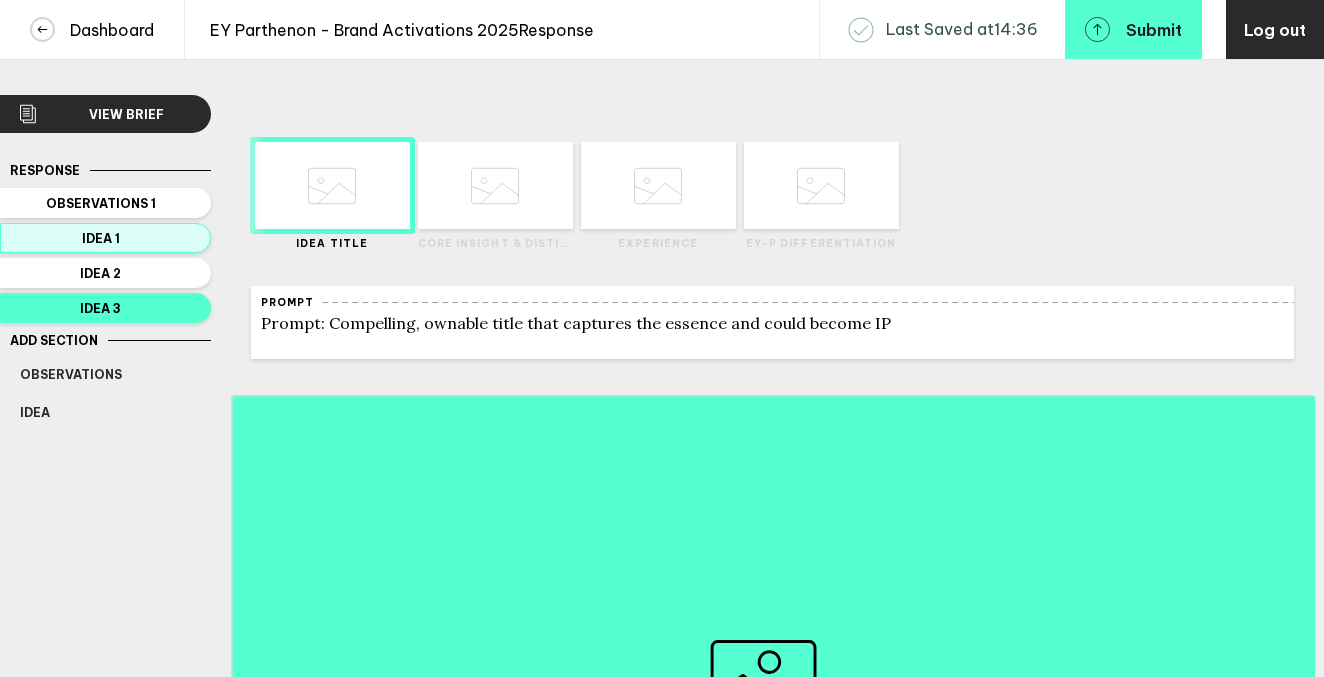 click on "Idea 1" at bounding box center (105, 238) 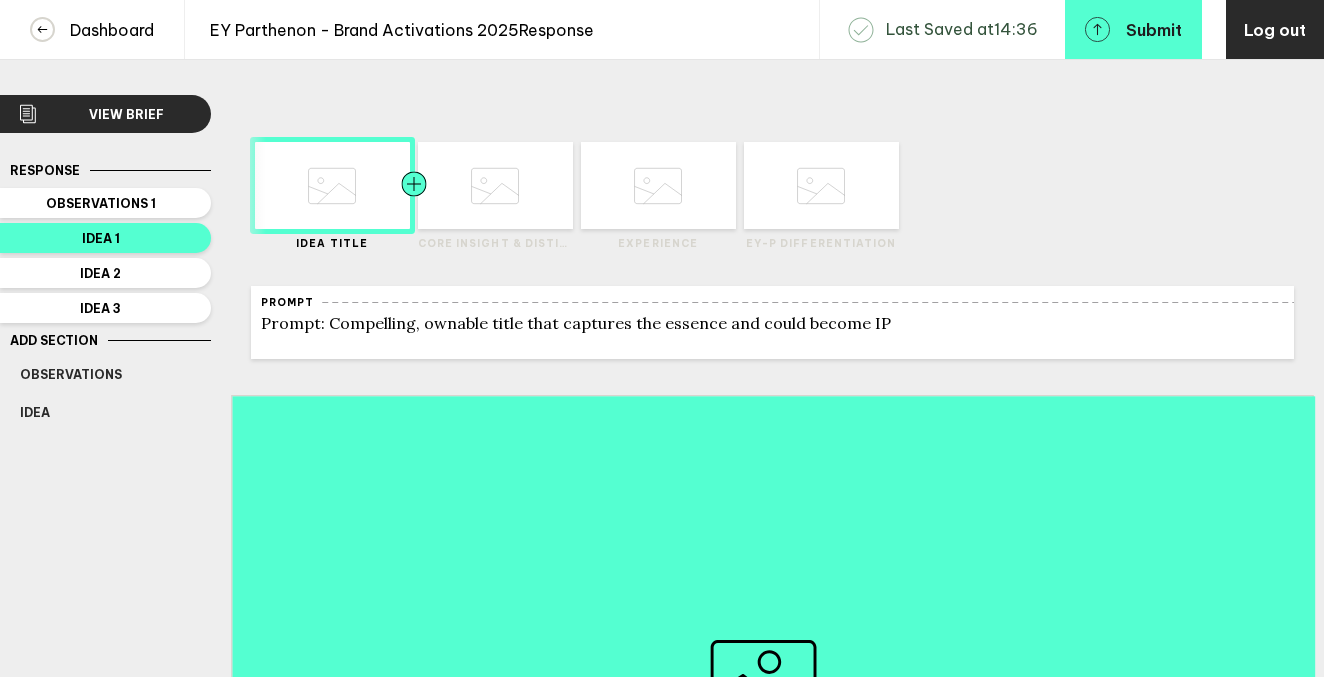 click at bounding box center [453, 185] 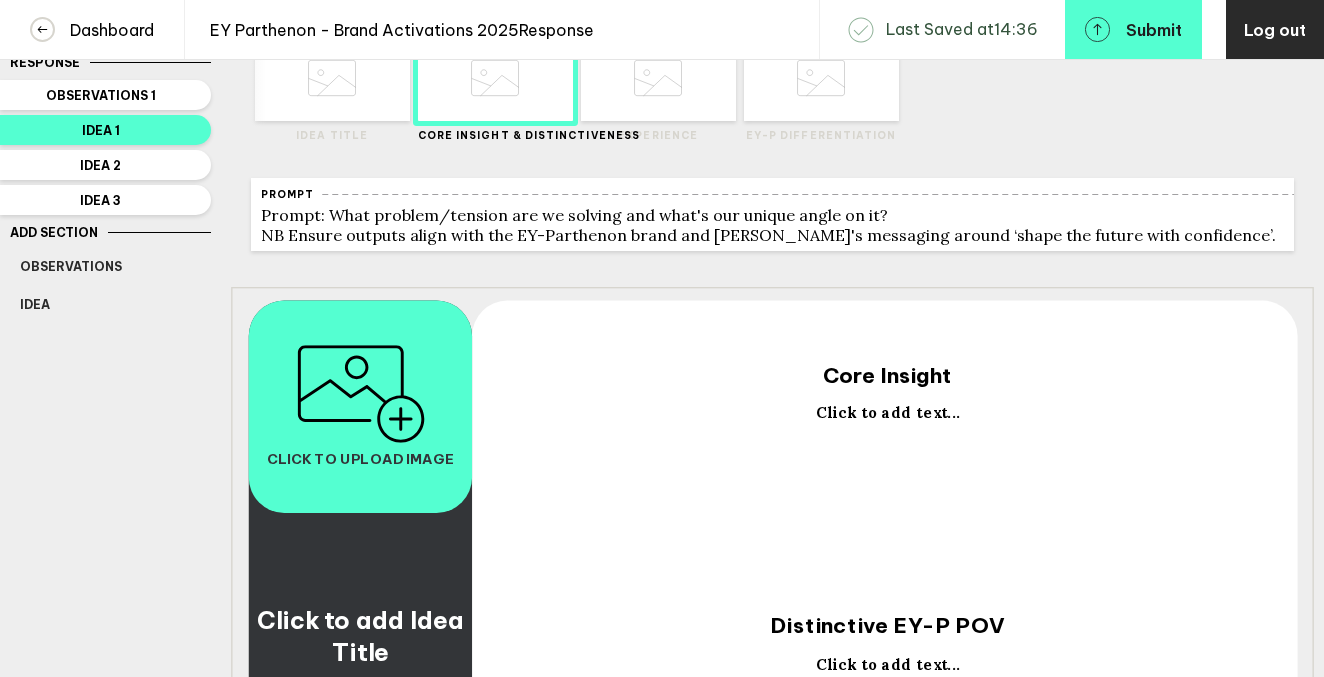 scroll, scrollTop: 110, scrollLeft: 0, axis: vertical 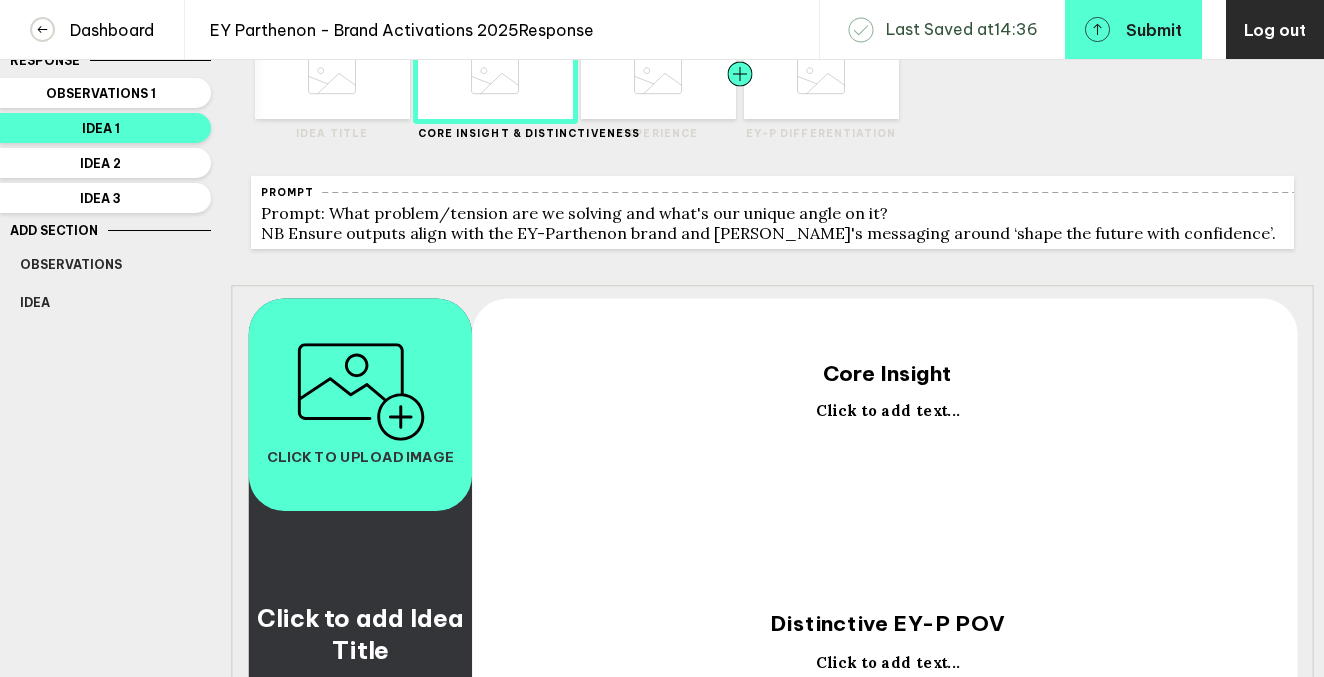 click at bounding box center (701, 75) 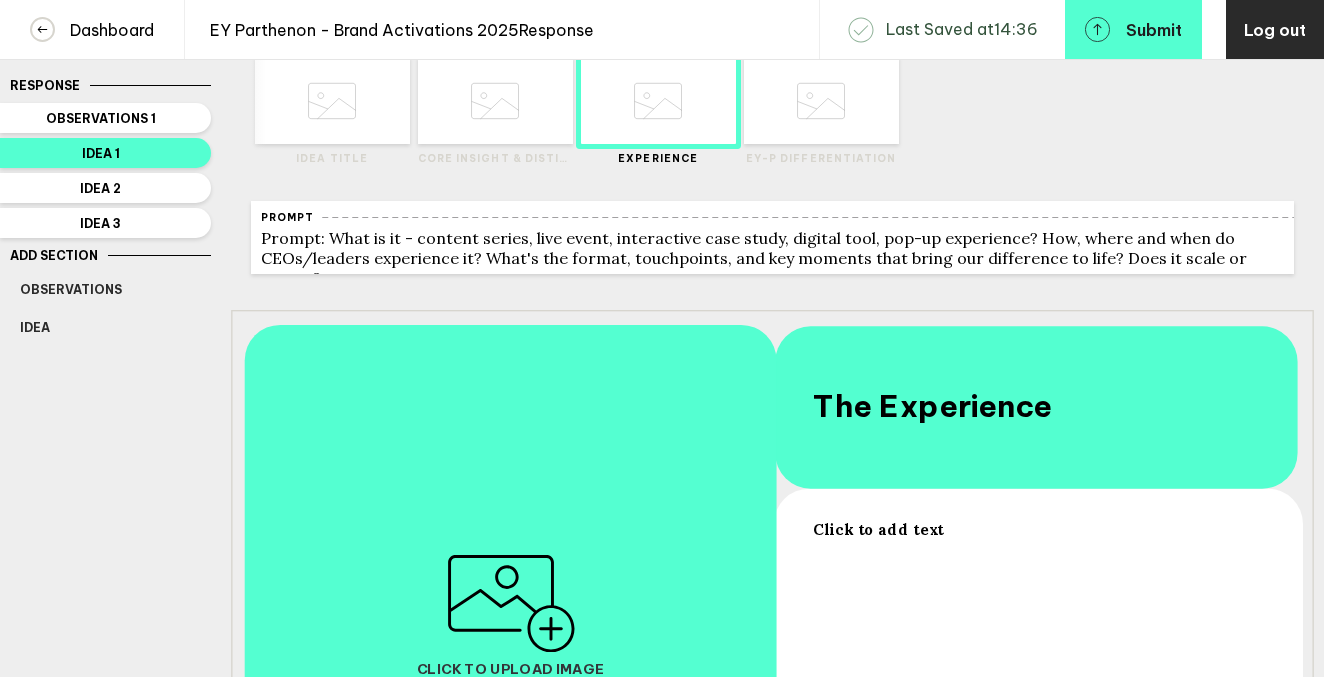 scroll, scrollTop: 0, scrollLeft: 0, axis: both 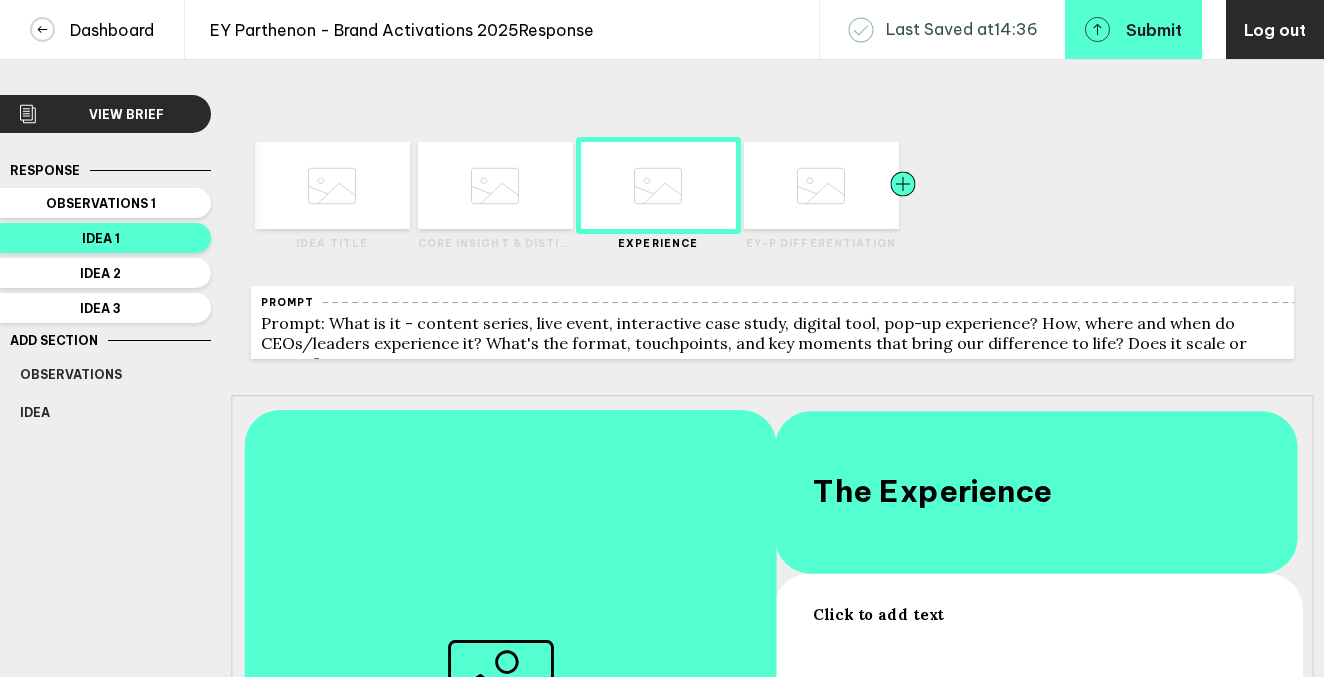click at bounding box center (864, 185) 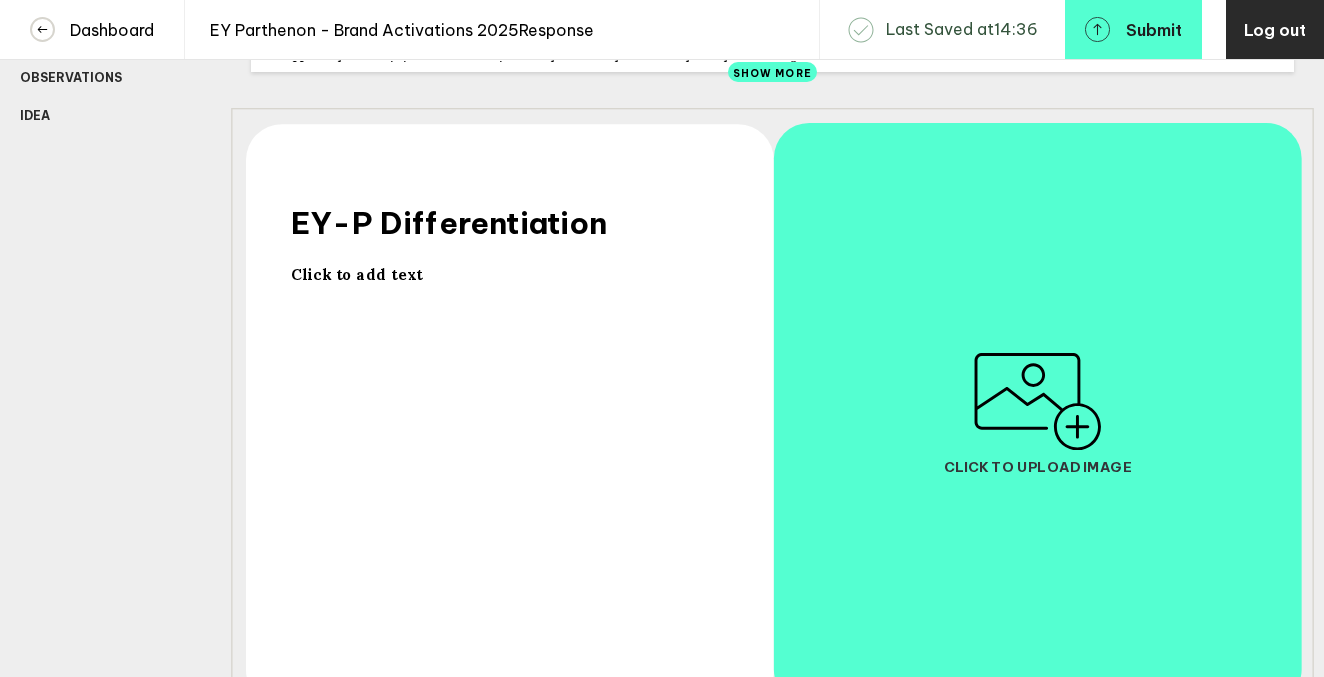 scroll, scrollTop: 0, scrollLeft: 0, axis: both 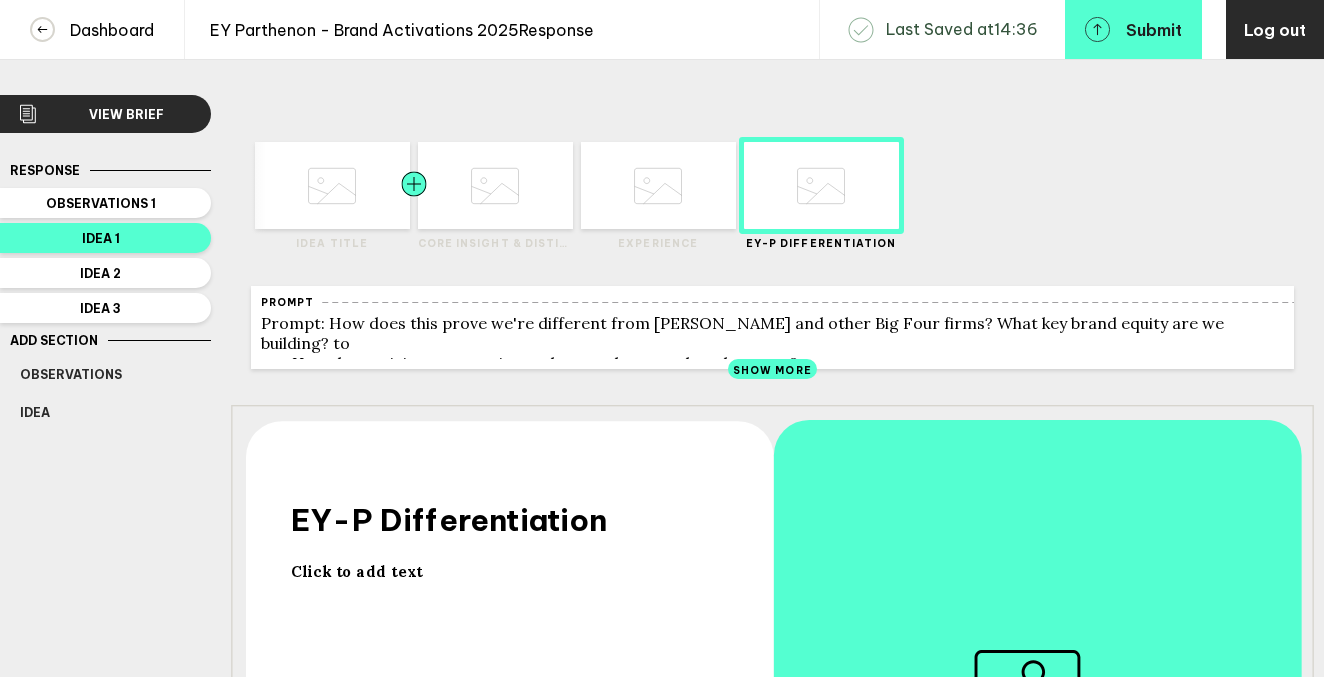click at bounding box center (375, 185) 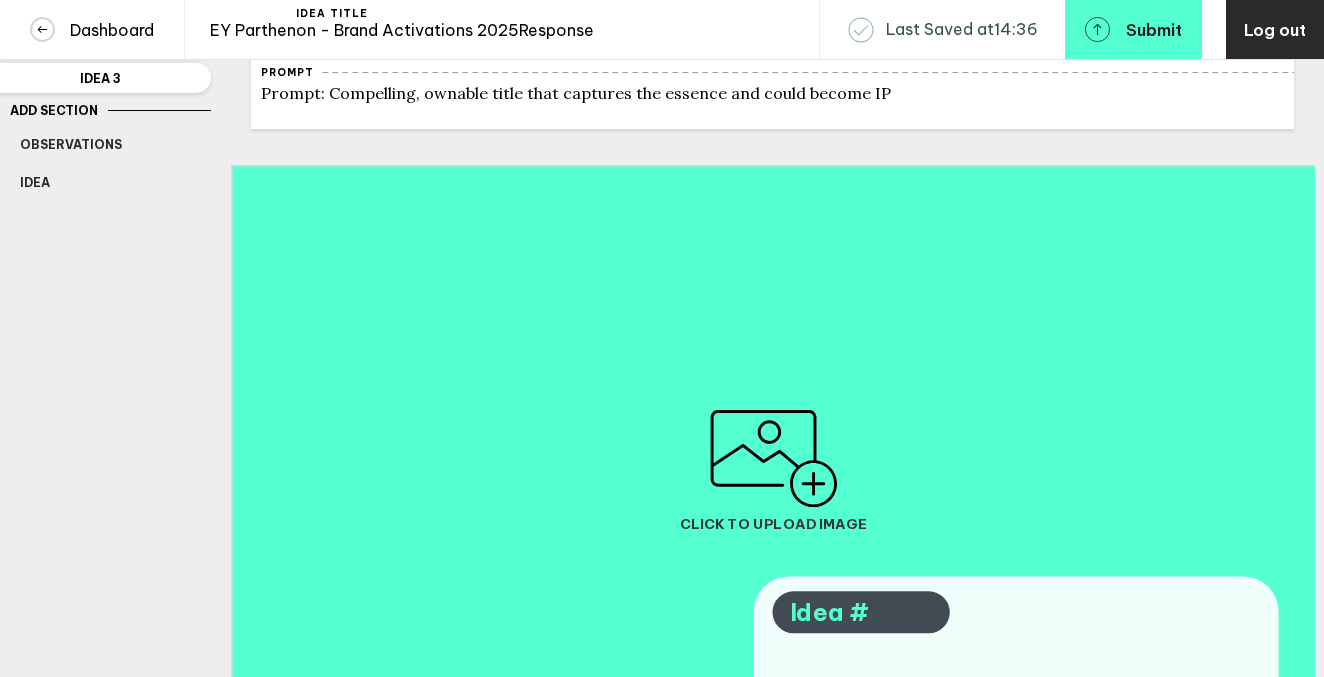 scroll, scrollTop: 0, scrollLeft: 0, axis: both 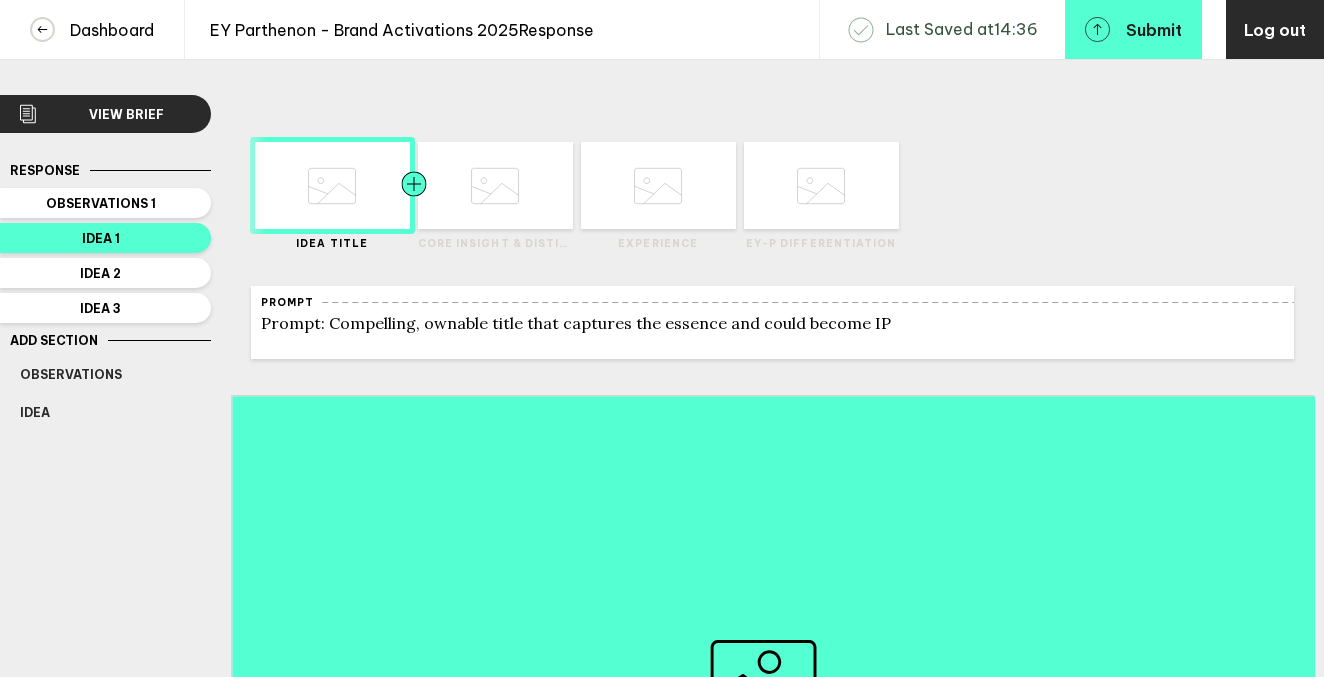 click at bounding box center [453, 185] 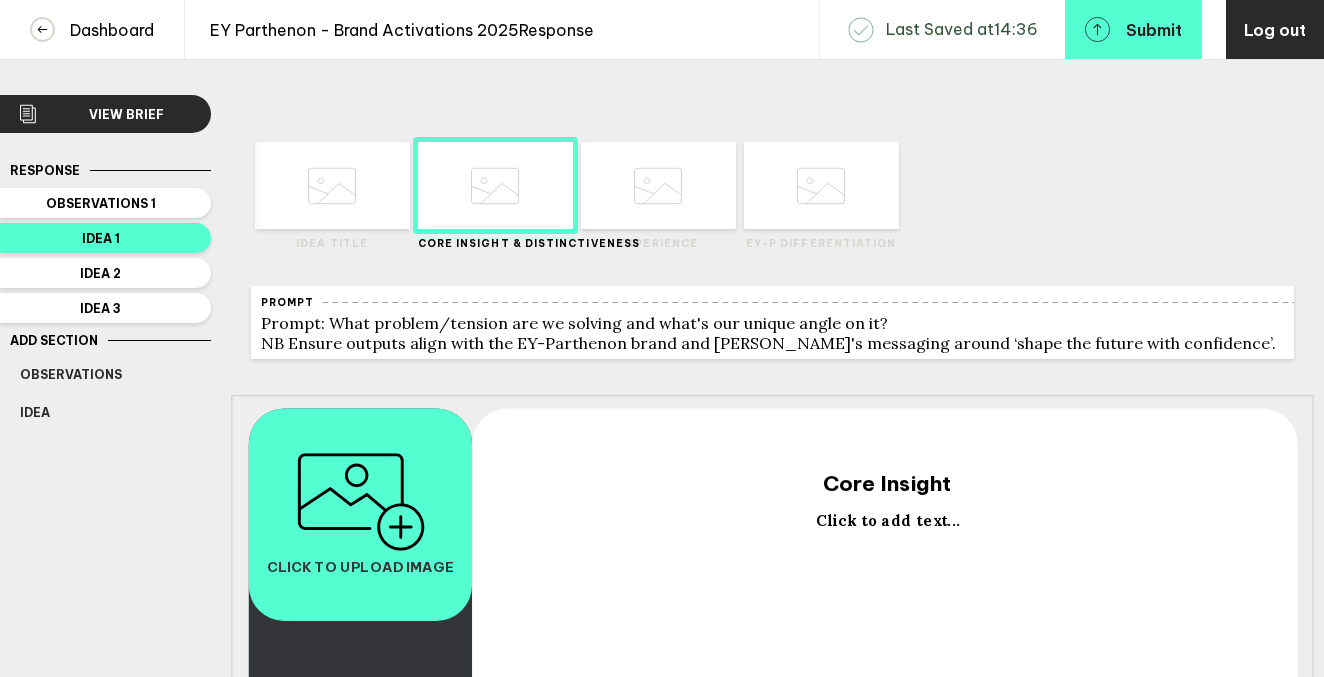click on "Click to add text..." at bounding box center (887, 521) 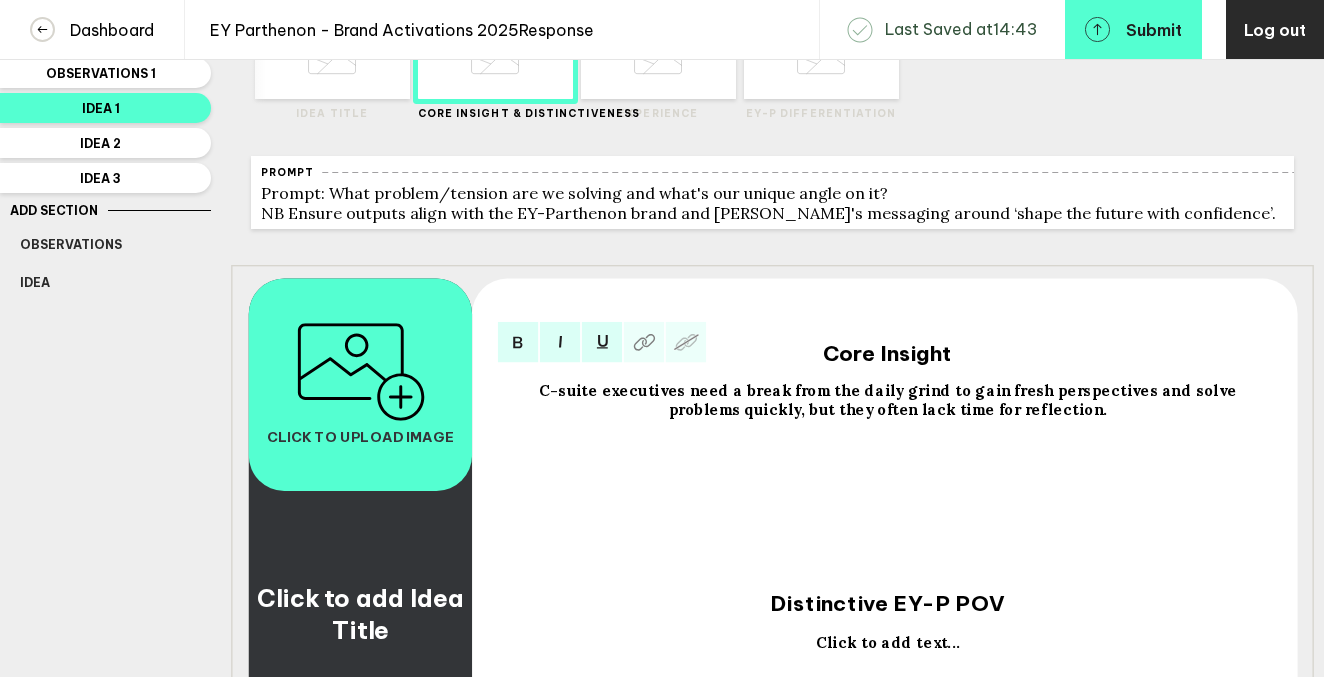 scroll, scrollTop: 131, scrollLeft: 0, axis: vertical 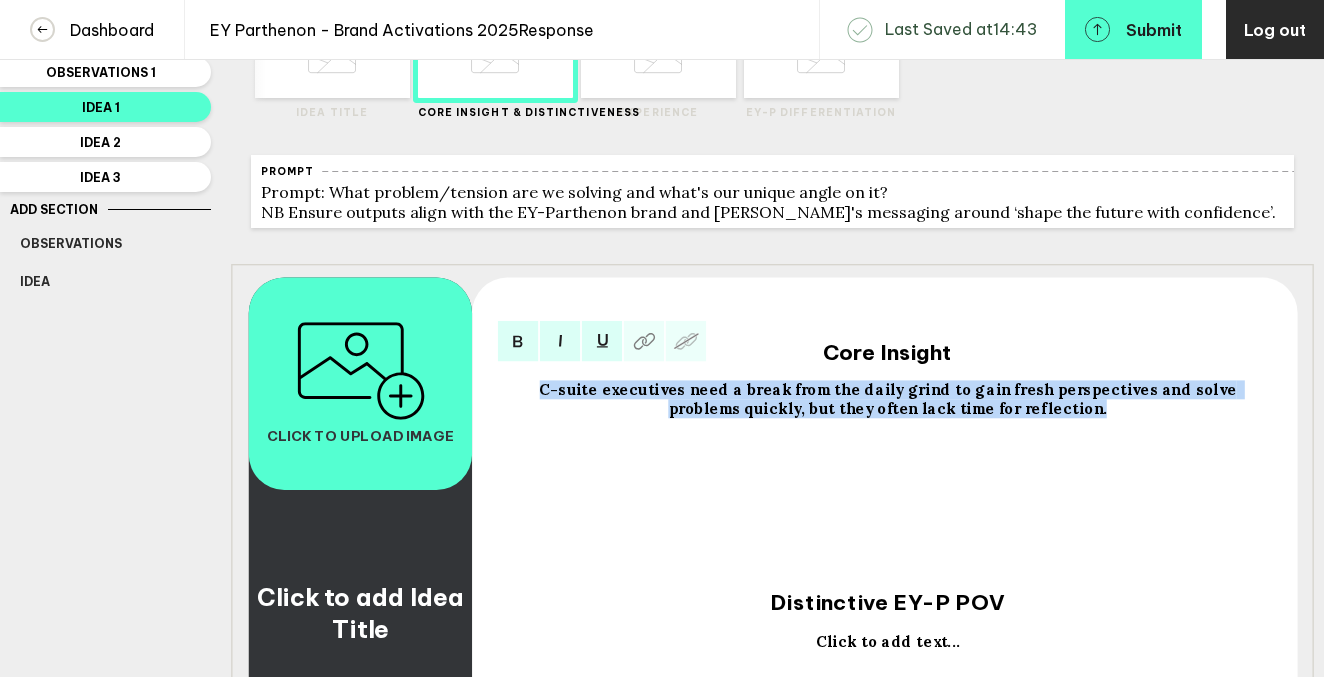 drag, startPoint x: 1072, startPoint y: 421, endPoint x: 516, endPoint y: 403, distance: 556.2913 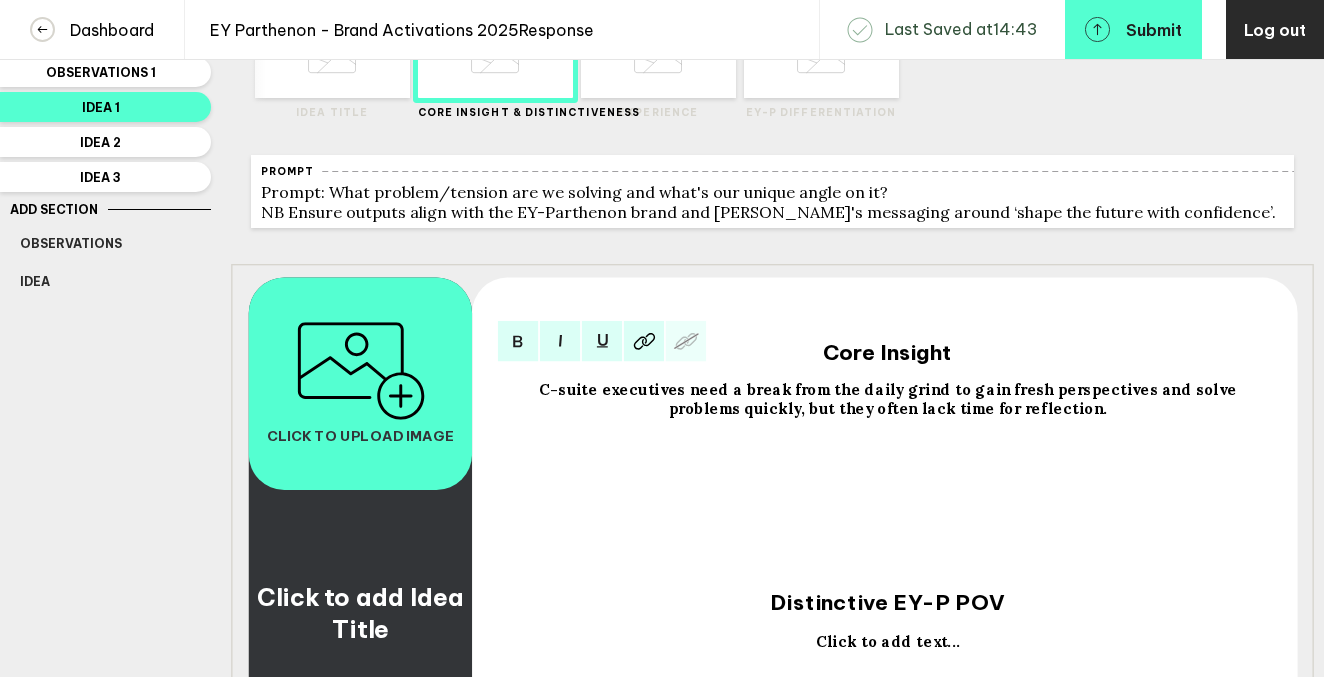 click on "C-suite executives need a break from the daily grind to gain fresh perspectives and solve problems quickly, but they often lack time for reflection." at bounding box center [887, 468] 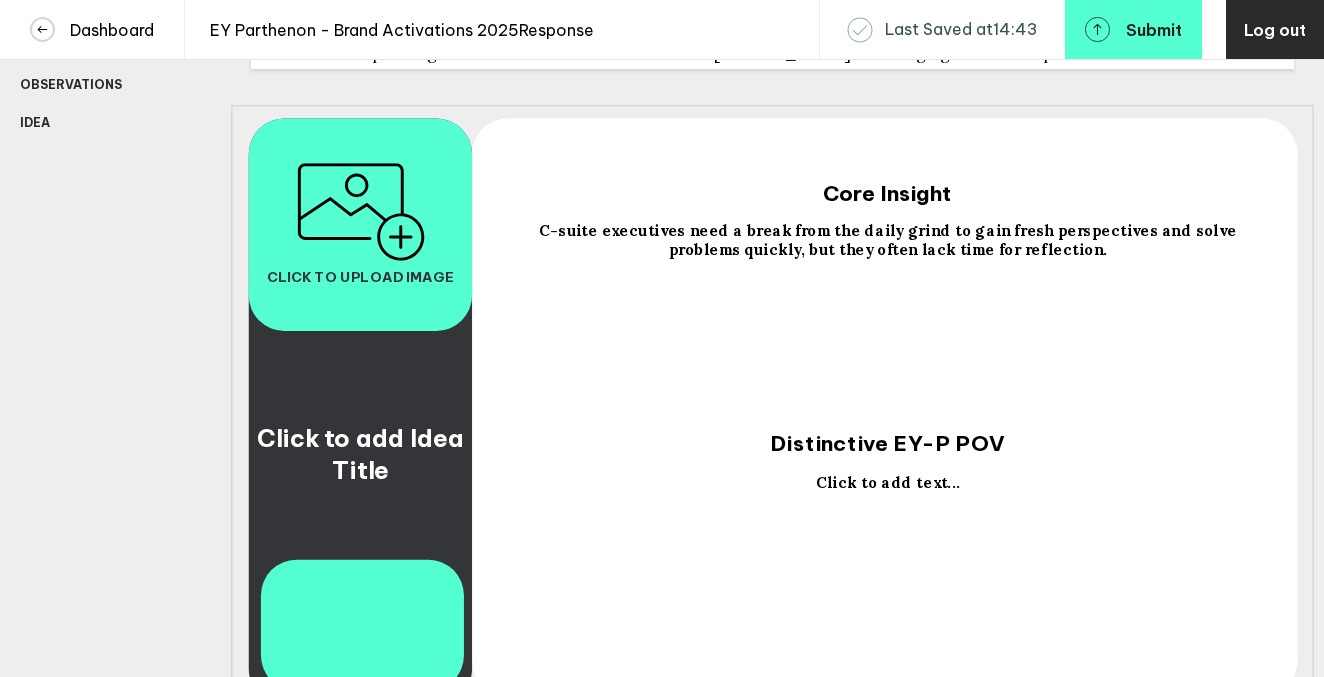 scroll, scrollTop: 291, scrollLeft: 0, axis: vertical 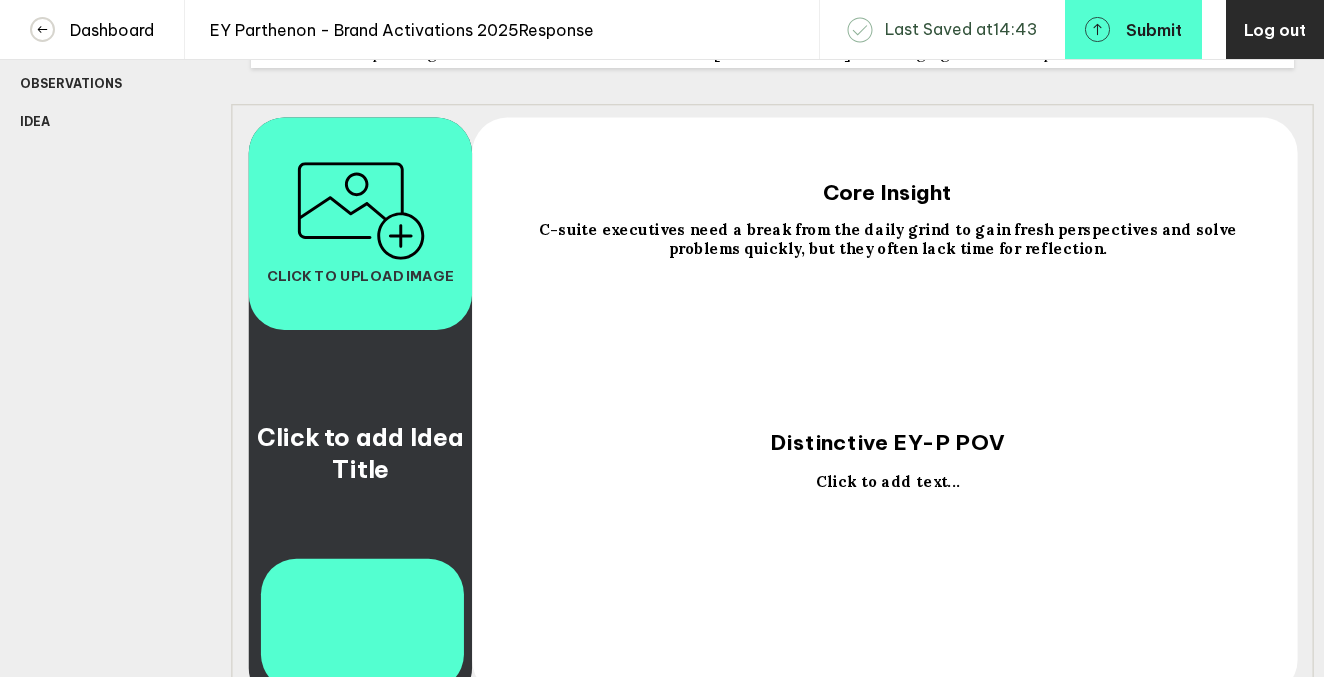 click on "Click to add text..." at bounding box center (887, 481) 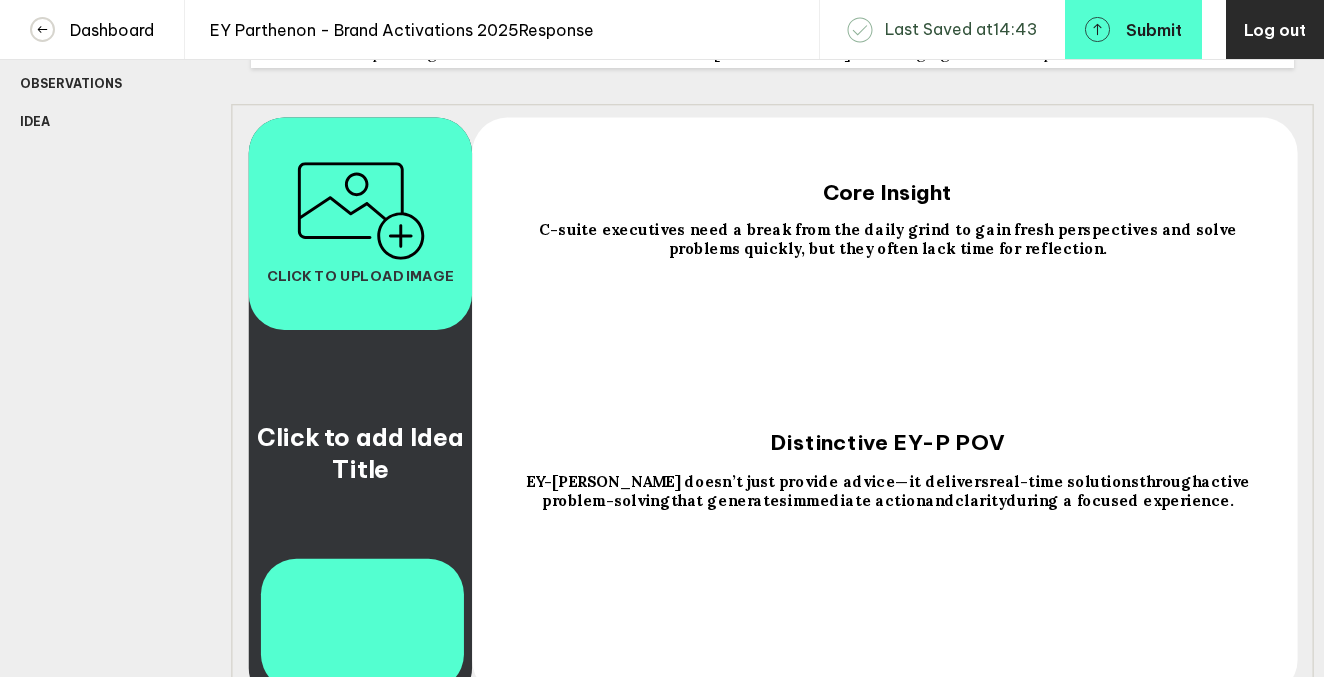 click on "EY-Parthenon doesn’t just provide advice—it delivers  real-time solutions  through  active problem-solving  that generates  immediate action  and  clarity  during a focused experience." at bounding box center [887, 559] 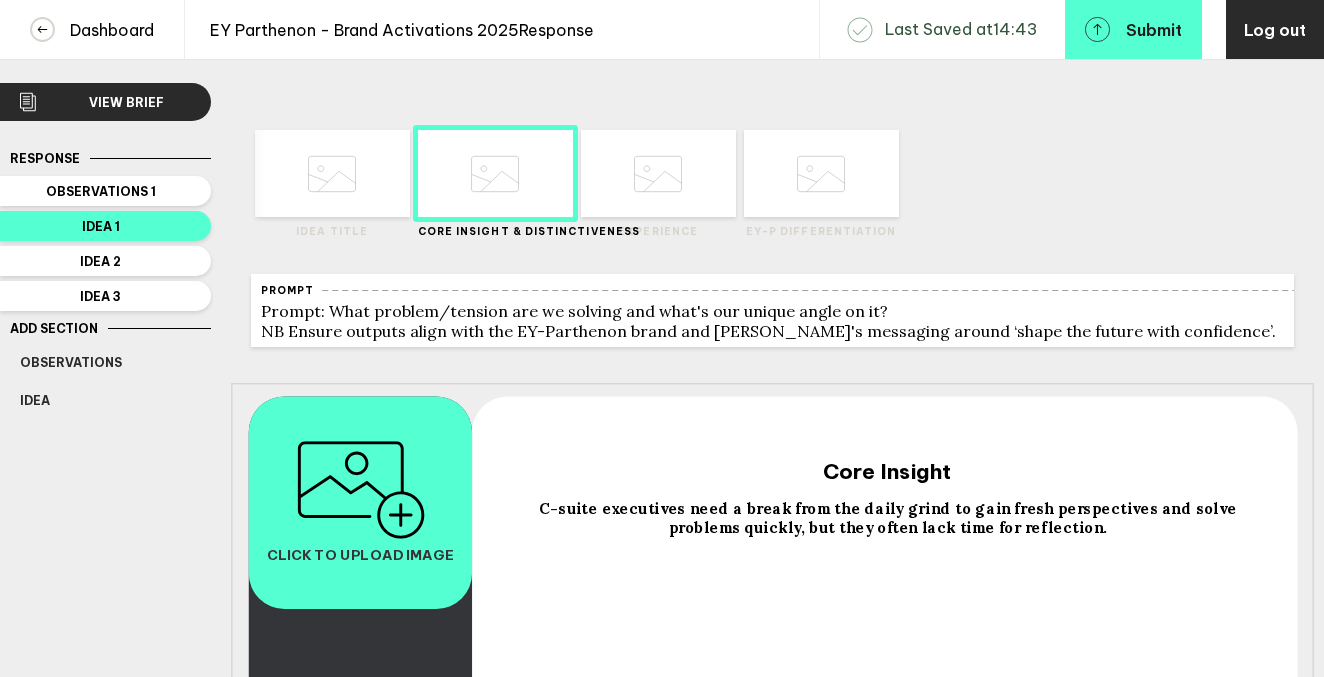 scroll, scrollTop: 0, scrollLeft: 0, axis: both 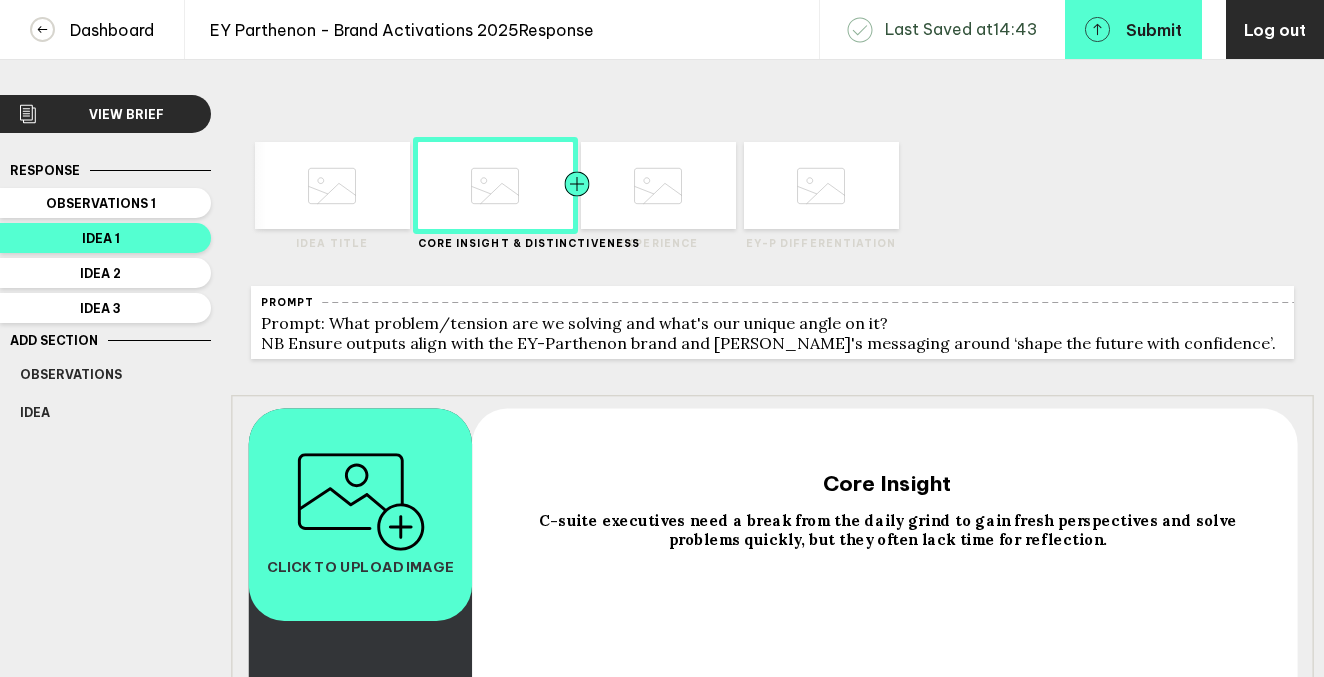click at bounding box center [616, 185] 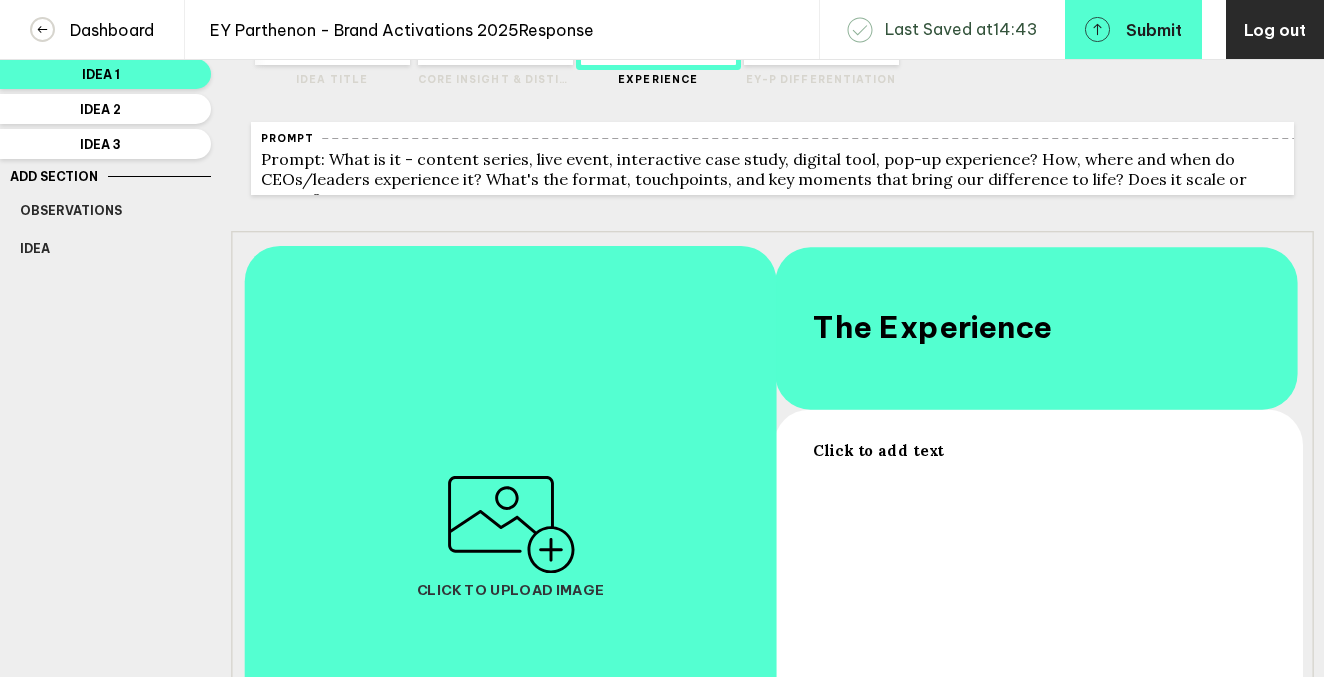 scroll, scrollTop: 166, scrollLeft: 0, axis: vertical 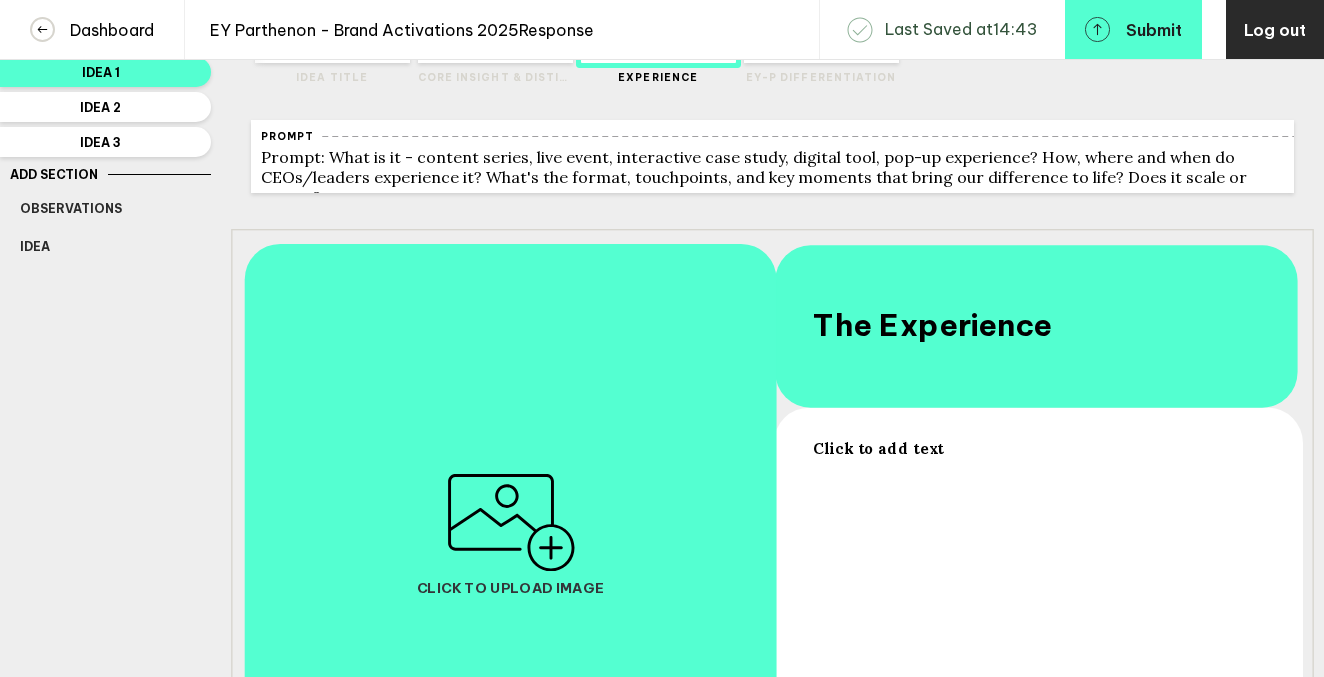 click on "Click to add text" at bounding box center [878, 447] 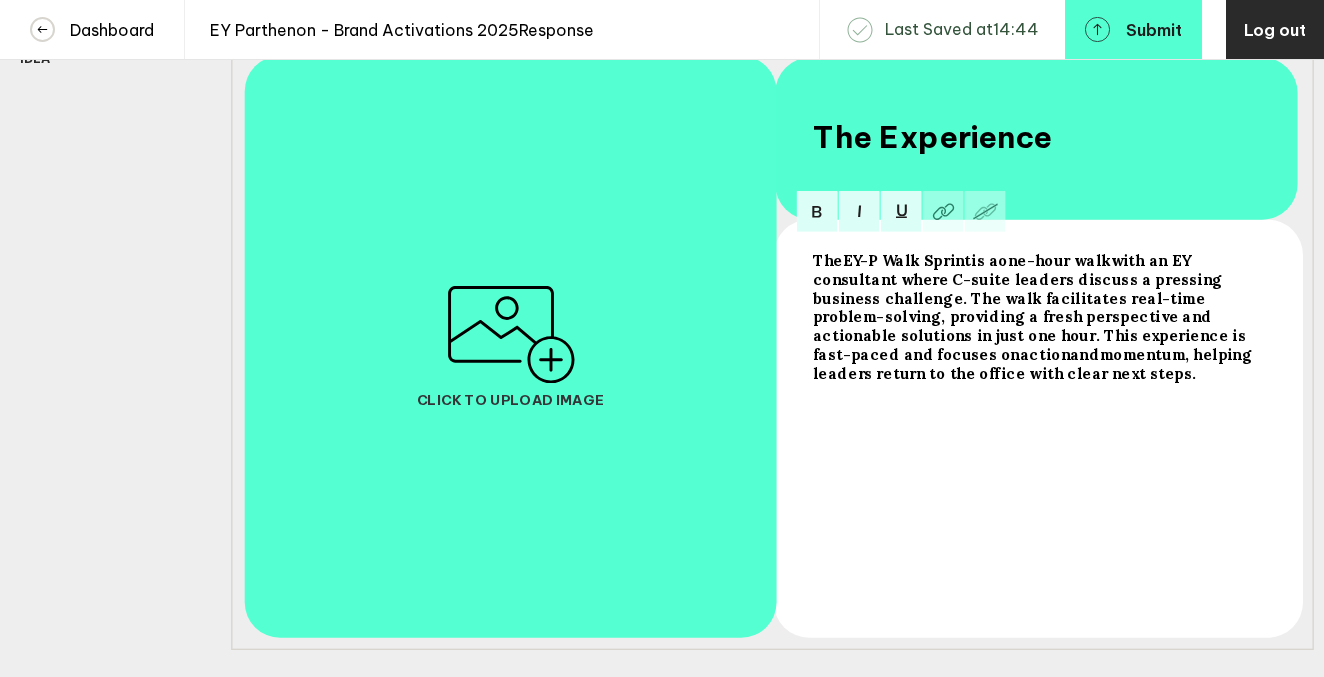 scroll, scrollTop: 353, scrollLeft: 0, axis: vertical 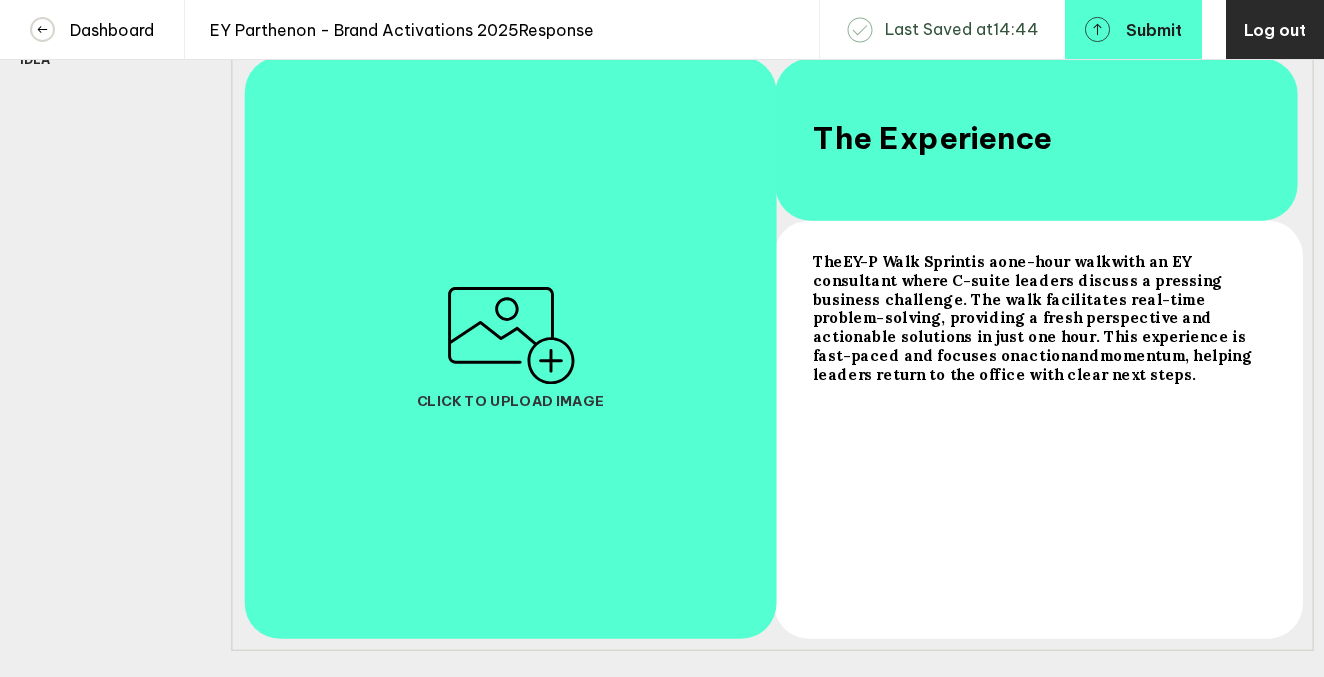 click on "The  EY-P Walk Sprint  is a  one-hour walk  with an EY consultant where C-suite leaders discuss a pressing business challenge. The walk facilitates real-time problem-solving, providing a fresh perspective and actionable solutions in just one hour. This experience is fast-paced and focuses on  action  and  momentum , helping leaders return to the office with clear next steps." at bounding box center (1037, 317) 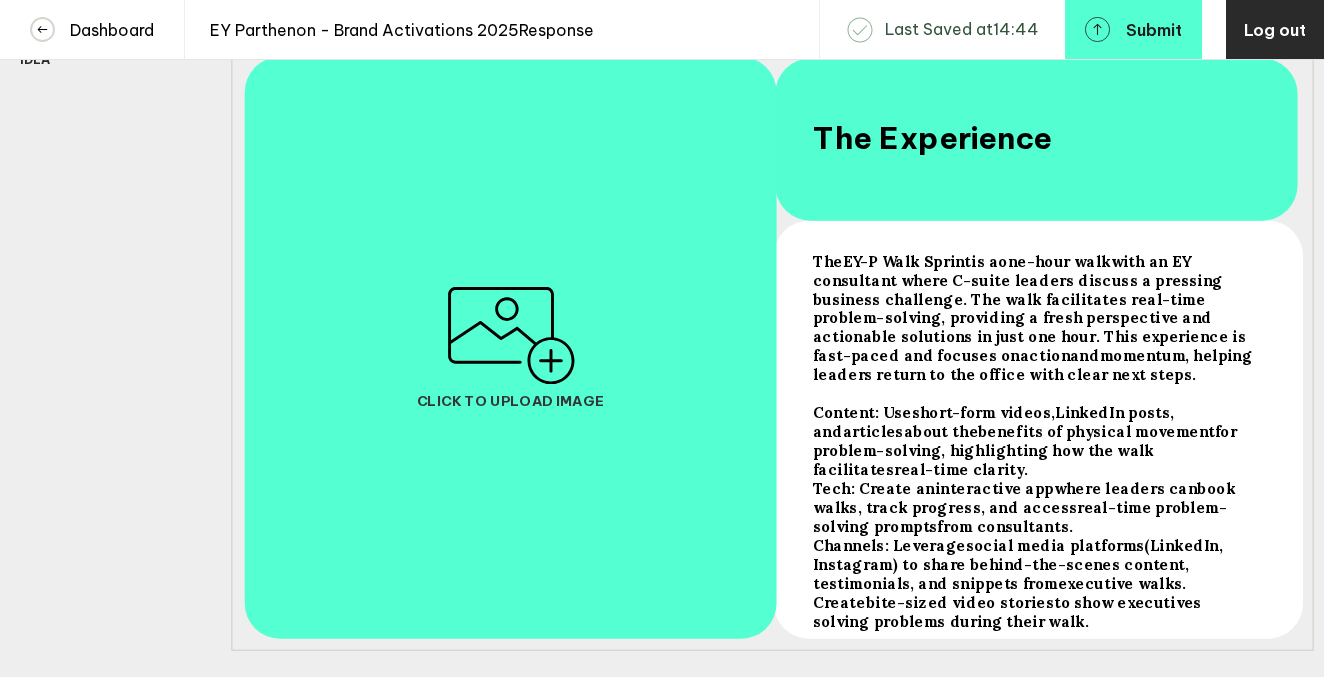 scroll, scrollTop: 0, scrollLeft: 0, axis: both 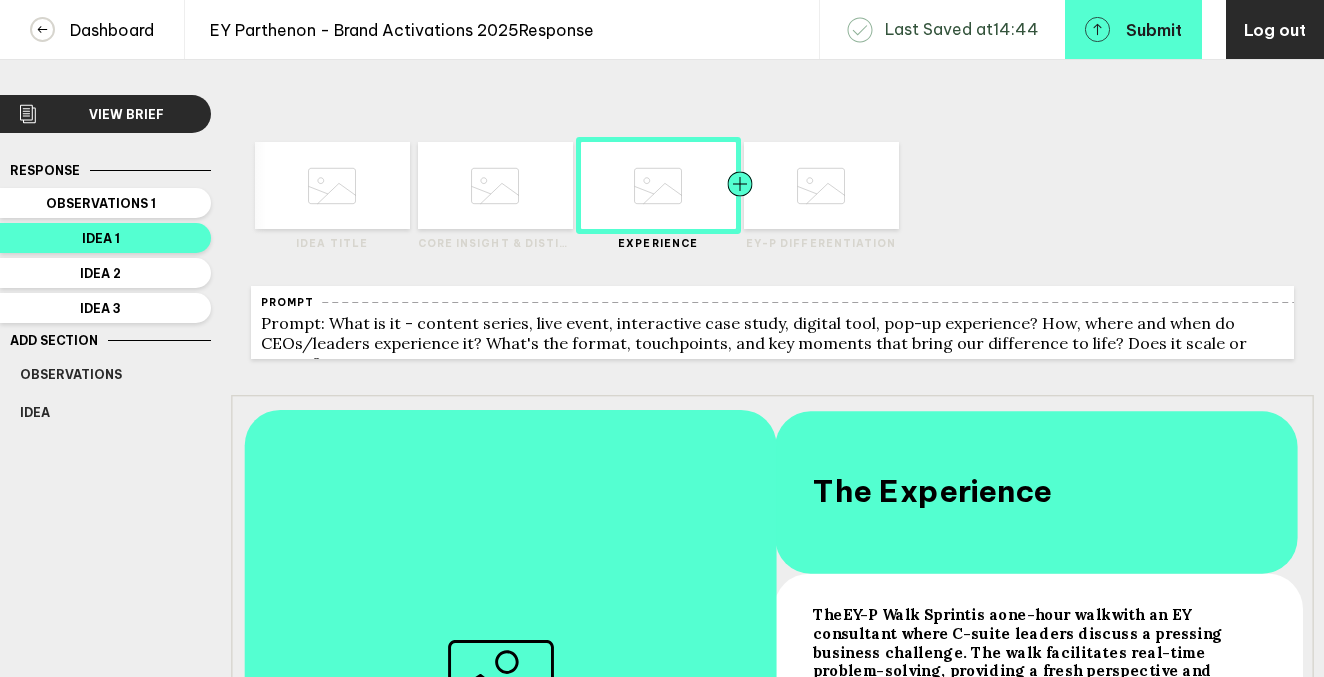 click at bounding box center [779, 185] 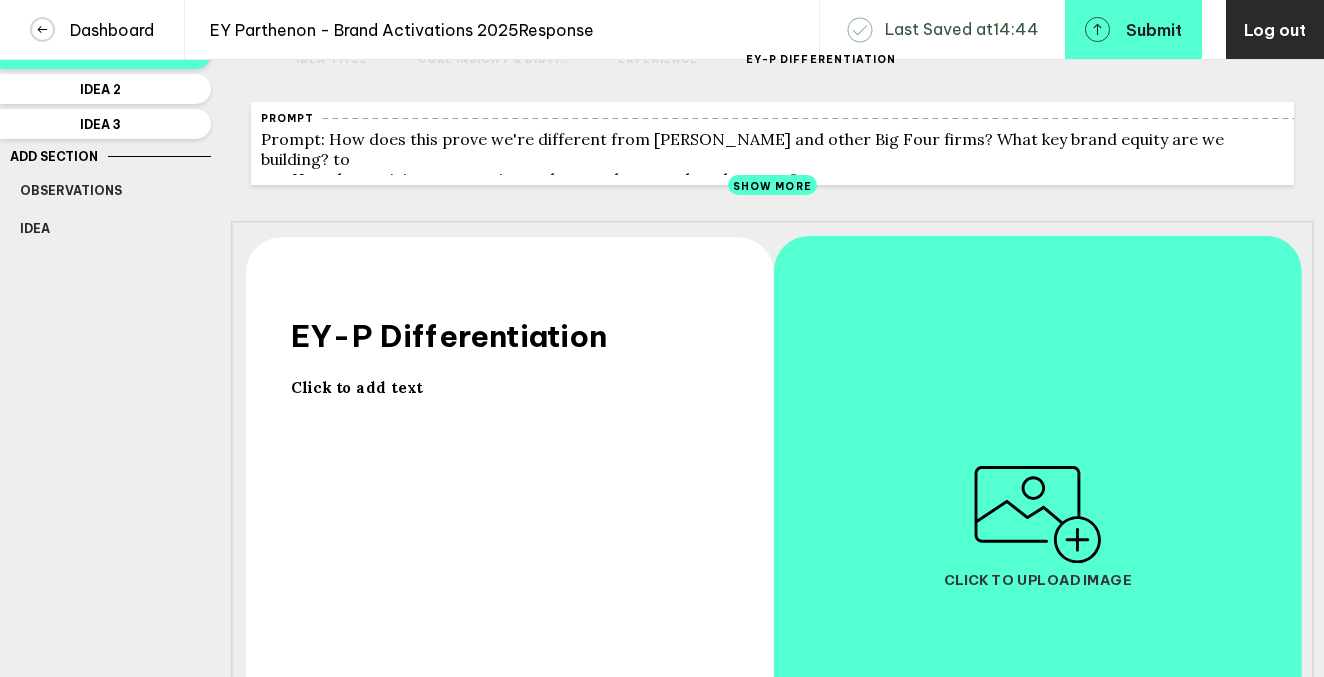 scroll, scrollTop: 186, scrollLeft: 0, axis: vertical 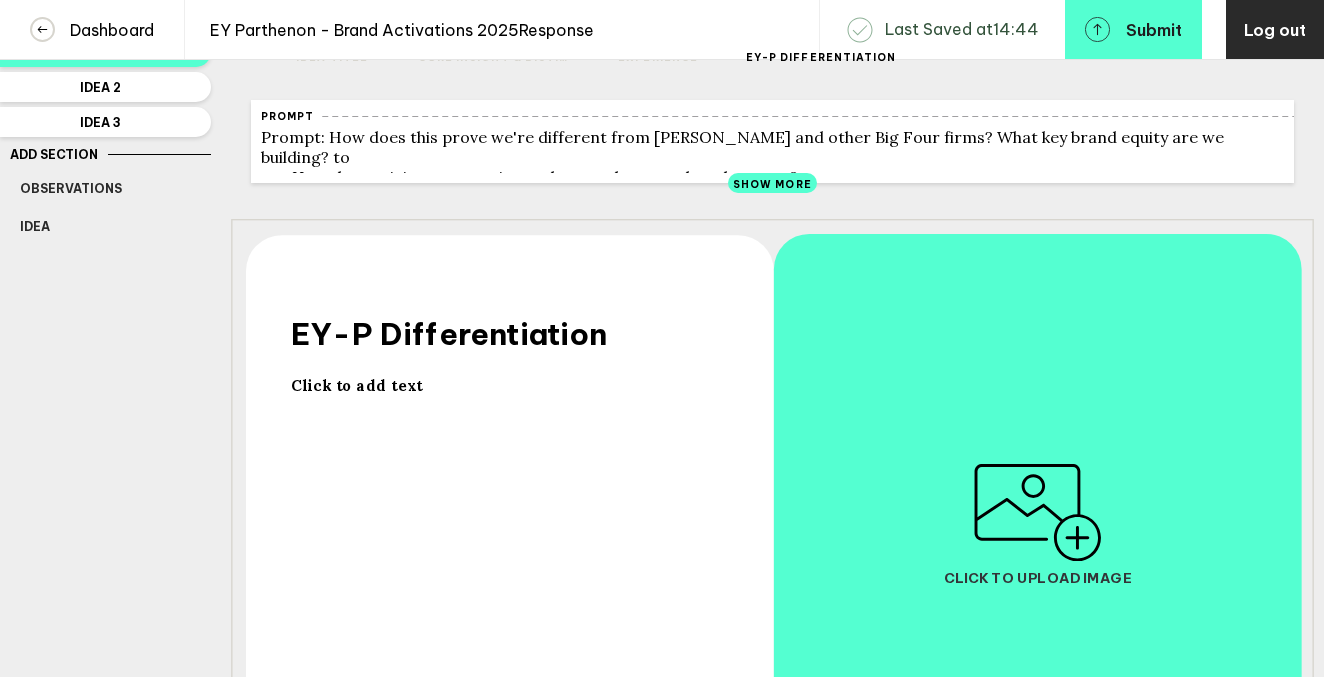 click on "Click to add text" at bounding box center (356, 385) 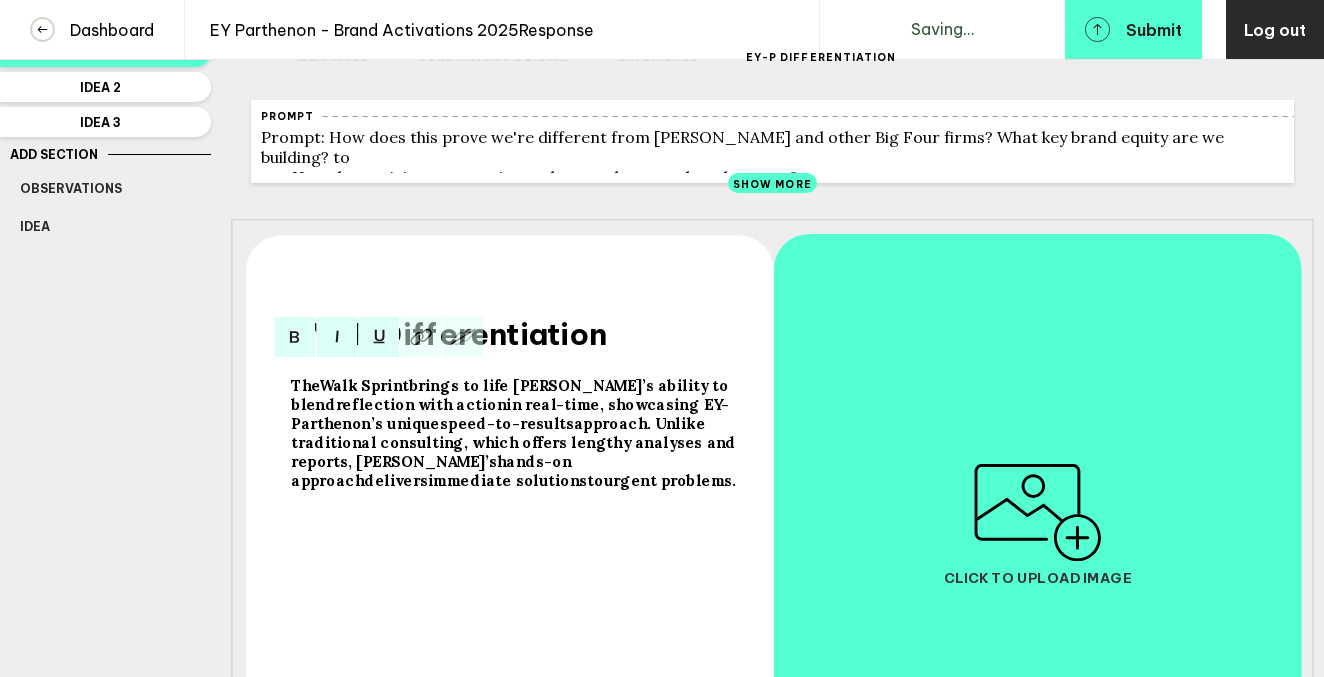click on "The  Walk Sprint  brings to life EY’s ability to blend  reflection with action  in real-time, showcasing EY-Parthenon’s unique  speed-to-results  approach. Unlike traditional consulting, which offers lengthy analyses and reports, EY’s  hands-on approach  delivers  immediate solutions  to  urgent problems ." at bounding box center [514, 585] 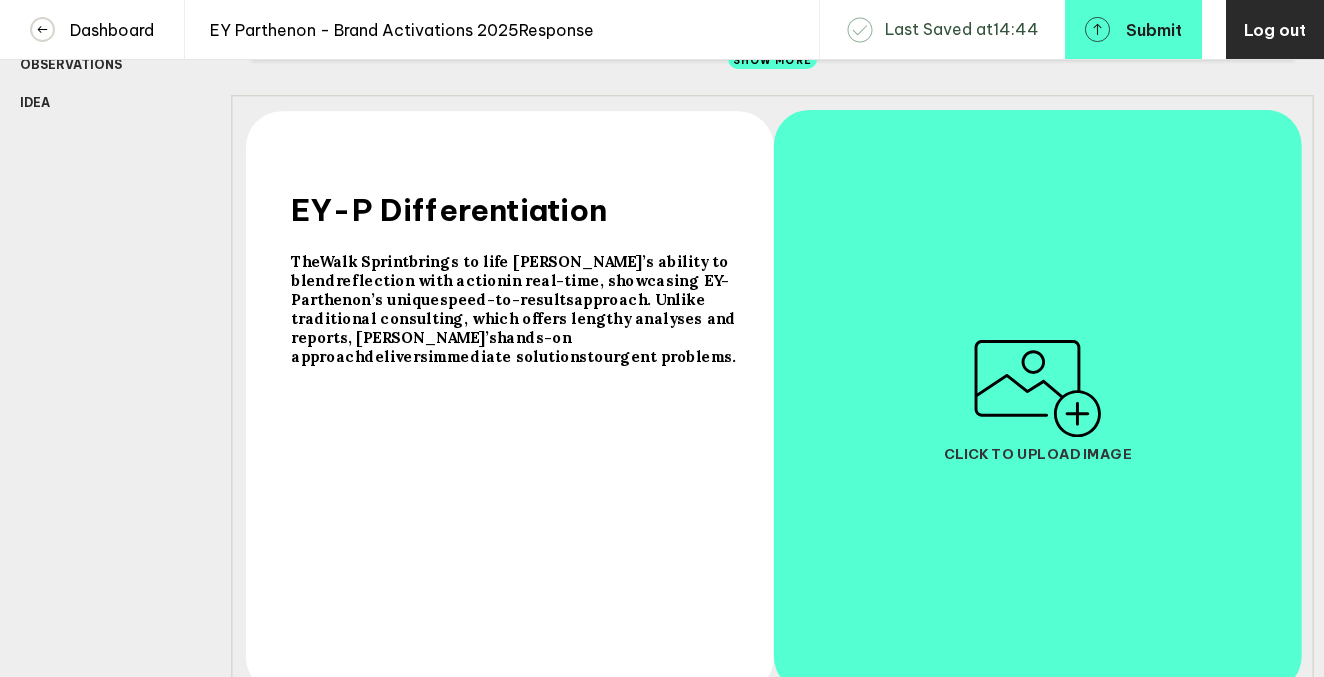scroll, scrollTop: 311, scrollLeft: 0, axis: vertical 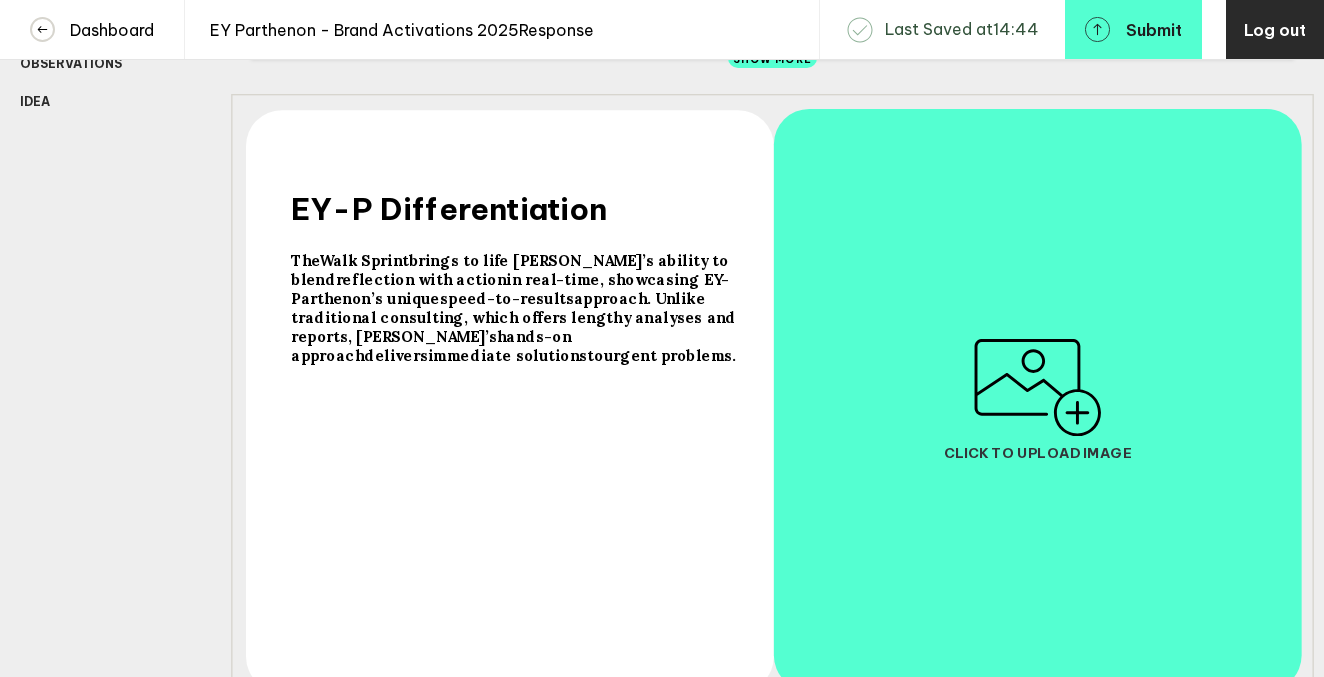 click at bounding box center (515, 393) 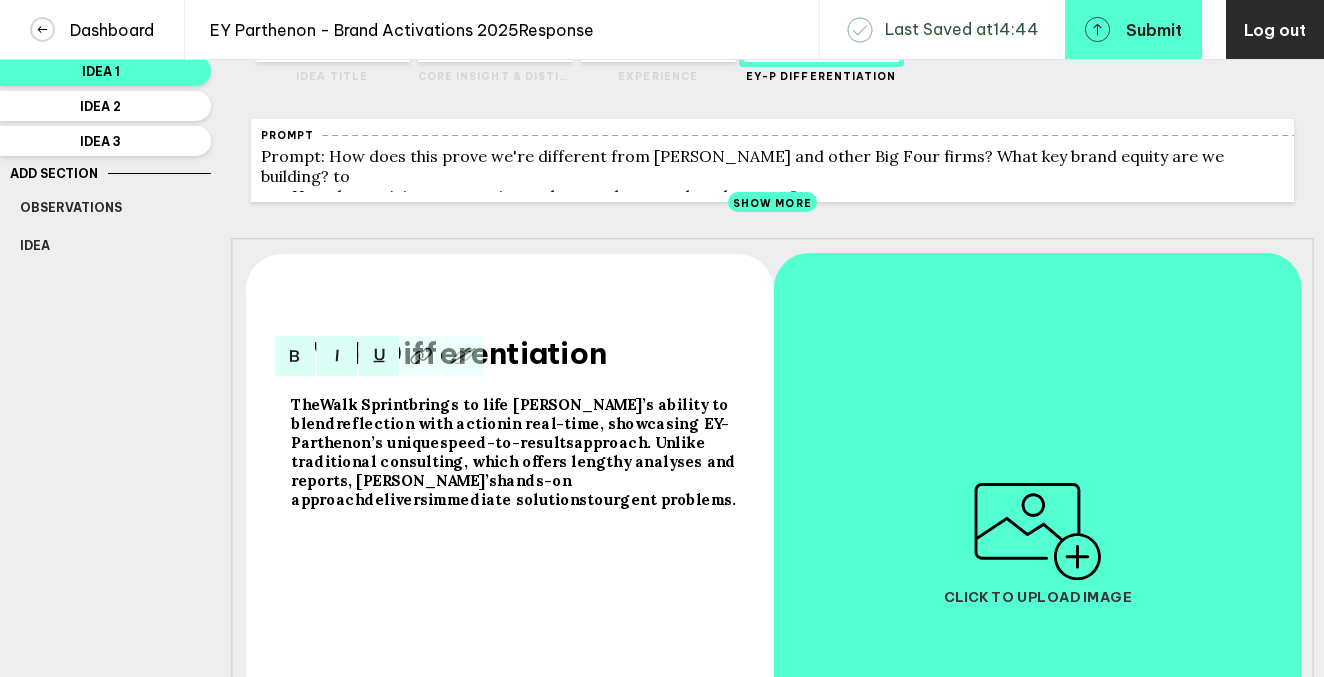 scroll, scrollTop: 0, scrollLeft: 0, axis: both 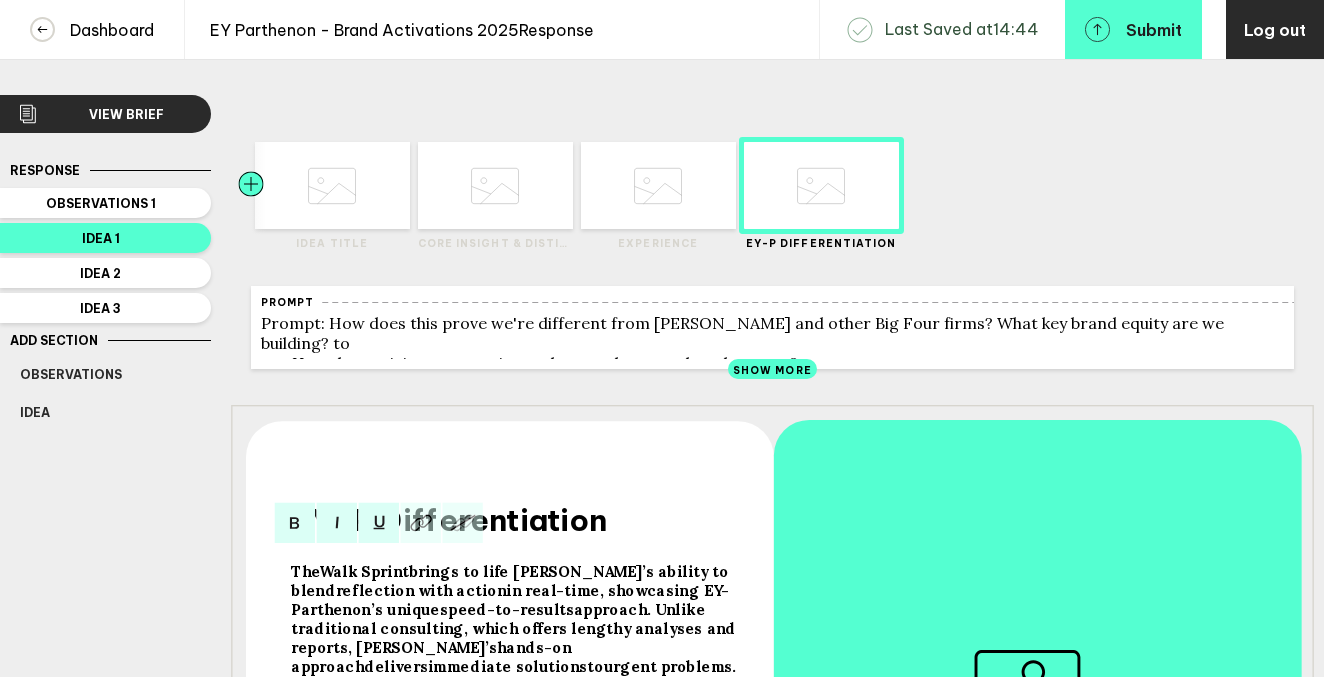 click at bounding box center (290, 185) 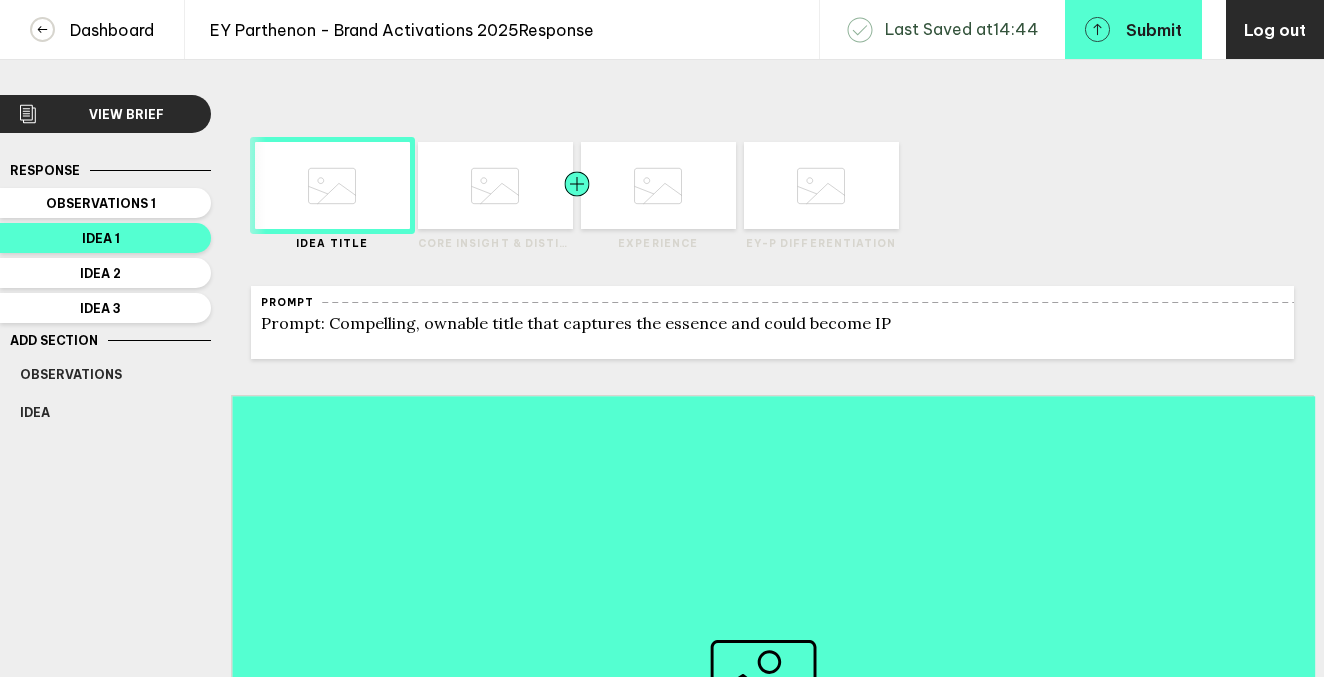 click at bounding box center (538, 185) 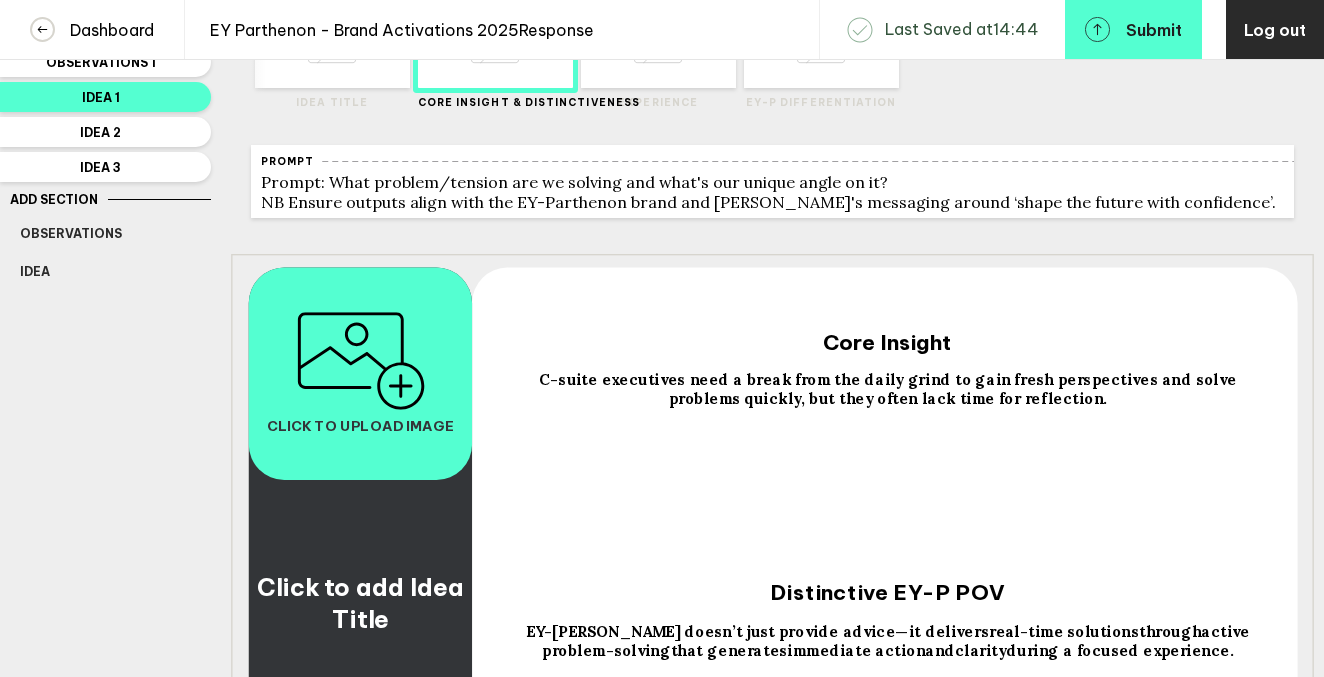scroll, scrollTop: 270, scrollLeft: 0, axis: vertical 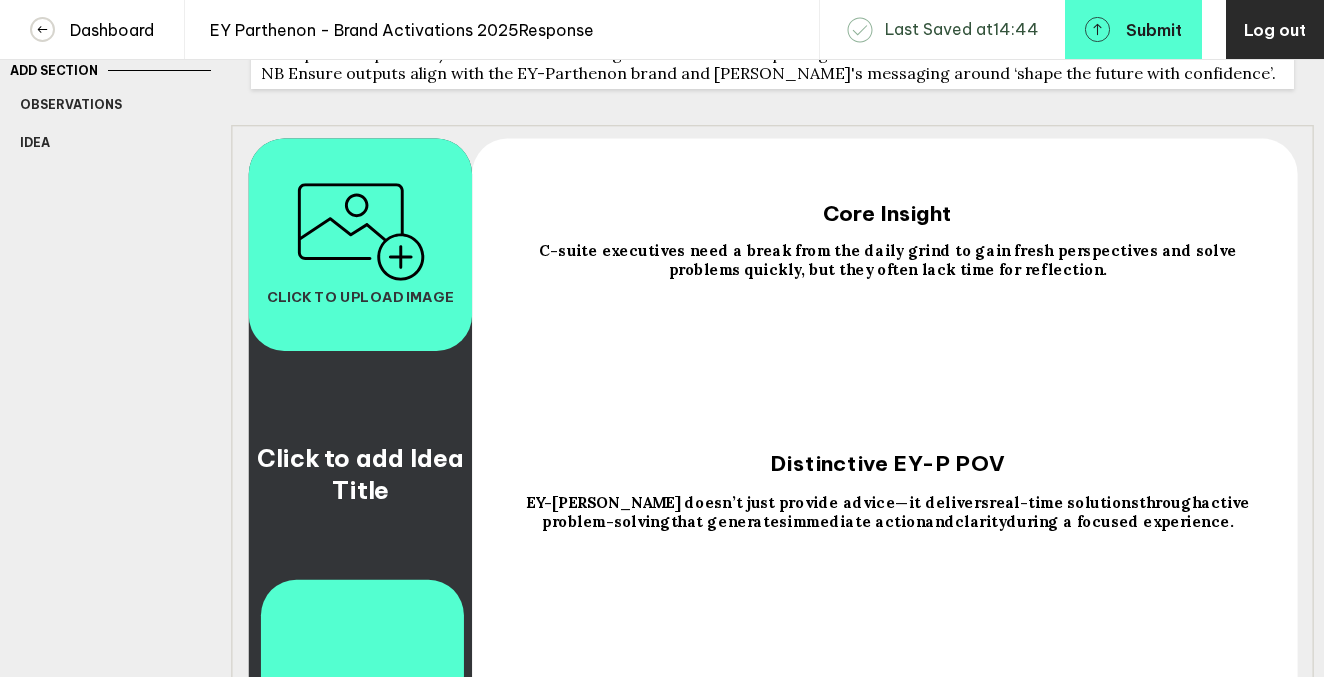 click on "Click to add Idea Title" at bounding box center [360, 474] 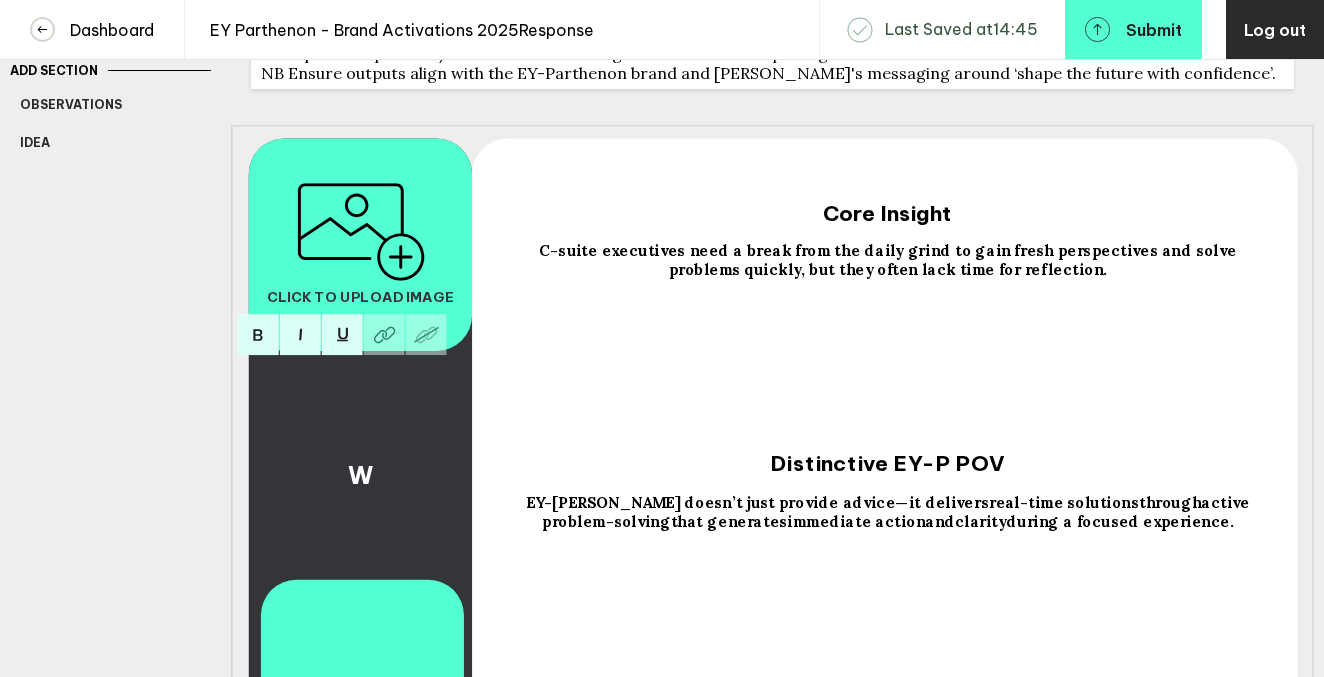 type 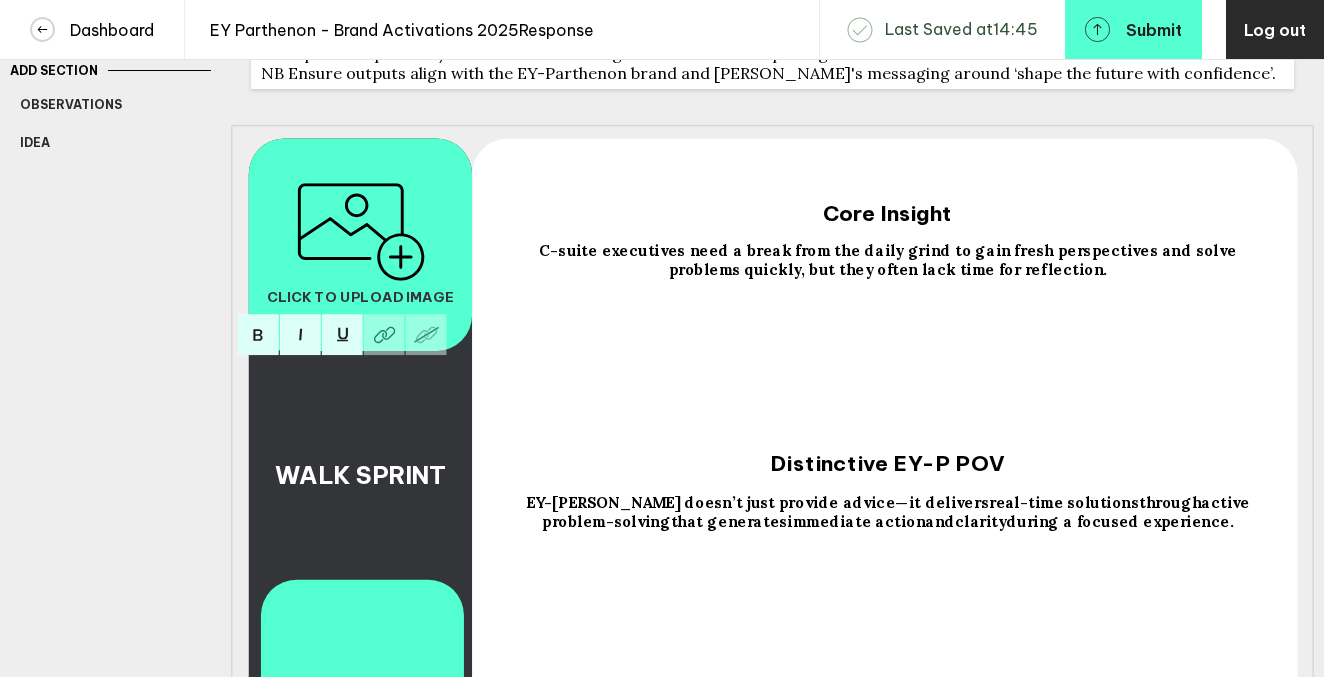 click on "EY-Parthenon doesn’t just provide advice—it delivers  real-time solutions  through  active problem-solving  that generates  immediate action  and  clarity  during a focused experience." at bounding box center (887, 581) 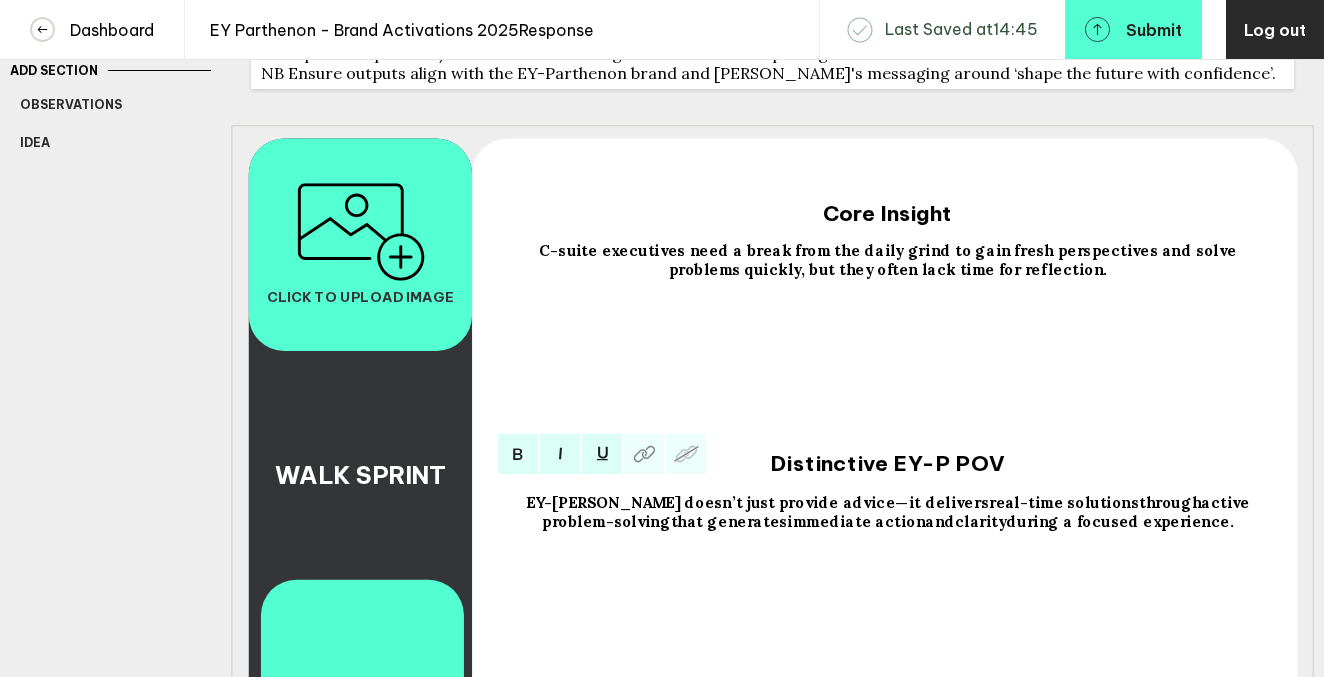 click on "WALK SPRINT" at bounding box center [360, 474] 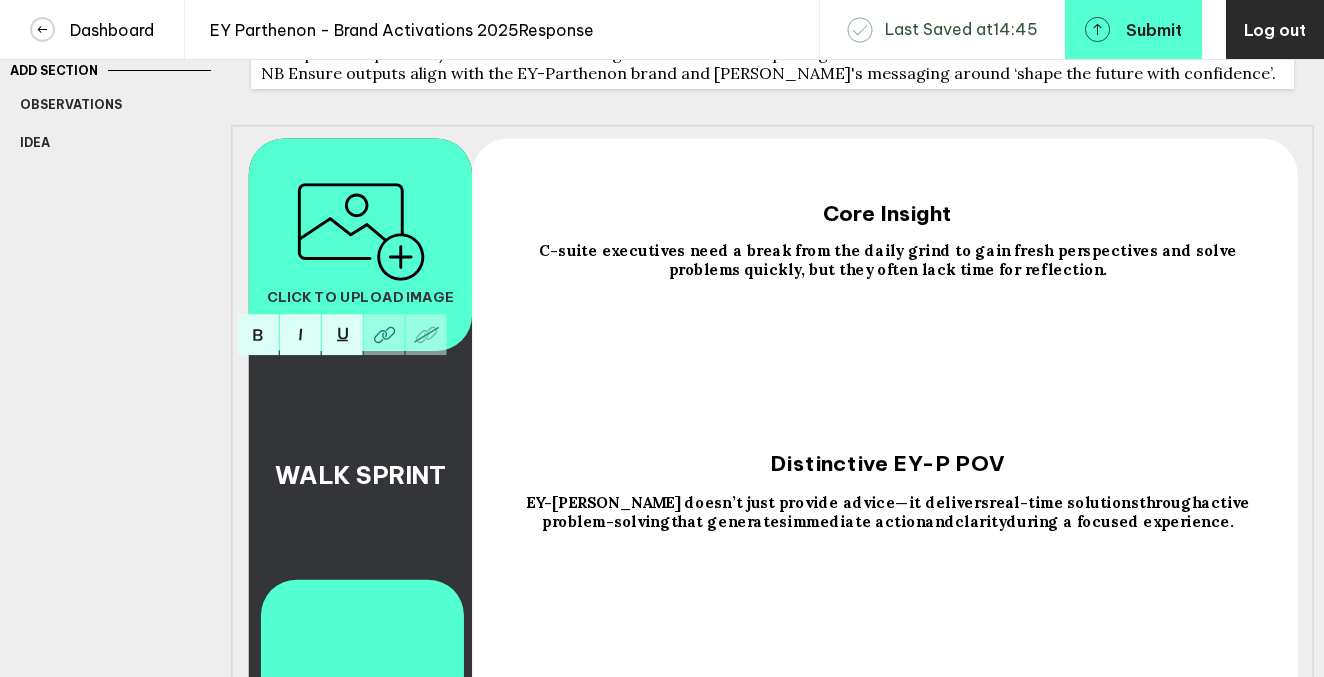 click on "EY-Parthenon doesn’t just provide advice—it delivers  real-time solutions  through  active problem-solving  that generates  immediate action  and  clarity  during a focused experience." at bounding box center (887, 581) 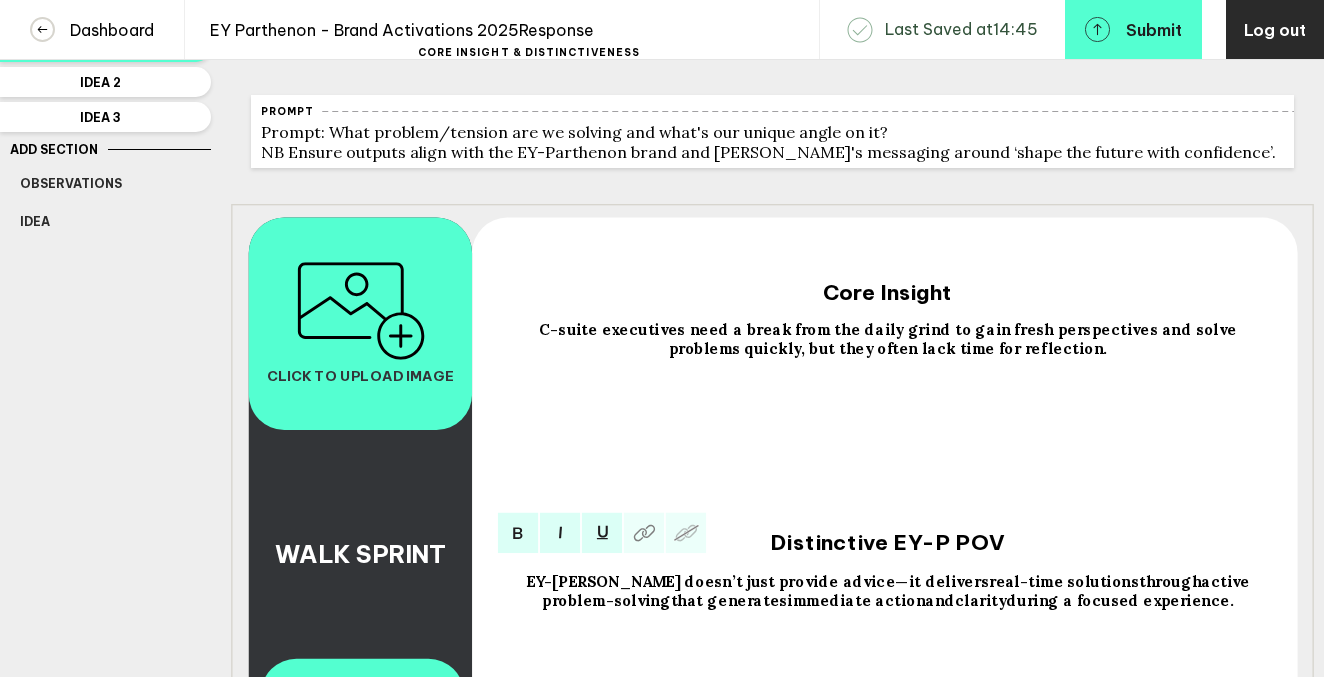 scroll, scrollTop: 0, scrollLeft: 0, axis: both 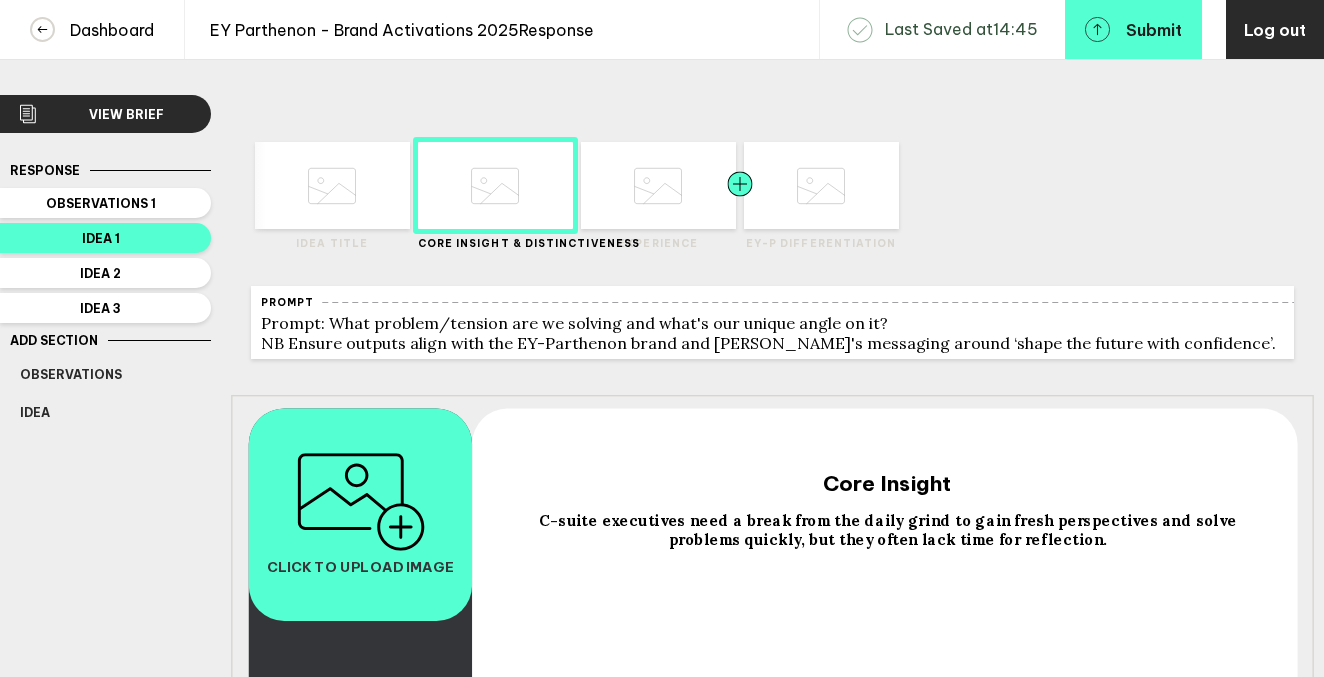 click at bounding box center [701, 185] 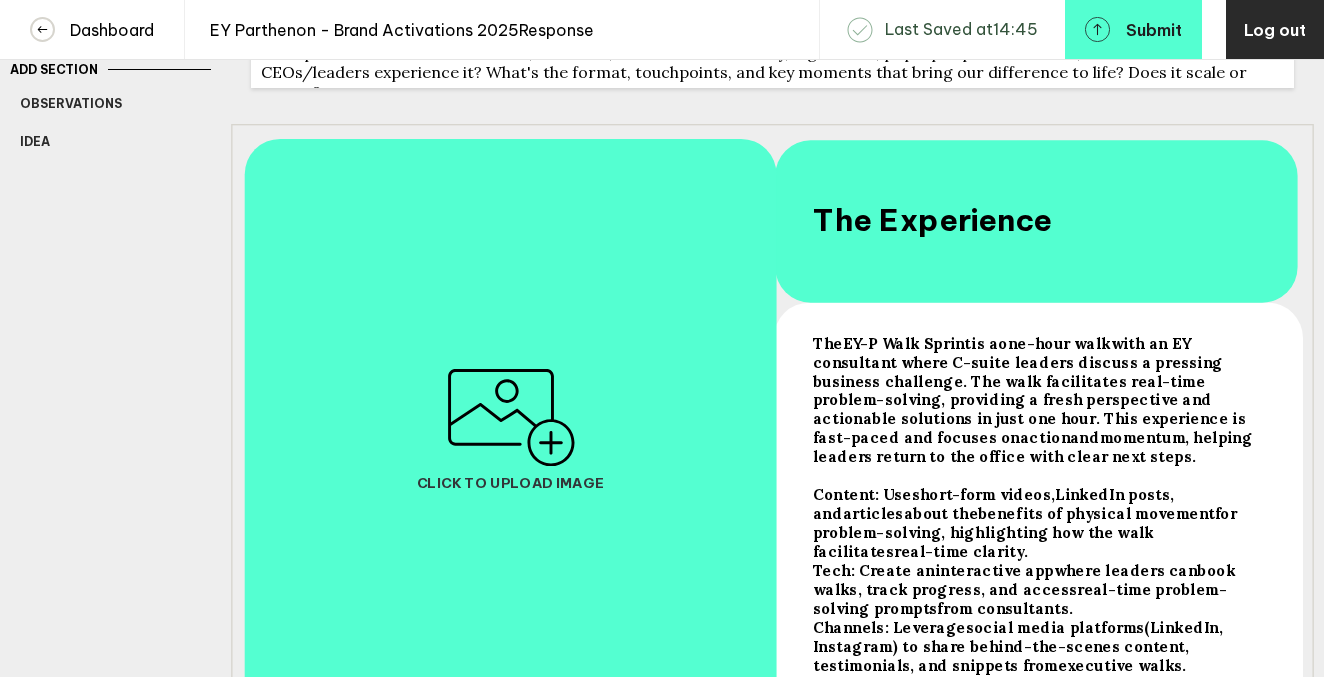 scroll, scrollTop: 0, scrollLeft: 0, axis: both 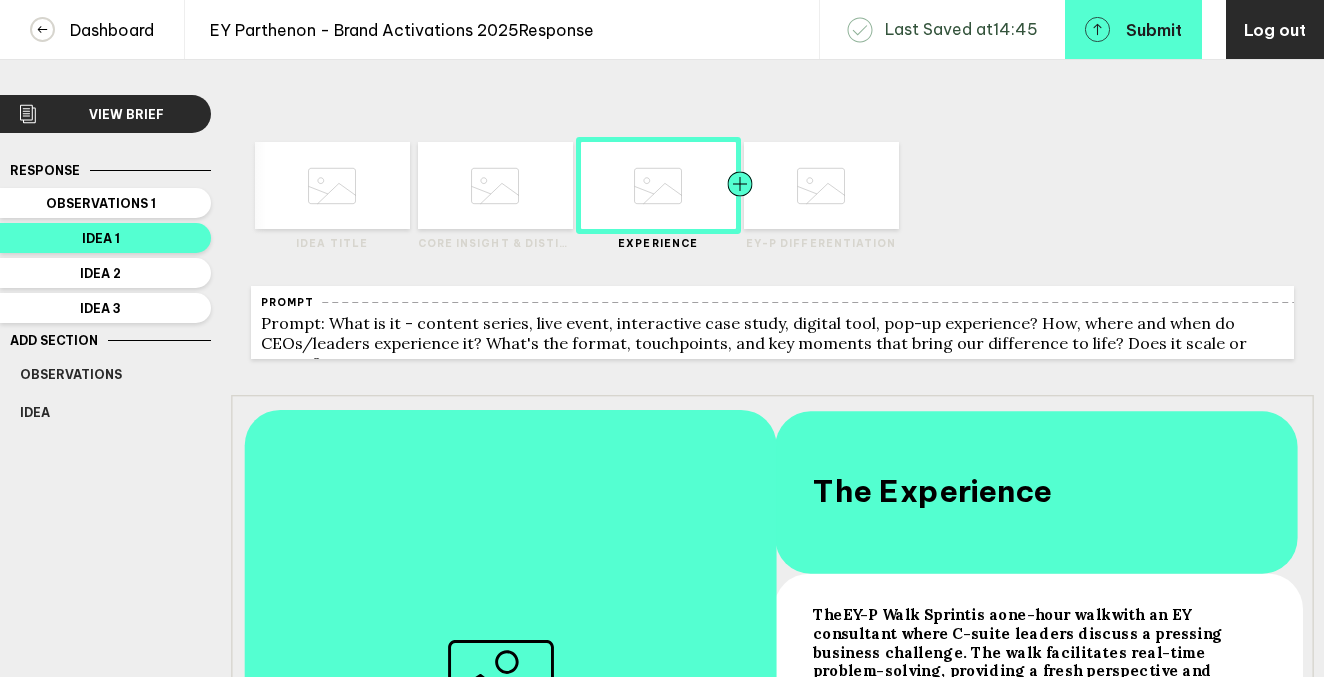 click at bounding box center (779, 185) 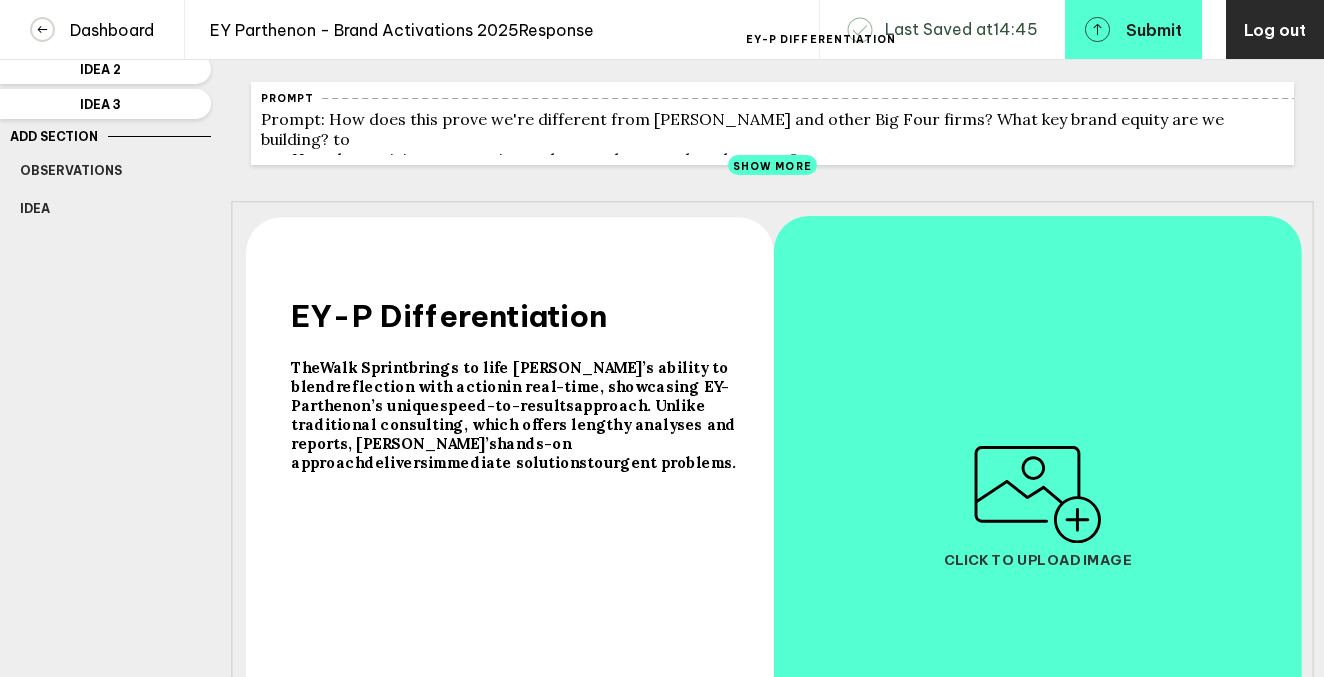 scroll, scrollTop: 318, scrollLeft: 0, axis: vertical 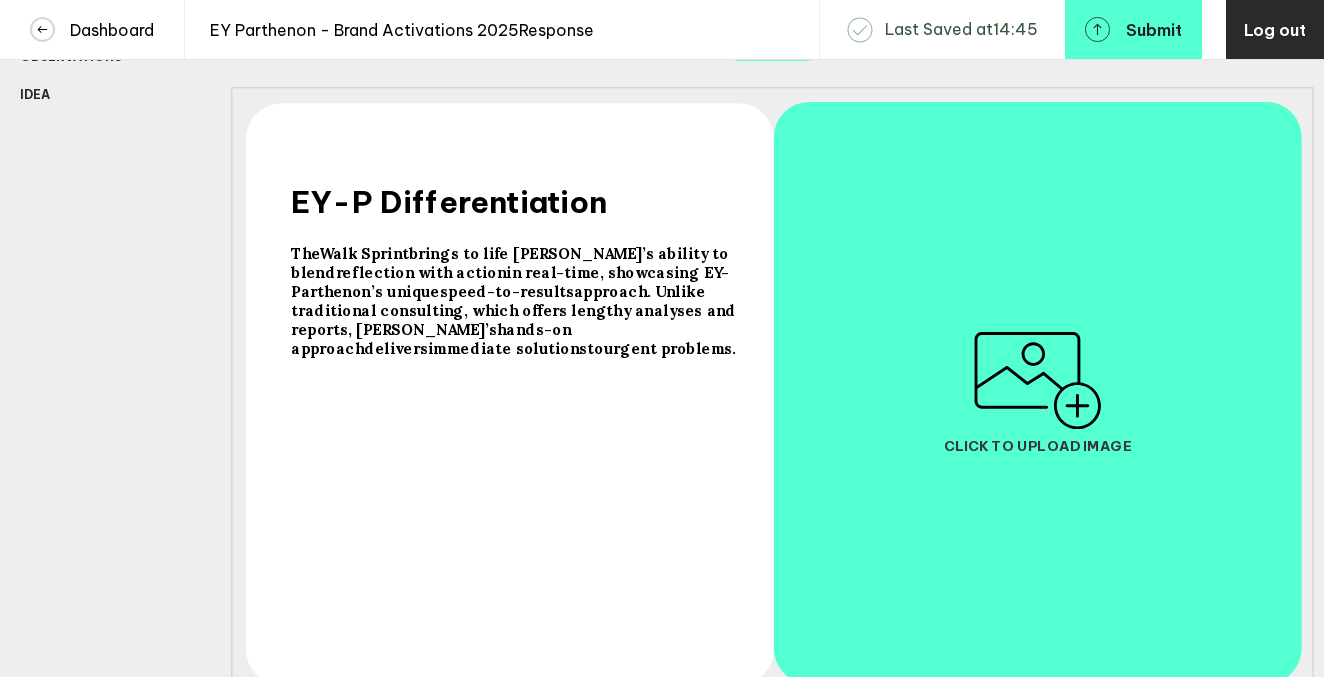 click on "The  Walk Sprint  brings to life EY’s ability to blend  reflection with action  in real-time, showcasing EY-Parthenon’s unique  speed-to-results  approach. Unlike traditional consulting, which offers lengthy analyses and reports, EY’s  hands-on approach  delivers  immediate solutions  to  urgent problems ." at bounding box center (515, 452) 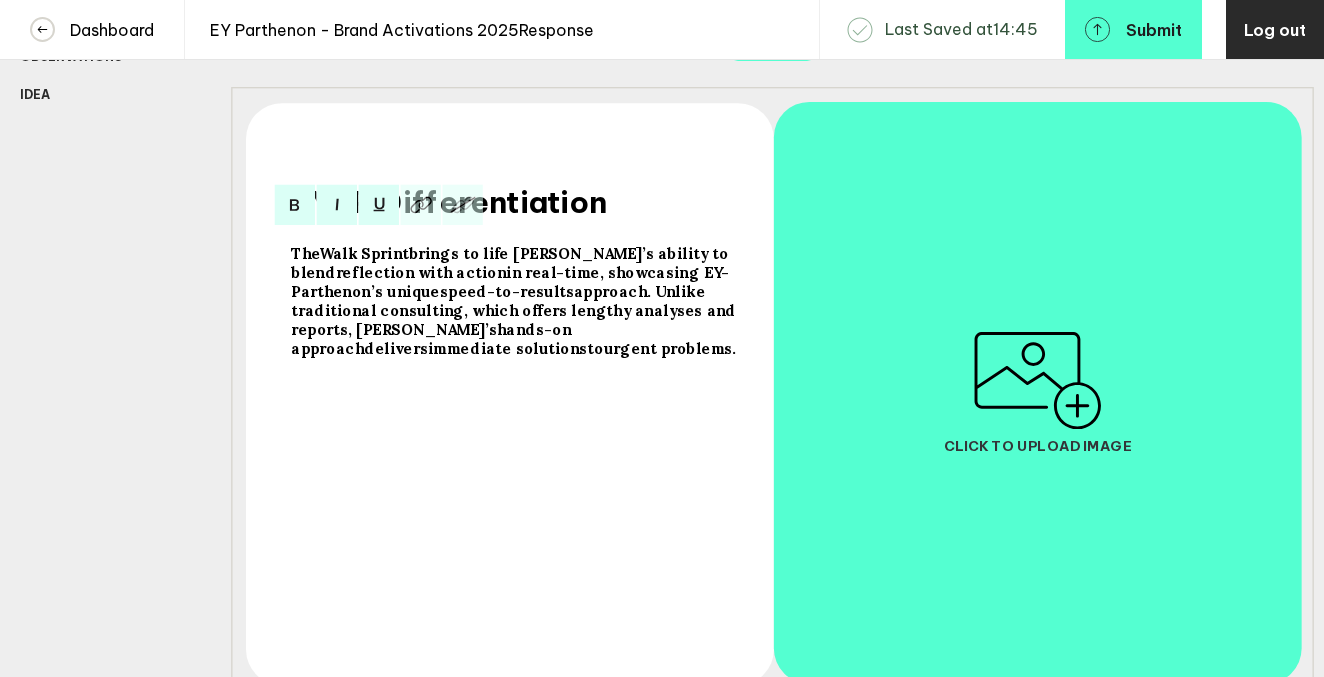 click at bounding box center [515, 367] 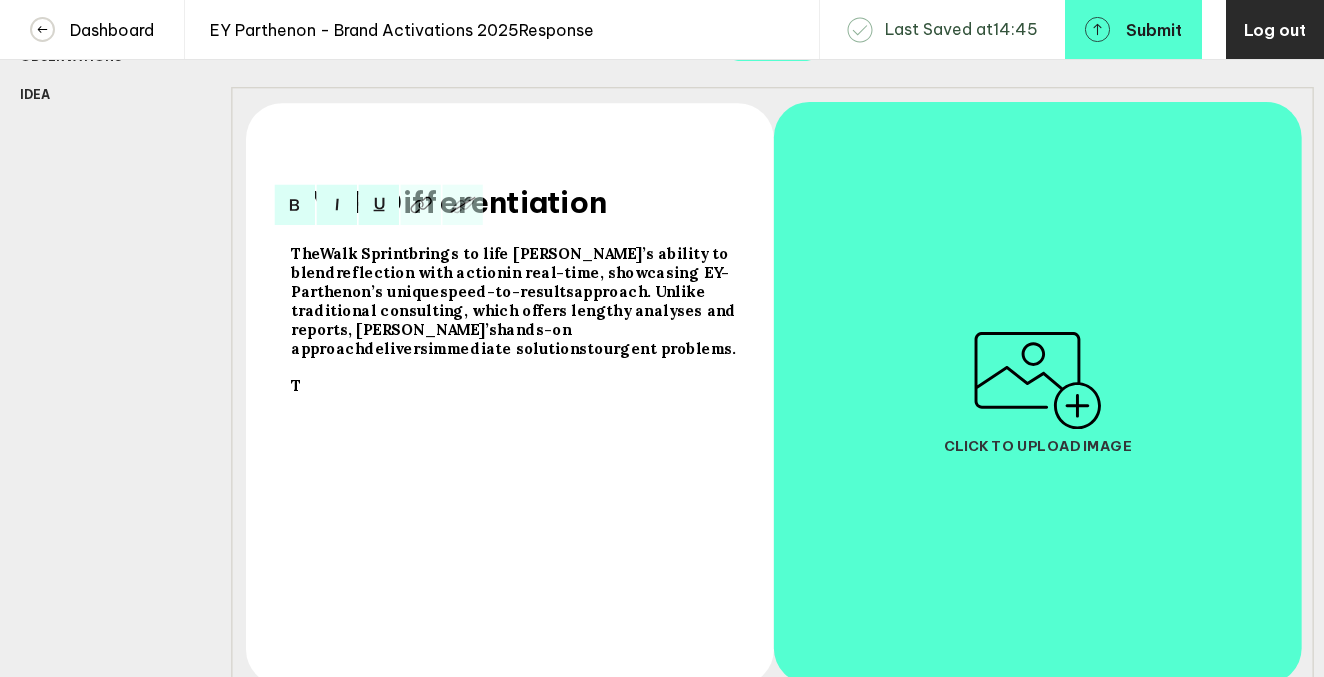 type 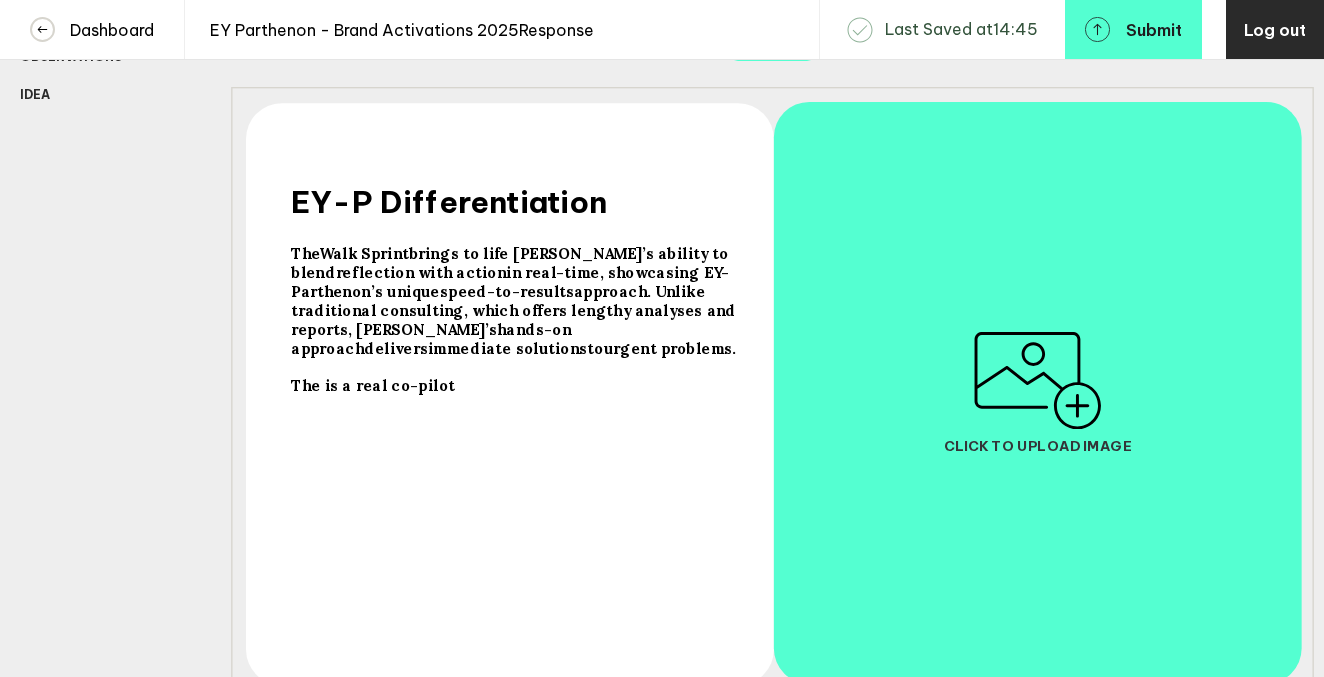 click on "Click to upload image" at bounding box center (1037, 392) 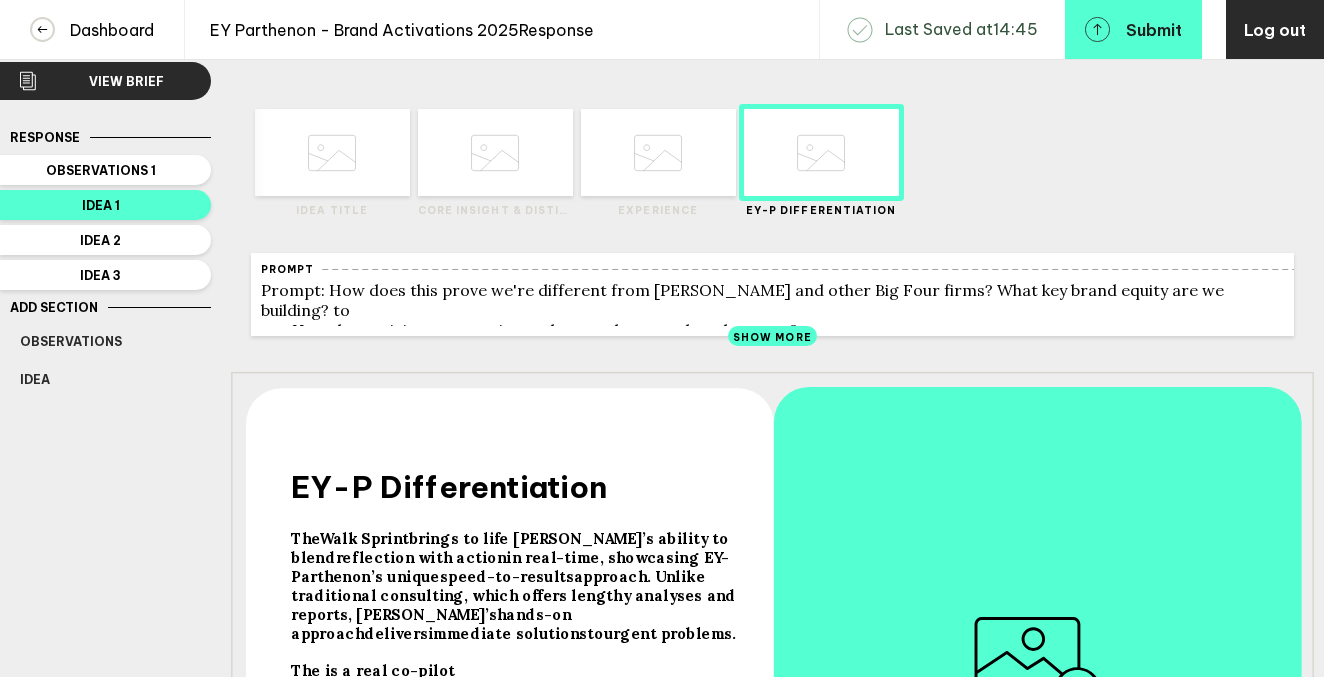 scroll, scrollTop: 30, scrollLeft: 0, axis: vertical 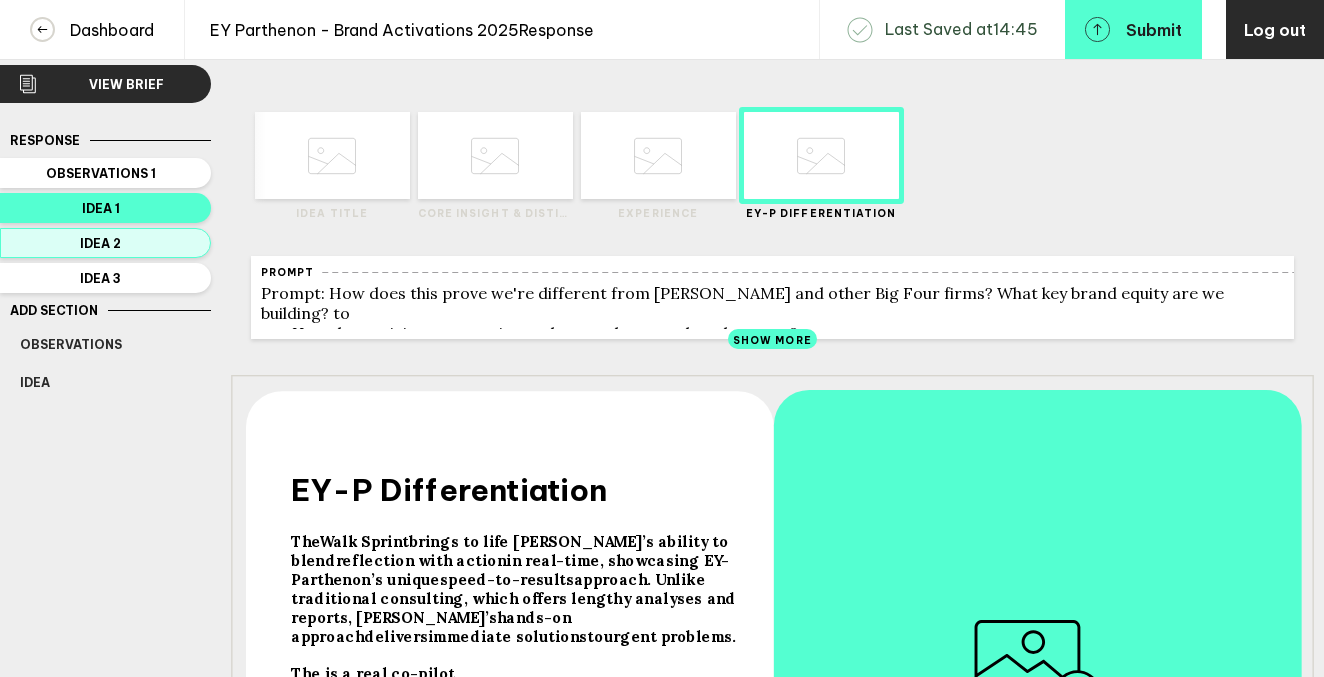 click on "Idea 2" at bounding box center (101, 243) 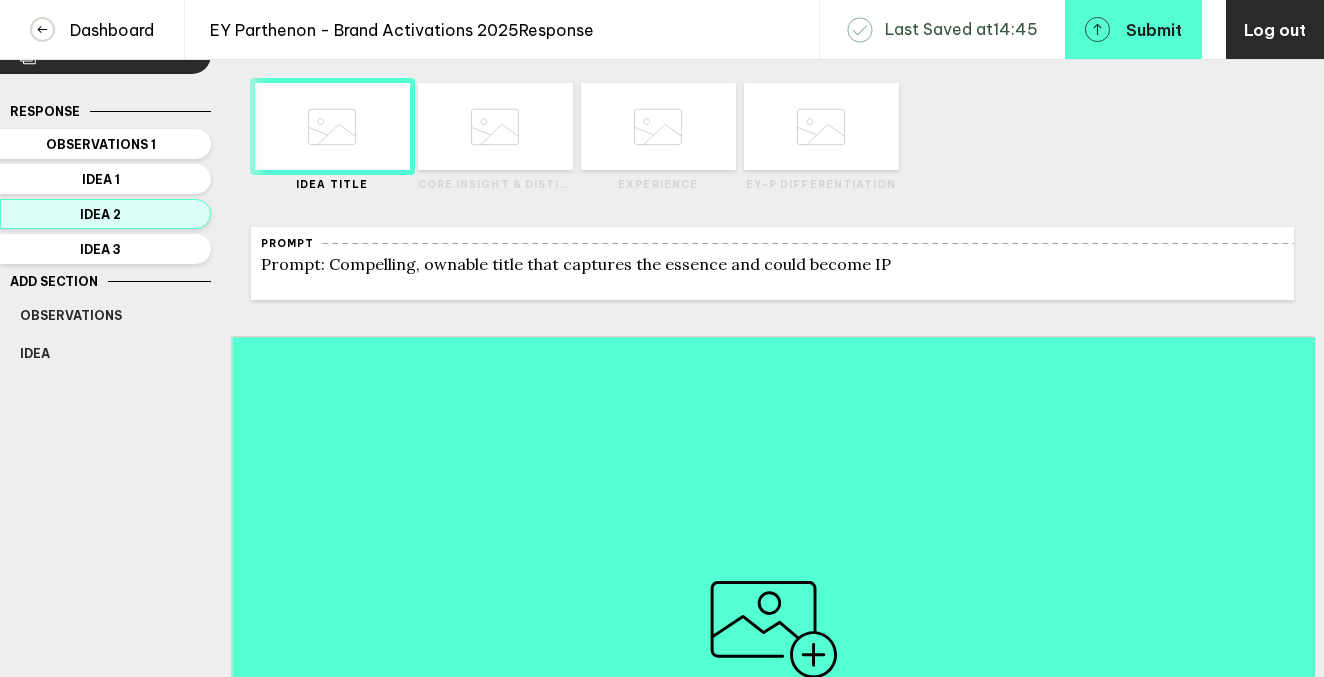 scroll, scrollTop: 0, scrollLeft: 0, axis: both 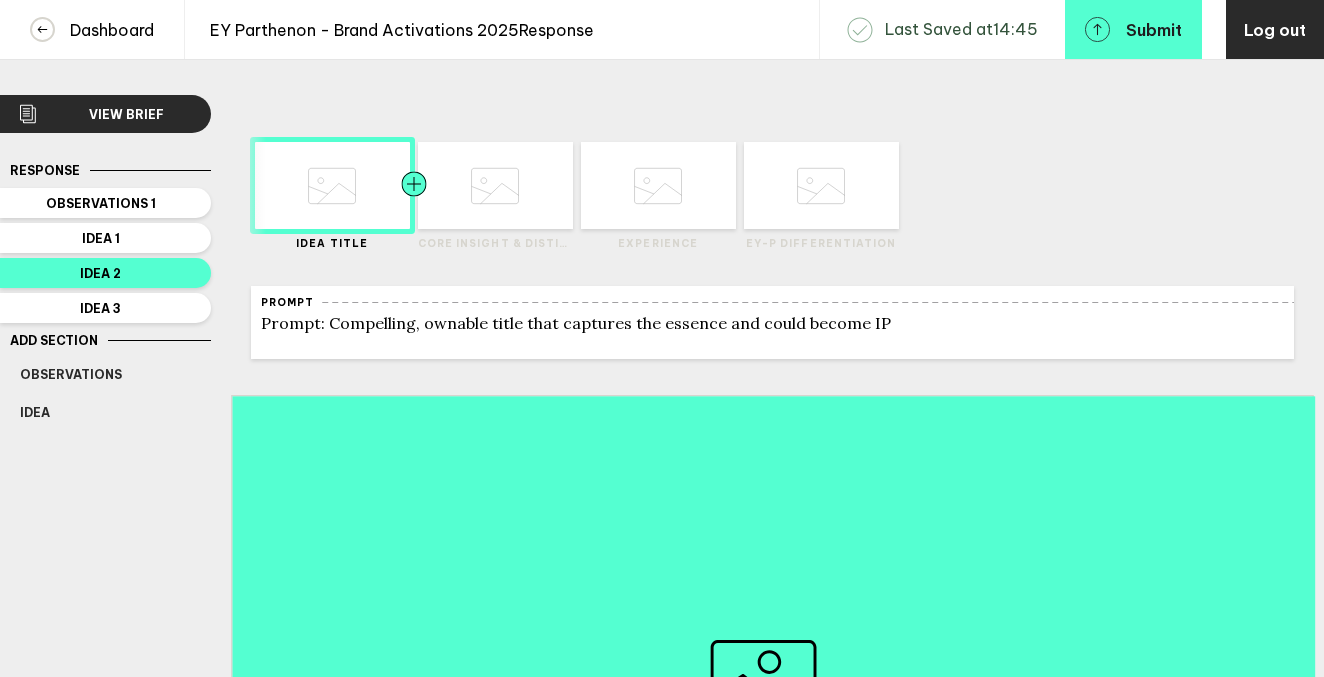 click at bounding box center [453, 185] 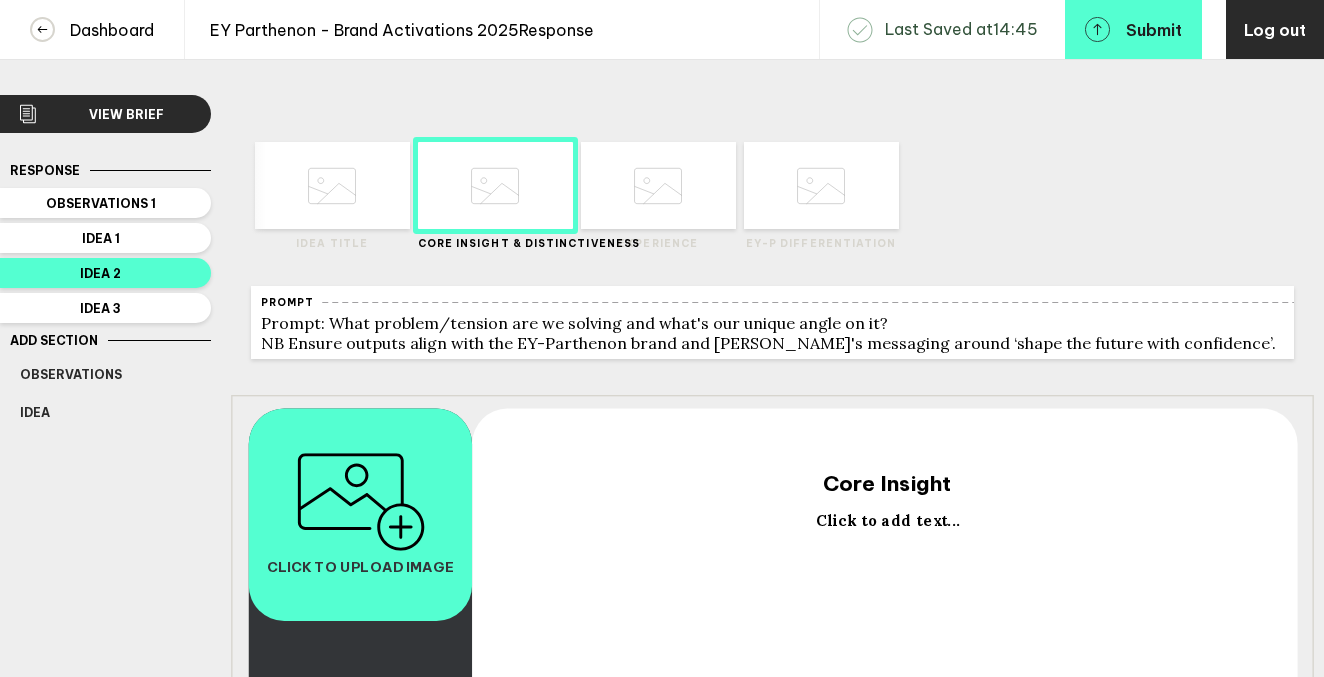 click on "Click to add text..." at bounding box center [887, 521] 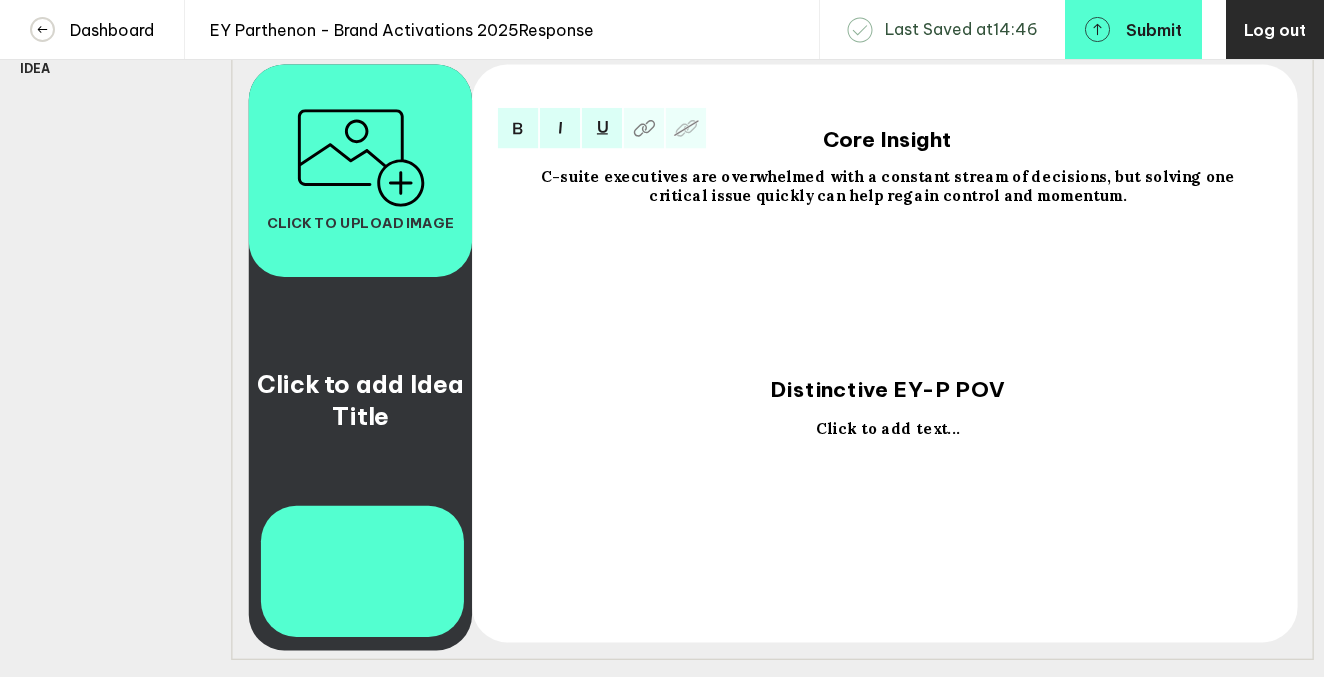 scroll, scrollTop: 351, scrollLeft: 0, axis: vertical 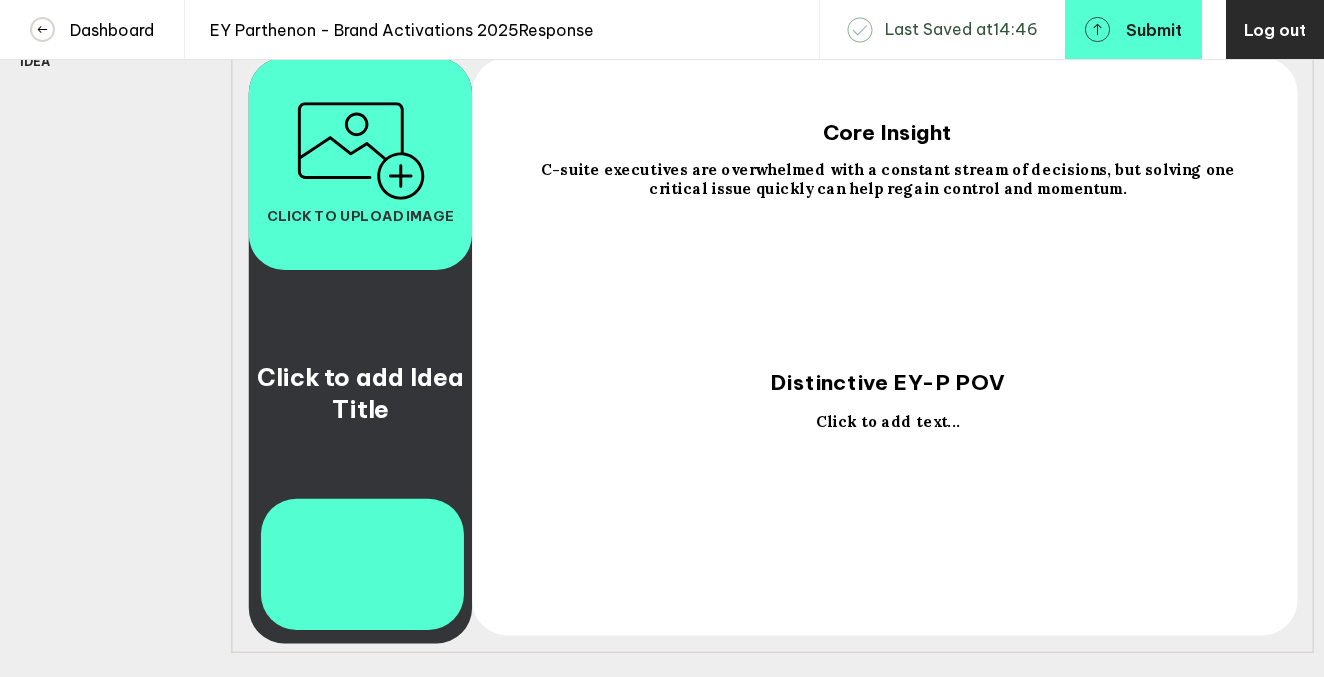 click on "Click to add text..." at bounding box center (887, 500) 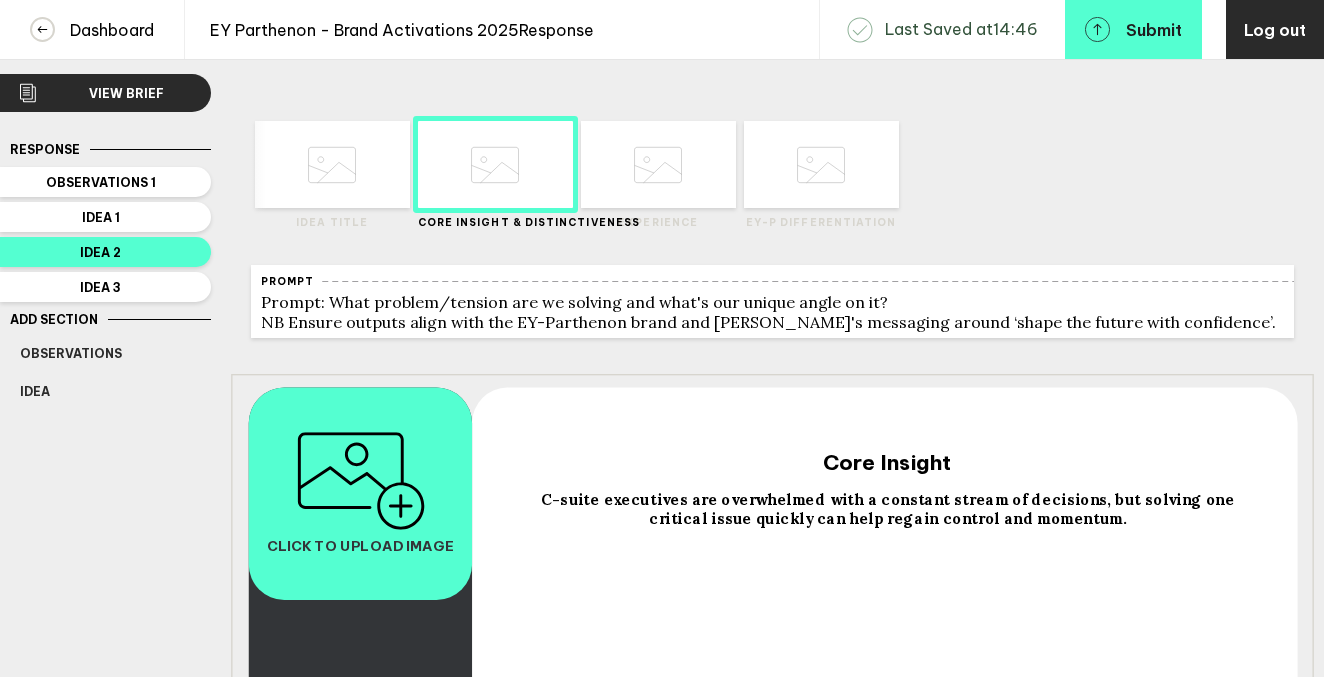 scroll, scrollTop: 1, scrollLeft: 0, axis: vertical 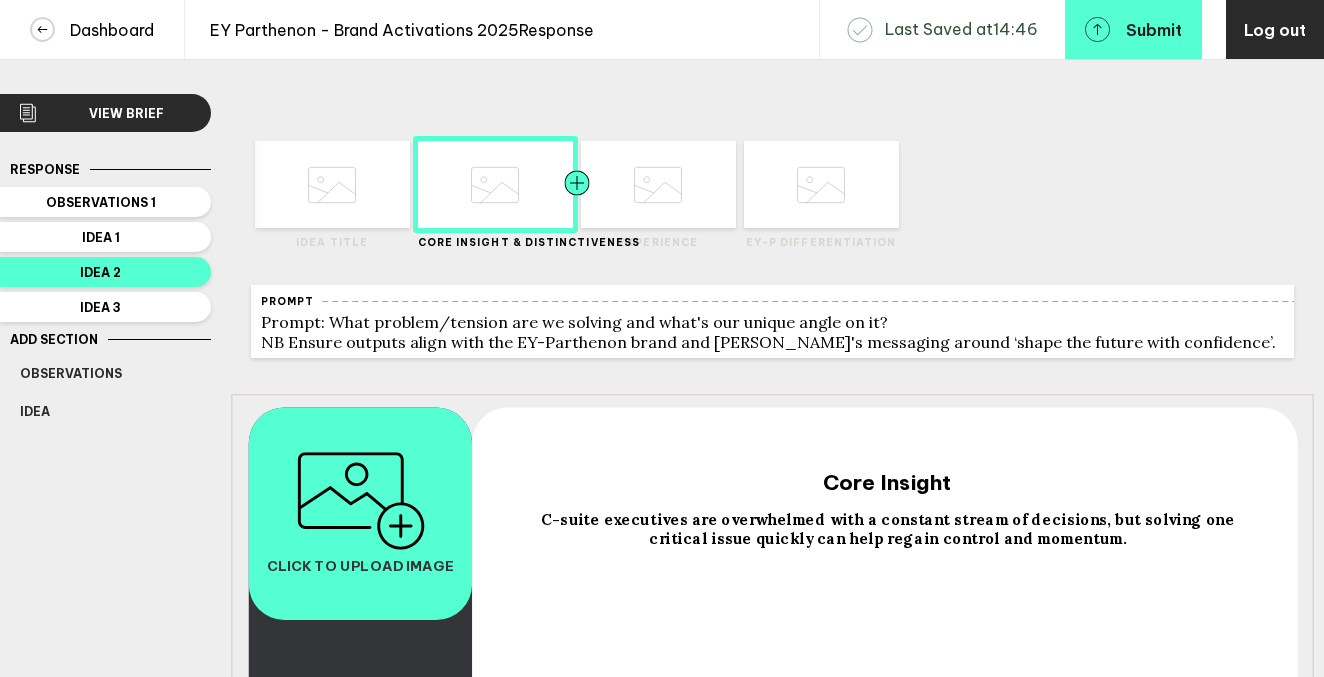 click at bounding box center (616, 184) 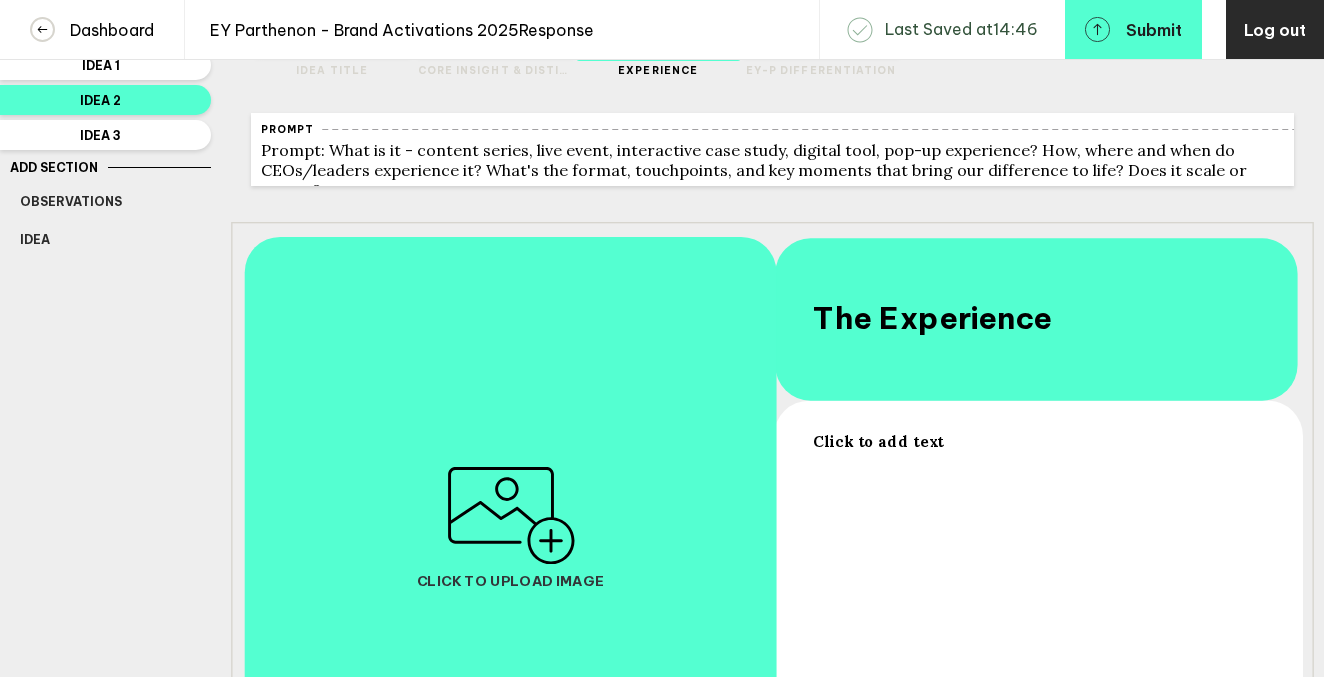 scroll, scrollTop: 175, scrollLeft: 0, axis: vertical 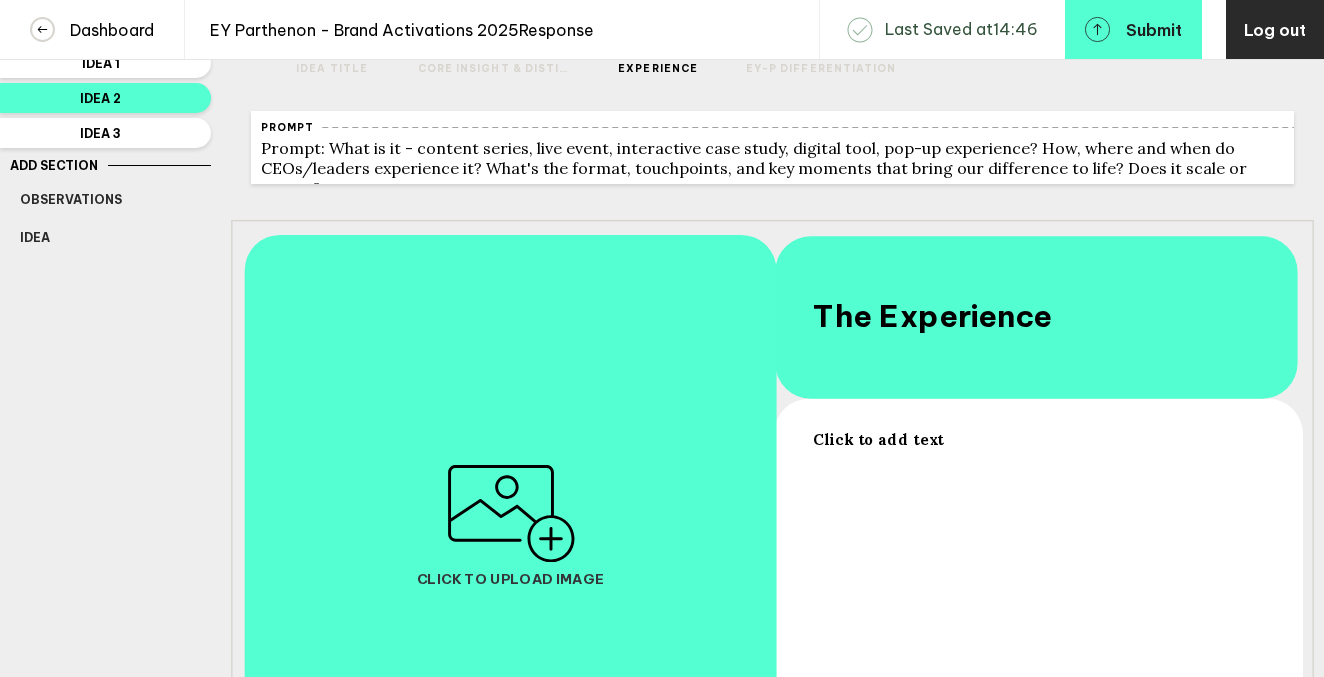 click on "Click to add text" at bounding box center (878, 438) 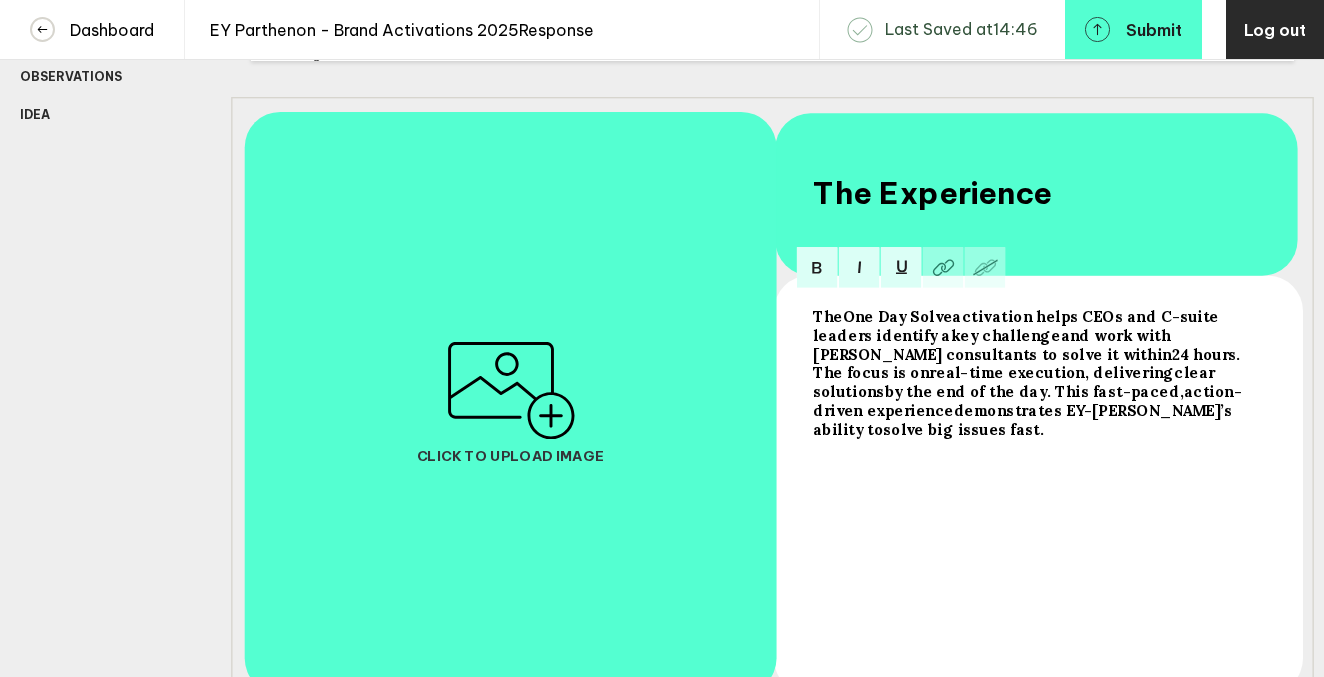 scroll, scrollTop: 301, scrollLeft: 0, axis: vertical 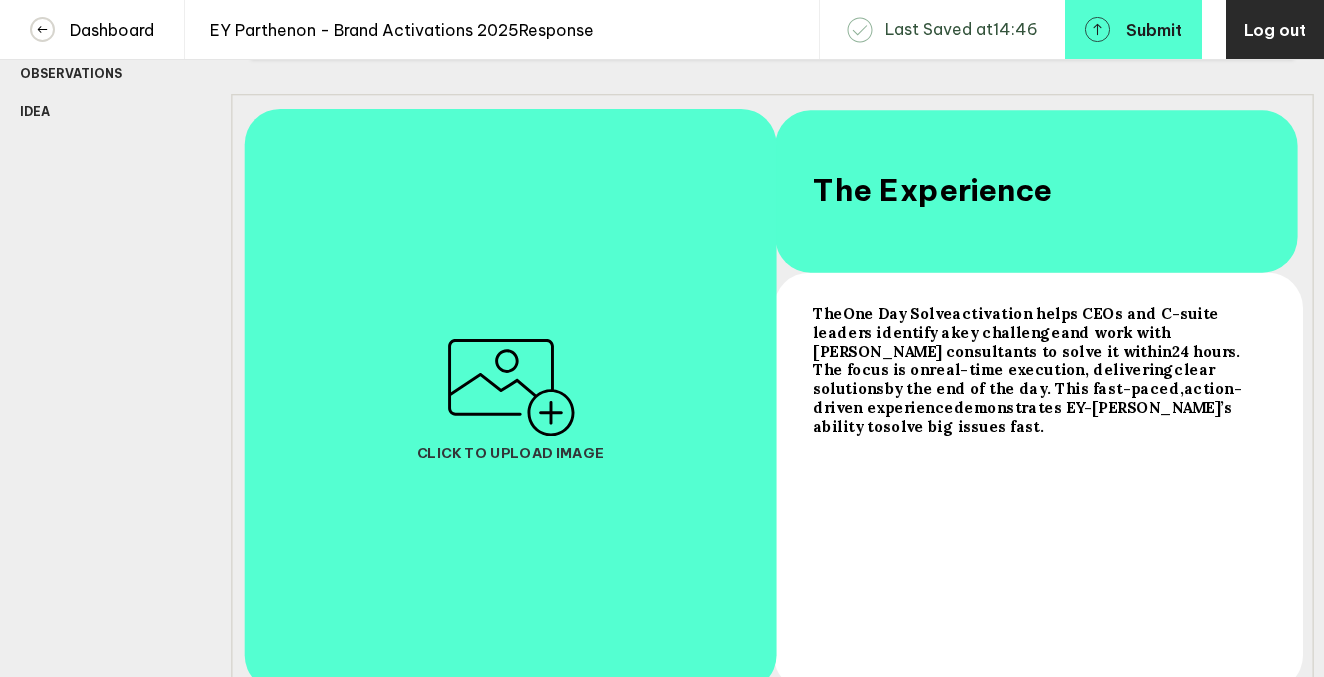 click at bounding box center [1037, 464] 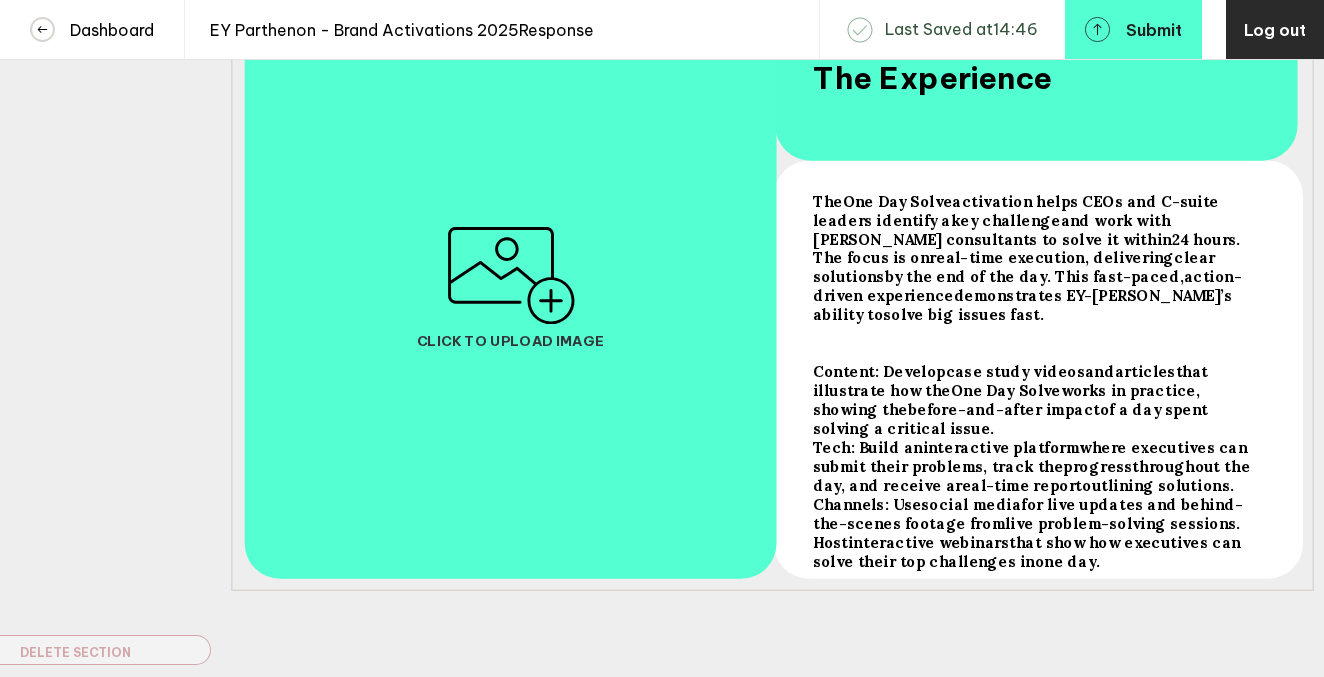 scroll, scrollTop: 0, scrollLeft: 0, axis: both 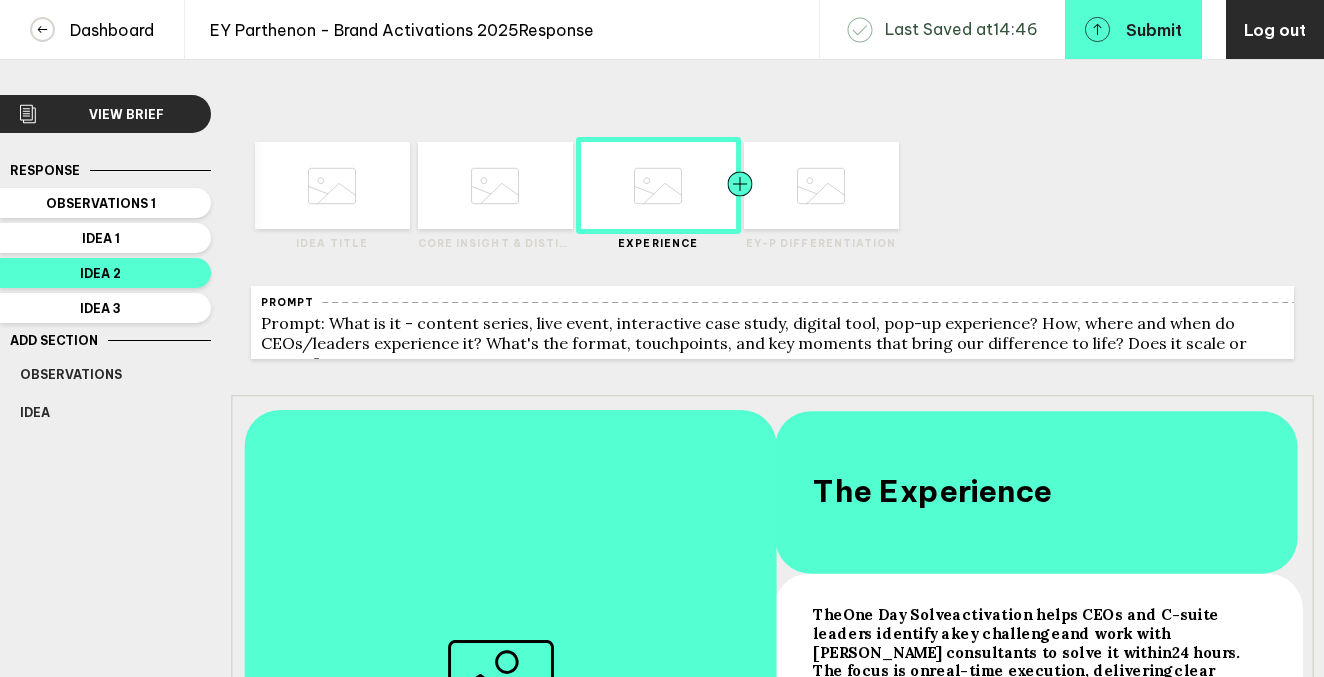 click at bounding box center (779, 185) 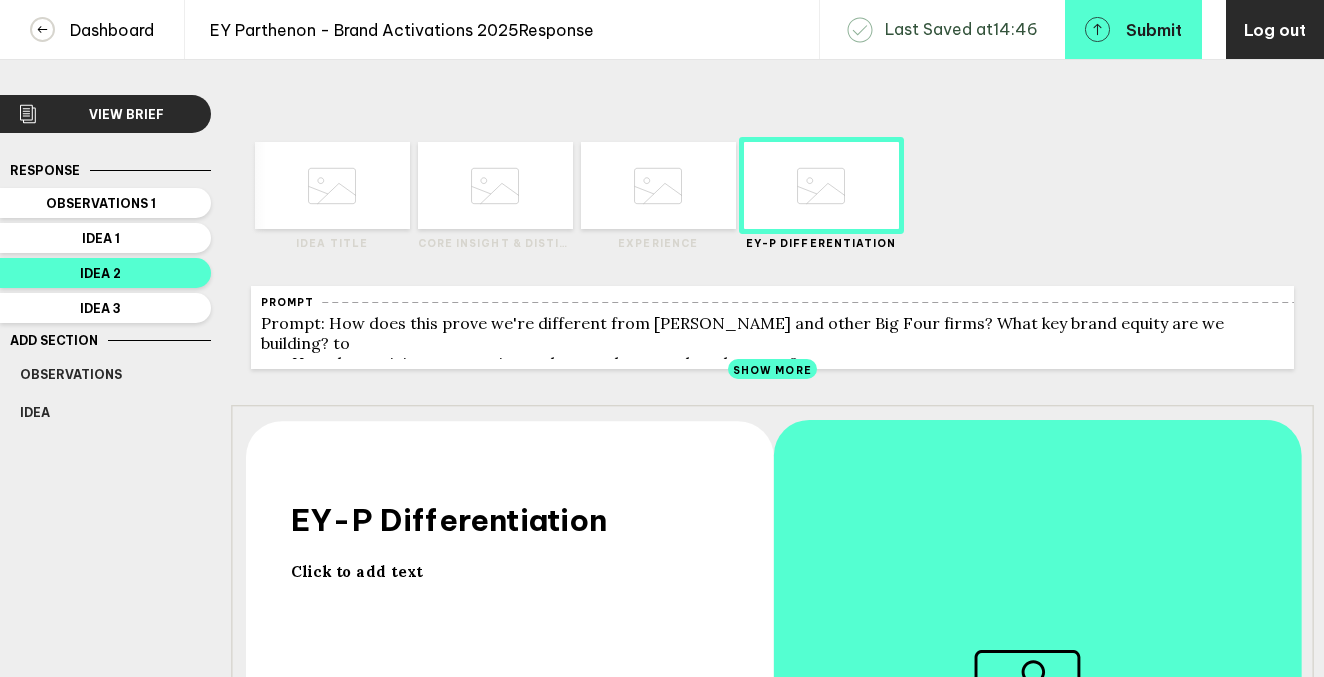 click on "Click to add text" at bounding box center (515, 571) 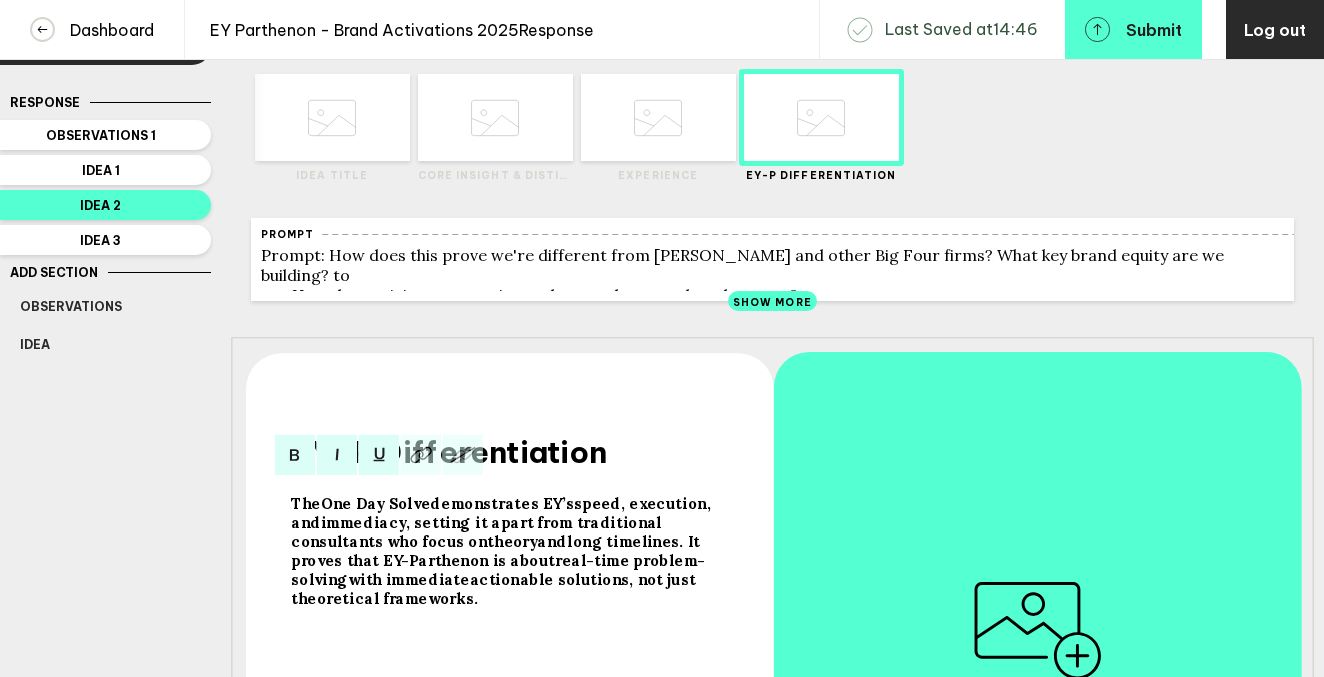 scroll, scrollTop: 16, scrollLeft: 0, axis: vertical 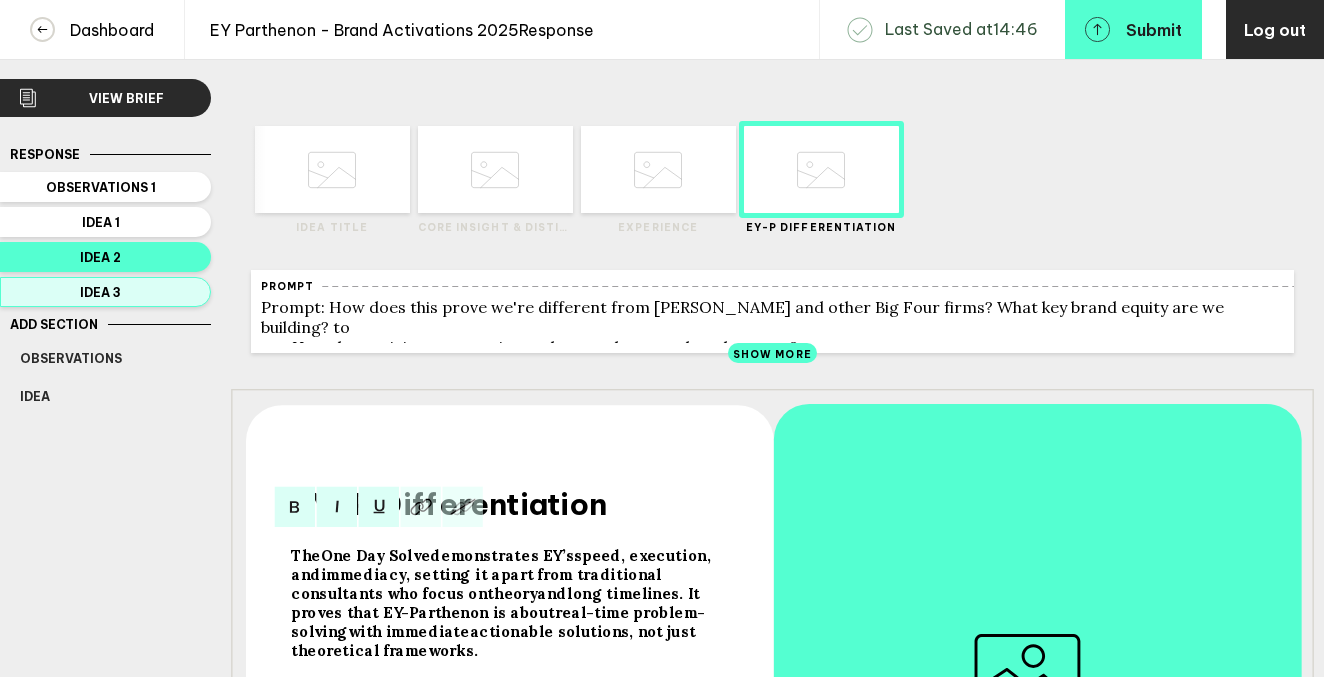 click on "Idea 3" at bounding box center (101, 292) 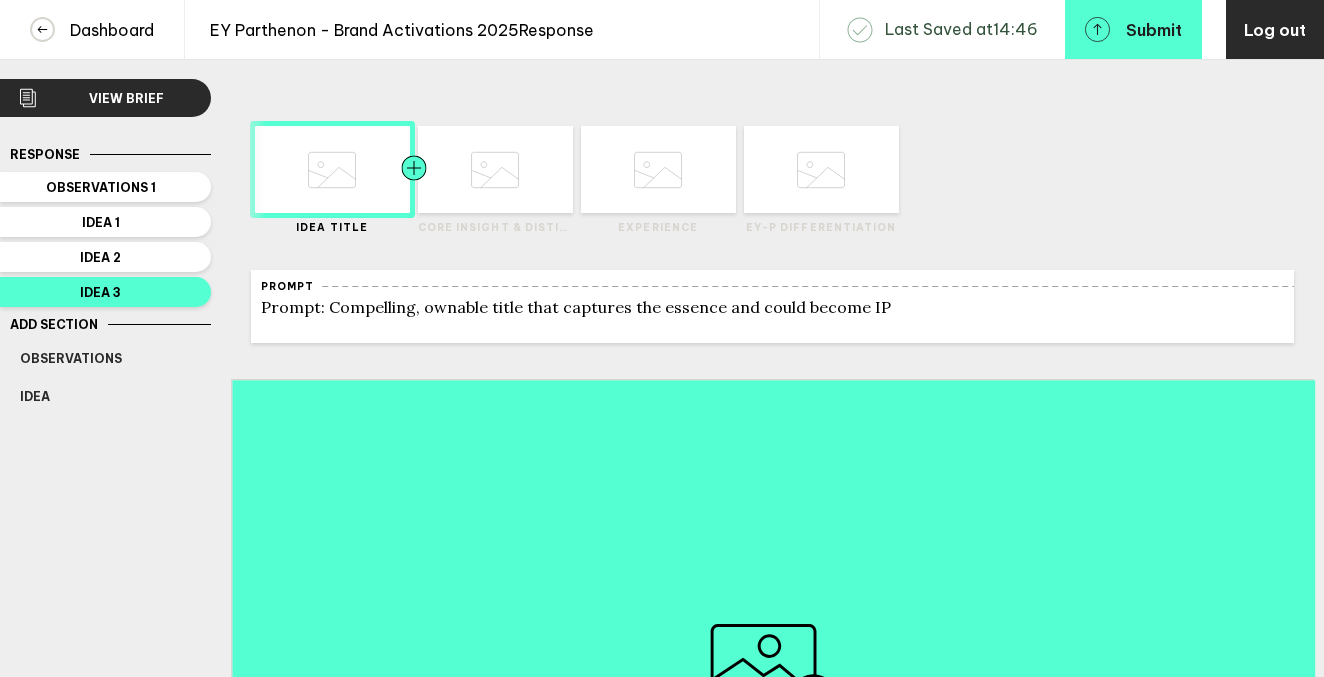 click at bounding box center (453, 169) 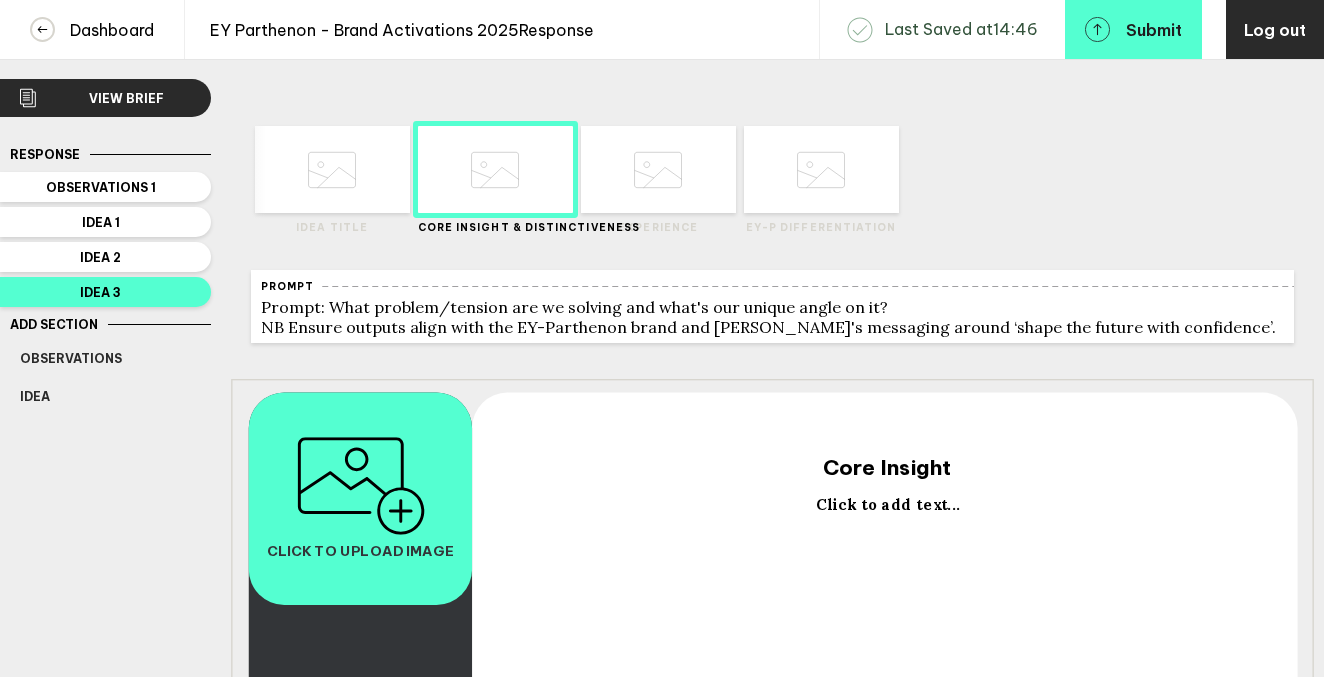 click on "Click to add text..." at bounding box center (887, 505) 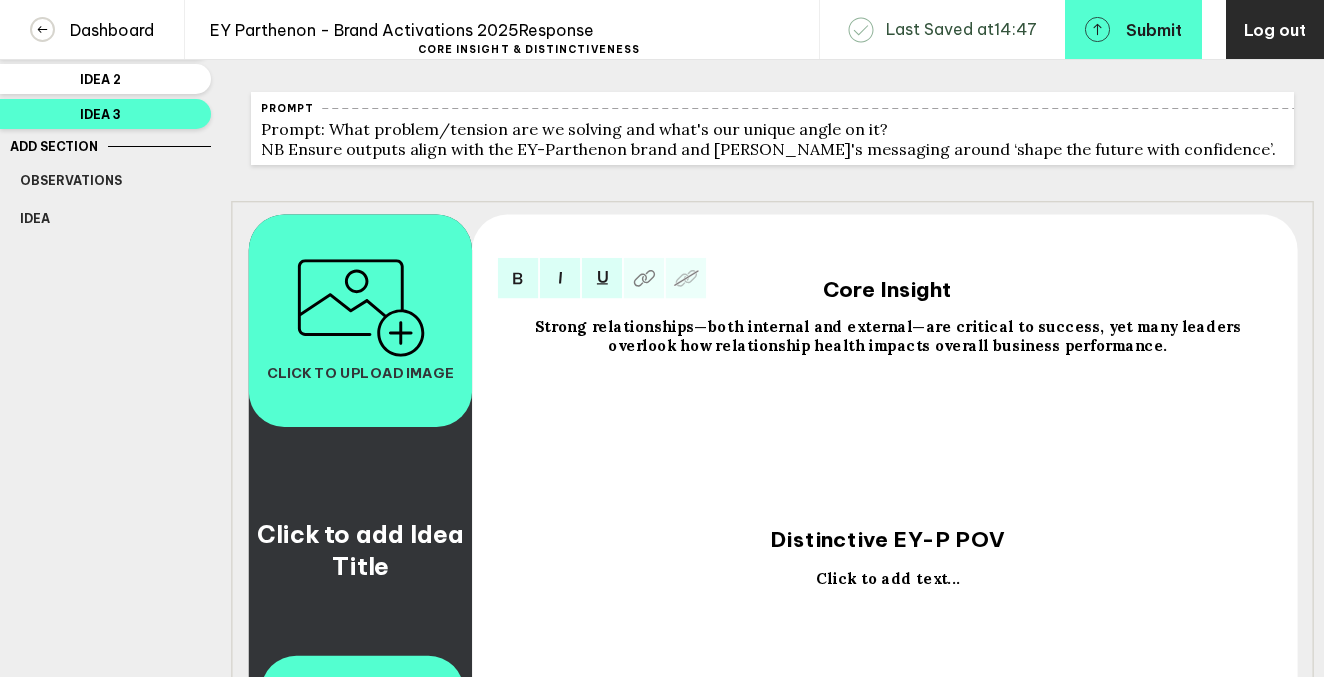 scroll, scrollTop: 198, scrollLeft: 0, axis: vertical 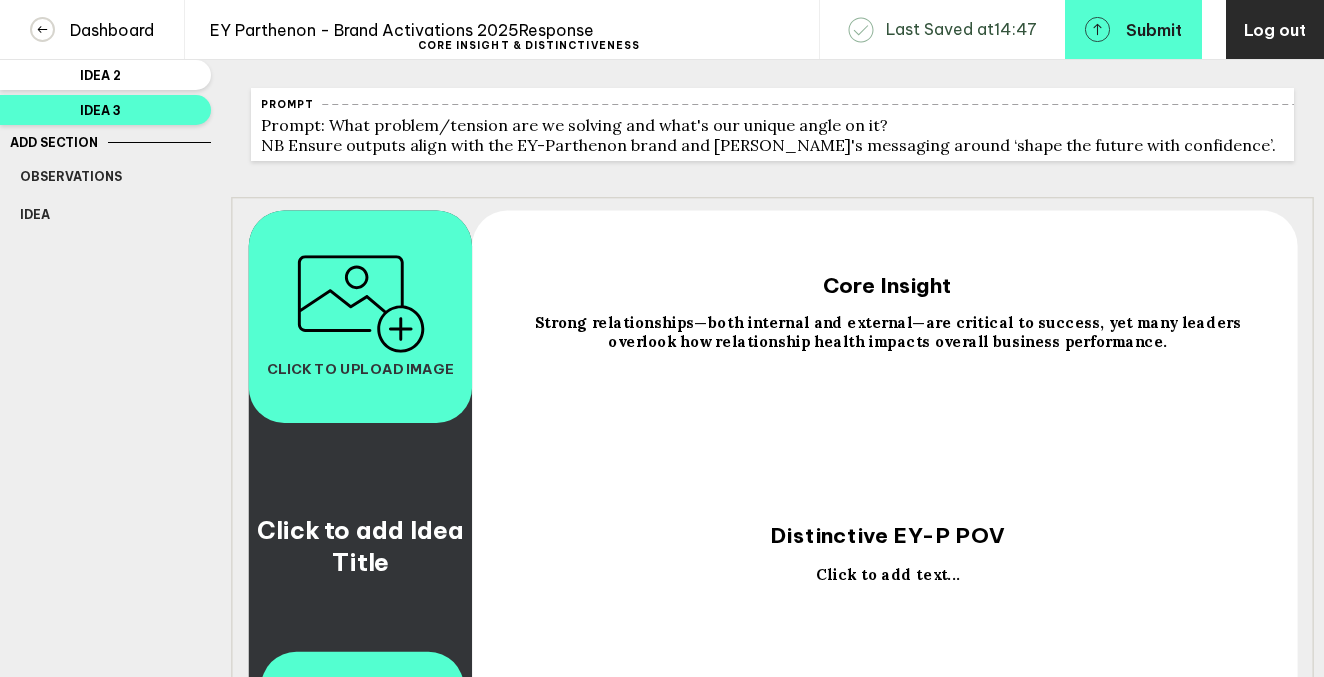 click on "Click to add text..." at bounding box center (887, 574) 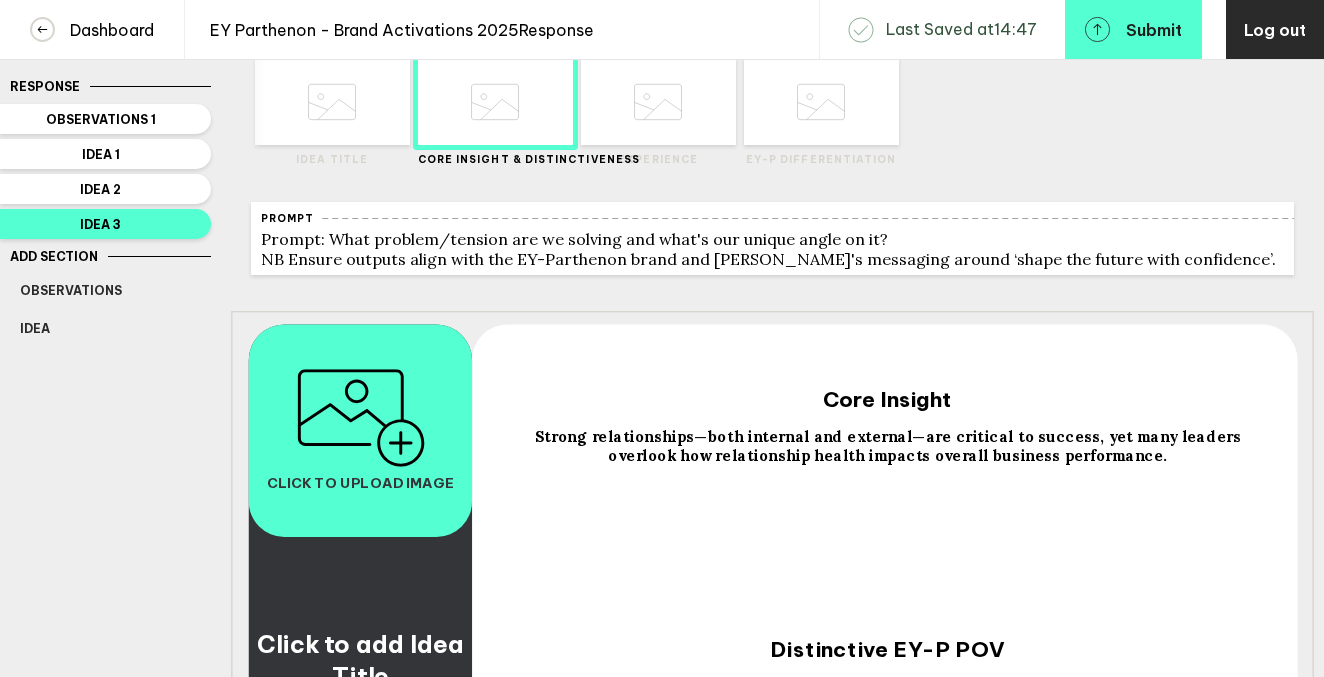 scroll, scrollTop: 0, scrollLeft: 0, axis: both 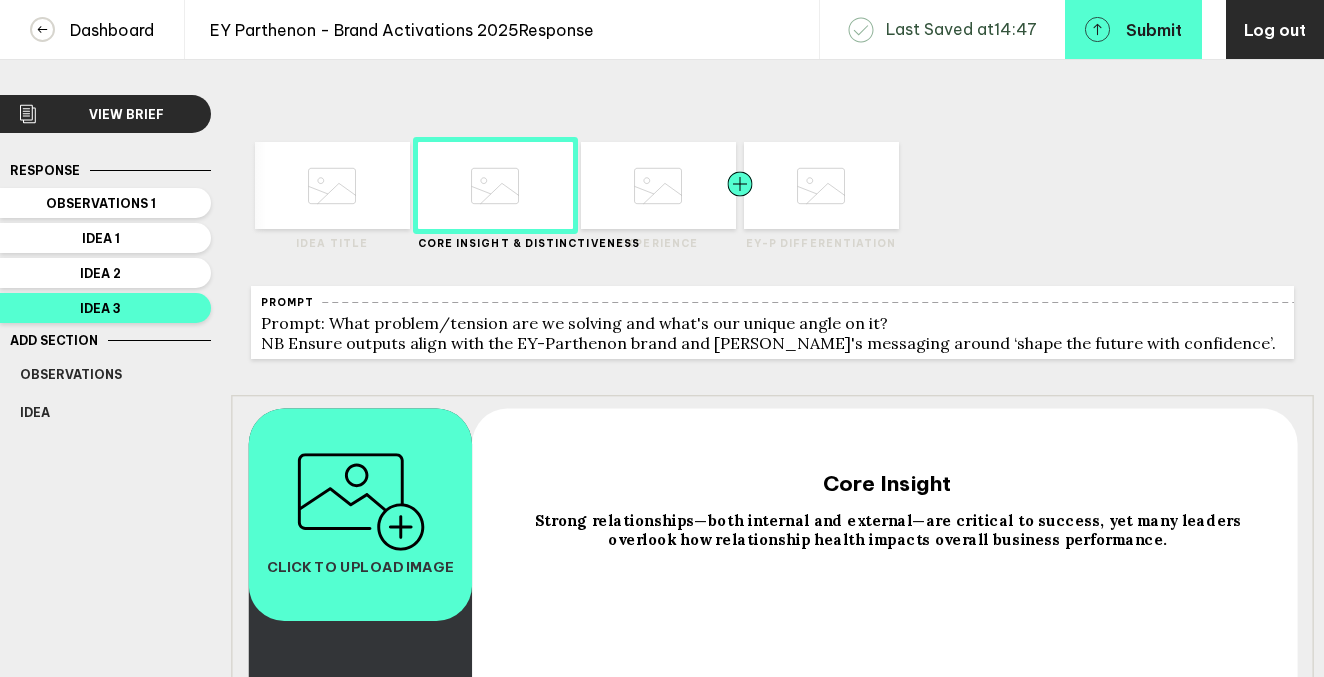 click at bounding box center [701, 185] 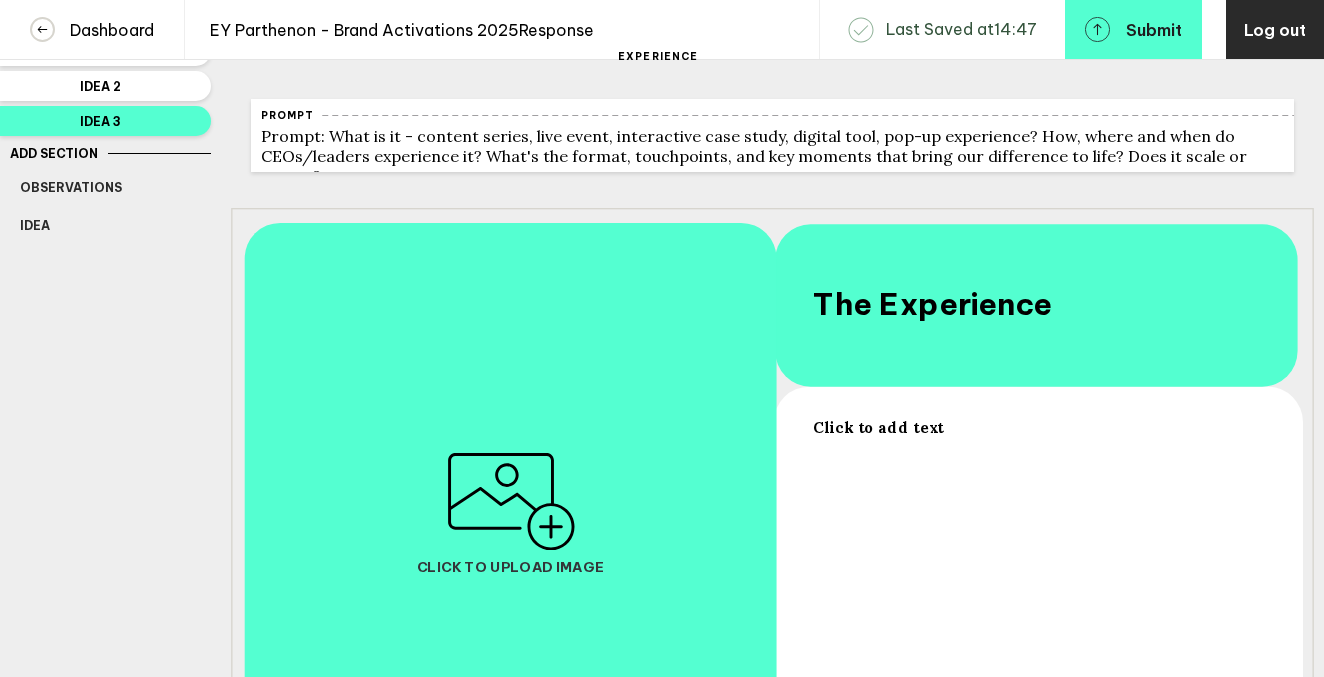 scroll, scrollTop: 214, scrollLeft: 0, axis: vertical 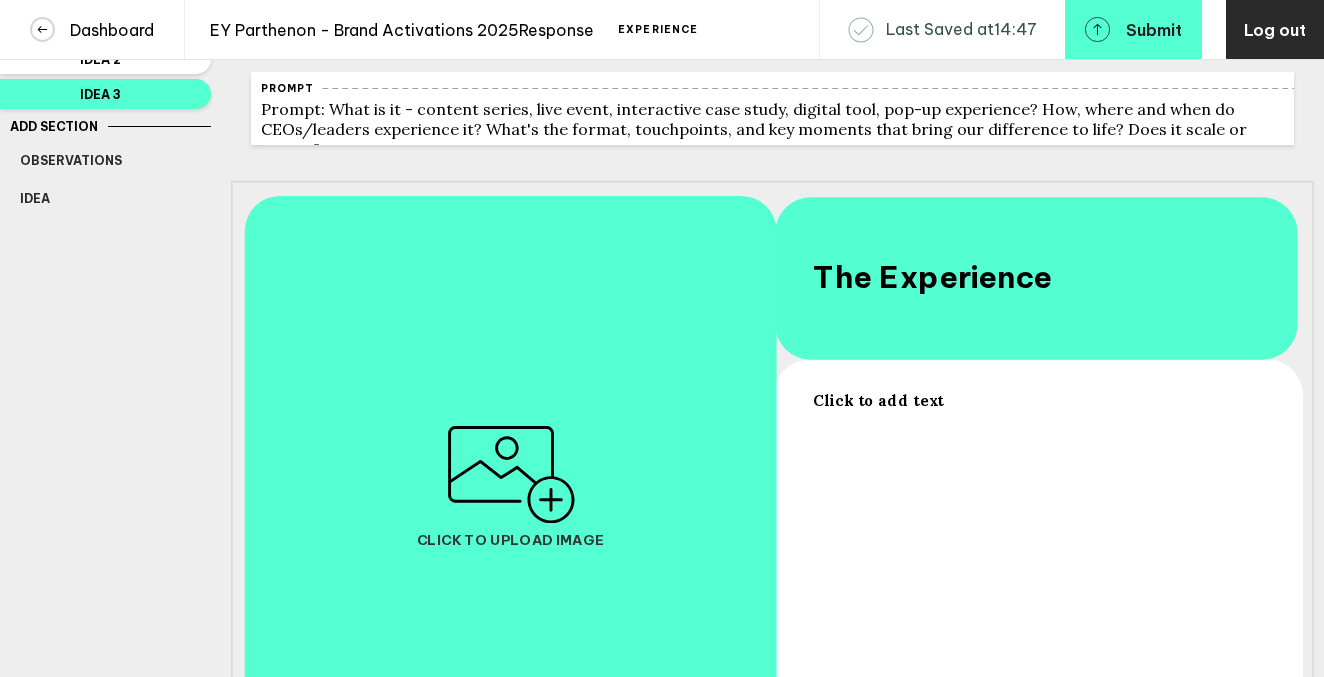 click on "Click to add text" at bounding box center (878, 399) 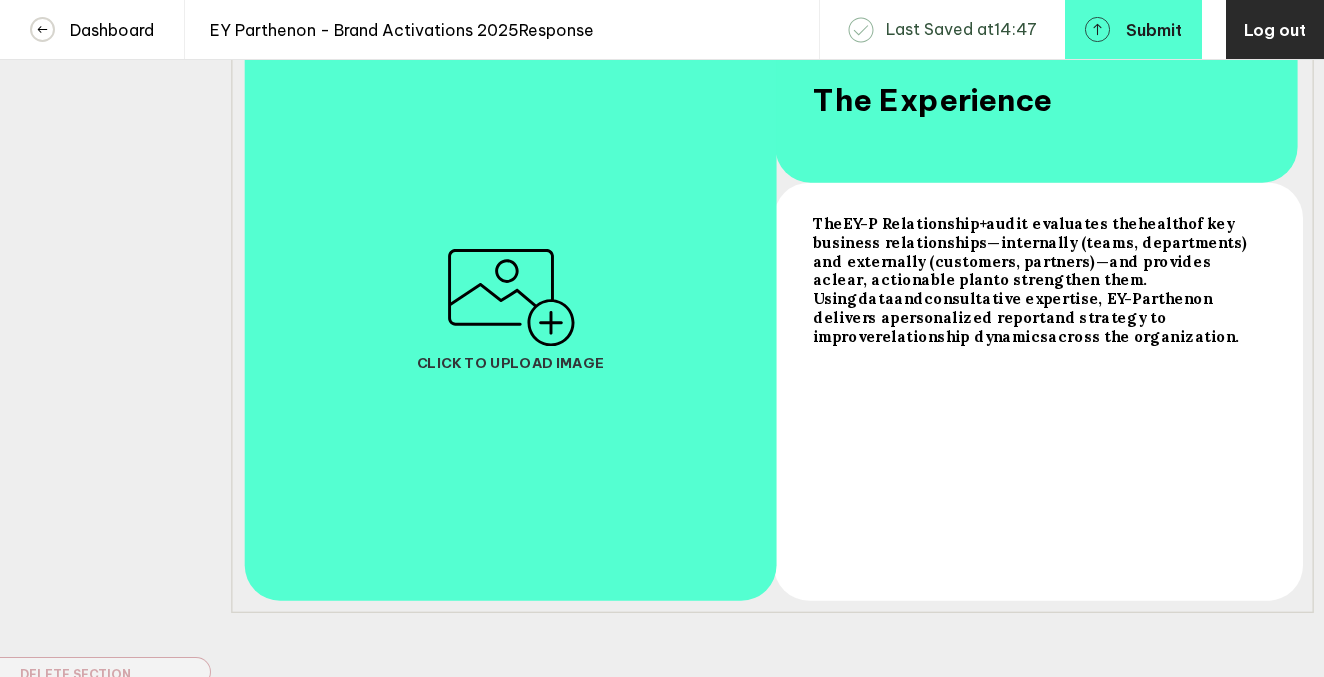 scroll, scrollTop: 392, scrollLeft: 0, axis: vertical 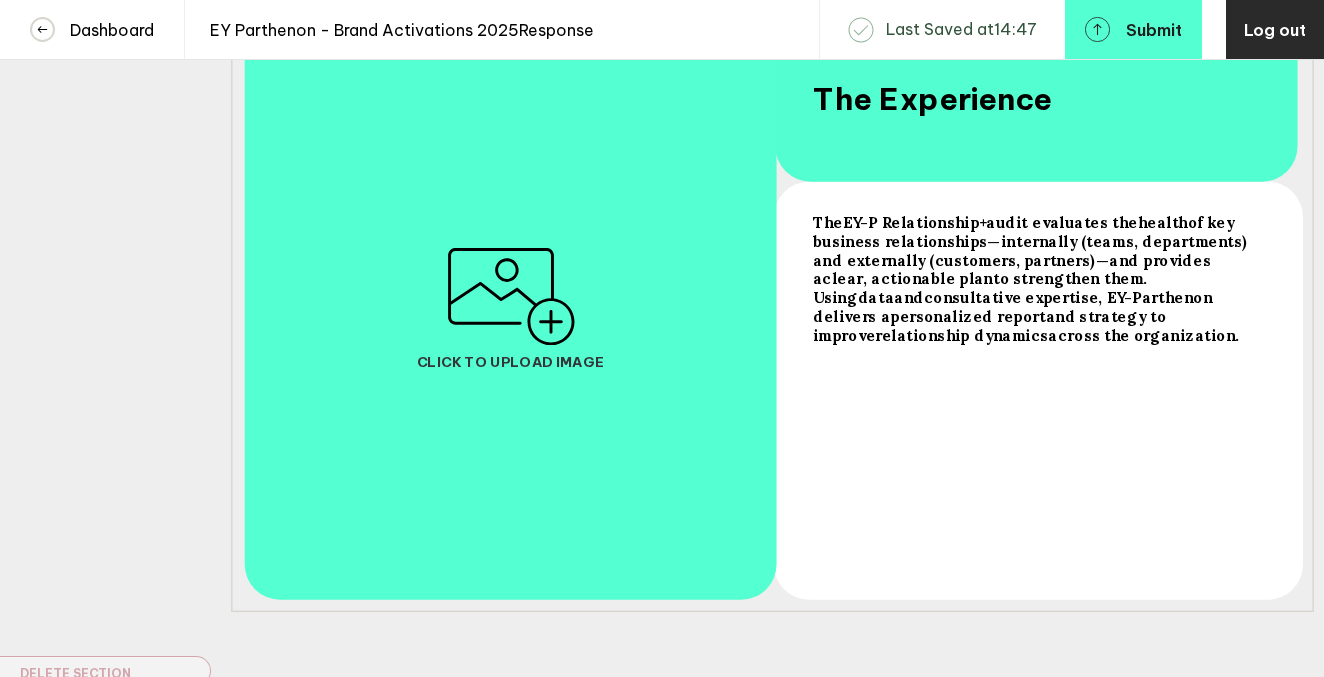click on "The  EY-P Relationship+  audit evaluates the  health  of key business relationships—internally (teams, departments) and externally (customers, partners)—and provides a  clear, actionable plan  to strengthen them. Using  data  and  consultative expertise , EY-Parthenon delivers a  personalized report  and strategy to improve  relationship dynamics  across the organization." at bounding box center (1037, 278) 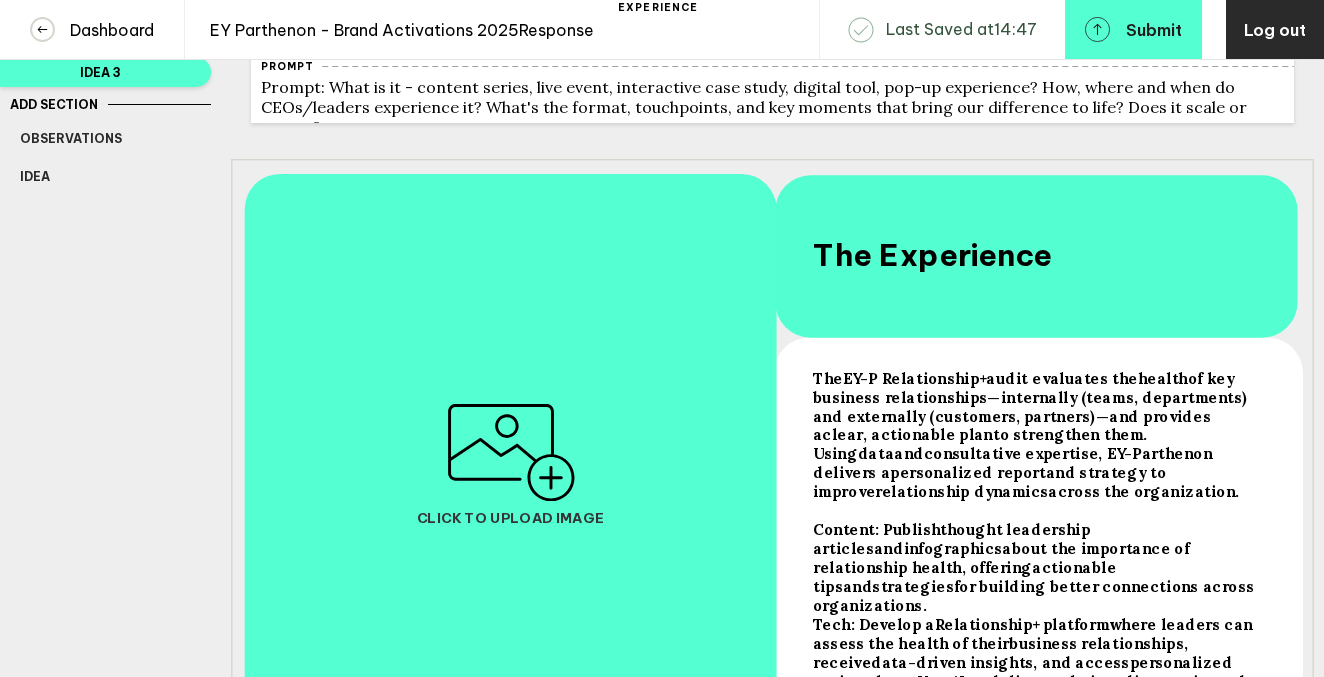 scroll, scrollTop: 0, scrollLeft: 0, axis: both 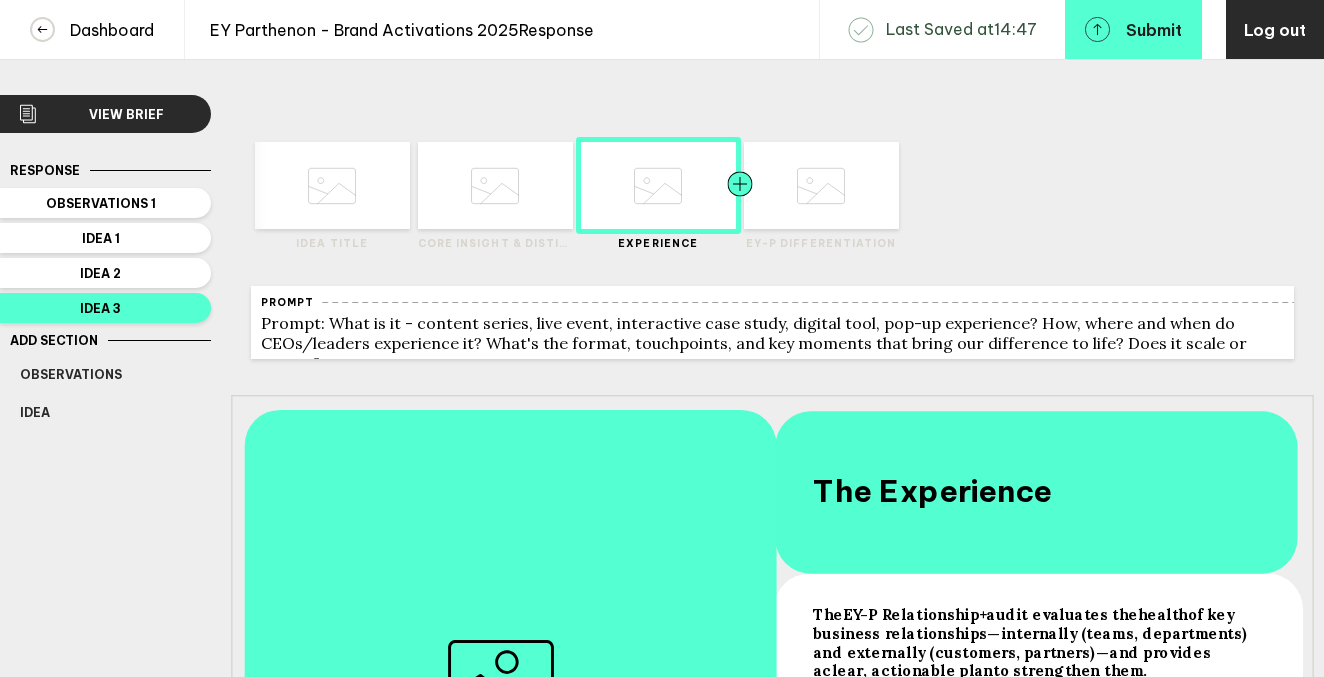 click at bounding box center [779, 185] 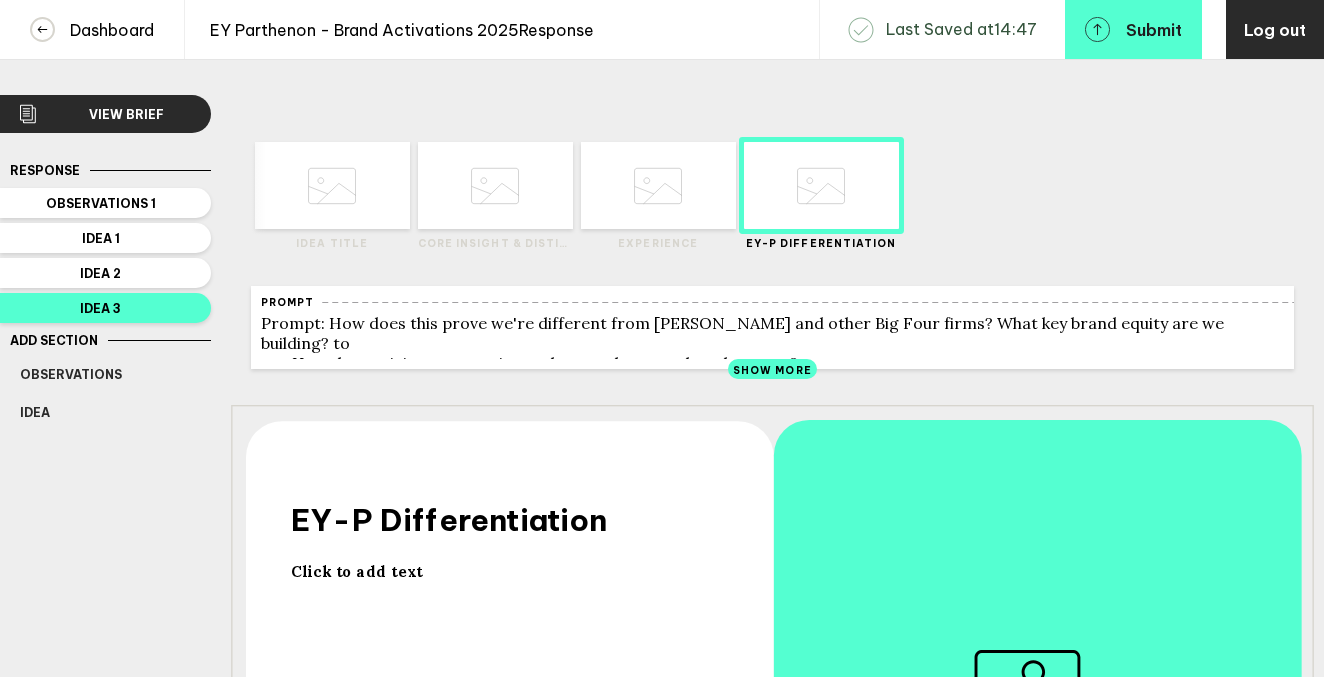 click on "Click to add text" at bounding box center (515, 571) 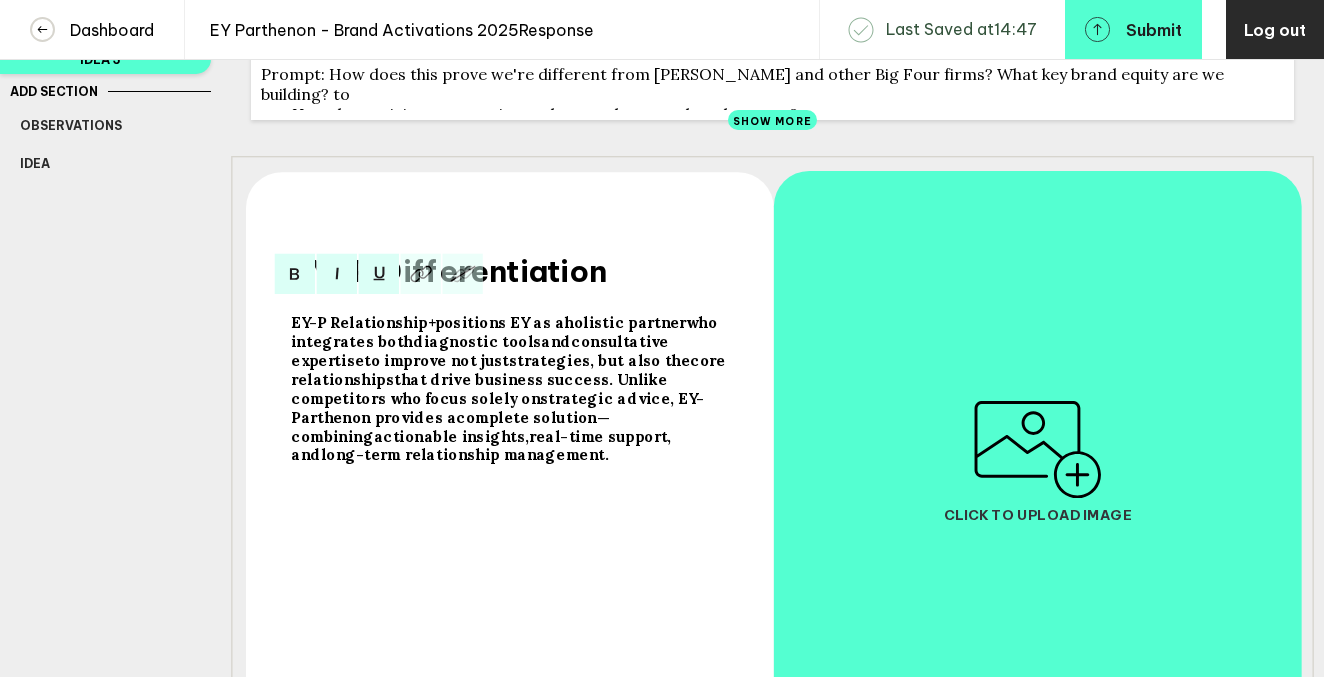 scroll, scrollTop: 250, scrollLeft: 0, axis: vertical 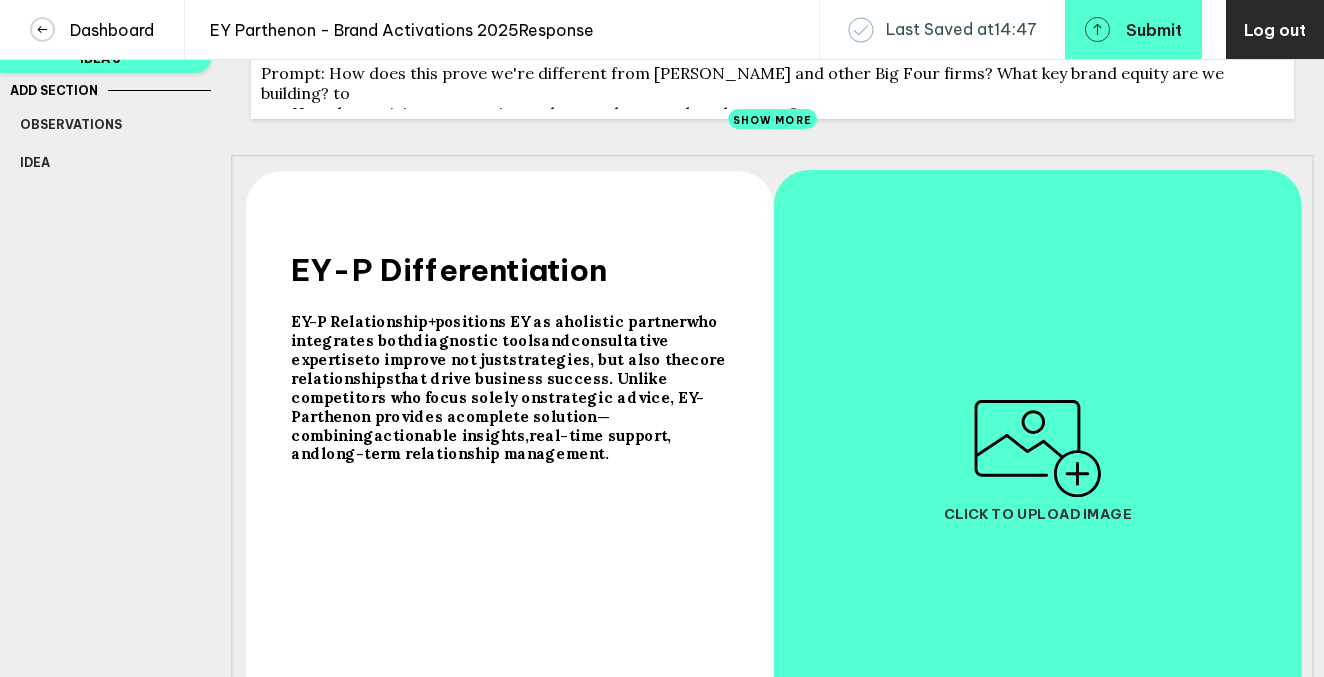 click on "EY-P Relationship+  positions EY as a  holistic partner  who integrates both  diagnostic tools  and  consultative expertise  to improve not just  strategies , but also the  core relationships  that drive business success. Unlike competitors who focus solely on  strategic advice , EY-Parthenon provides a  complete solution —combining  actionable insights ,  real-time support , and  long-term relationship management ." at bounding box center [515, 520] 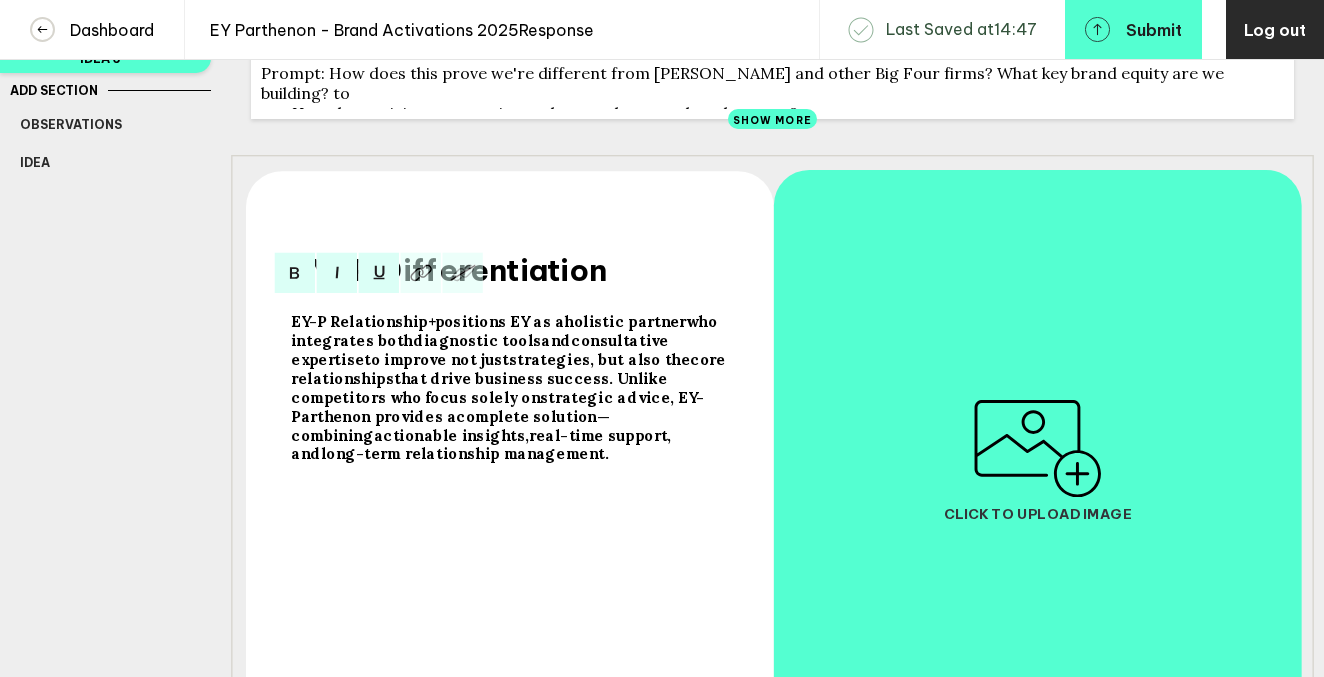 click on "EY-P Differentiation
EY-P Relationship+  positions EY as a  holistic partner  who integrates both  diagnostic tools  and  consultative expertise  to improve not just  strategies , but also the  core relationships  that drive business success. Unlike competitors who focus solely on  strategic advice , EY-Parthenon provides a  complete solution —combining  actionable insights ,  real-time support , and  long-term relationship management . Click to upload image" at bounding box center [772, 459] 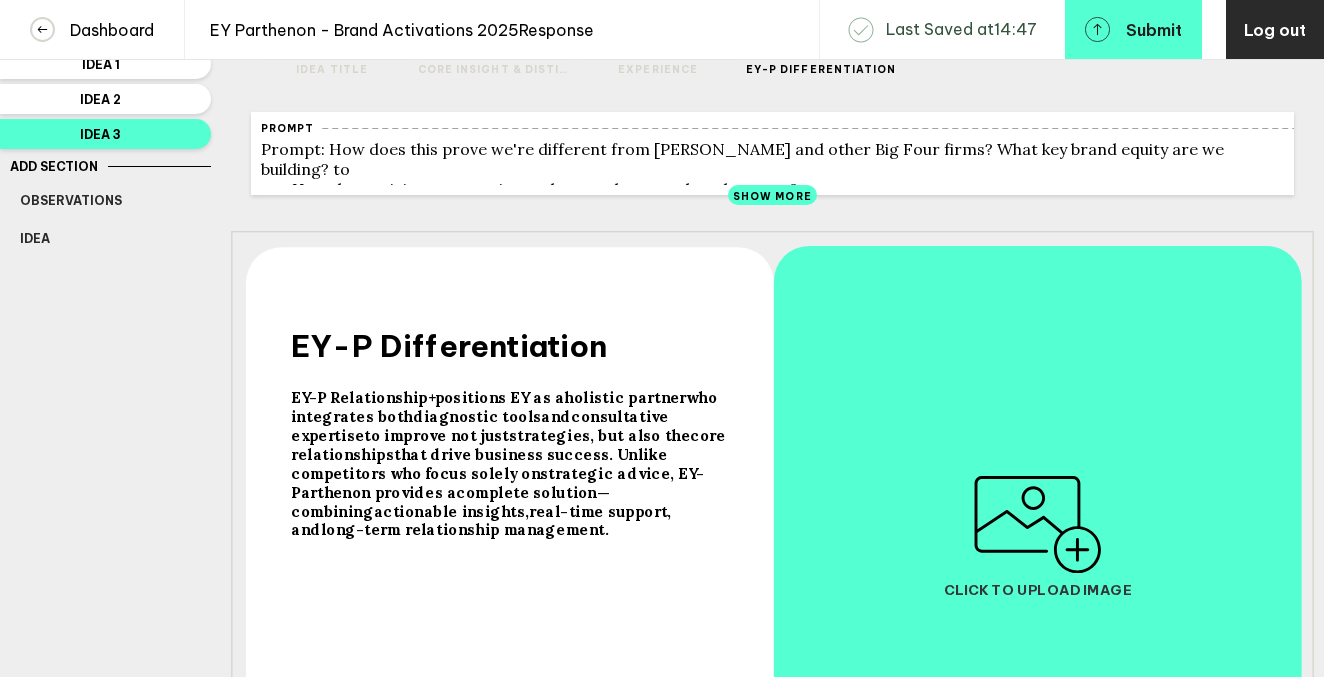 scroll, scrollTop: 0, scrollLeft: 0, axis: both 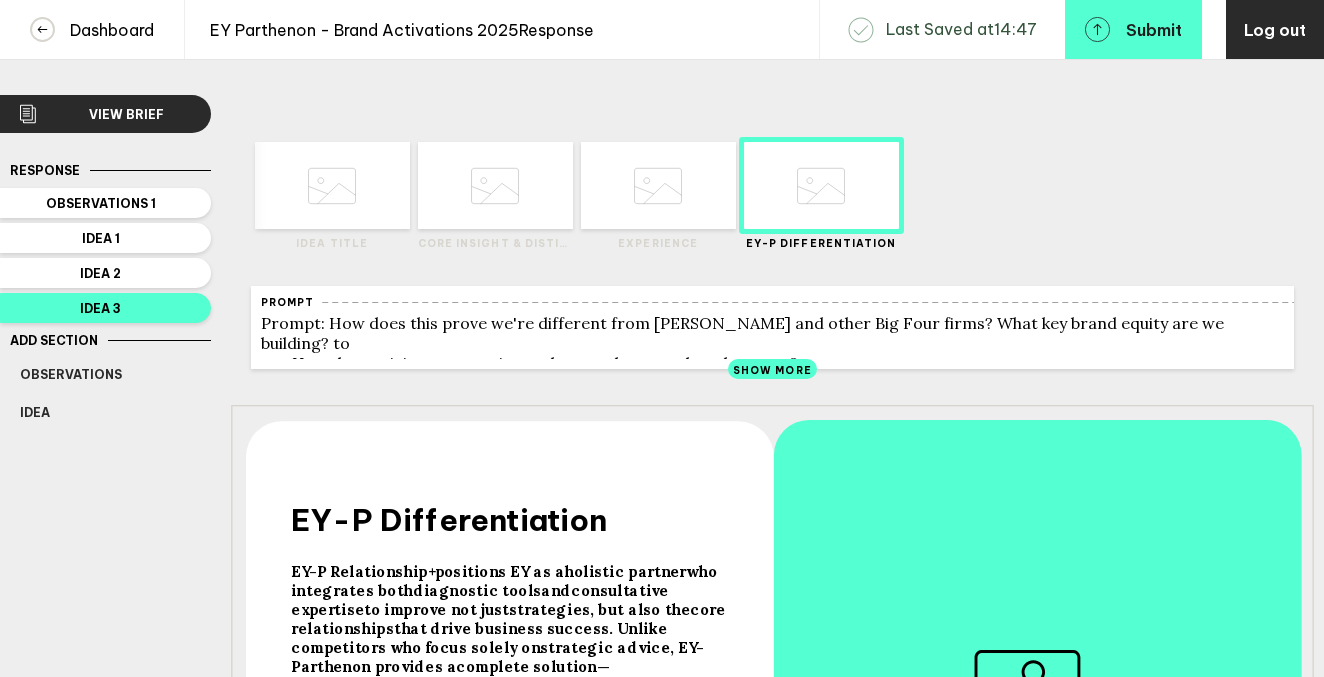 click 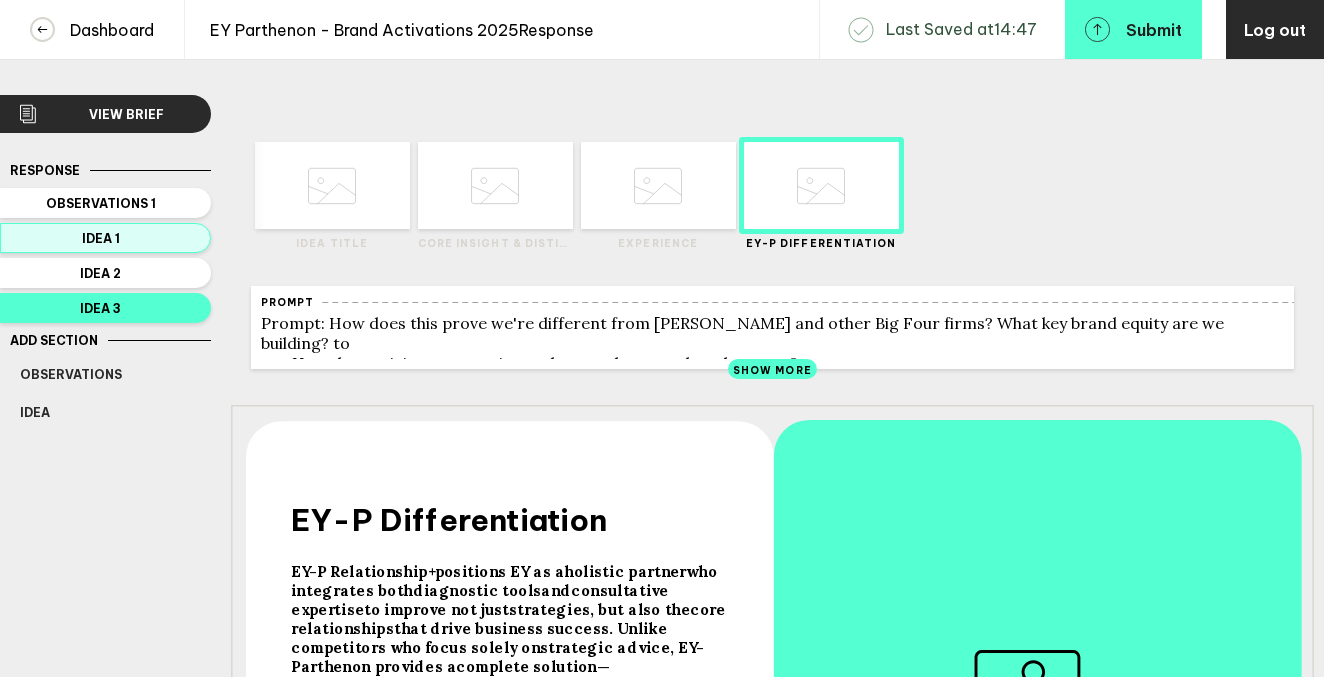 click on "Idea 1" at bounding box center (101, 238) 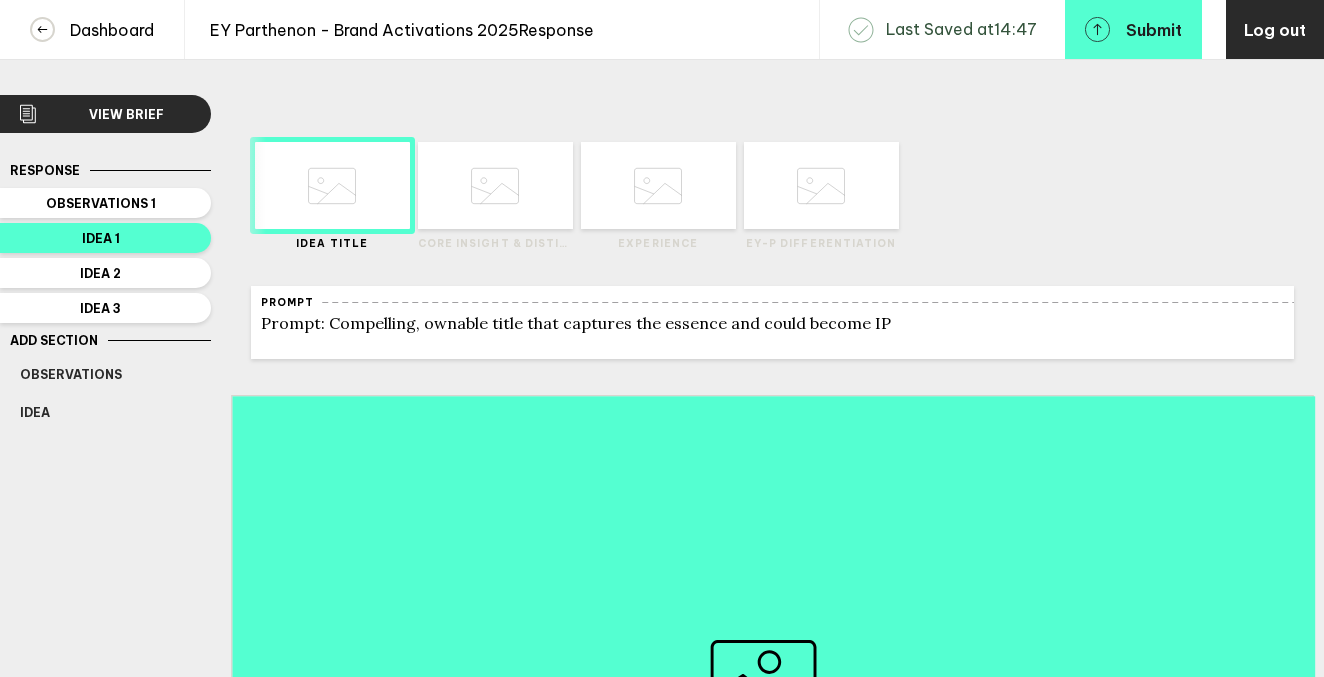 click on "Delete
Created with Sketch.
Move Left
Created with Sketch.
Move Right
Created with Sketch.
Core Insight & Distinctiveness" at bounding box center [495, 181] 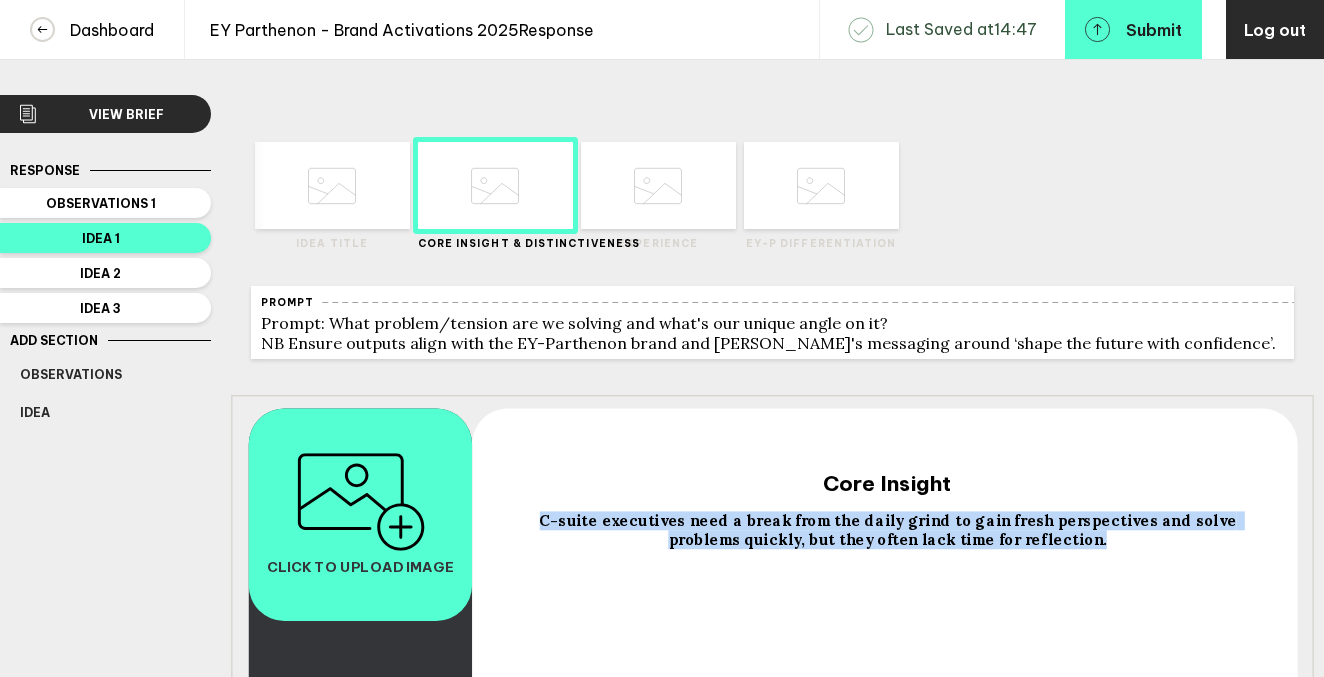 drag, startPoint x: 534, startPoint y: 532, endPoint x: 1092, endPoint y: 555, distance: 558.4738 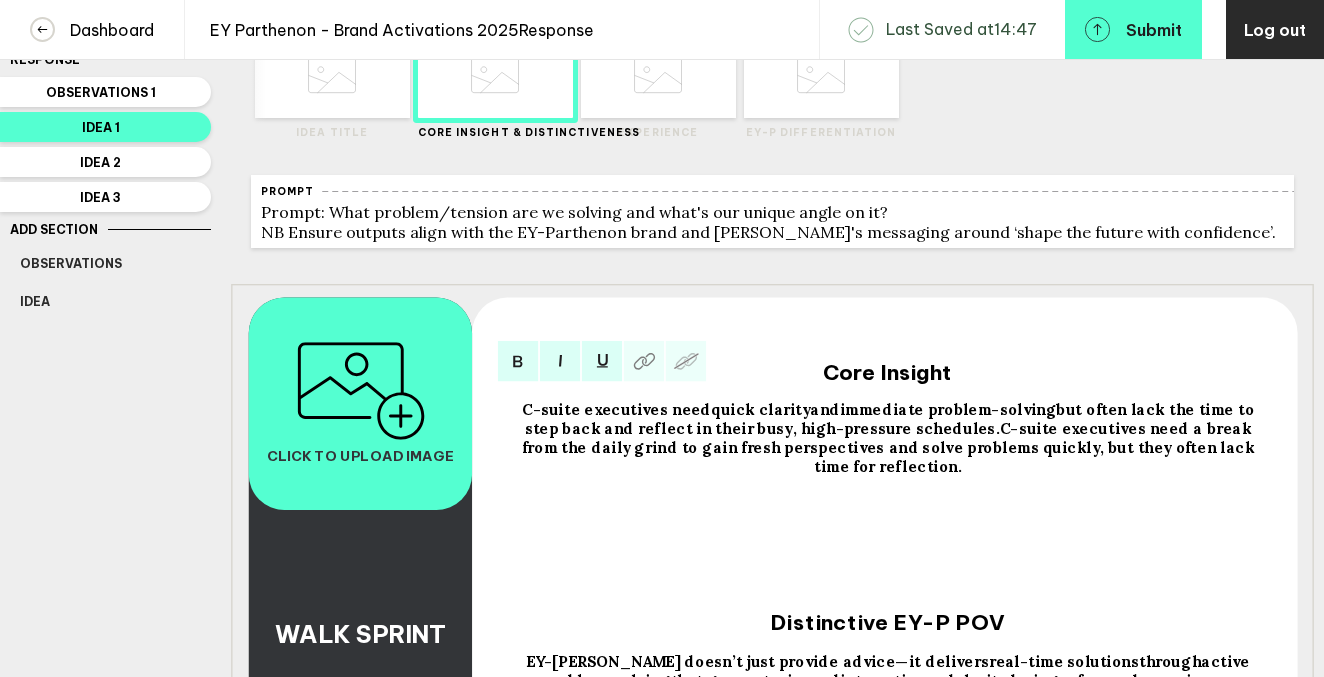 scroll, scrollTop: 117, scrollLeft: 0, axis: vertical 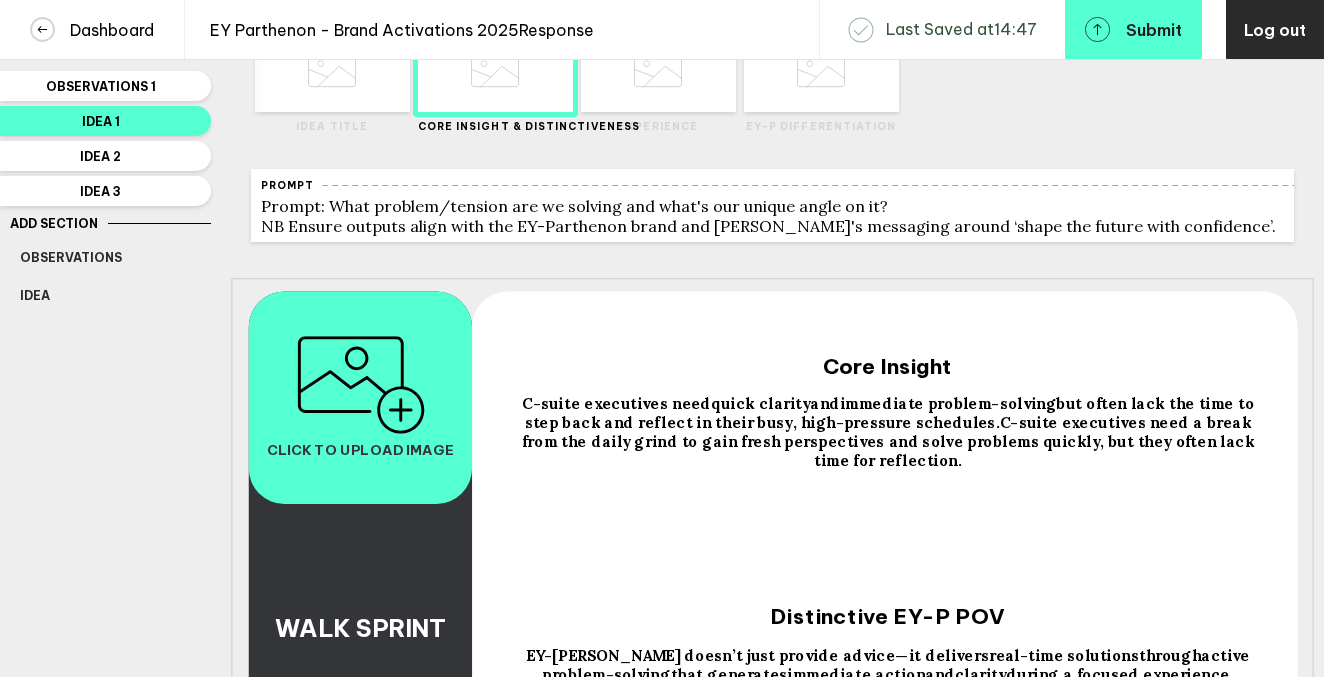 click on "Distinctive EY-P POV" at bounding box center (887, 615) 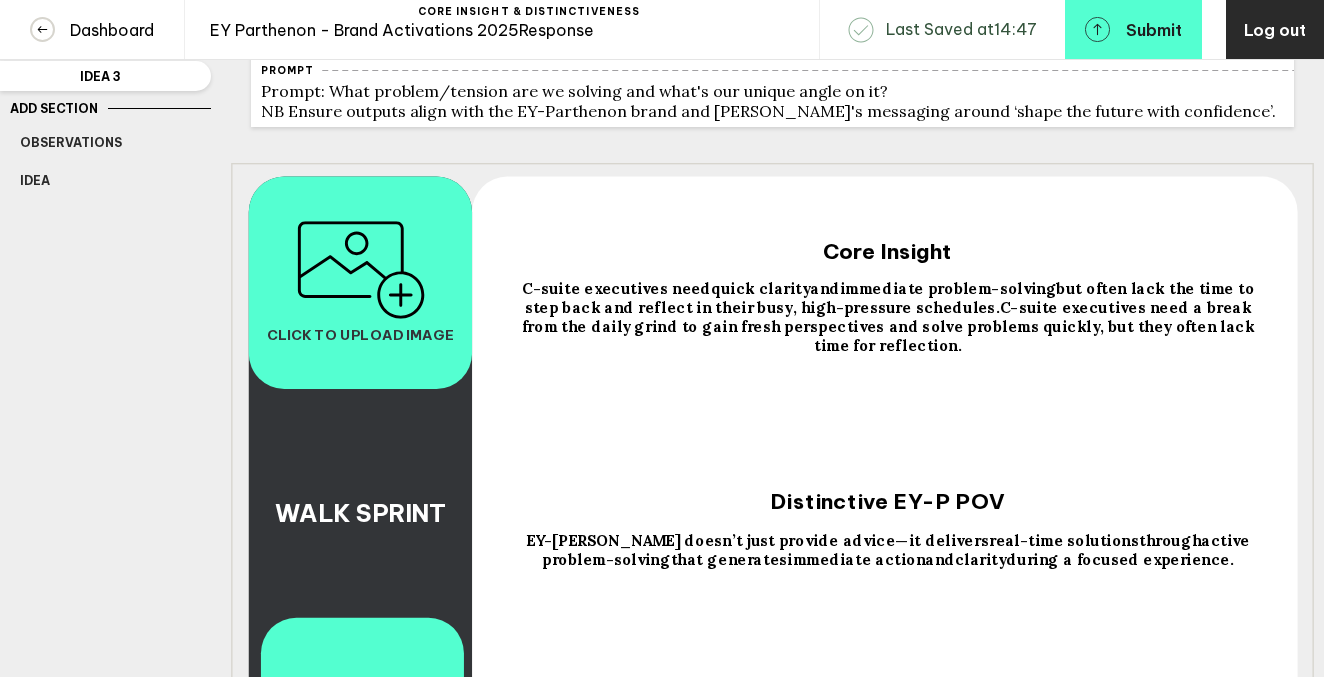 scroll, scrollTop: 247, scrollLeft: 0, axis: vertical 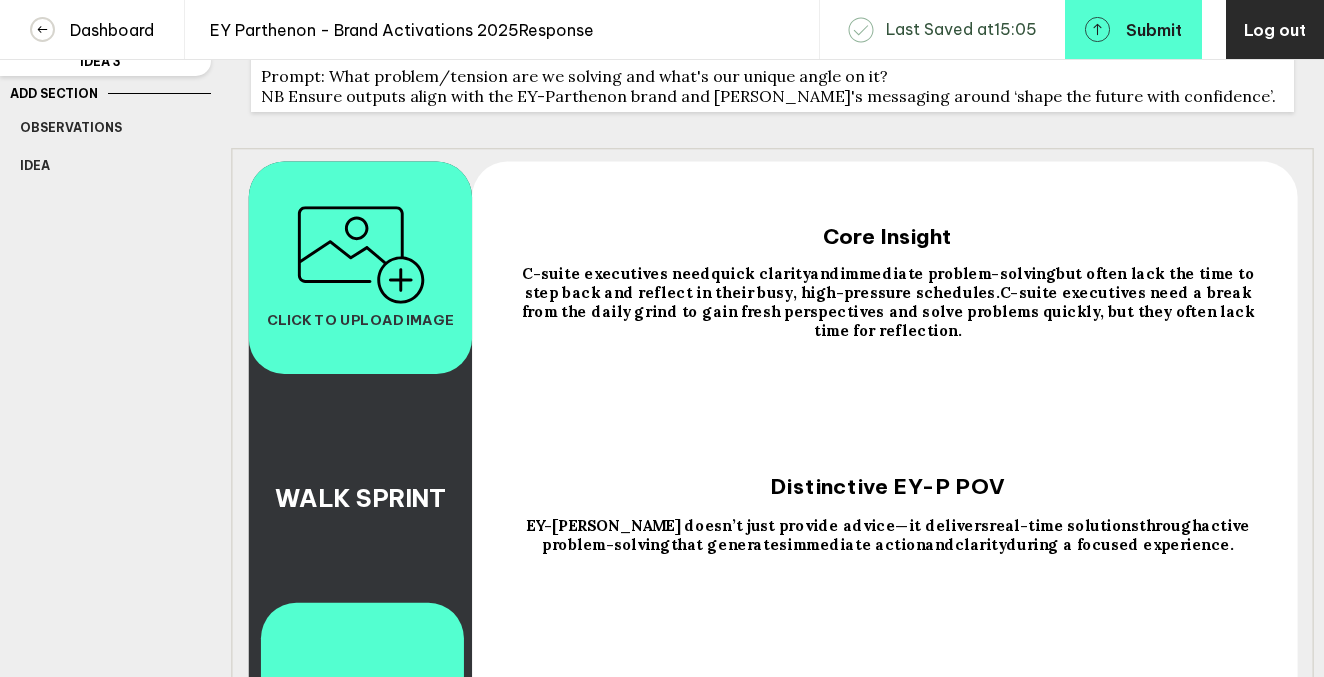 drag, startPoint x: 531, startPoint y: 539, endPoint x: 1197, endPoint y: 566, distance: 666.54706 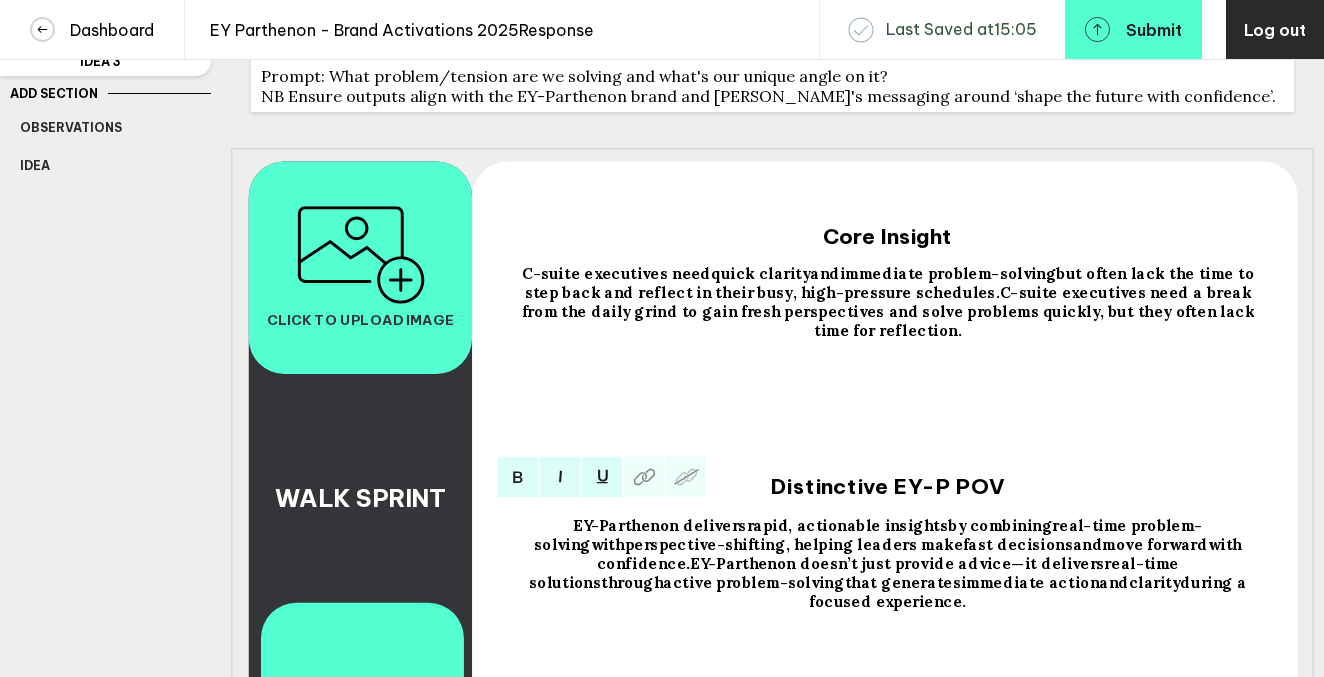 click on "EY-Parthenon delivers  rapid, actionable insights  by combining  real-time problem-solving  with  perspective-shifting , helping leaders make  fast decisions  and  move forward  with confidence.EY-Parthenon doesn’t just provide advice—it delivers  real-time solutions  through  active problem-solving  that generates  immediate action  and  clarity  during a focused experience." at bounding box center [887, 603] 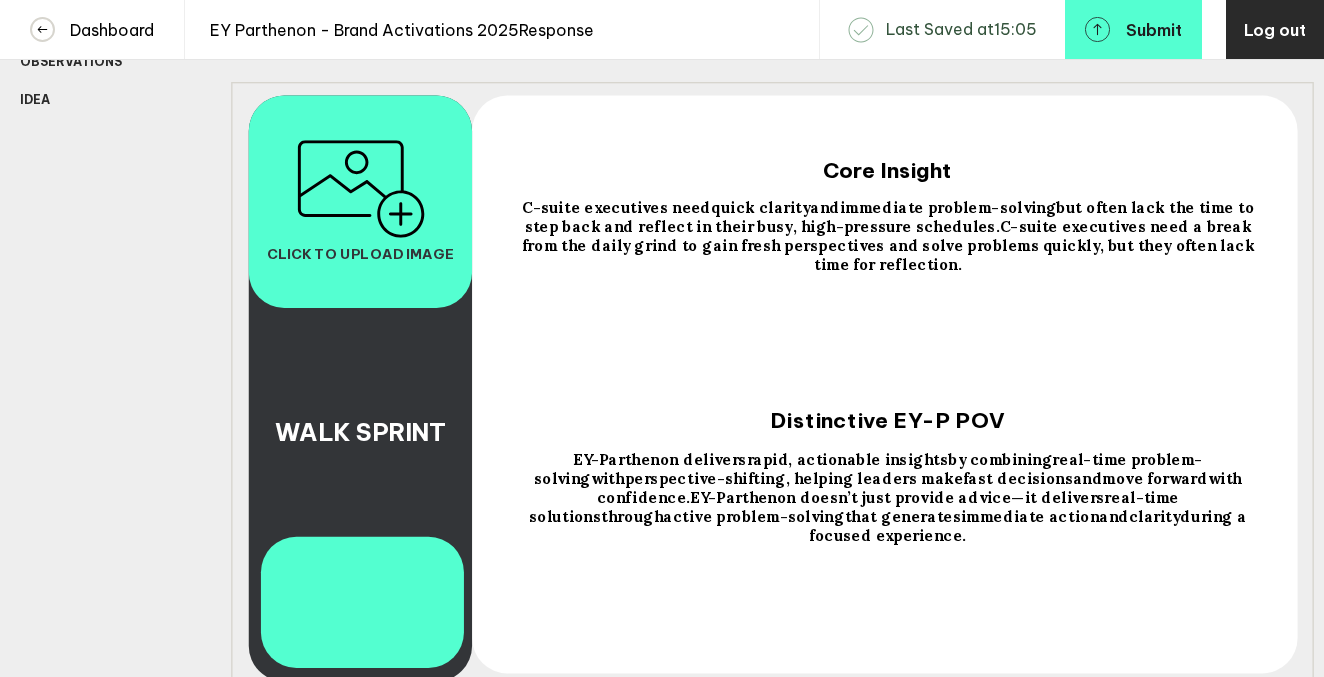 scroll, scrollTop: 314, scrollLeft: 0, axis: vertical 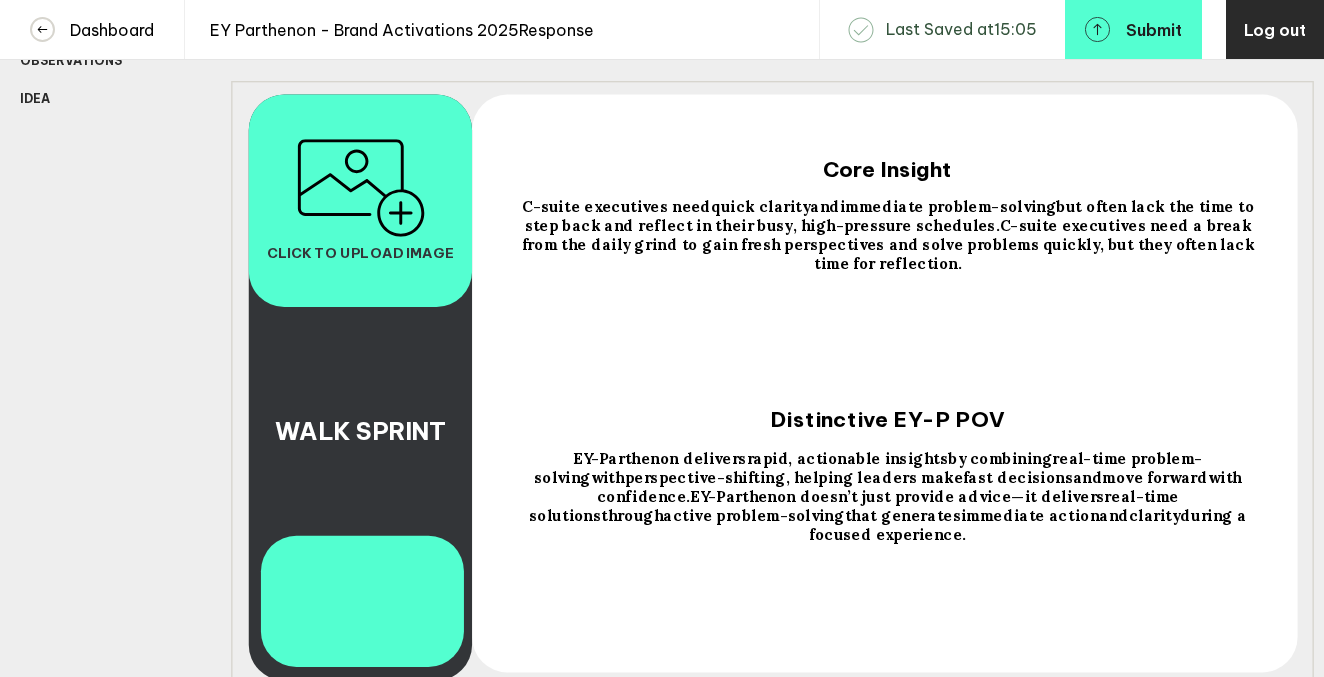 click on "C-suite executives need  quick clarity  and  immediate problem-solving  but often lack the time to step back and reflect in their busy, high-pressure schedules.C-suite executives need a break from the daily grind to gain fresh perspectives and solve problems quickly, but they often lack time for reflection." at bounding box center (887, 286) 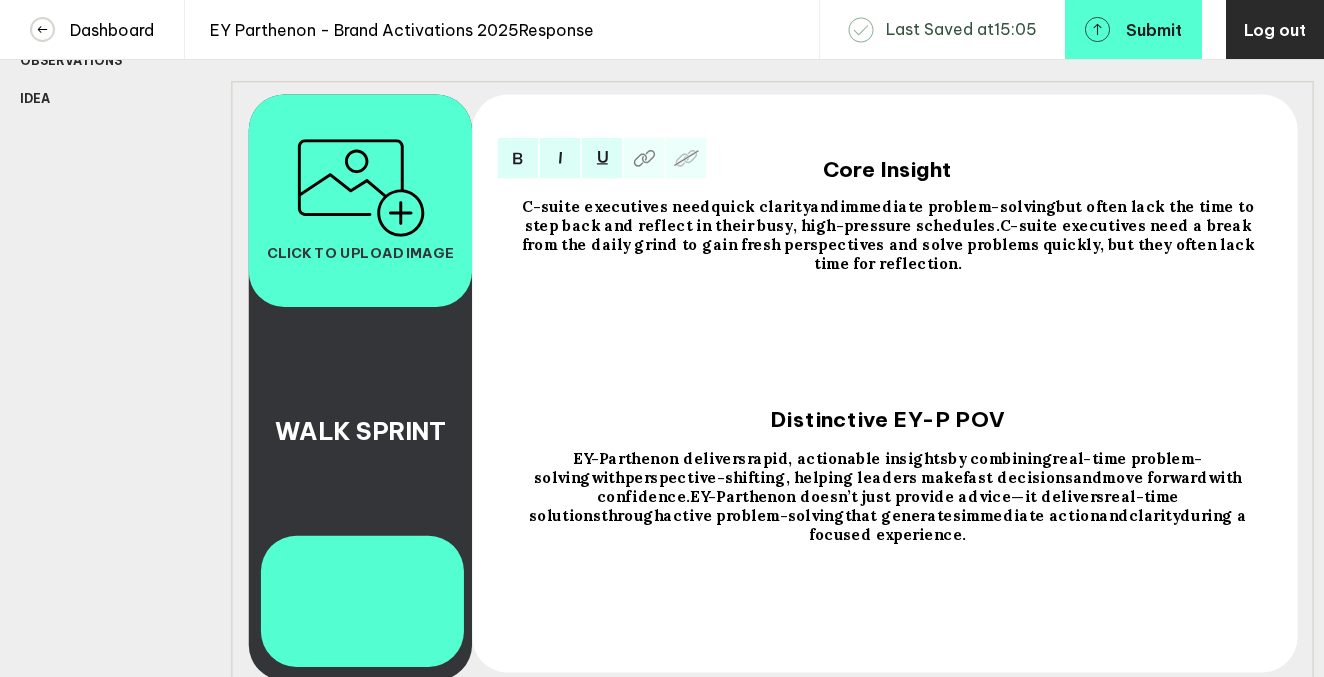 click on "but often lack the time to step back and reflect in their busy, high-pressure schedules.C-suite executives need a break from the daily grind to gain fresh perspectives and solve problems quickly, but they often lack time for reflection." at bounding box center (890, 236) 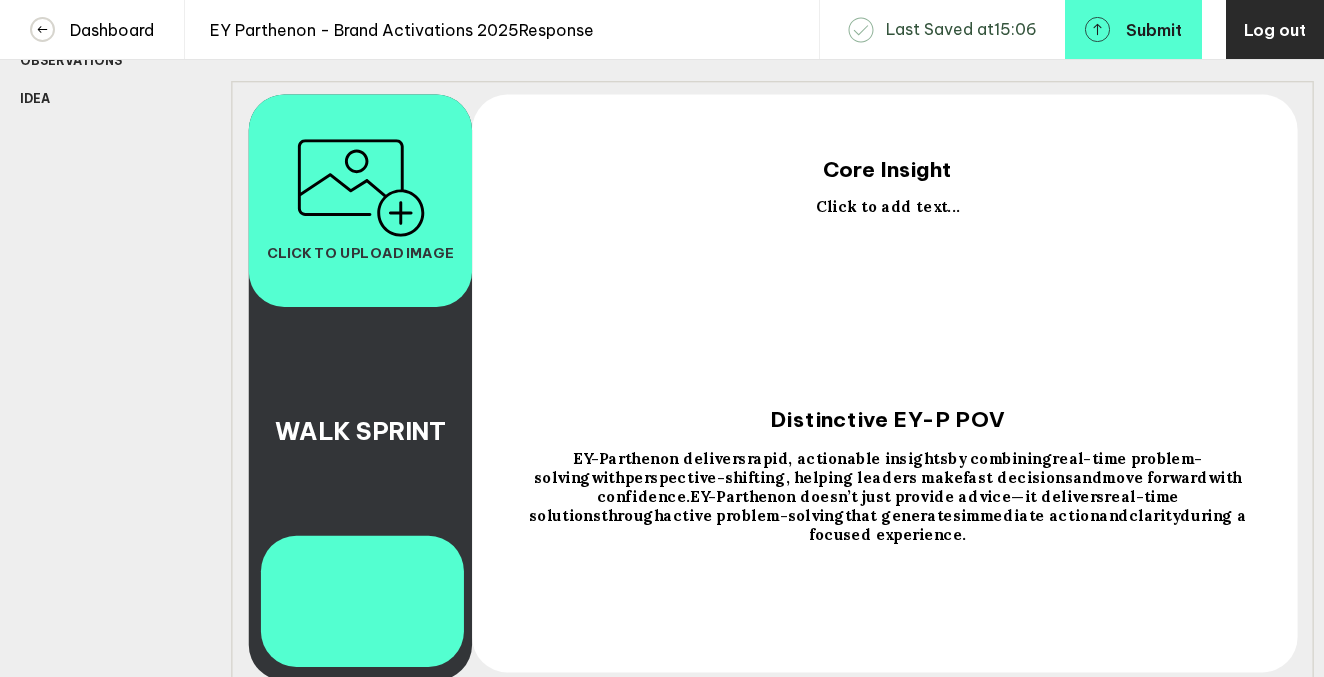 click on "Click to add text..." at bounding box center [887, 207] 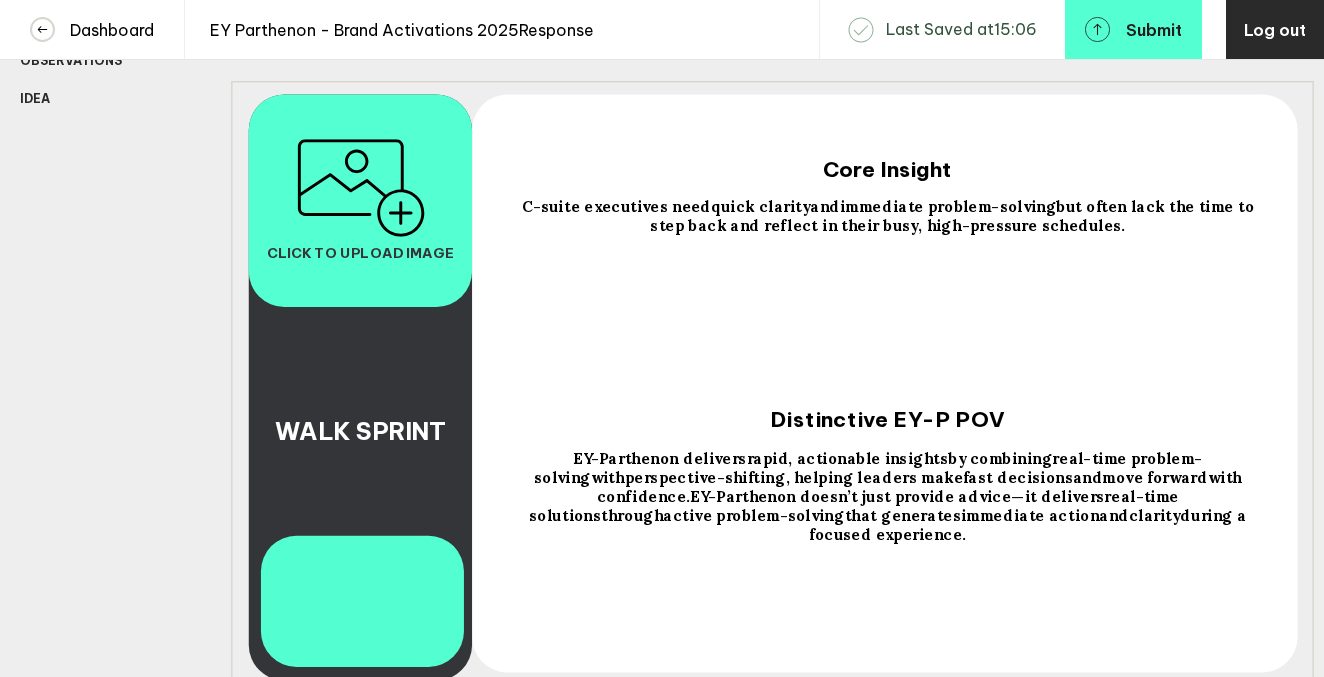 drag, startPoint x: 1168, startPoint y: 530, endPoint x: 540, endPoint y: 464, distance: 631.4586 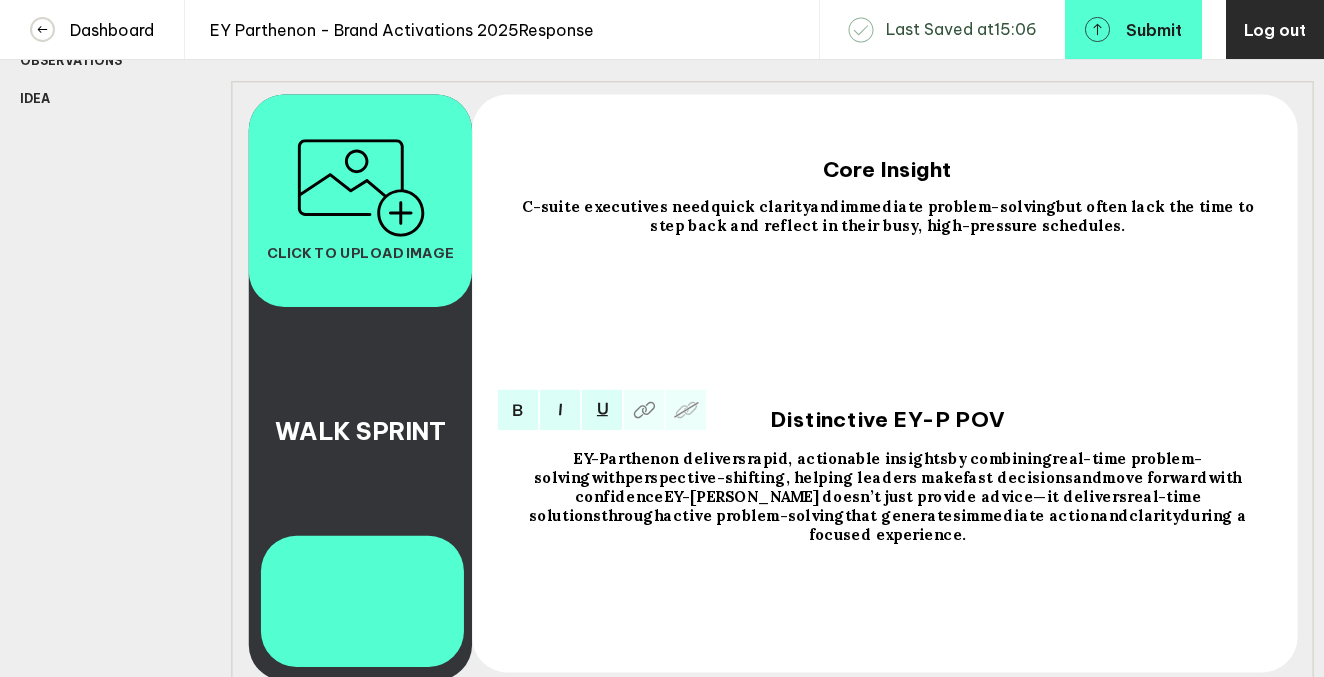 drag, startPoint x: 549, startPoint y: 469, endPoint x: 1267, endPoint y: 552, distance: 722.78143 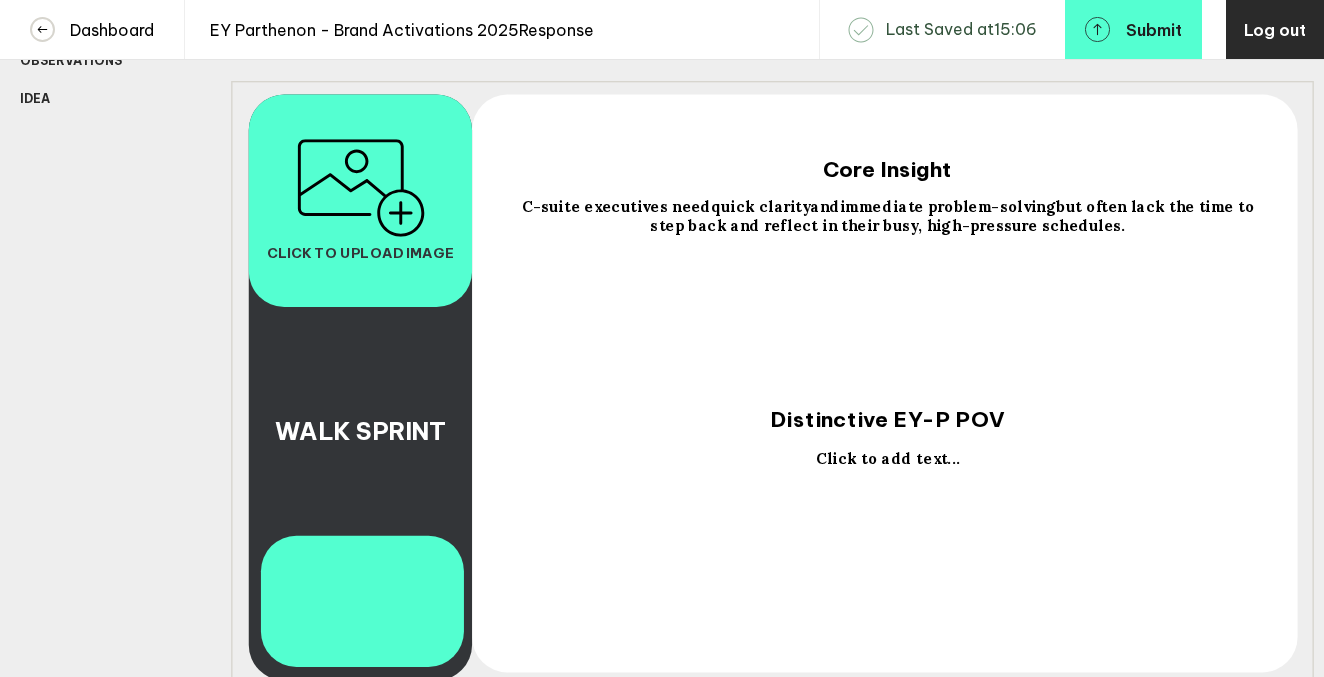 click on "Click to add text..." at bounding box center (887, 458) 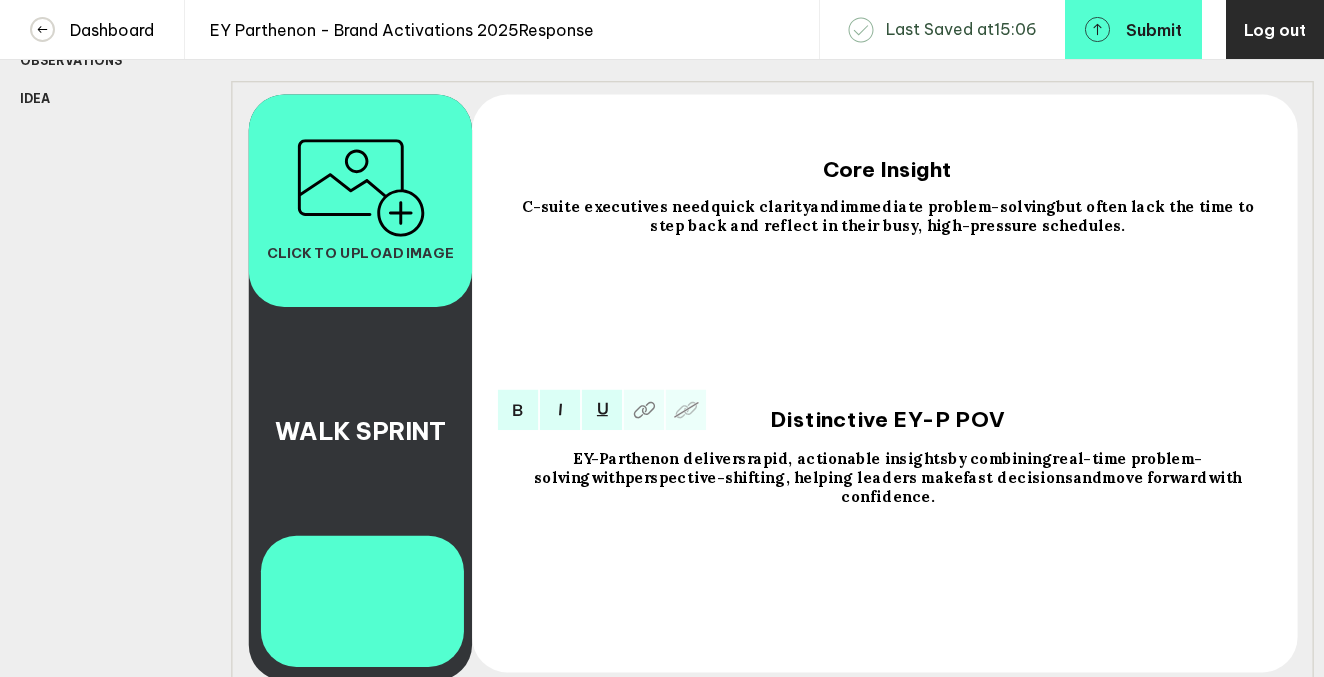 click on "EY-Parthenon delivers  rapid, actionable insights  by combining  real-time problem-solving  with  perspective-shifting , helping leaders make  fast decisions  and  move forward  with confidence." at bounding box center (887, 536) 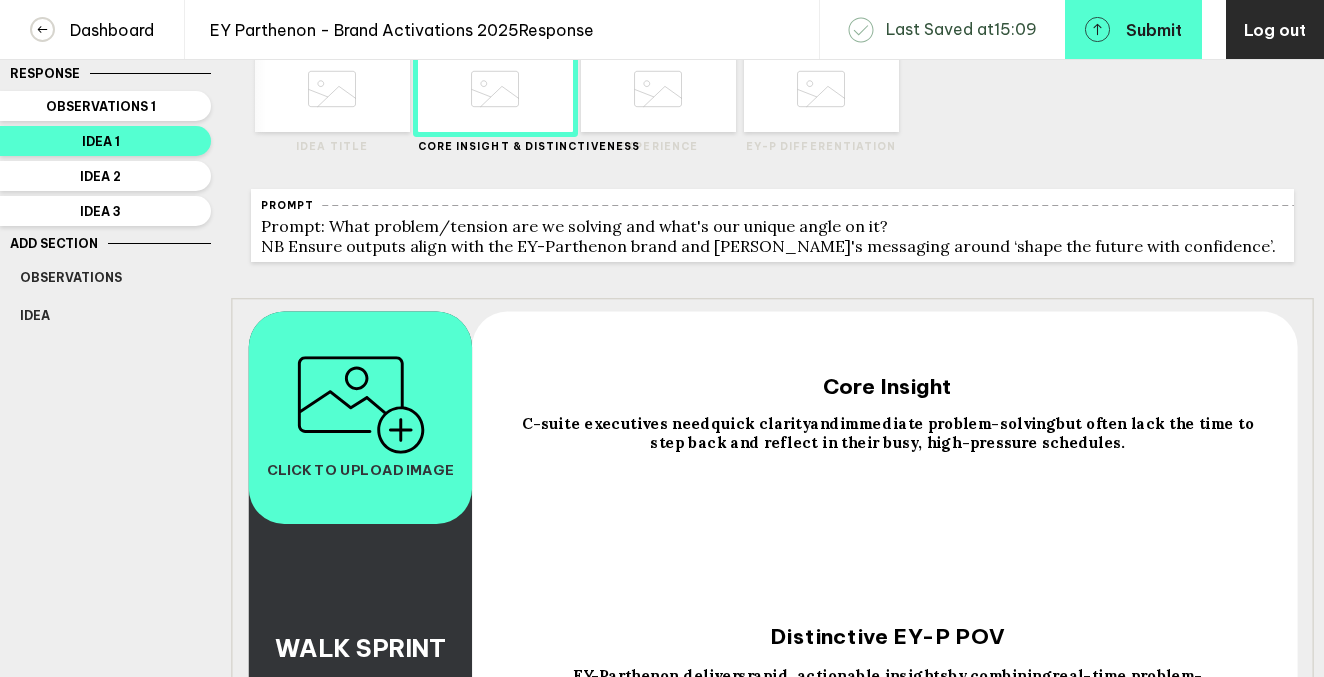 scroll, scrollTop: 0, scrollLeft: 0, axis: both 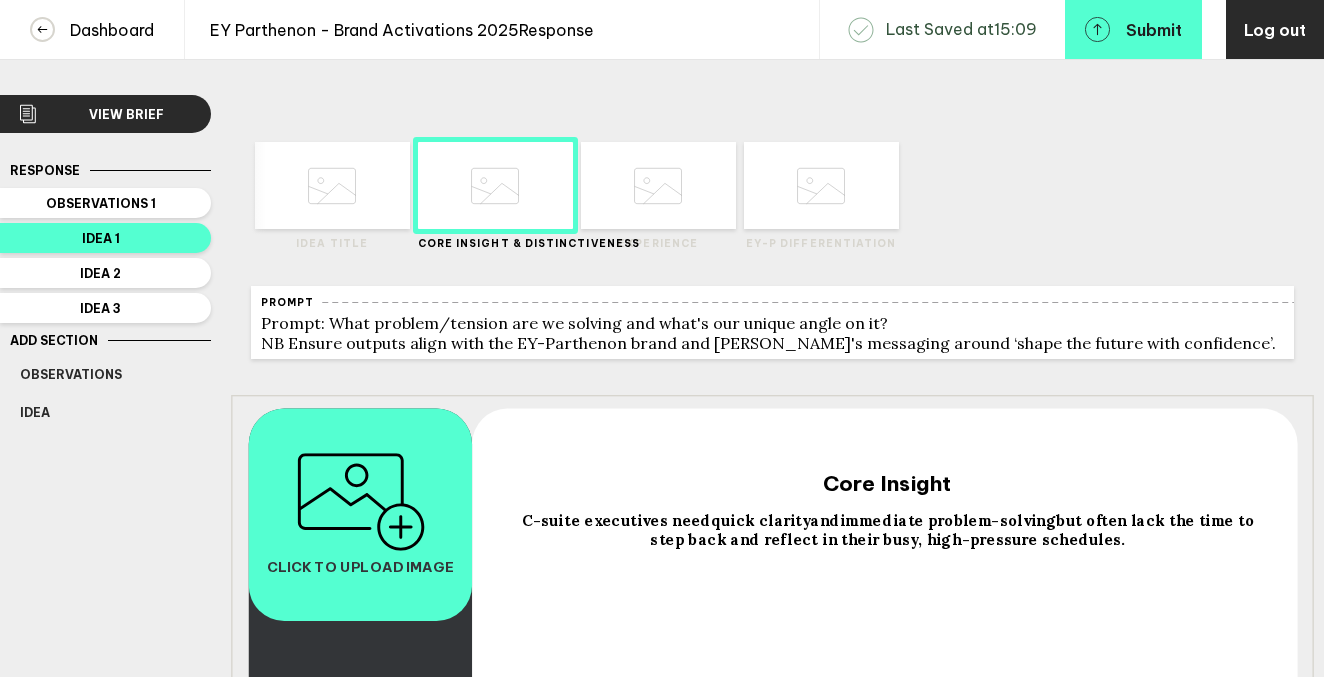 click 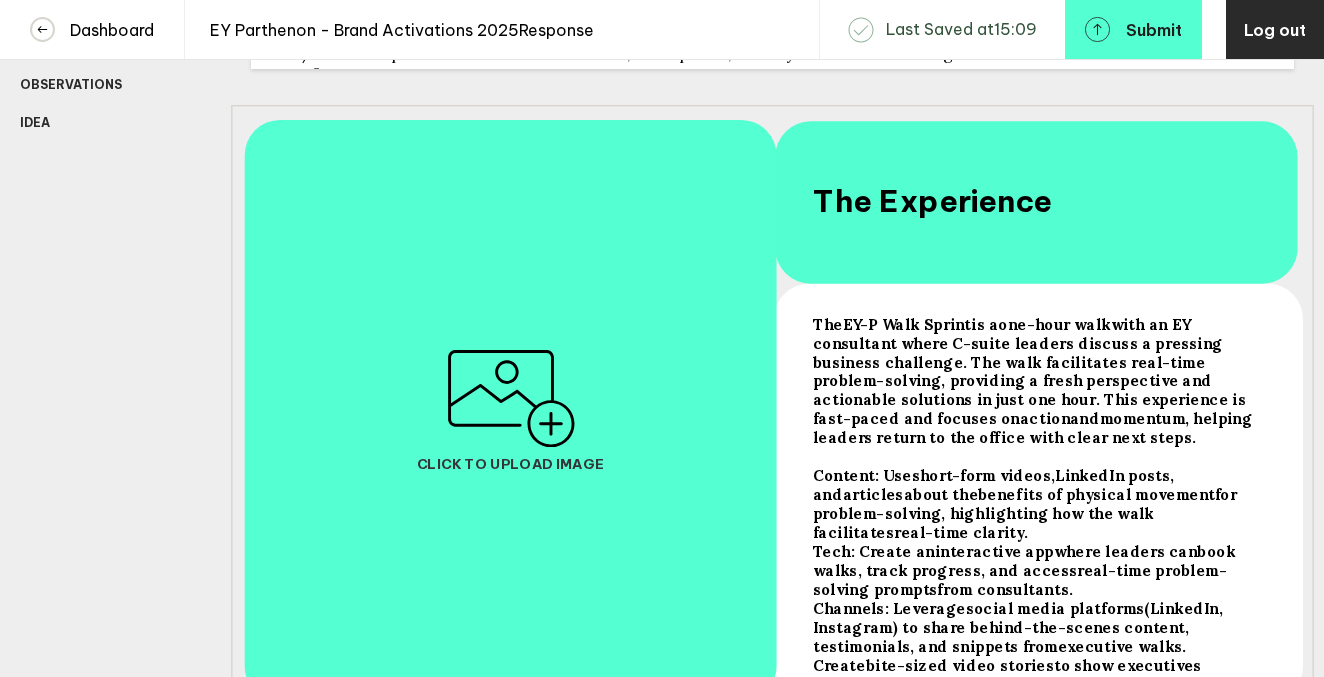 scroll, scrollTop: 458, scrollLeft: 0, axis: vertical 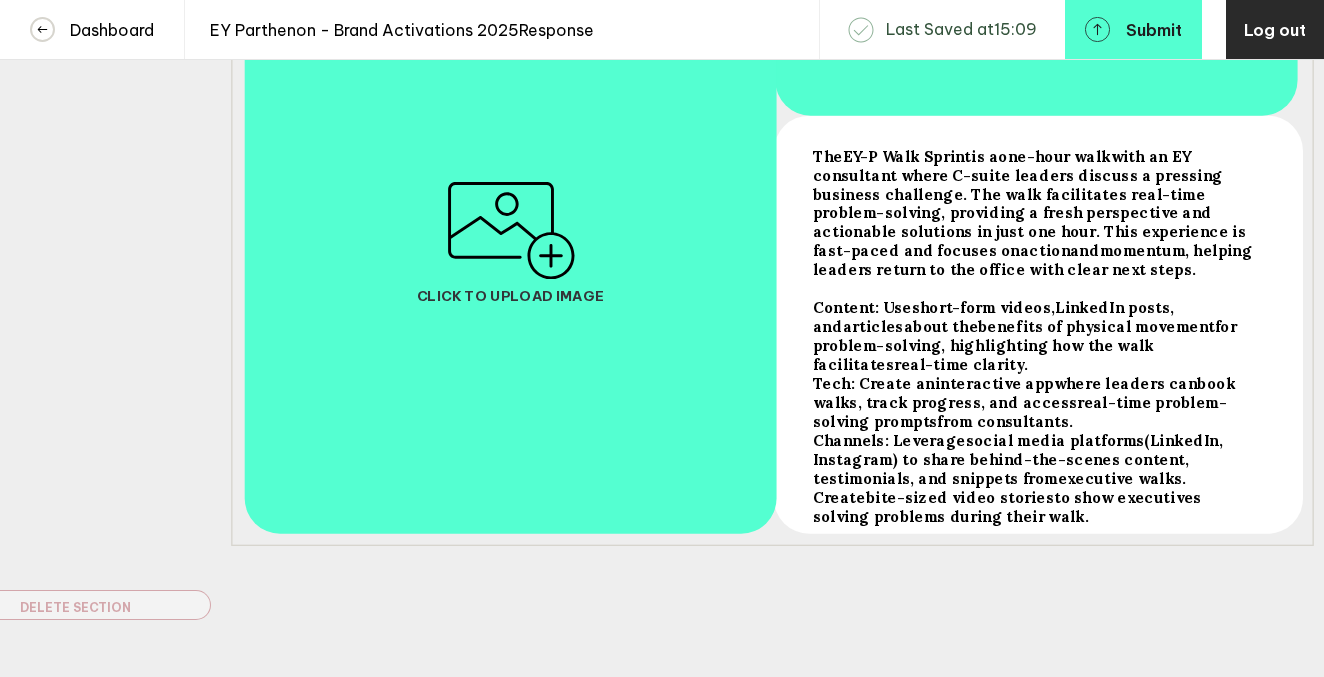 drag, startPoint x: 889, startPoint y: 517, endPoint x: 812, endPoint y: 149, distance: 375.96942 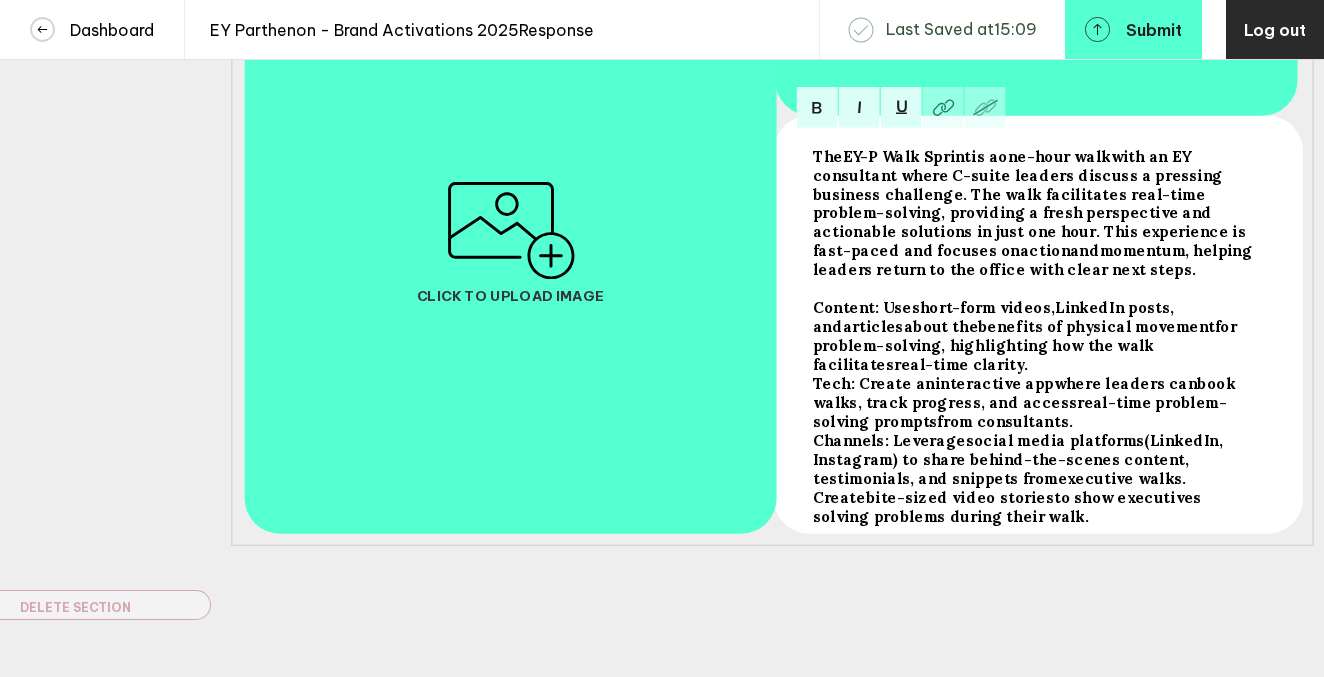 drag, startPoint x: 815, startPoint y: 165, endPoint x: 930, endPoint y: 519, distance: 372.21097 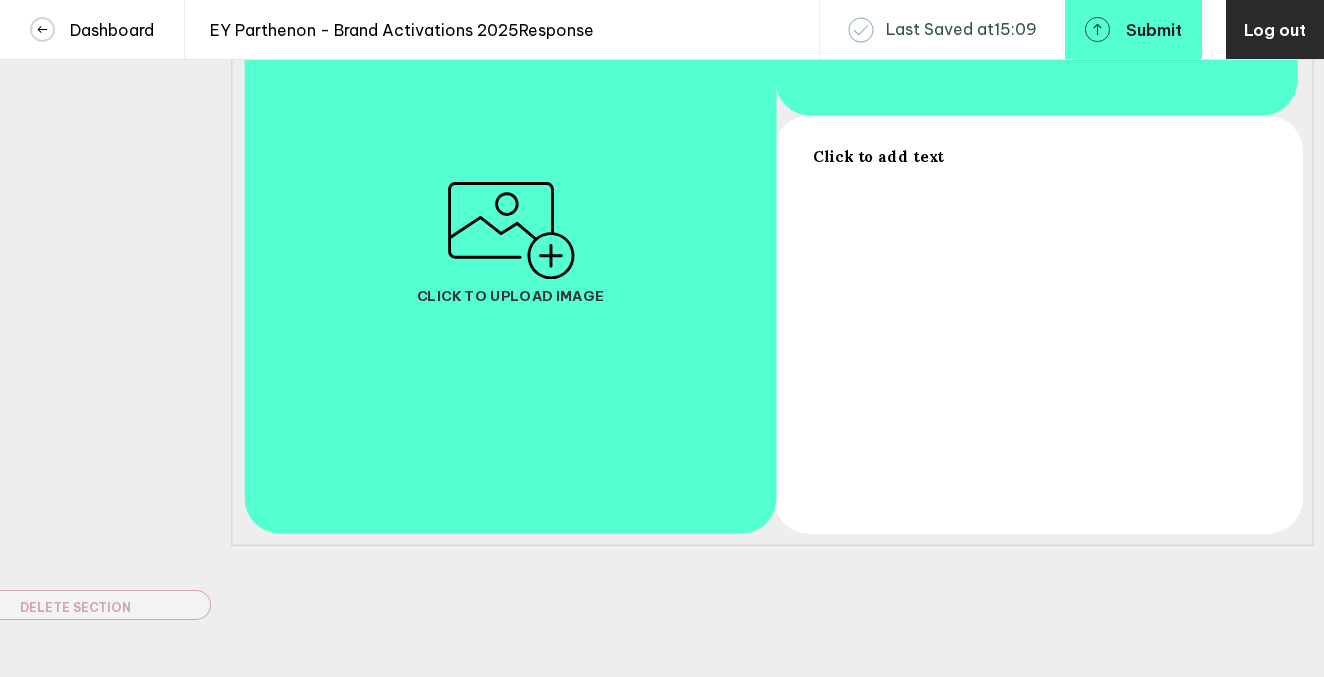 click on "Click to add text" at bounding box center [1037, 328] 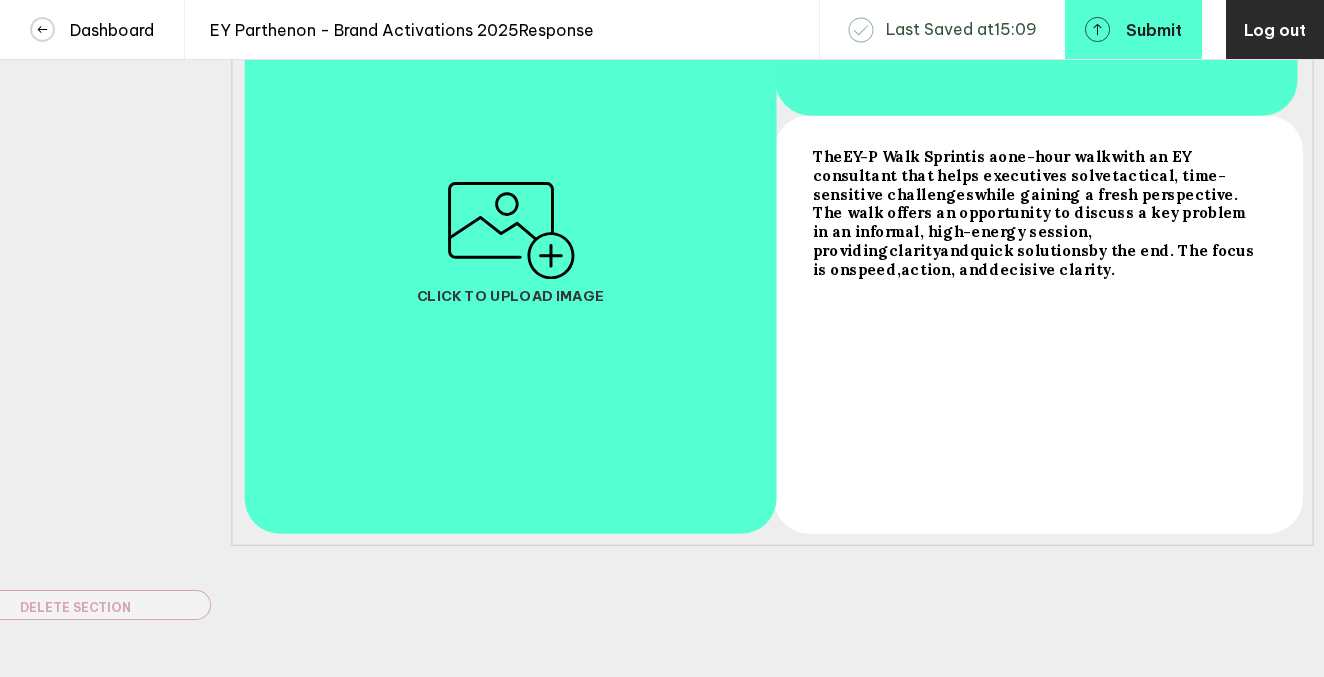 click on "The  EY-P Walk Sprint  is a  one-hour walk  with an EY consultant that helps executives solve  tactical, time-sensitive challenges  while gaining a fresh perspective. The walk offers an opportunity to discuss a key problem in an informal, high-energy session, providing  clarity  and  quick solutions  by the end. The focus is on  speed ,  action , and  decisive clarity ." at bounding box center (1037, 328) 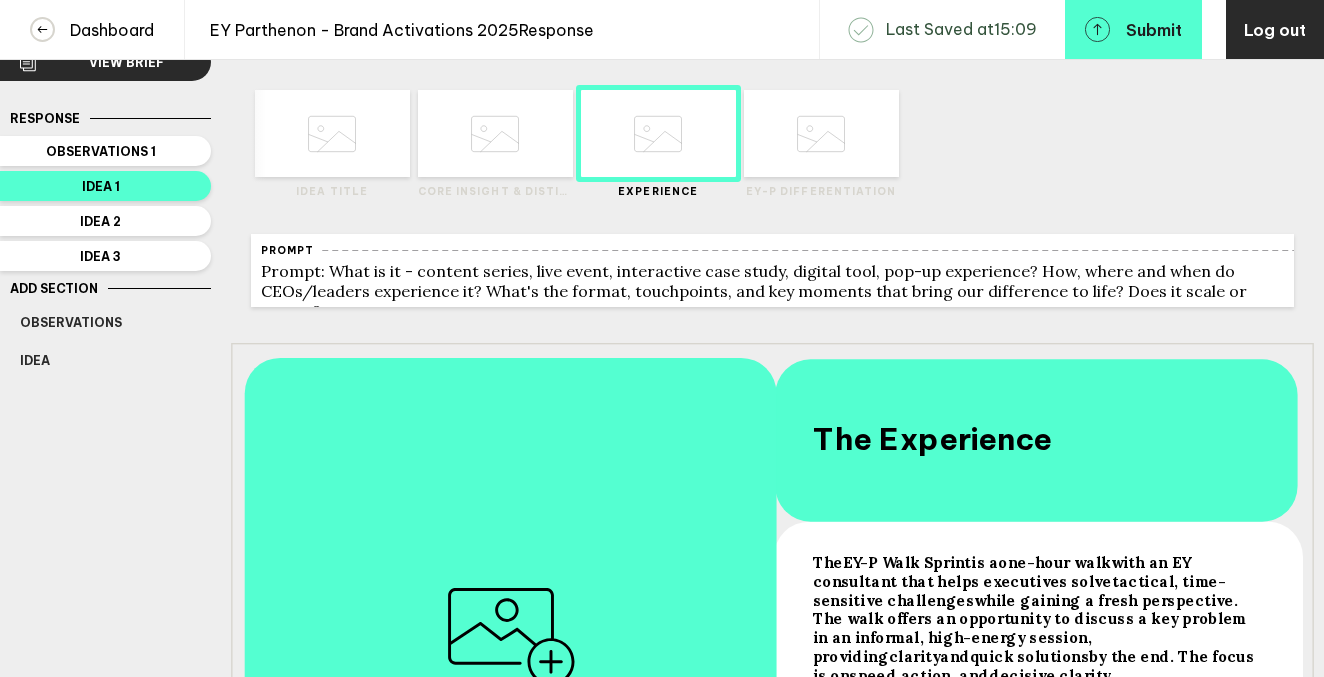 scroll, scrollTop: 54, scrollLeft: 0, axis: vertical 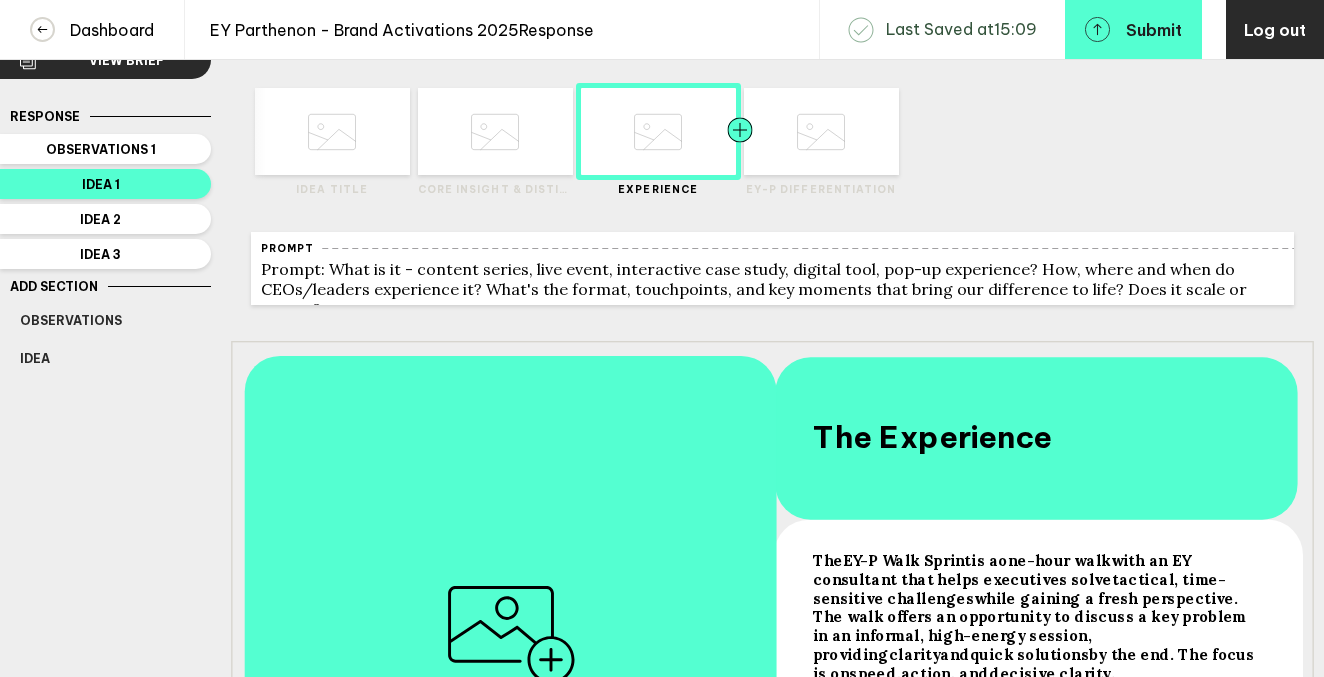 click at bounding box center [779, 131] 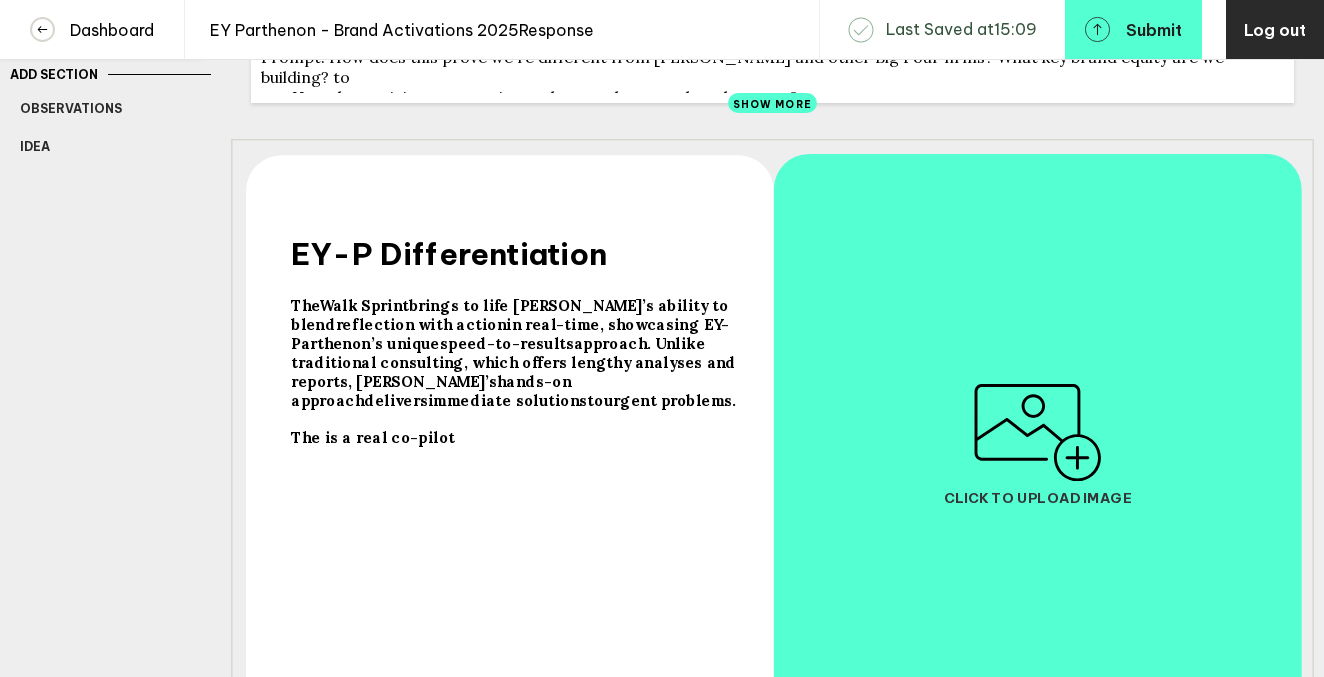 scroll, scrollTop: 265, scrollLeft: 0, axis: vertical 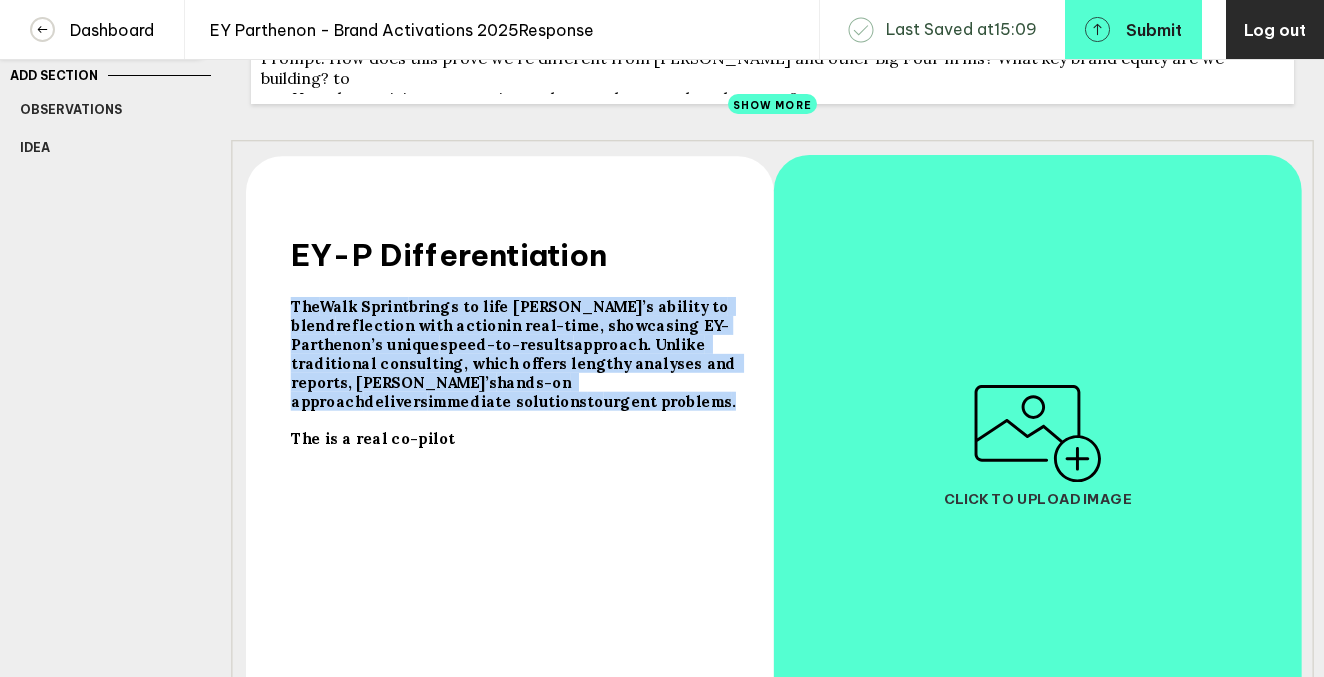 drag, startPoint x: 290, startPoint y: 320, endPoint x: 738, endPoint y: 390, distance: 453.43576 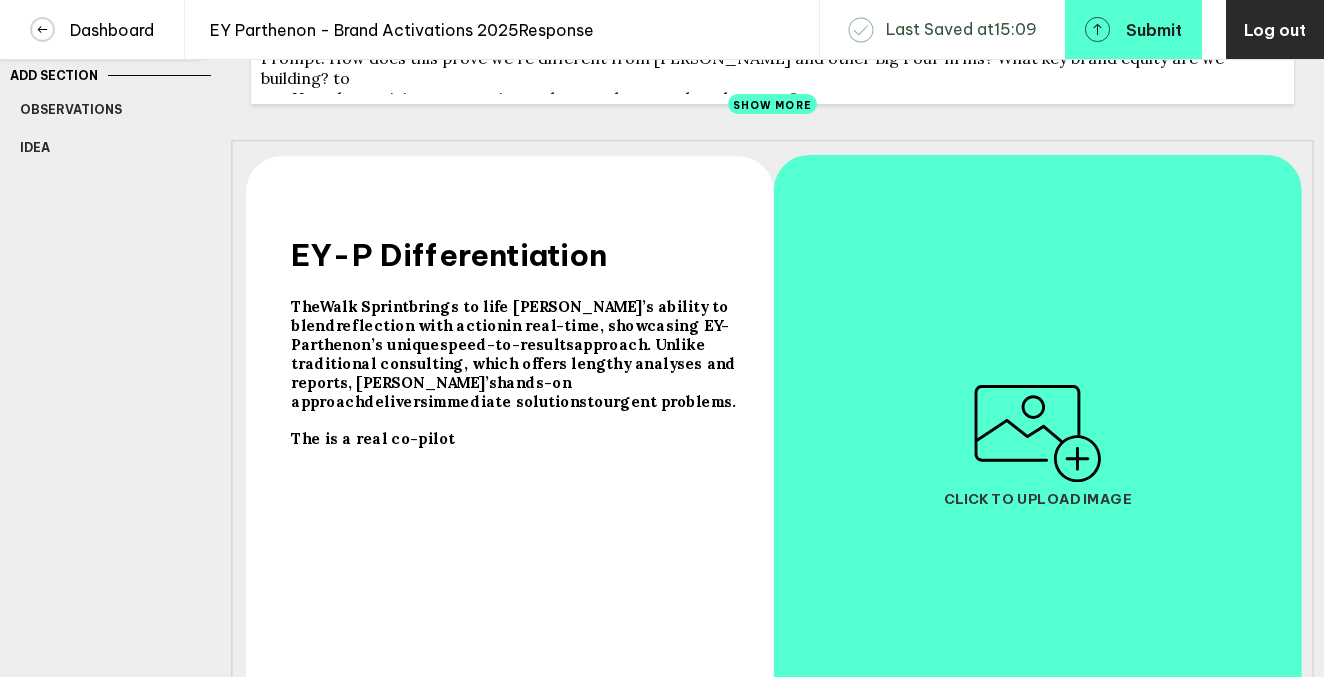 click at bounding box center (515, 420) 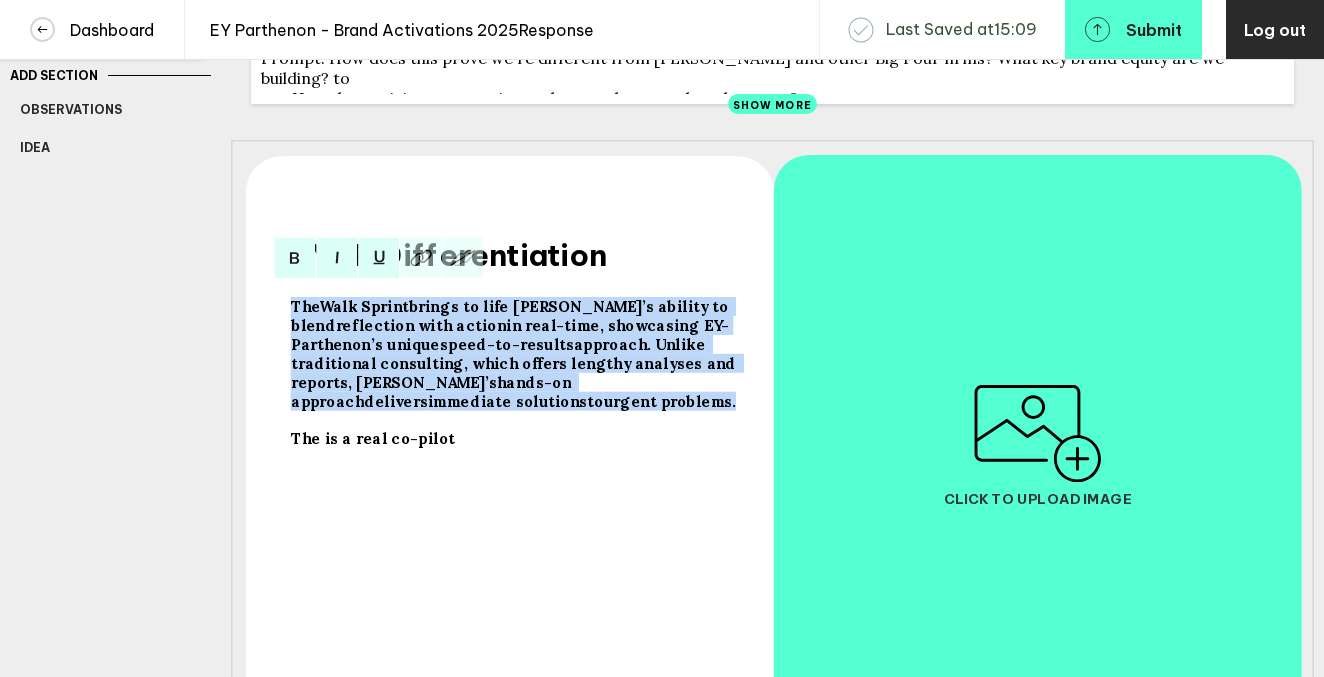 drag, startPoint x: 735, startPoint y: 400, endPoint x: 270, endPoint y: 320, distance: 471.83154 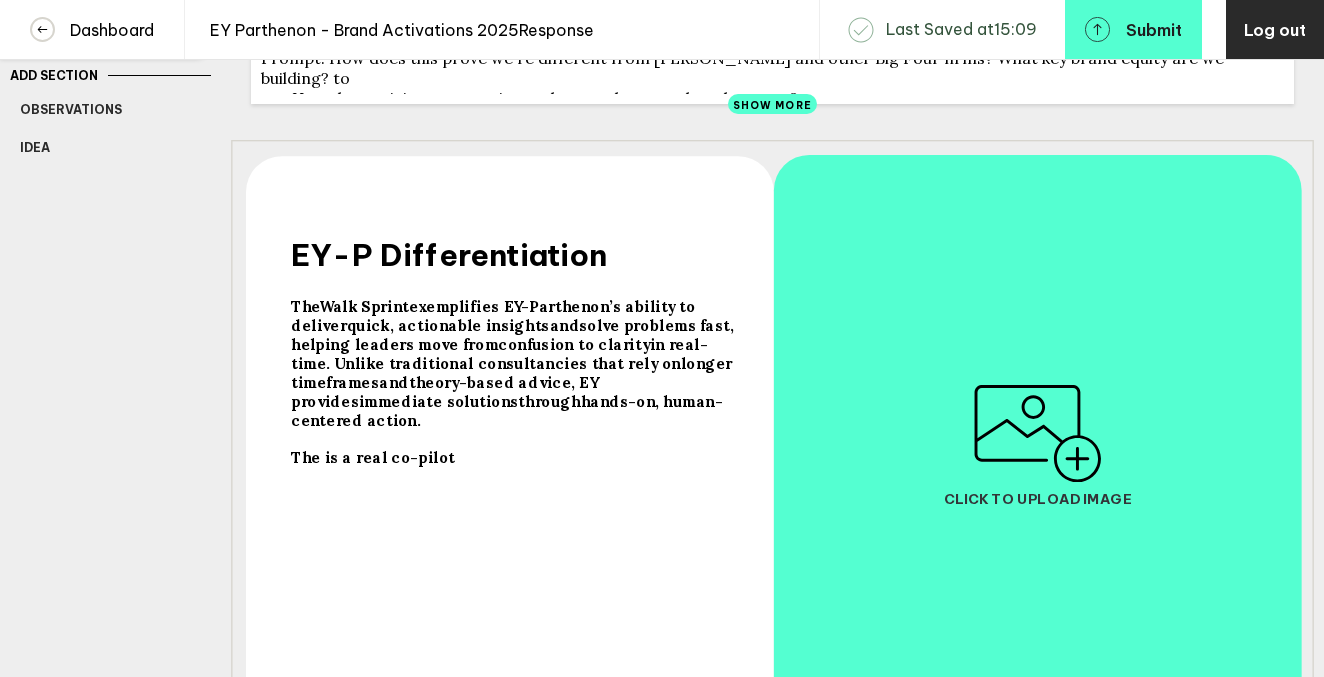 click on "The  Walk Sprint  exemplifies EY-Parthenon’s ability to deliver  quick, actionable insights  and  solve problems fast , helping leaders move from  confusion to clarity  in real-time. Unlike traditional consultancies that rely on  longer timeframes  and  theory-based advice , EY provides  immediate solutions  through  hands-on, human-centered action . The is a real co-pilot" at bounding box center (514, 506) 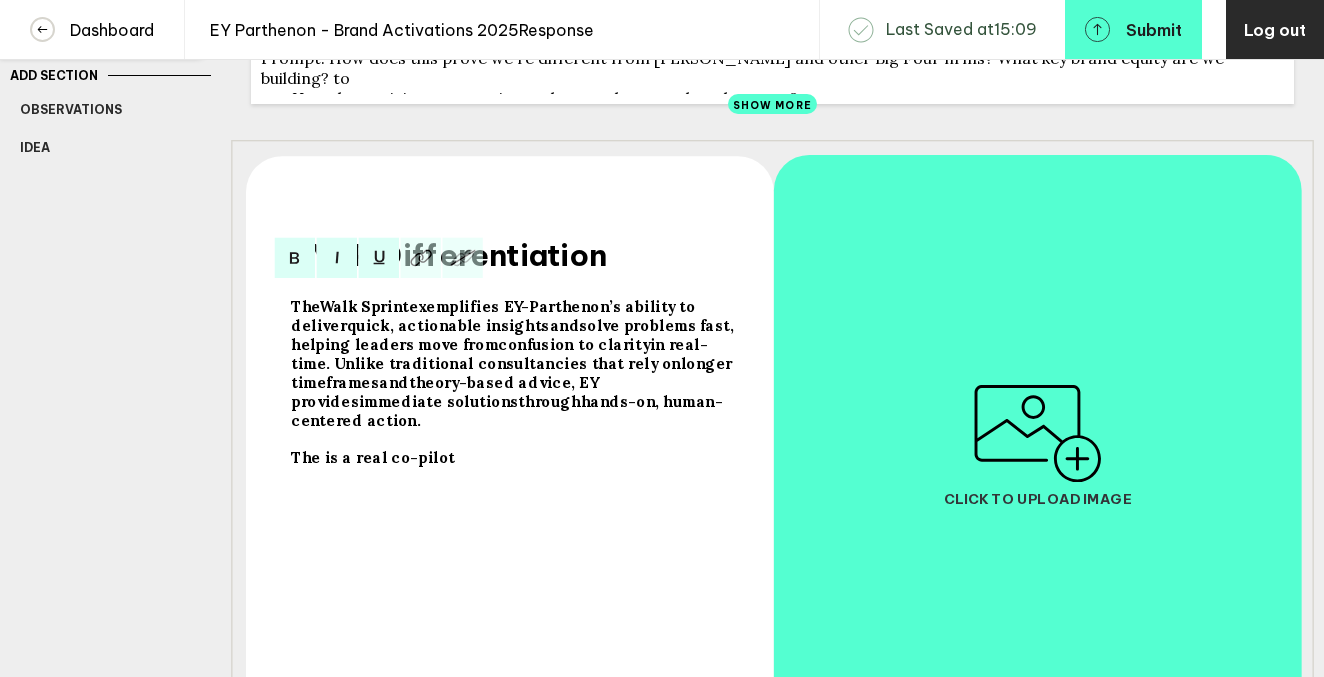 click on "The is a real co-pilot" at bounding box center [515, 458] 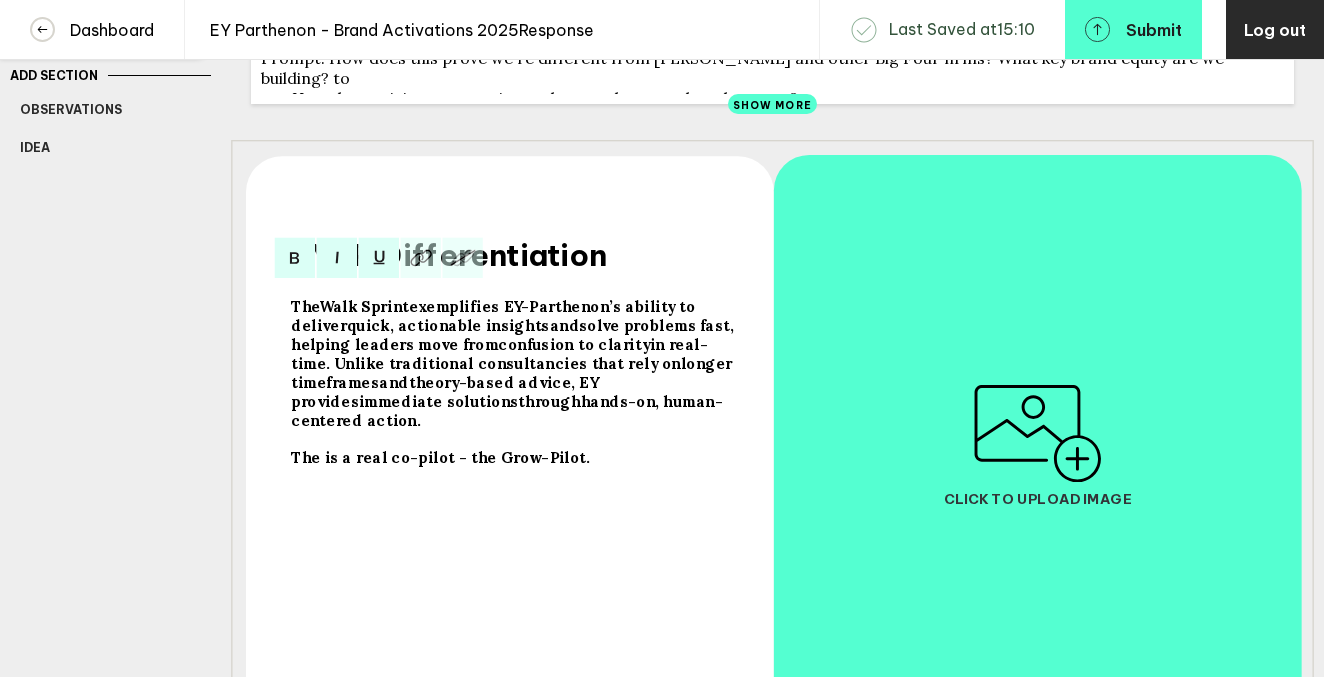 click on "The  Walk Sprint  exemplifies EY-Parthenon’s ability to deliver  quick, actionable insights  and  solve problems fast , helping leaders move from  confusion to clarity  in real-time. Unlike traditional consultancies that rely on  longer timeframes  and  theory-based advice , EY provides  immediate solutions  through  hands-on, human-centered action . The is a real co-pilot - the Grow-Pilot." at bounding box center (514, 506) 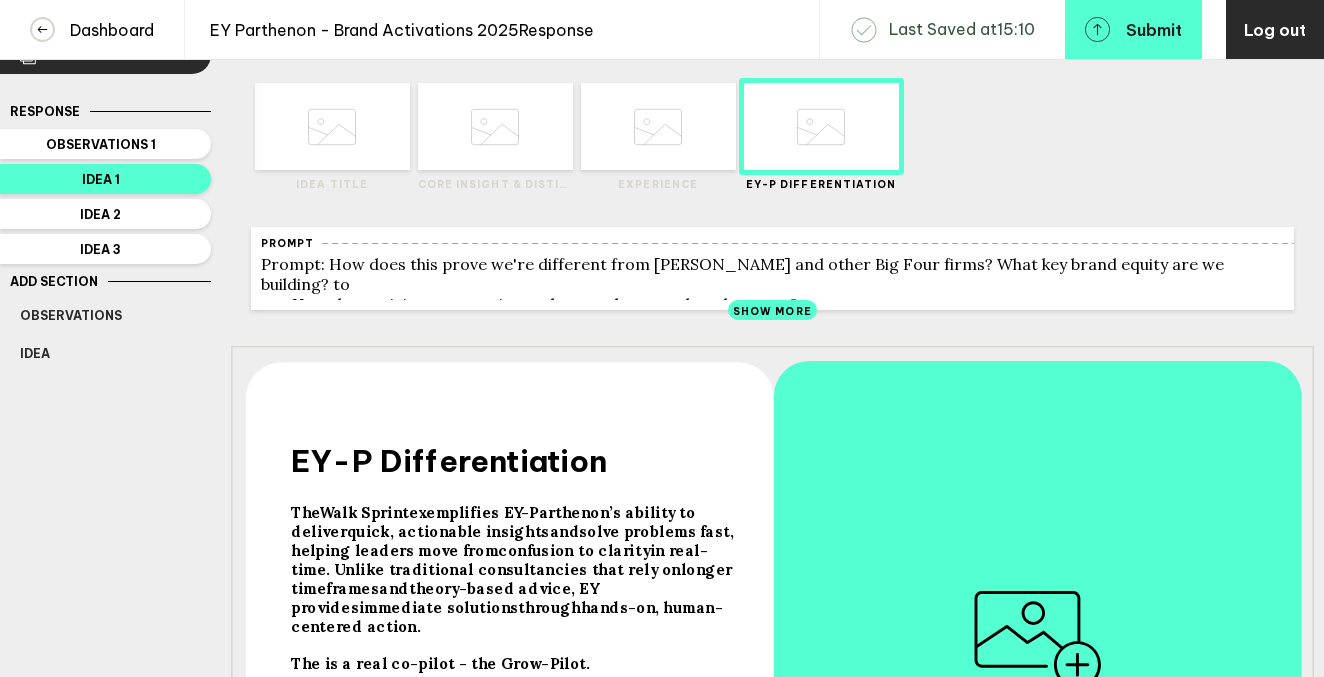scroll, scrollTop: 0, scrollLeft: 0, axis: both 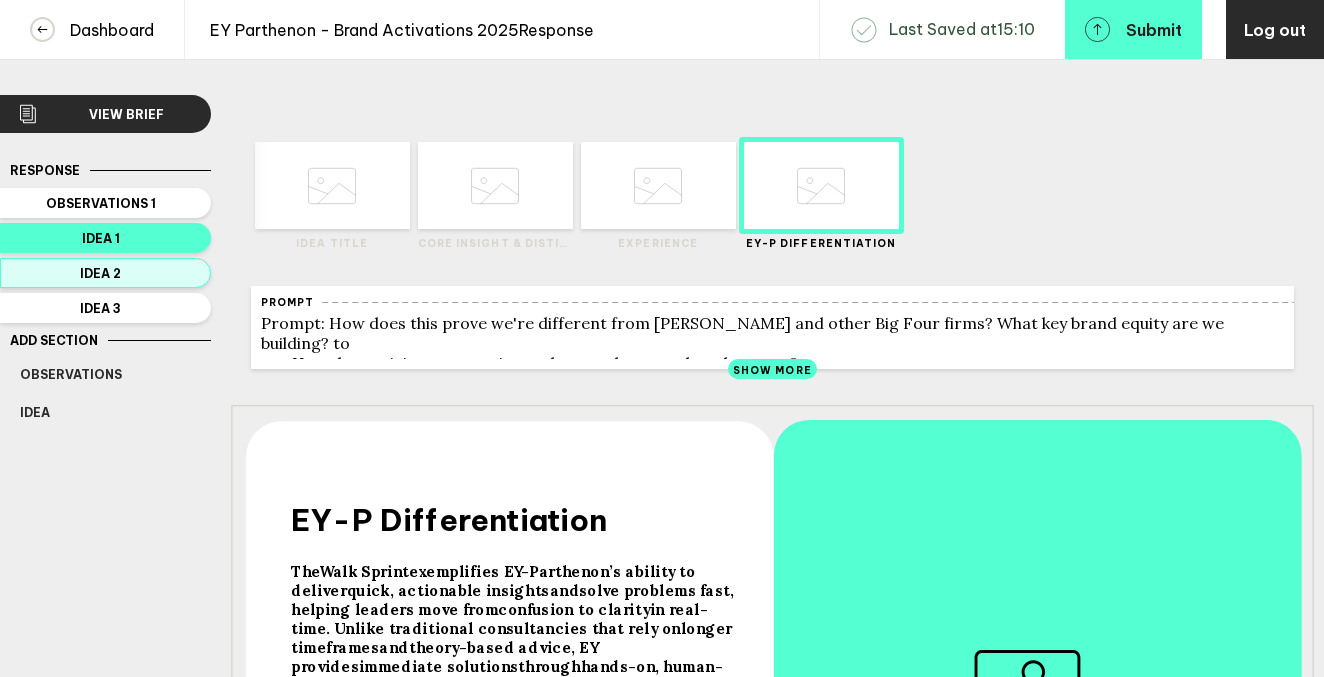 click on "Idea 2" at bounding box center (101, 273) 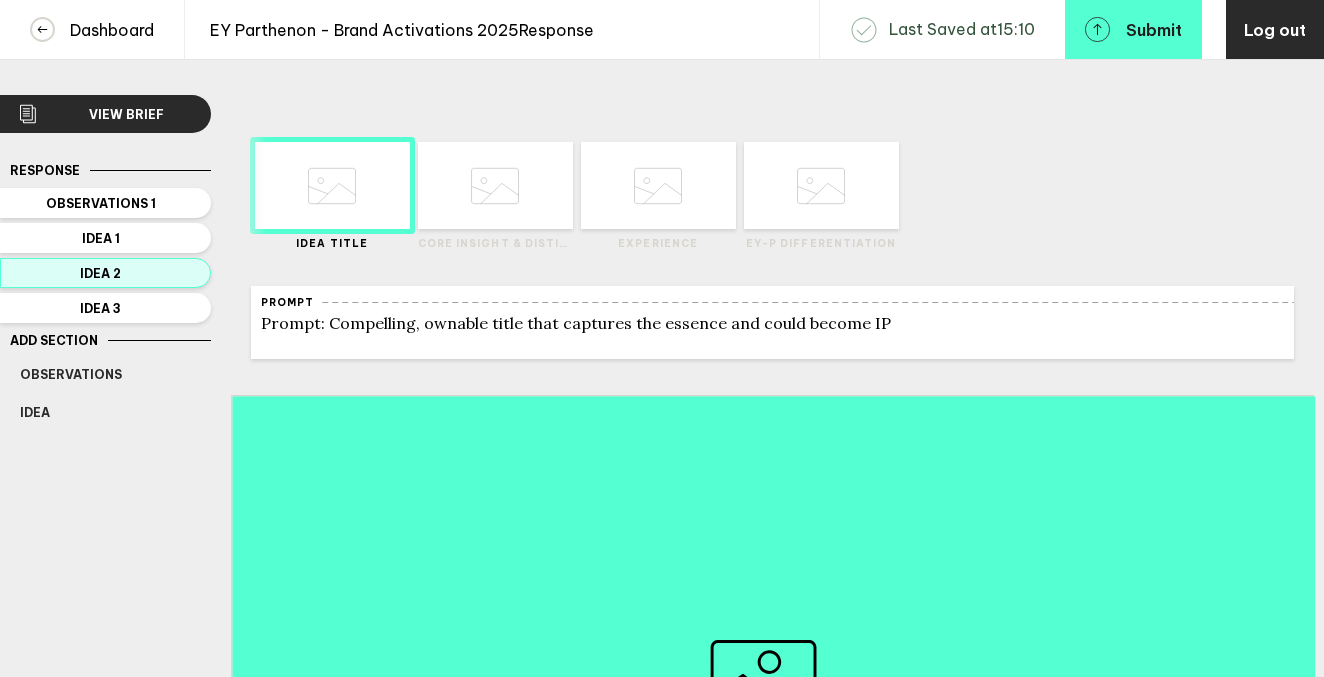 scroll, scrollTop: 401, scrollLeft: 0, axis: vertical 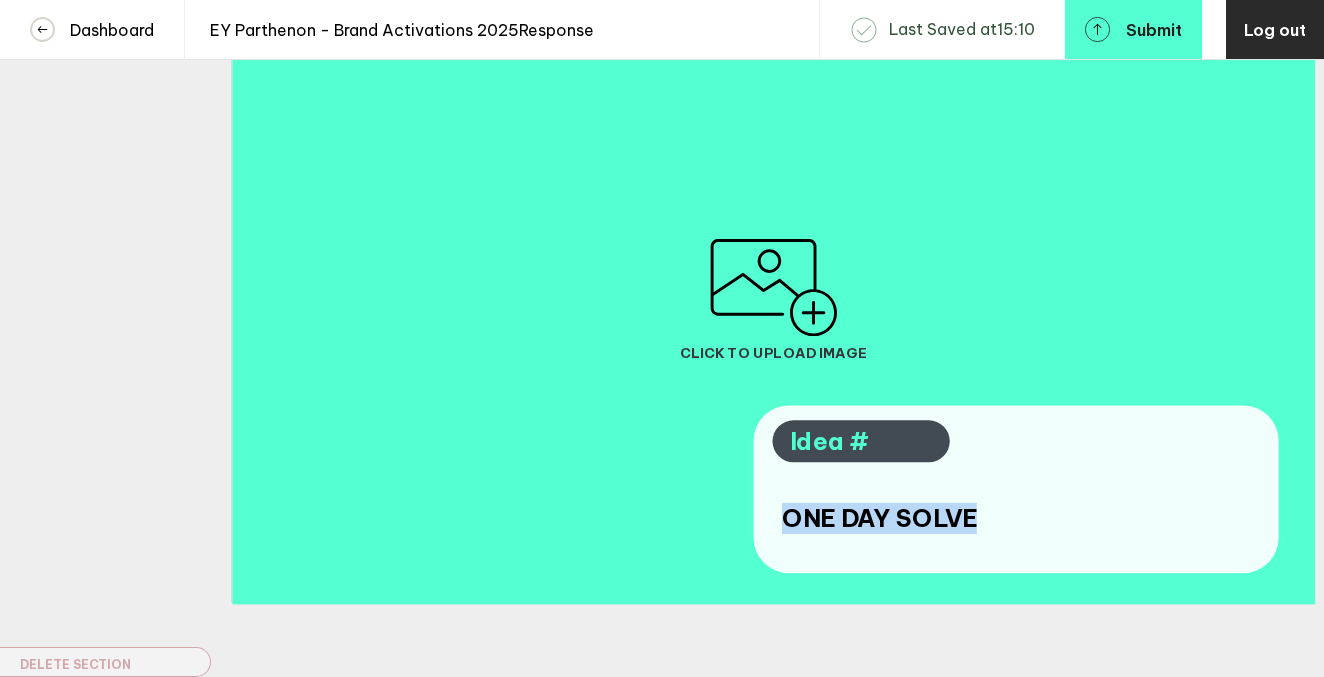drag, startPoint x: 974, startPoint y: 530, endPoint x: 778, endPoint y: 534, distance: 196.04082 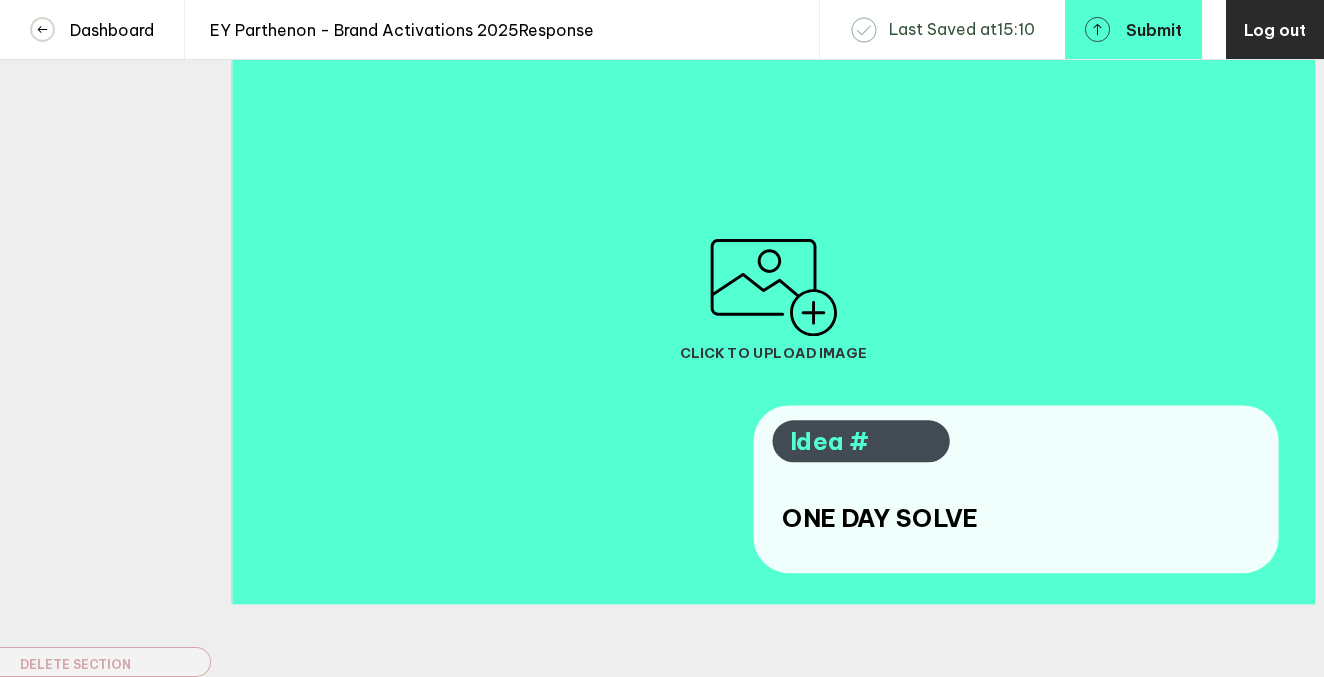 click on "ONE DAY SOLVE" at bounding box center (879, 517) 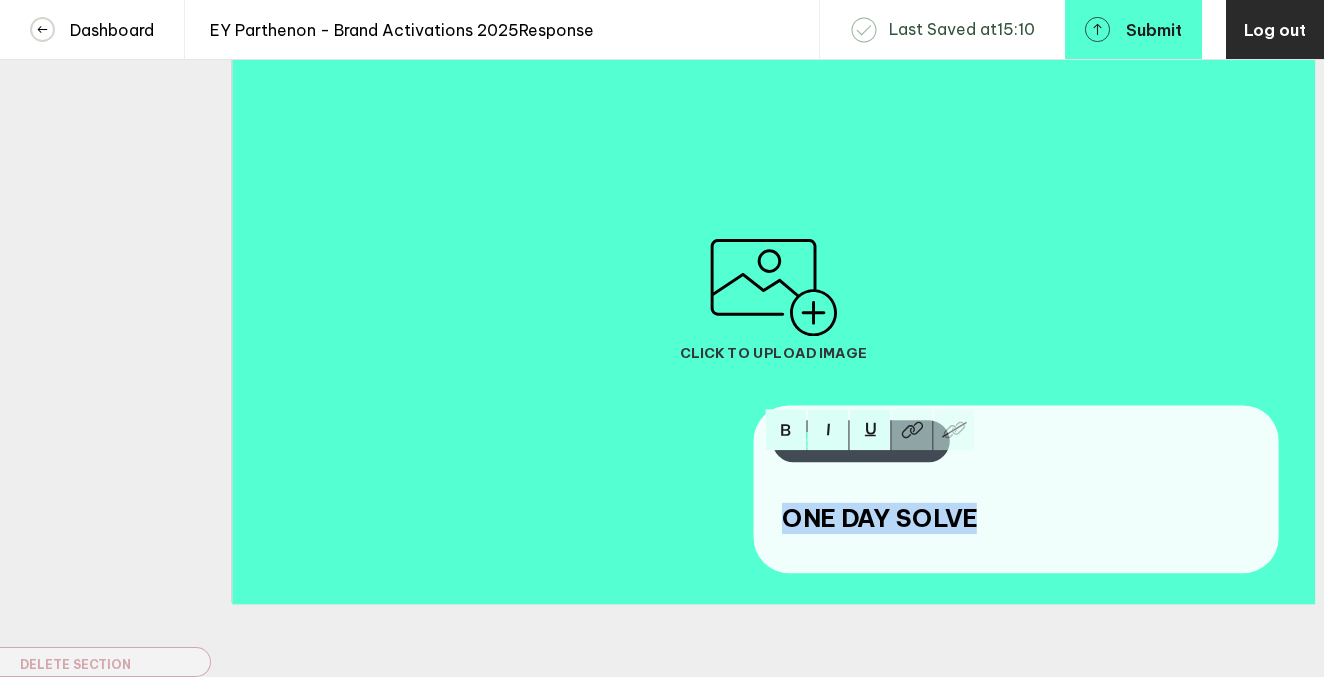 drag, startPoint x: 786, startPoint y: 528, endPoint x: 1029, endPoint y: 526, distance: 243.00822 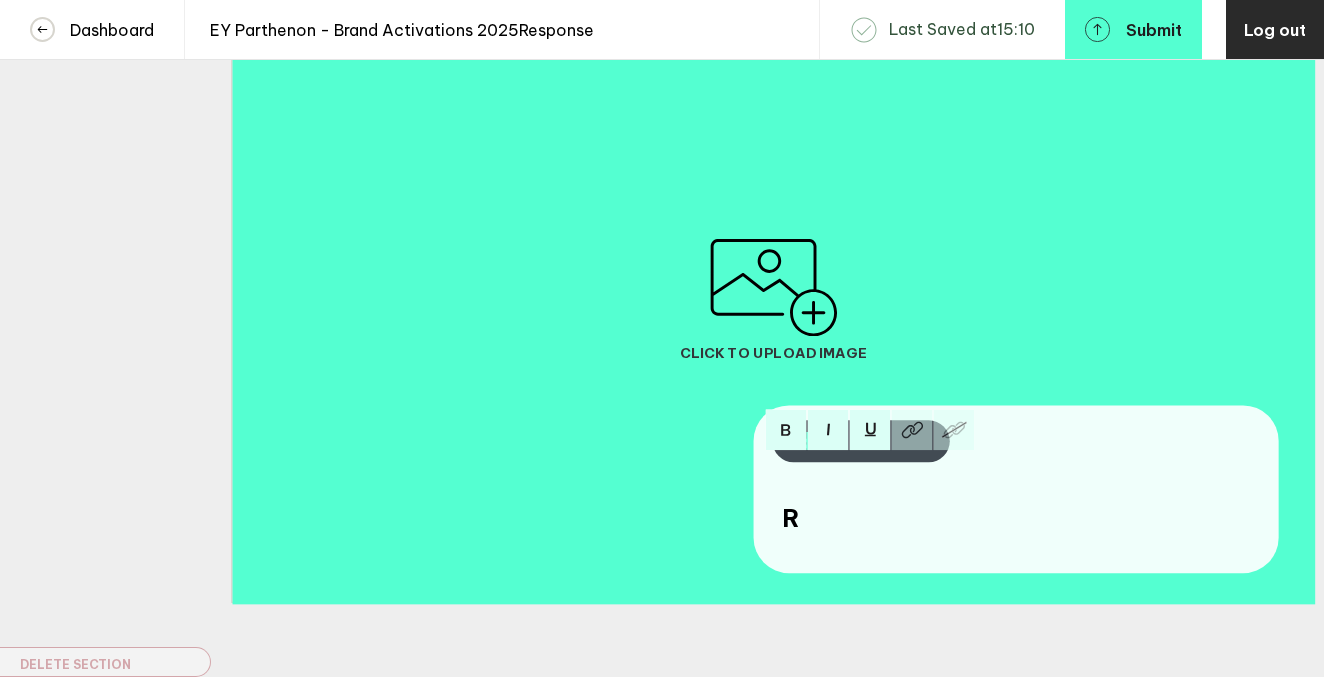 type 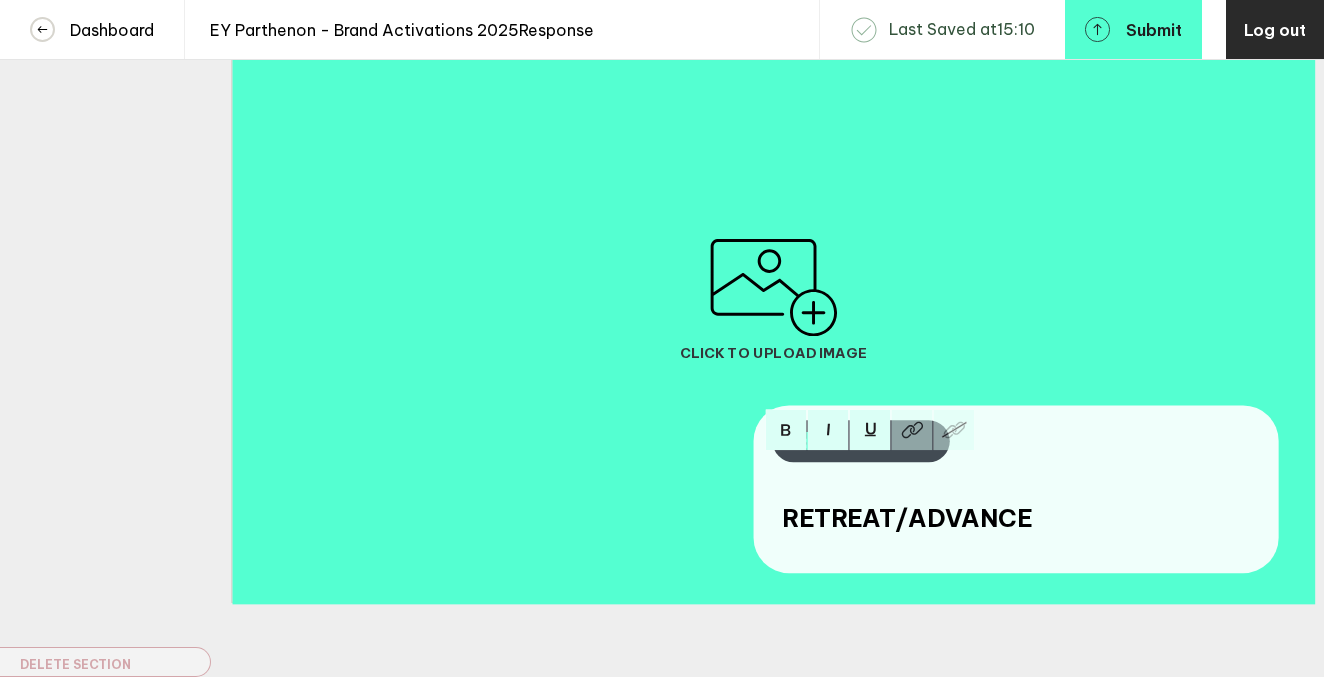 click on "Click to upload image" at bounding box center [773, 299] 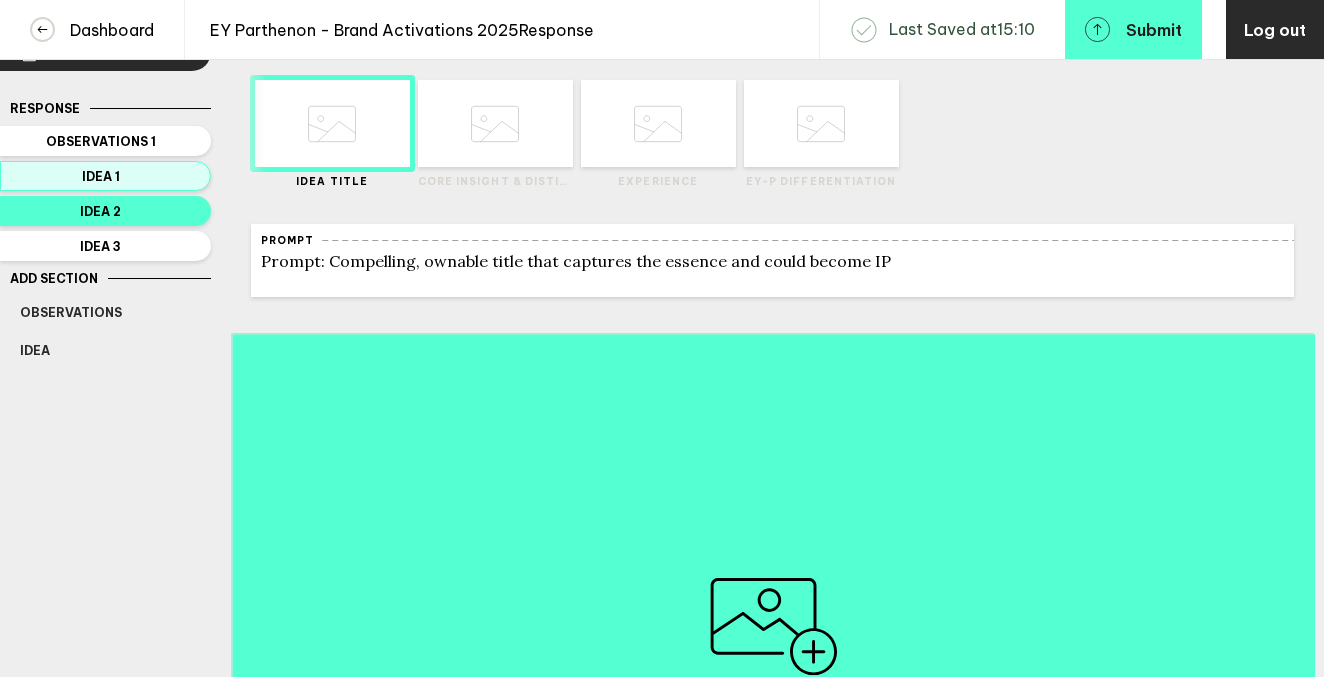 click on "Idea 1" at bounding box center [101, 176] 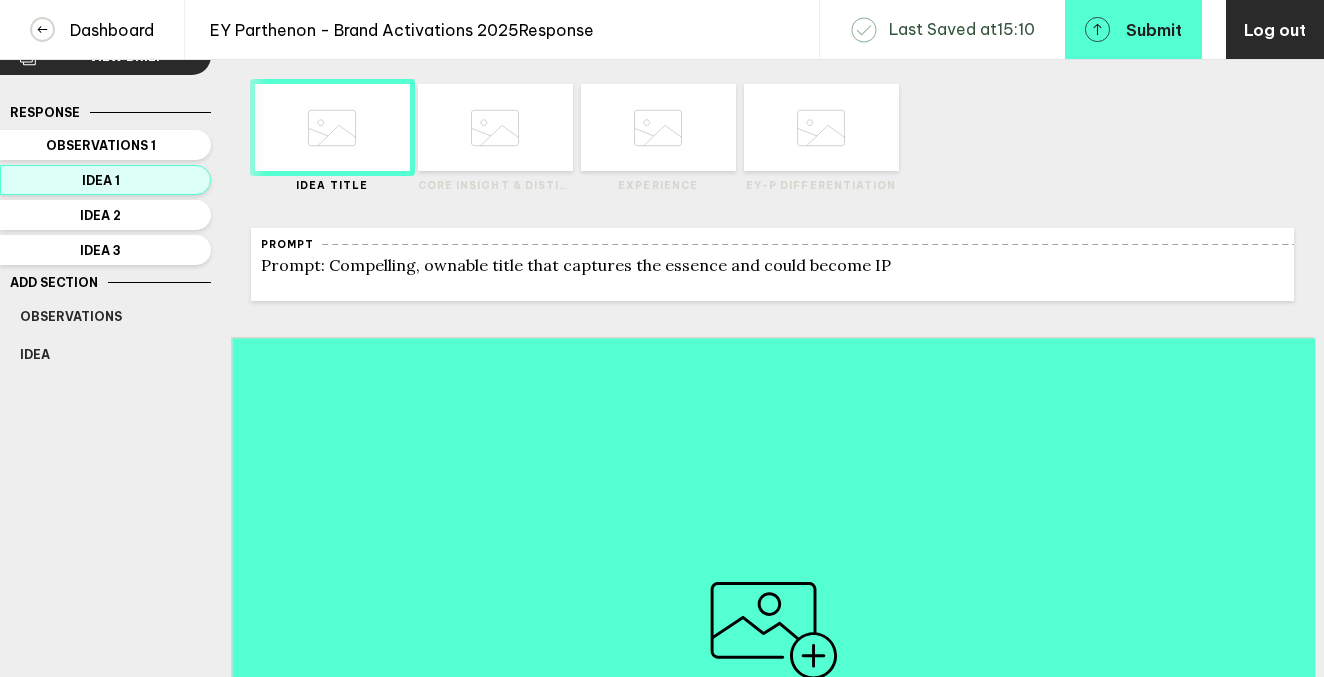 scroll, scrollTop: 0, scrollLeft: 0, axis: both 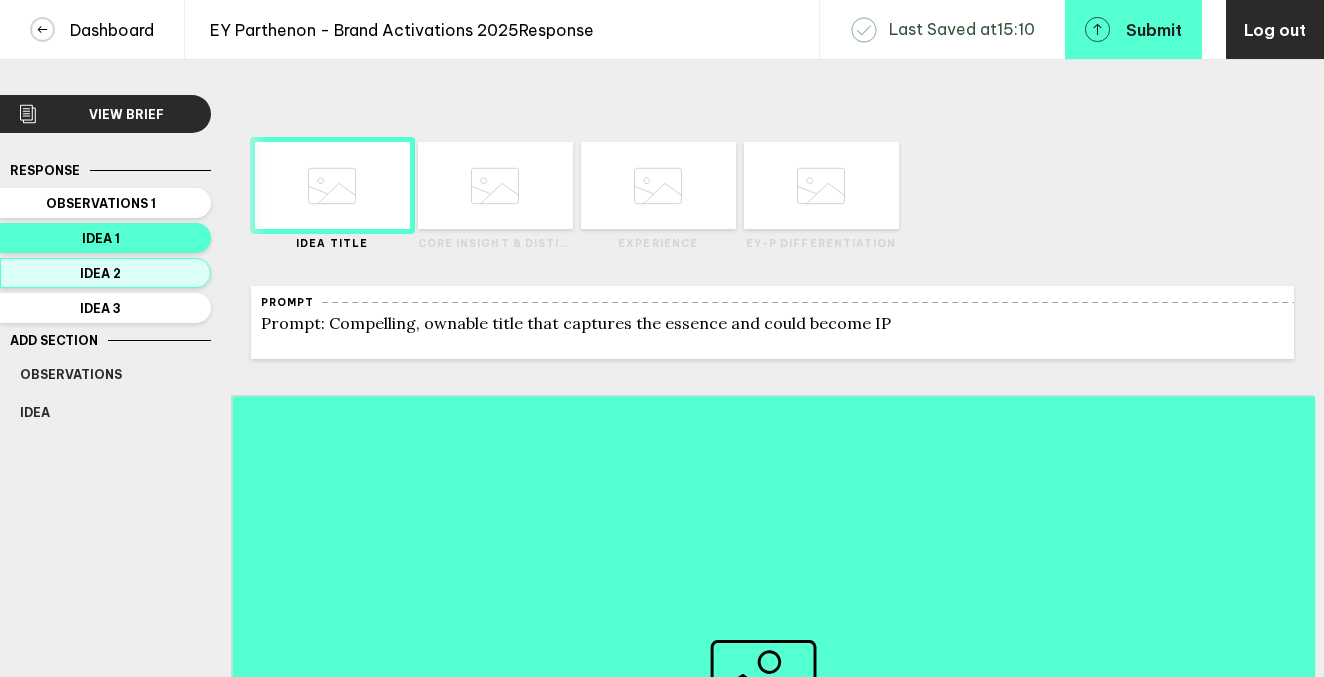 click on "Idea 2" at bounding box center (101, 273) 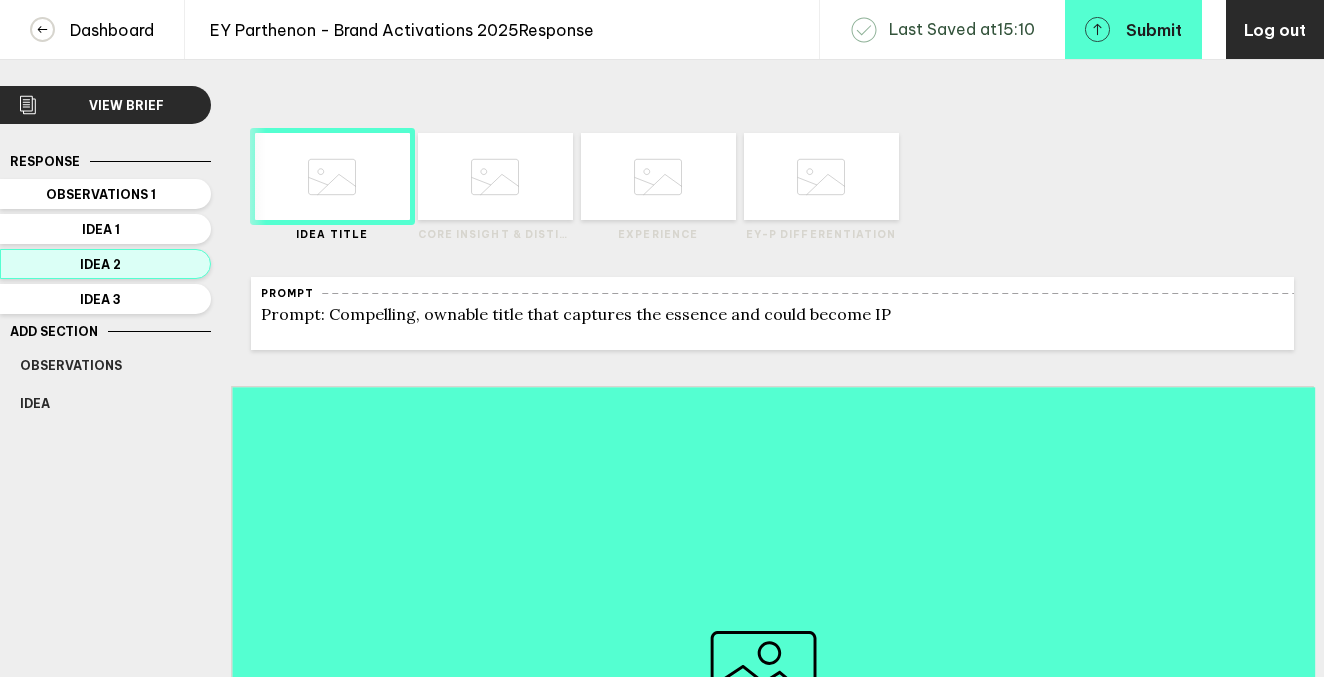 scroll, scrollTop: 0, scrollLeft: 0, axis: both 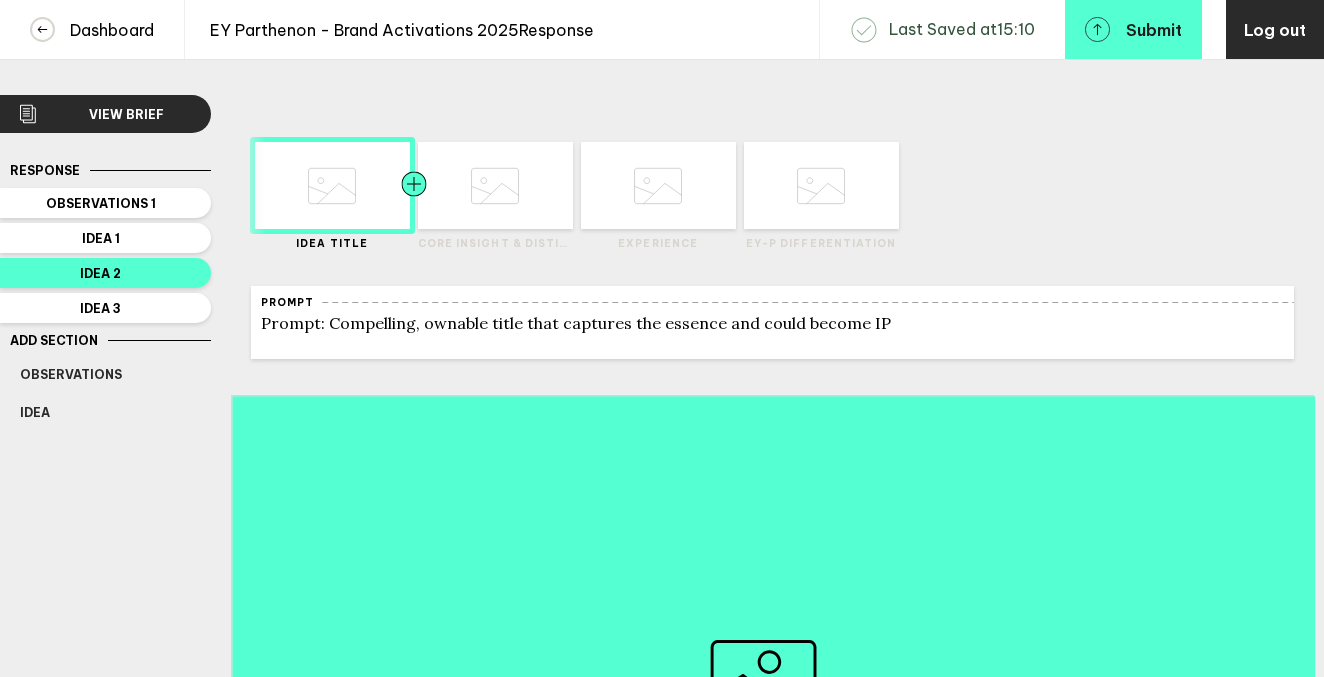 click at bounding box center [453, 185] 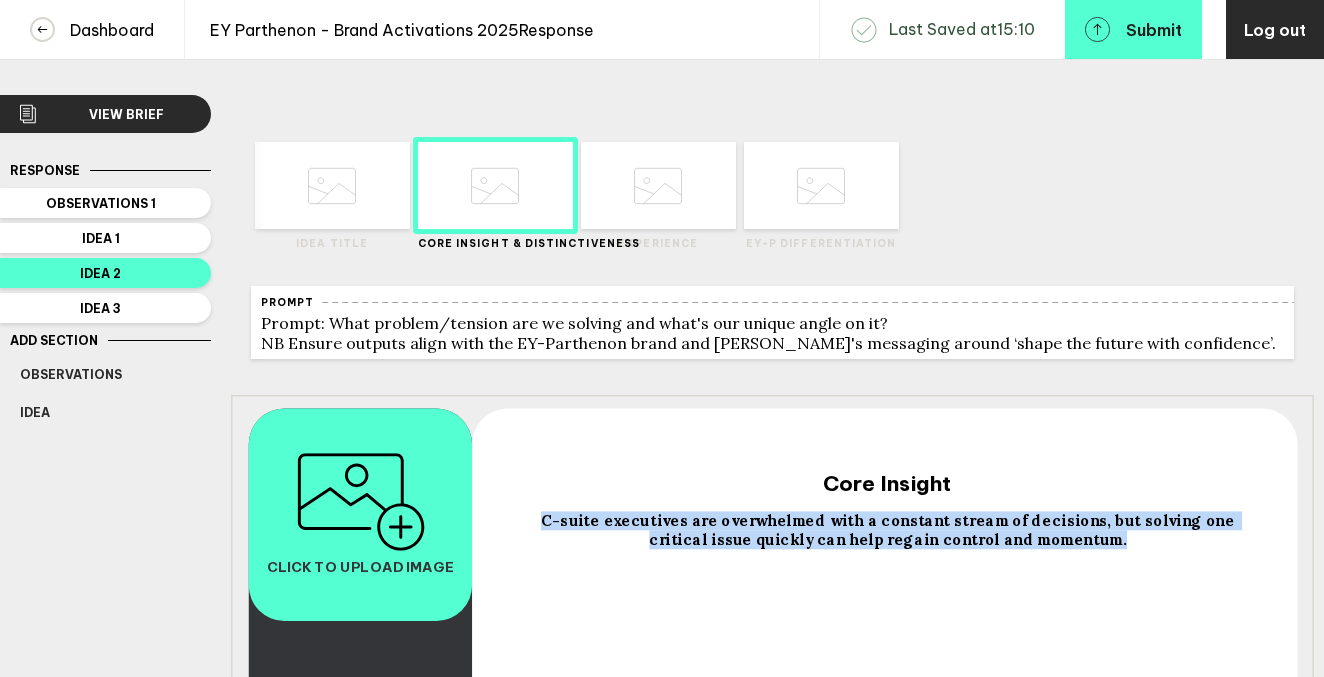 drag, startPoint x: 519, startPoint y: 532, endPoint x: 1205, endPoint y: 568, distance: 686.944 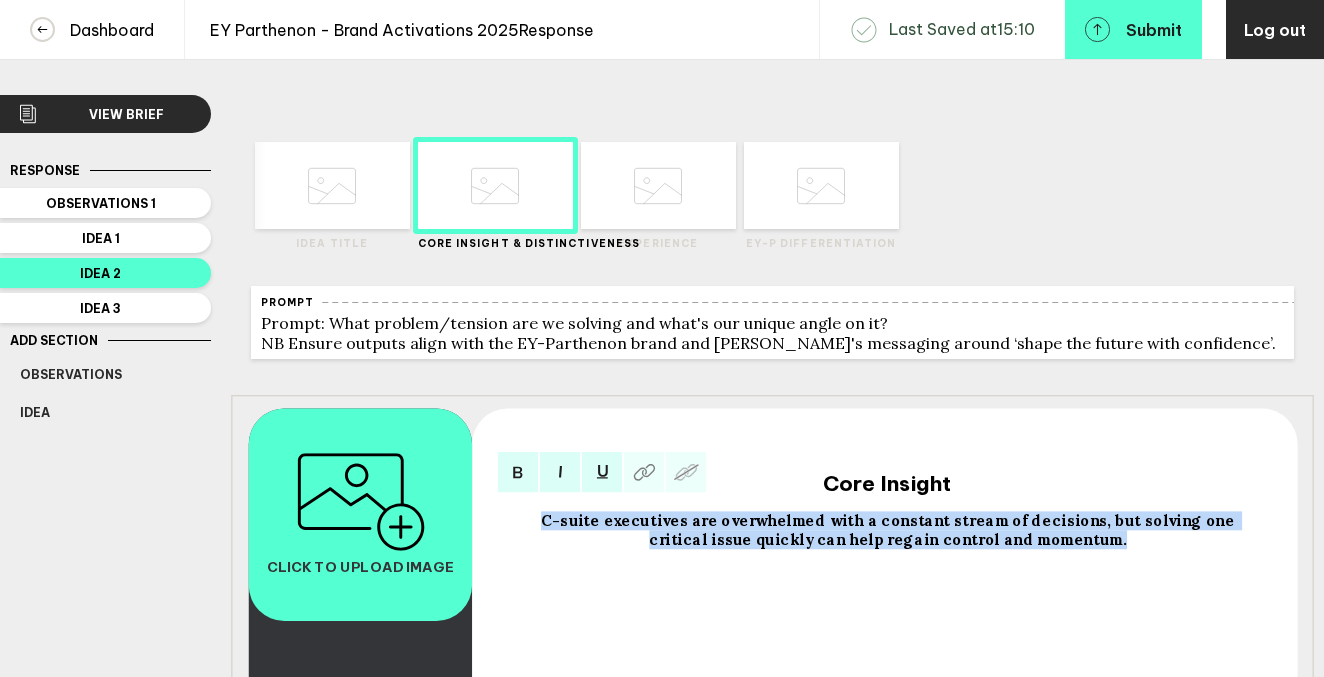 drag, startPoint x: 1079, startPoint y: 548, endPoint x: 490, endPoint y: 526, distance: 589.4107 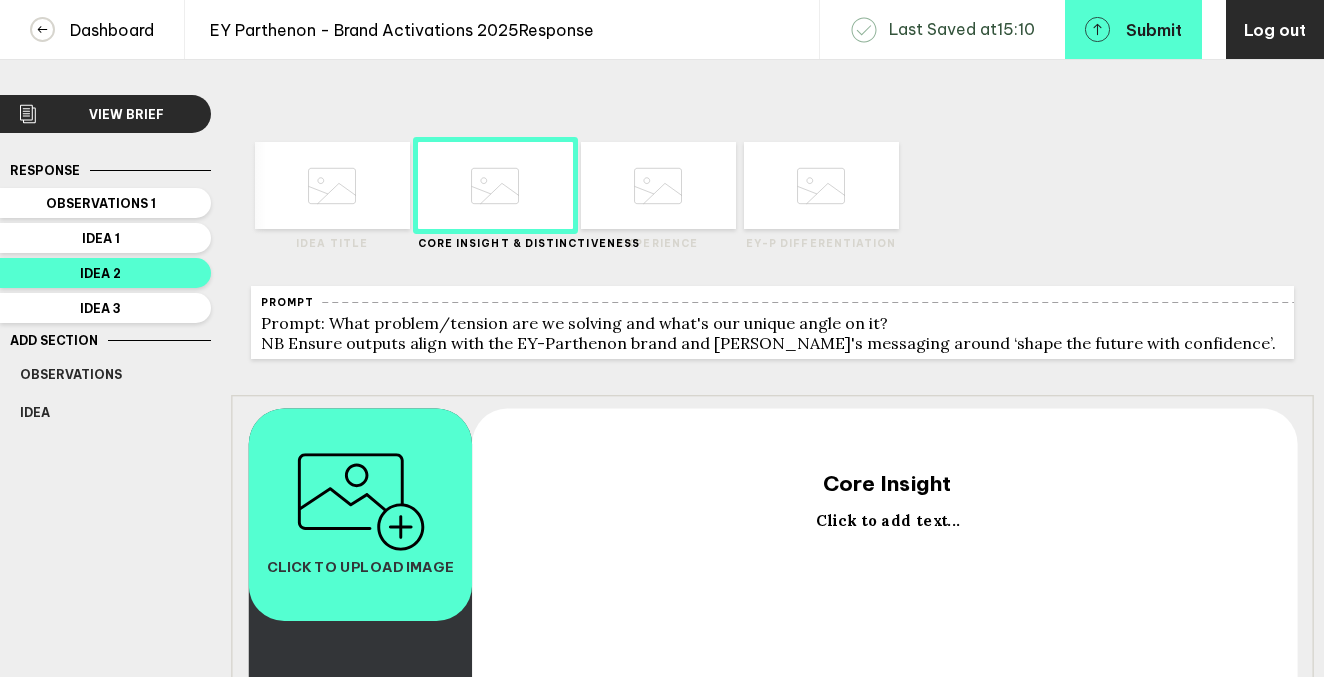click on "Click to add text..." at bounding box center (887, 521) 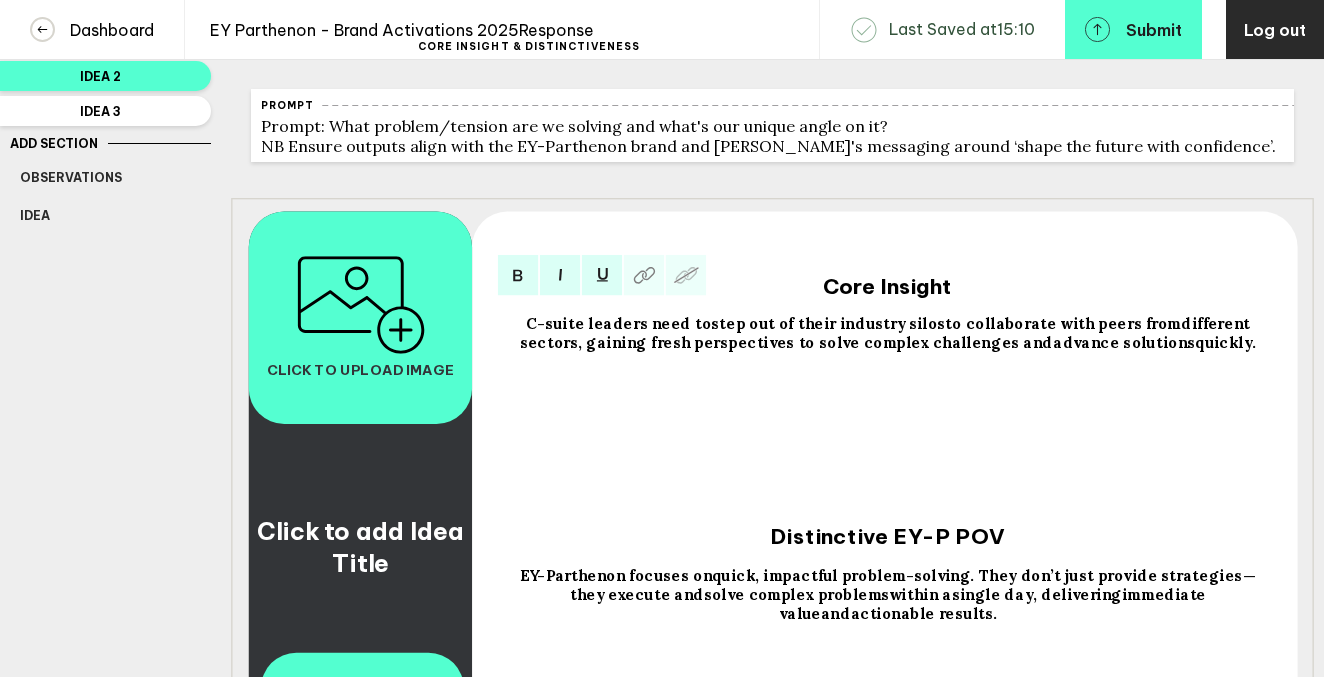 scroll, scrollTop: 266, scrollLeft: 0, axis: vertical 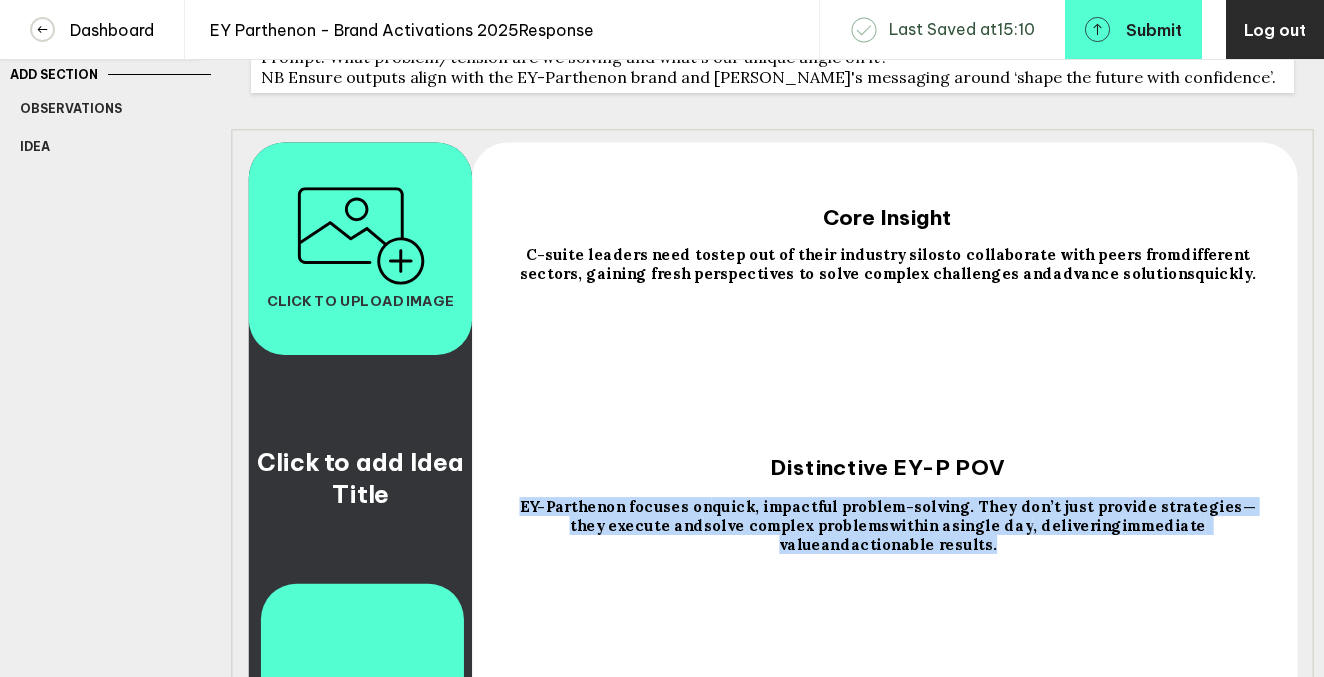 drag, startPoint x: 922, startPoint y: 553, endPoint x: 513, endPoint y: 507, distance: 411.57867 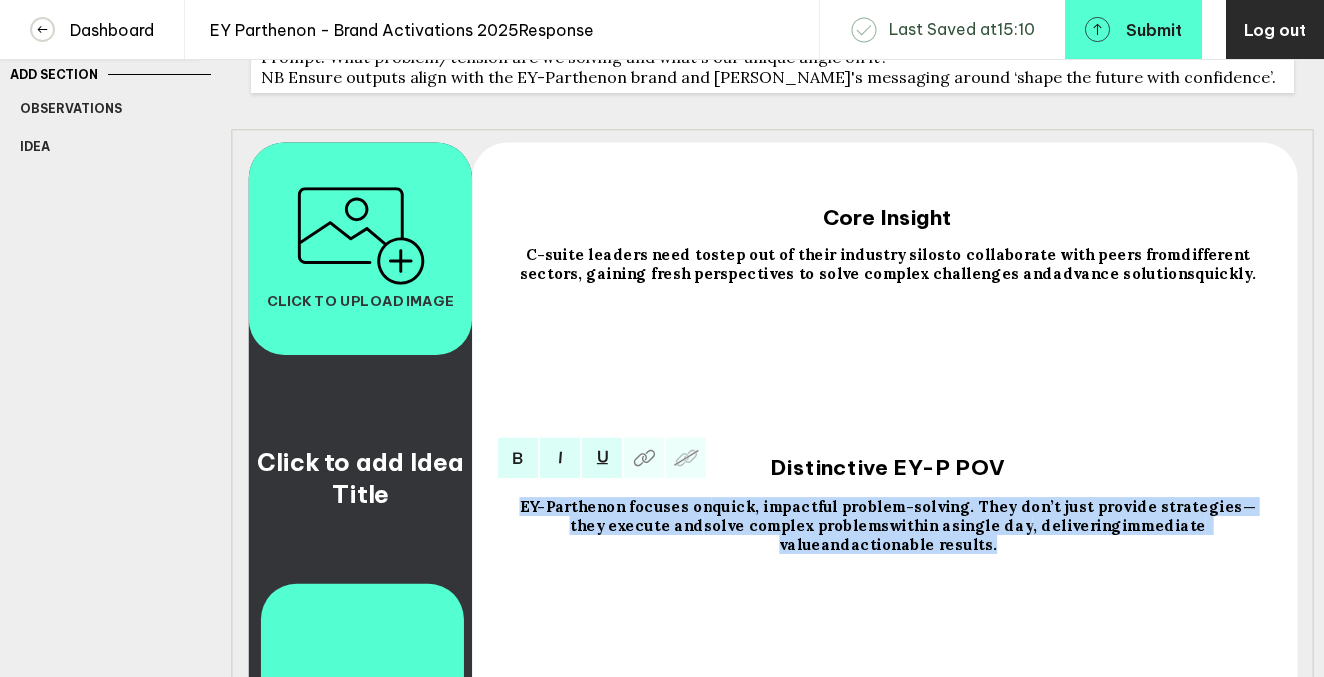 drag, startPoint x: 527, startPoint y: 513, endPoint x: 988, endPoint y: 562, distance: 463.5968 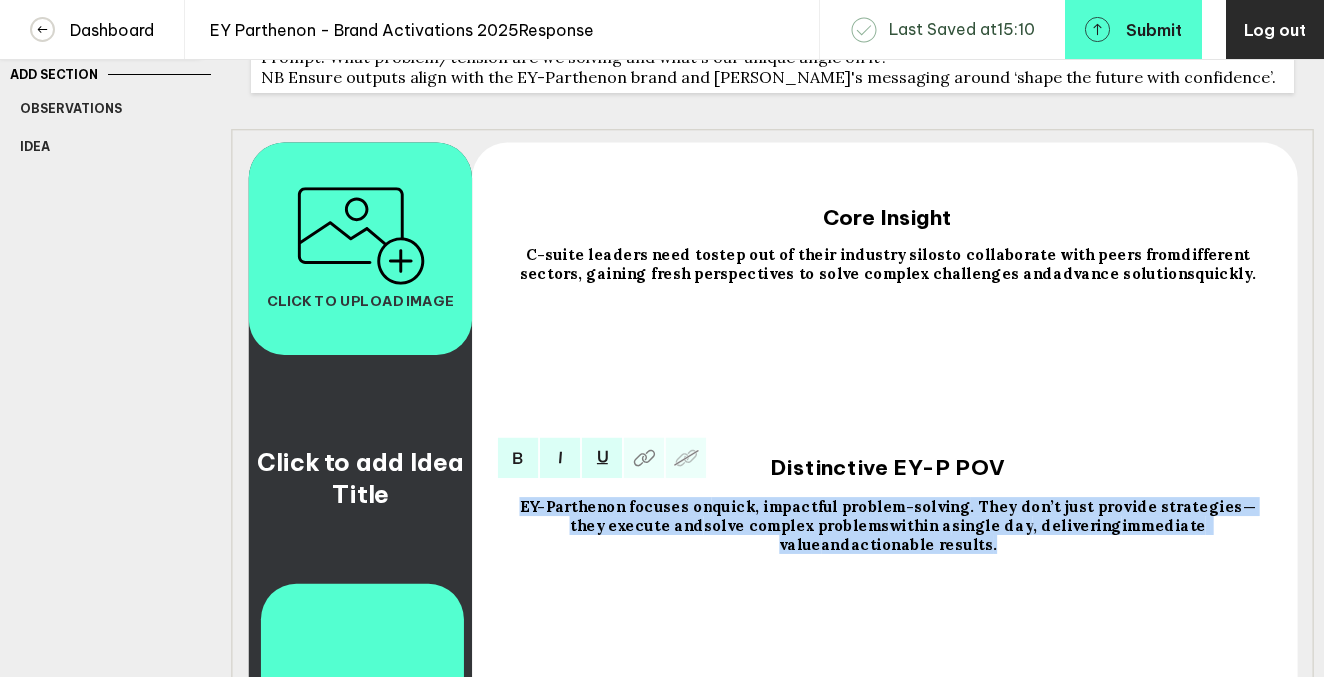 click on "EY-Parthenon focuses on  quick, impactful problem-solving . They don’t just provide strategies—they execute and  solve complex problems  within a  single day , delivering  immediate value  and  actionable results ." at bounding box center [887, 525] 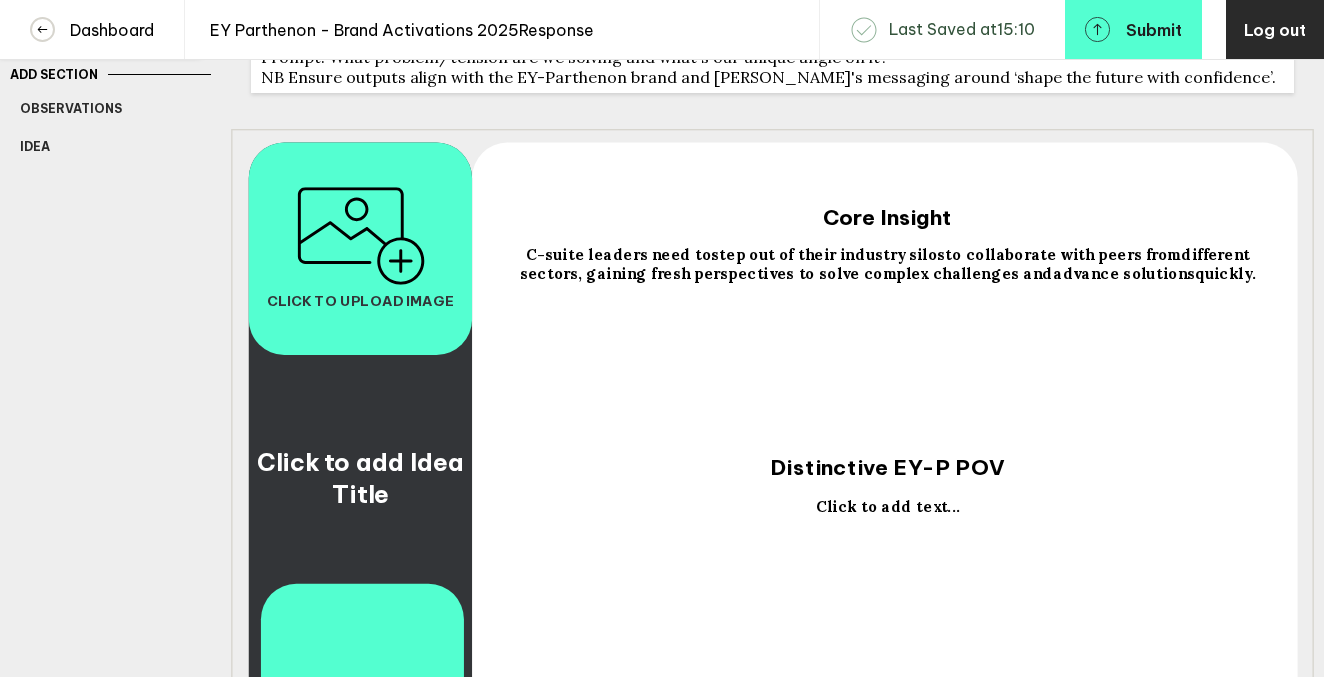 click on "Click to add text..." at bounding box center [887, 506] 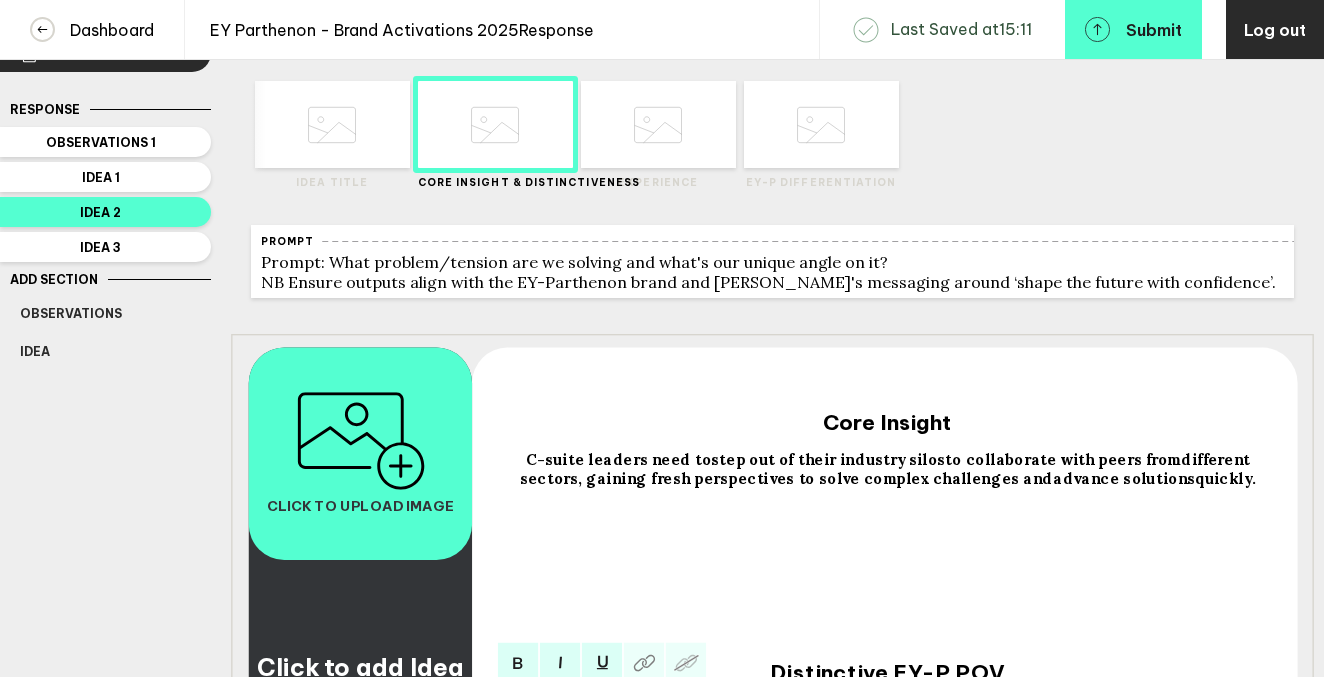 scroll, scrollTop: 24, scrollLeft: 0, axis: vertical 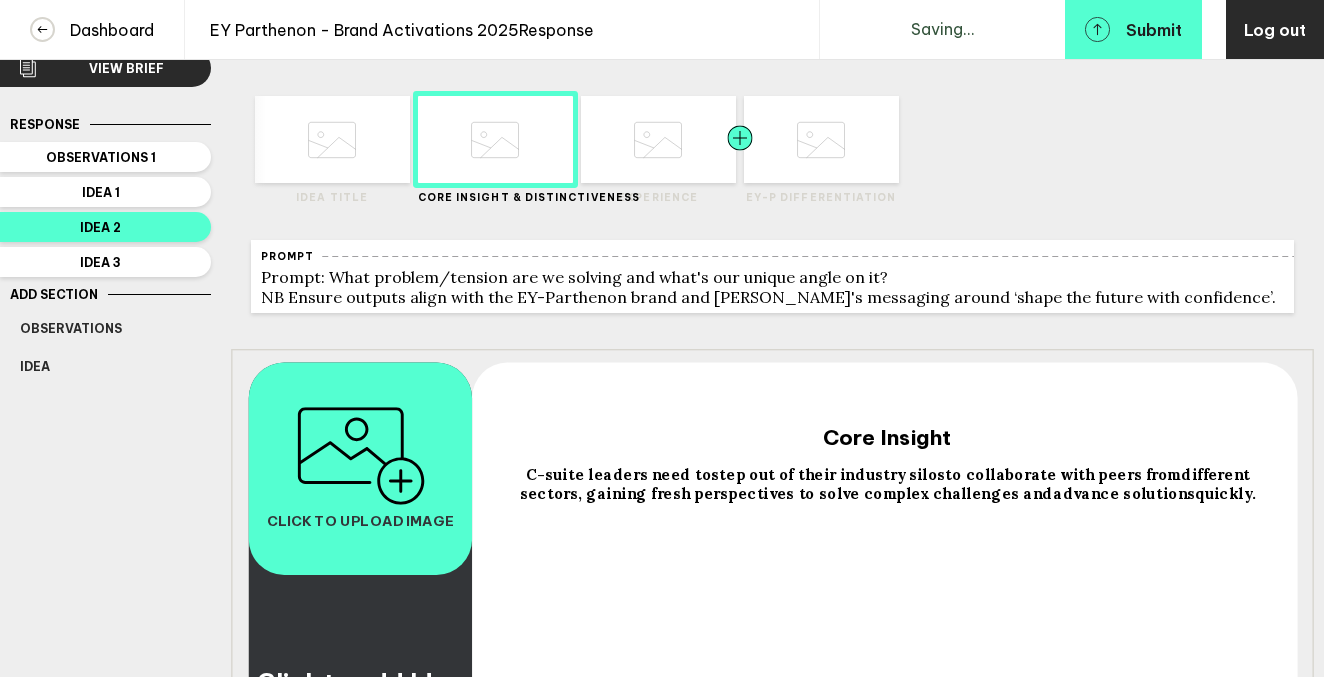 click at bounding box center (701, 139) 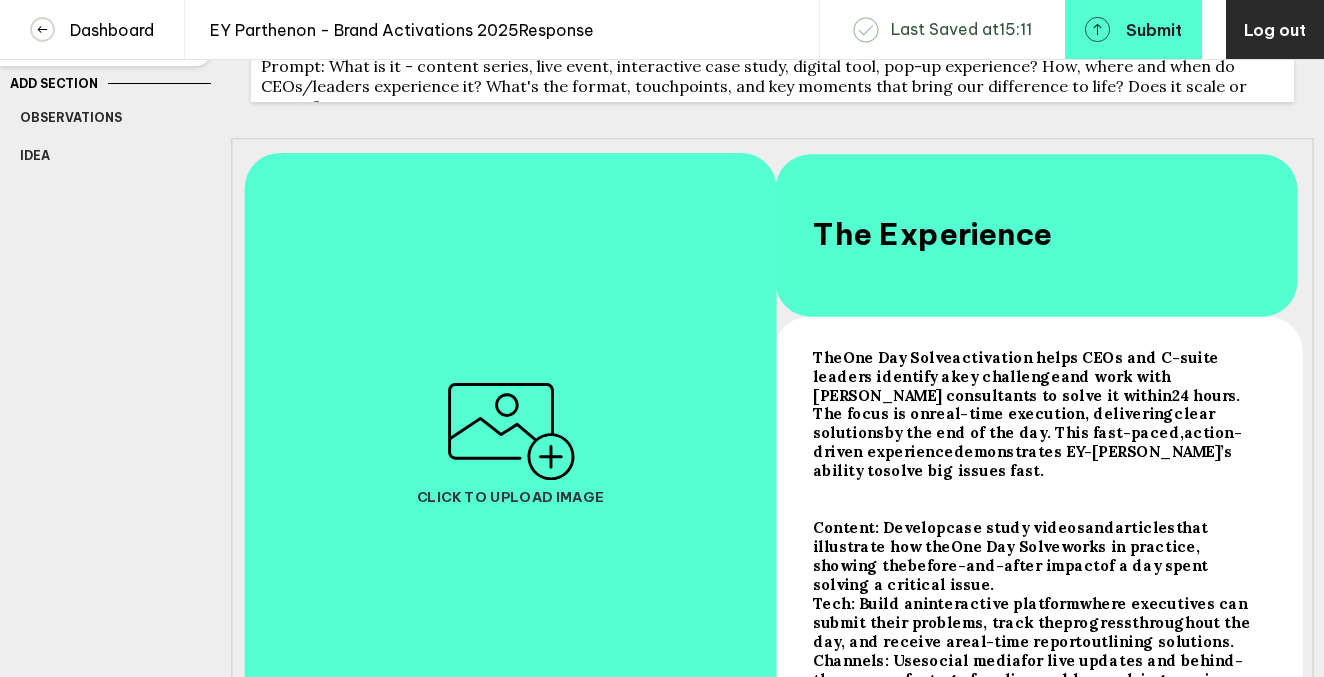 scroll, scrollTop: 267, scrollLeft: 0, axis: vertical 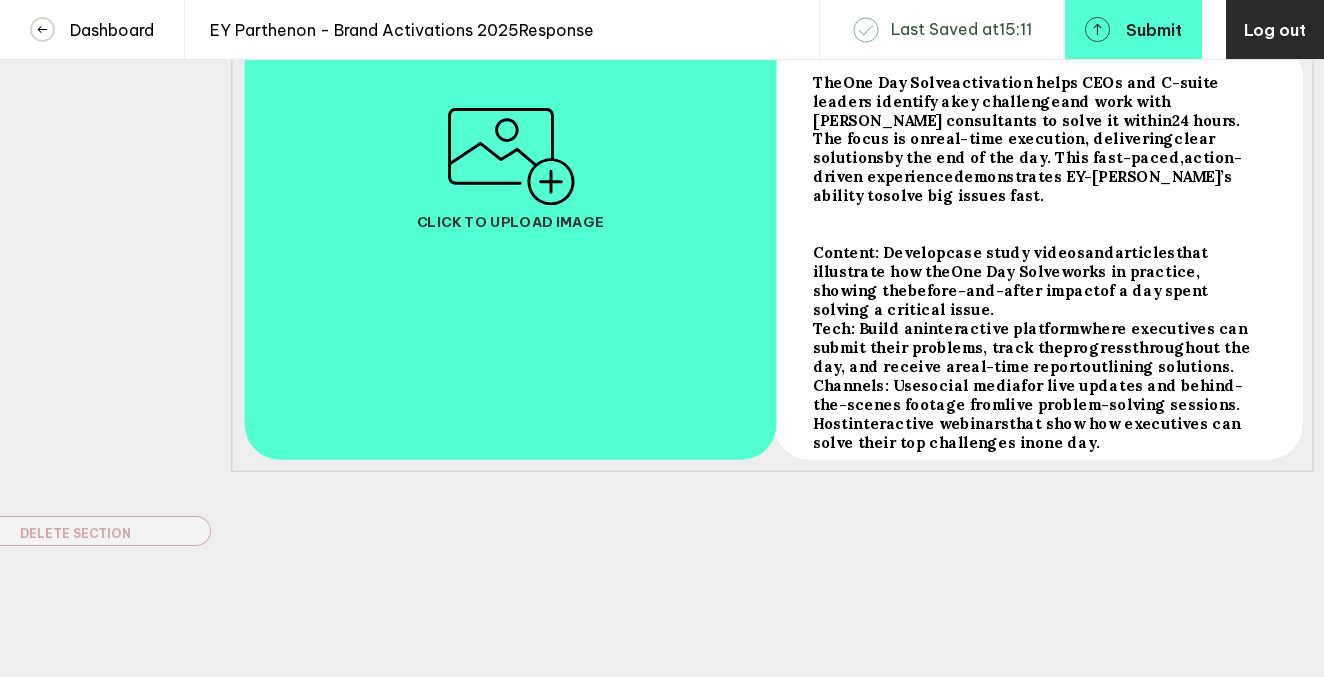 drag, startPoint x: 814, startPoint y: 357, endPoint x: 1215, endPoint y: 727, distance: 545.6198 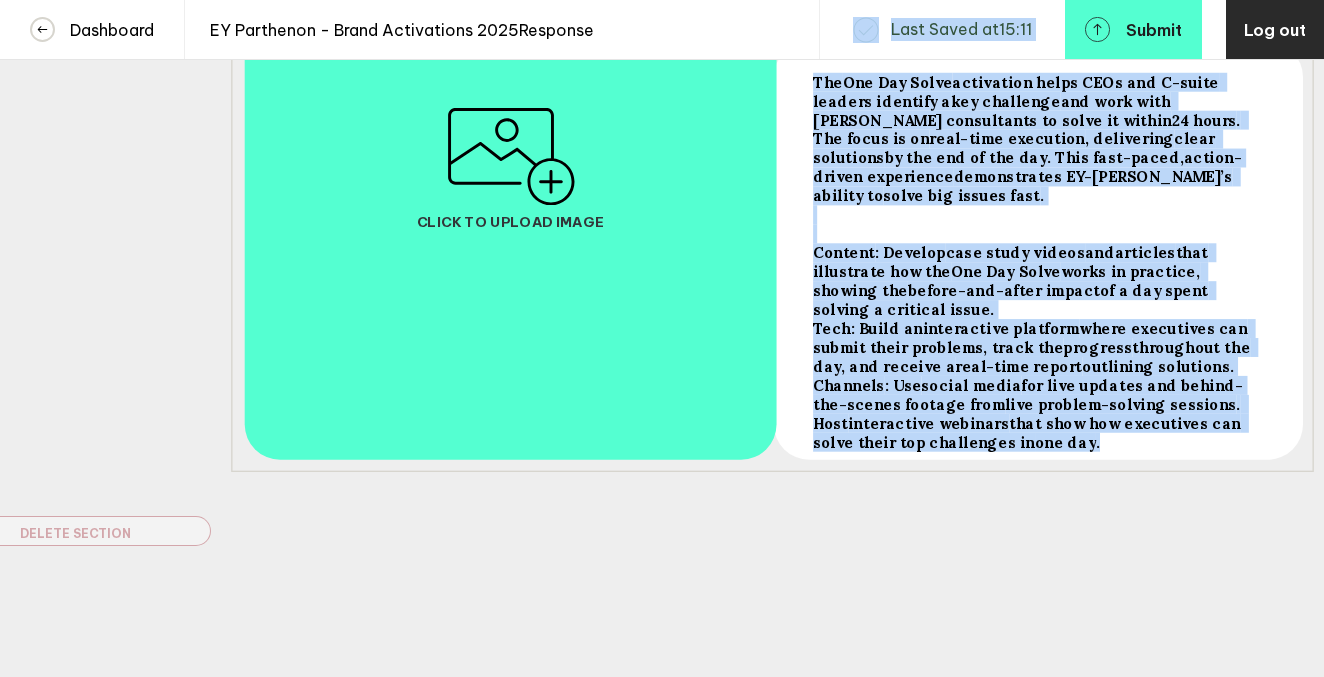 drag, startPoint x: 1010, startPoint y: 400, endPoint x: 799, endPoint y: 53, distance: 406.11575 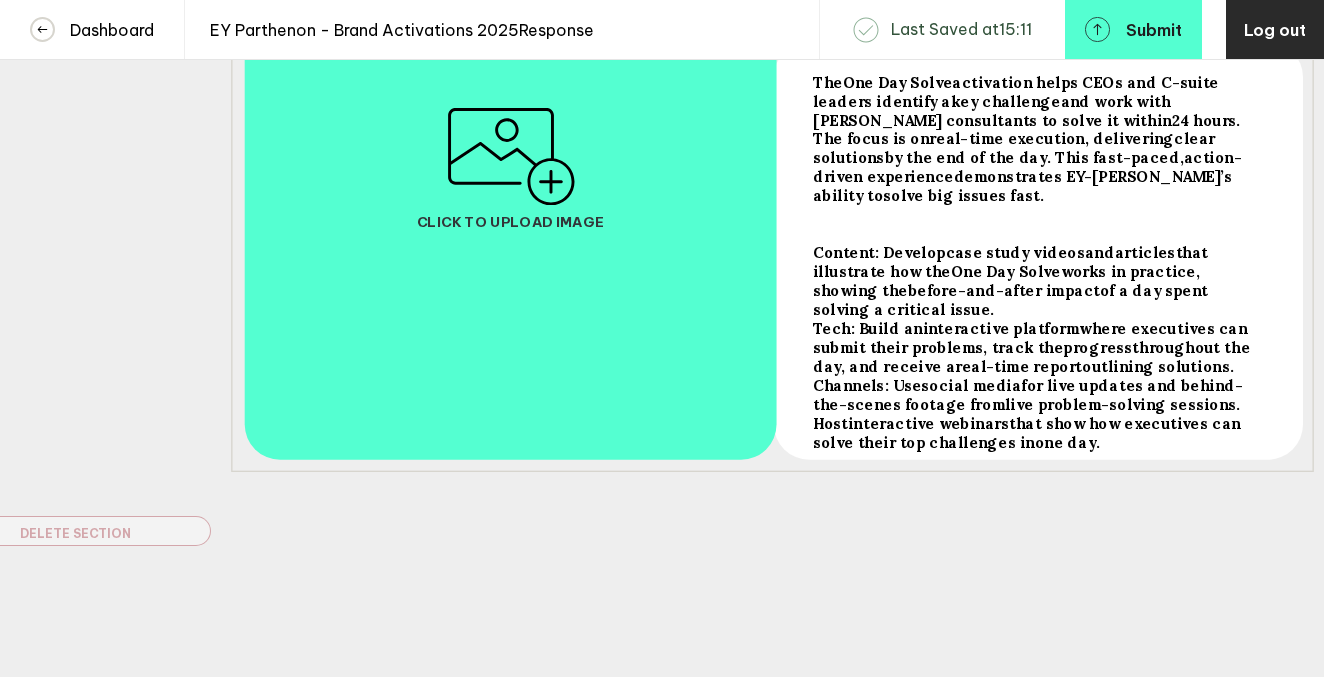 drag, startPoint x: 813, startPoint y: 78, endPoint x: 1095, endPoint y: 452, distance: 468.40155 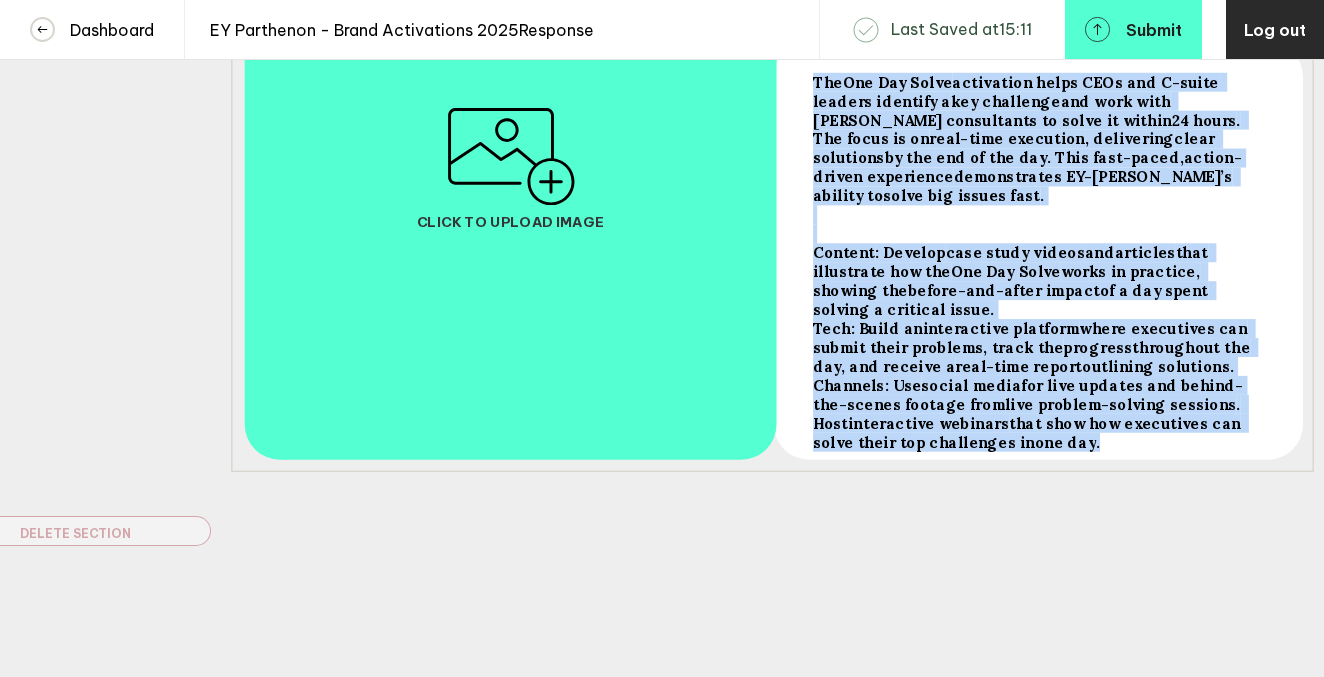 drag, startPoint x: 814, startPoint y: 80, endPoint x: 1071, endPoint y: 417, distance: 423.81363 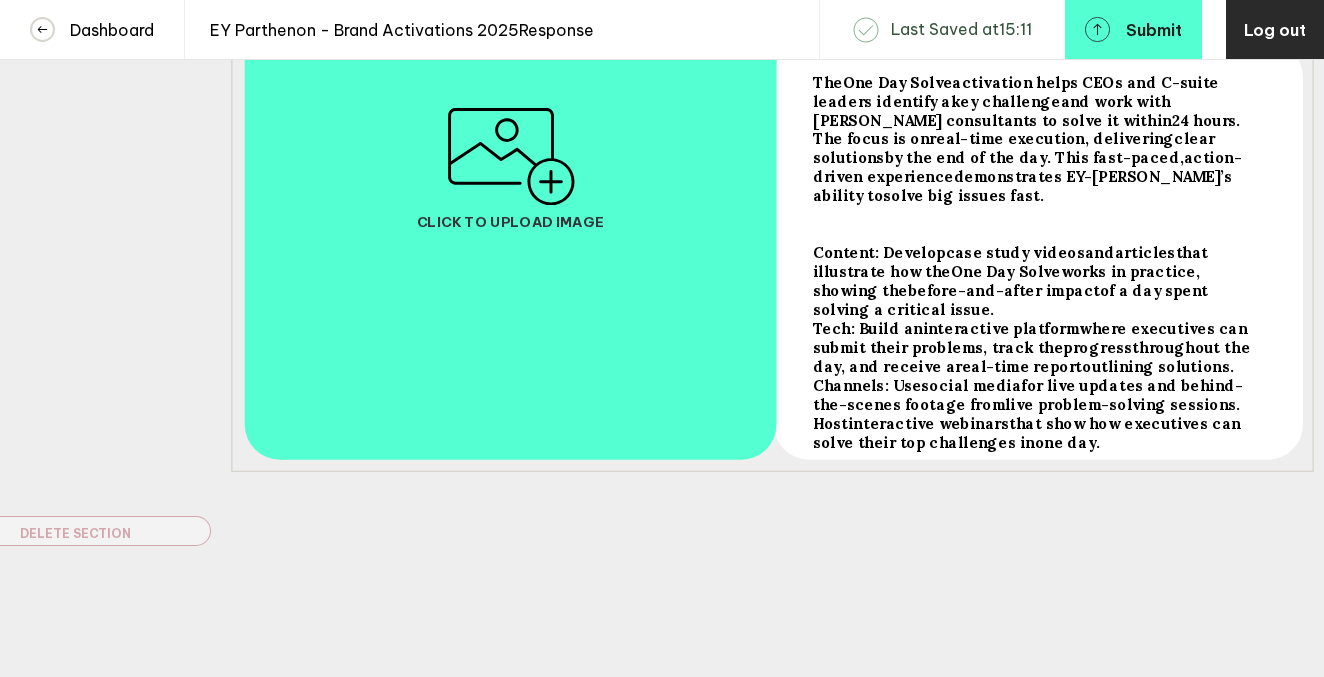scroll, scrollTop: 543, scrollLeft: 0, axis: vertical 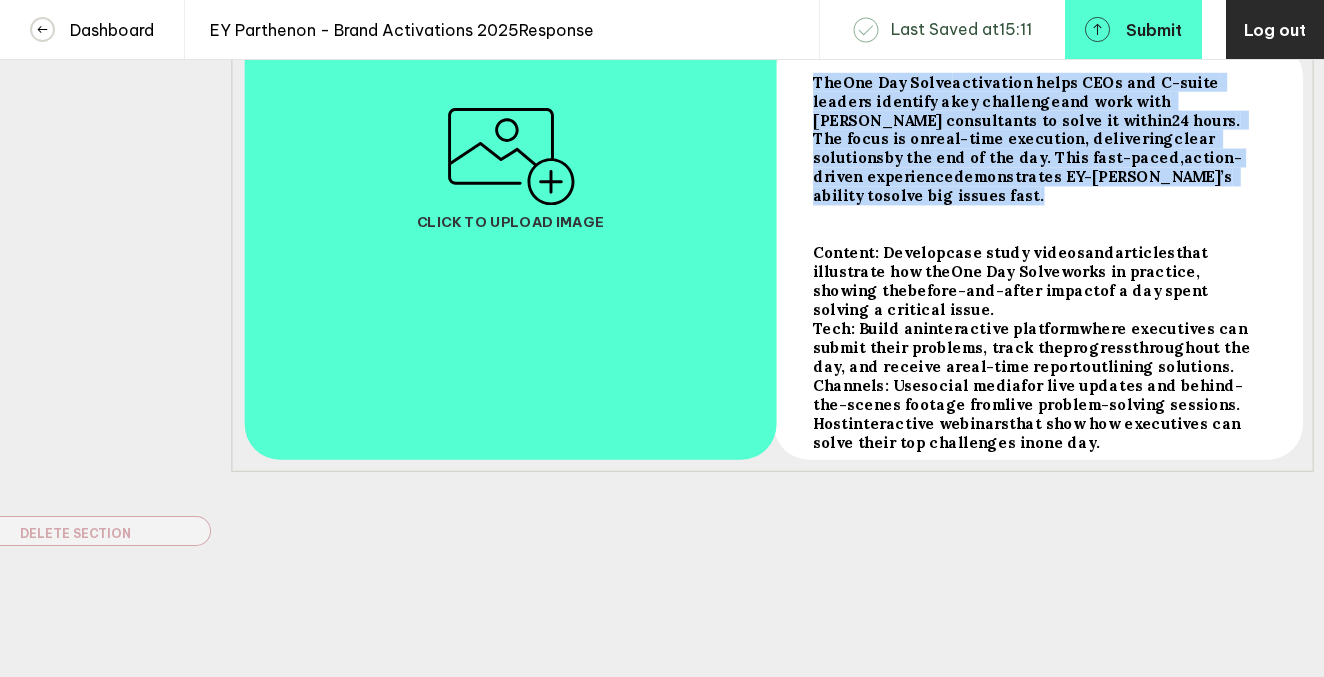 drag, startPoint x: 814, startPoint y: 80, endPoint x: 1143, endPoint y: 196, distance: 348.85098 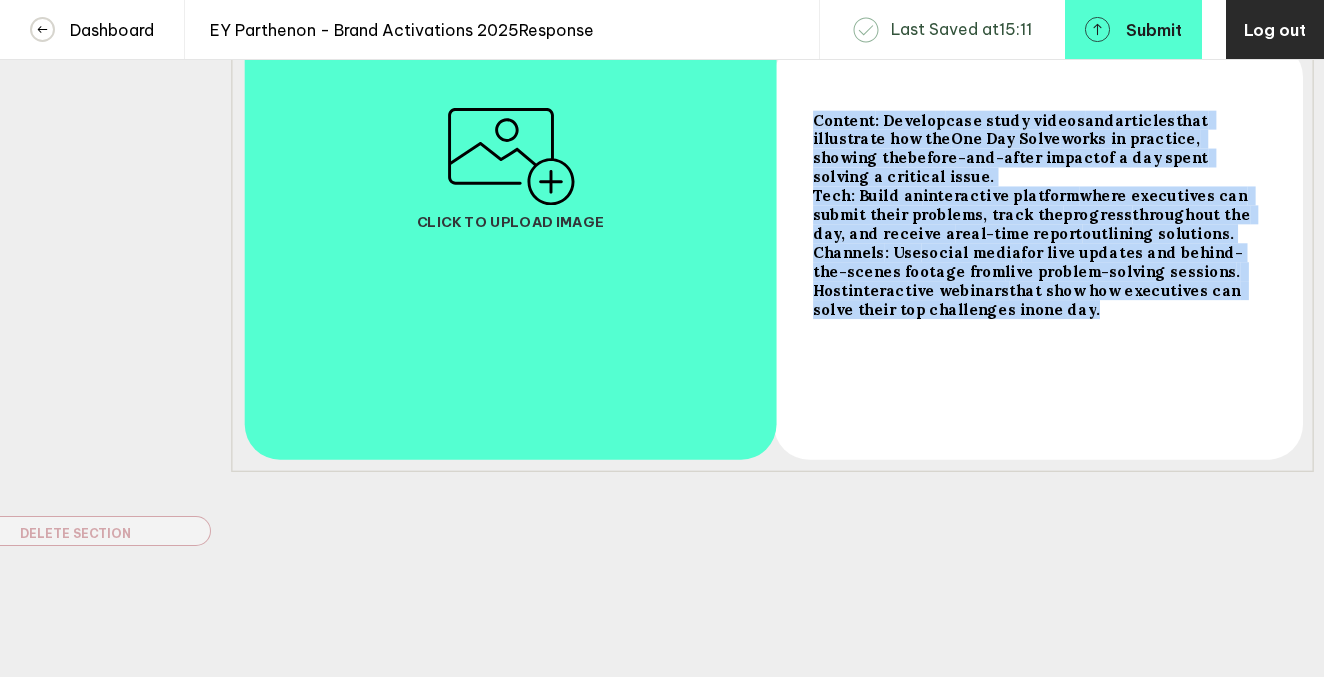 drag, startPoint x: 814, startPoint y: 120, endPoint x: 1037, endPoint y: 287, distance: 278.60007 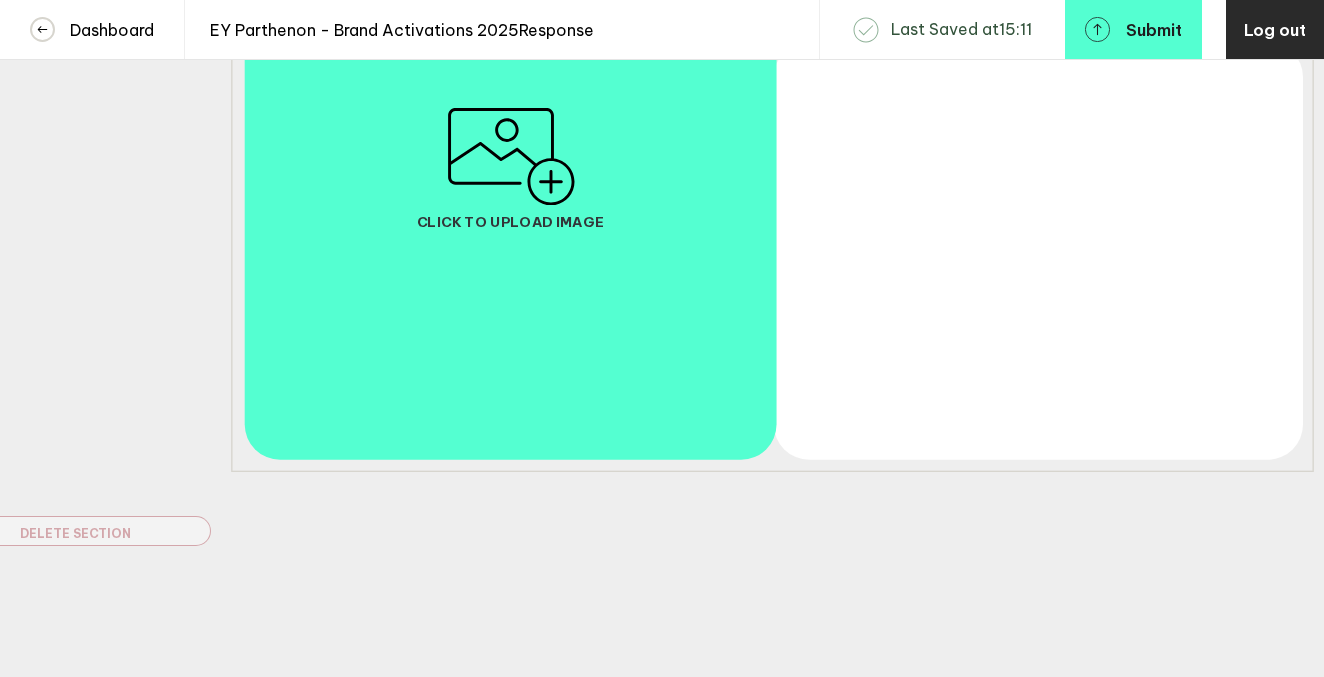 scroll, scrollTop: 344, scrollLeft: 0, axis: vertical 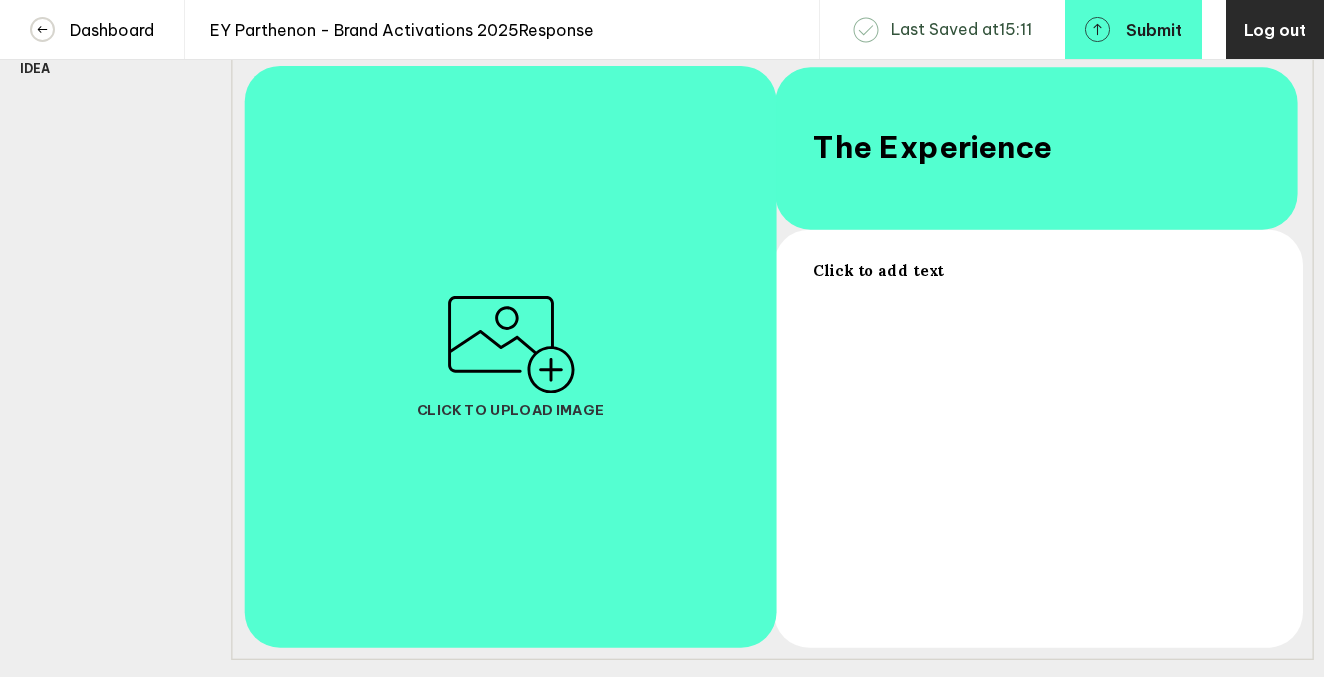 click on "Click to add text" at bounding box center (878, 269) 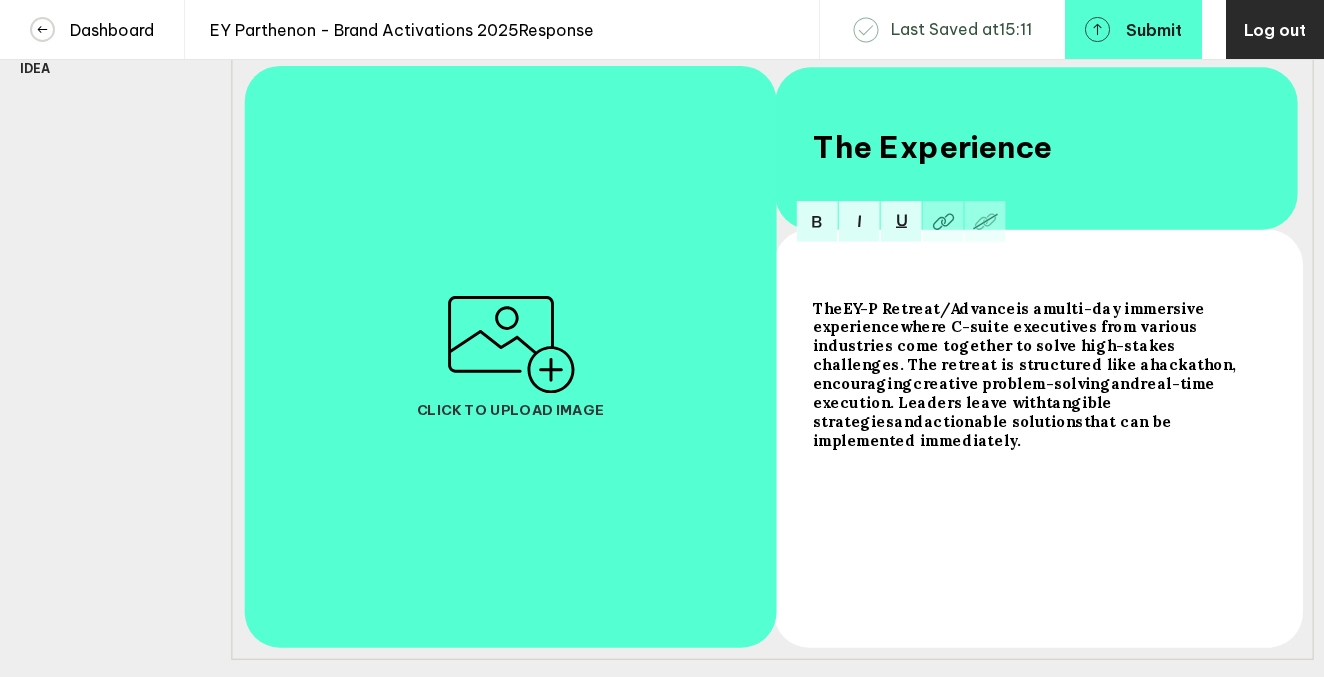 click on "The" at bounding box center (828, 307) 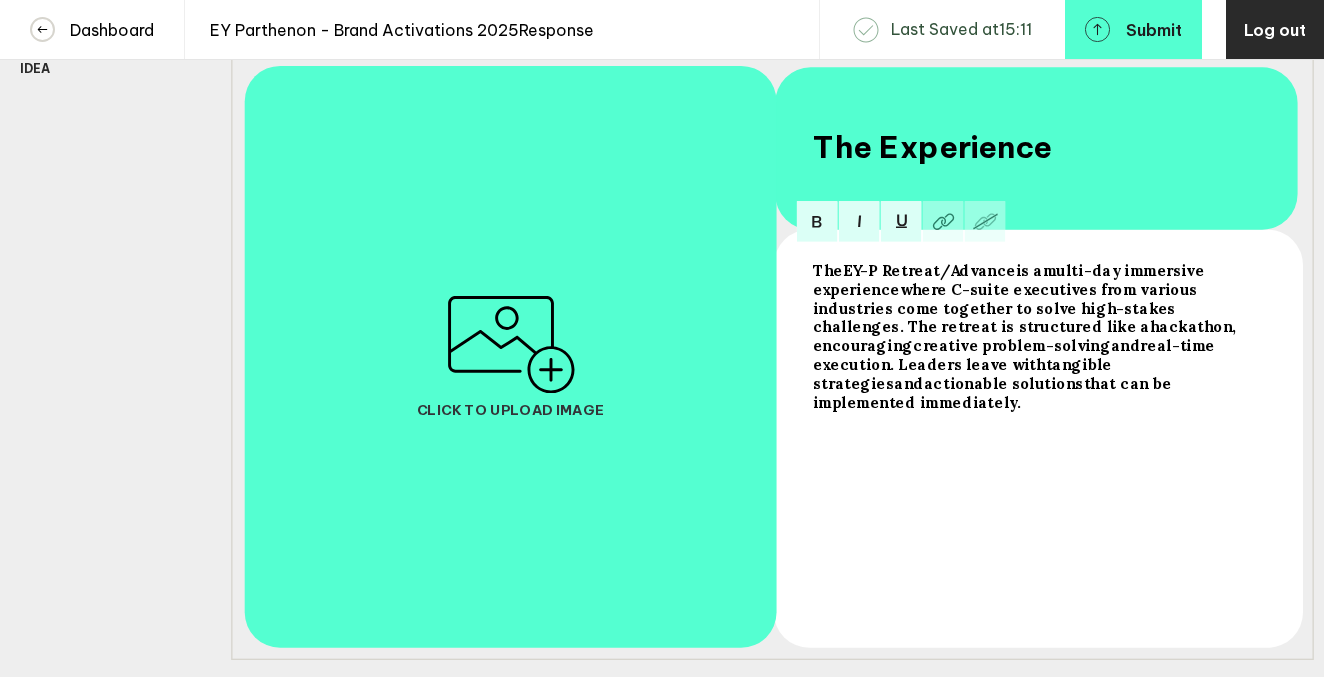 click on "The  EY-P Retreat/Advance  is a  multi-day immersive experience  where C-suite executives from various industries come together to solve high-stakes challenges. The retreat is structured like a  hackathon , encouraging  creative problem-solving  and  real-time execution . Leaders leave with  tangible strategies  and  actionable solutions  that can be implemented immediately." at bounding box center [1037, 336] 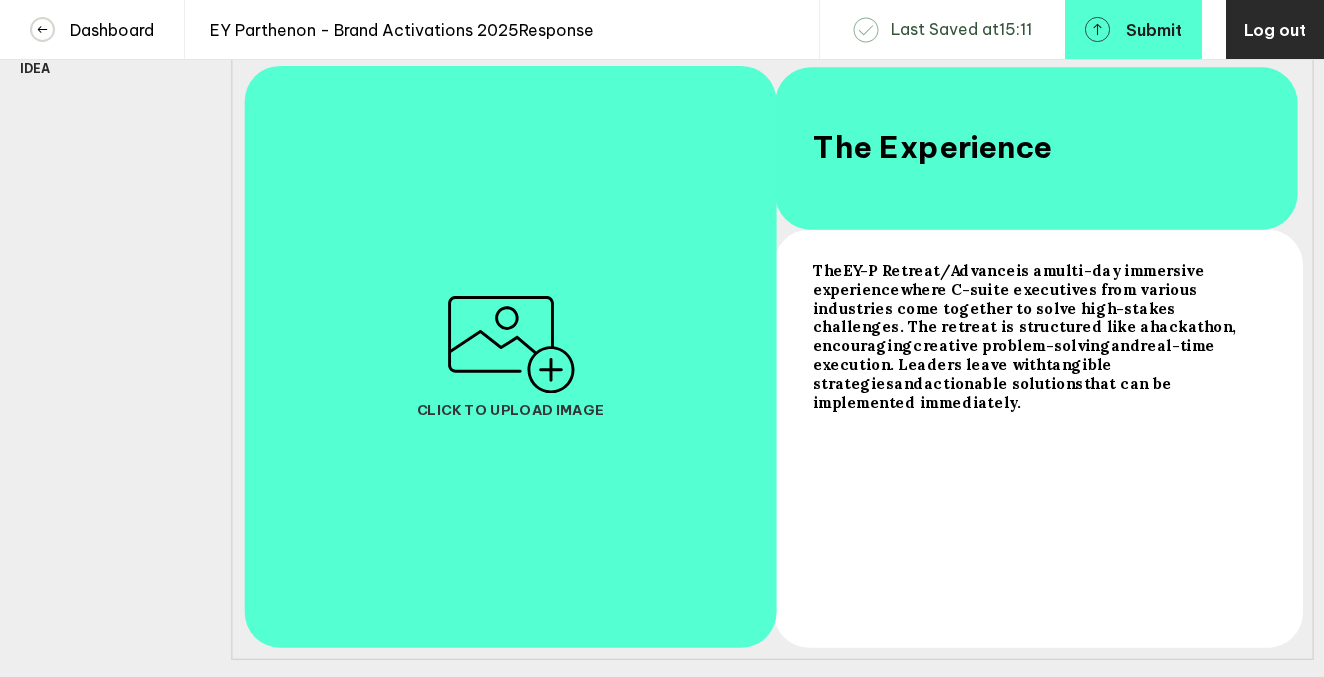 click on "The  EY-P Retreat/Advance  is a  multi-day immersive experience  where C-suite executives from various industries come together to solve high-stakes challenges. The retreat is structured like a  hackathon , encouraging  creative problem-solving  and  real-time execution . Leaders leave with  tangible strategies  and  actionable solutions  that can be implemented immediately." at bounding box center [1037, 442] 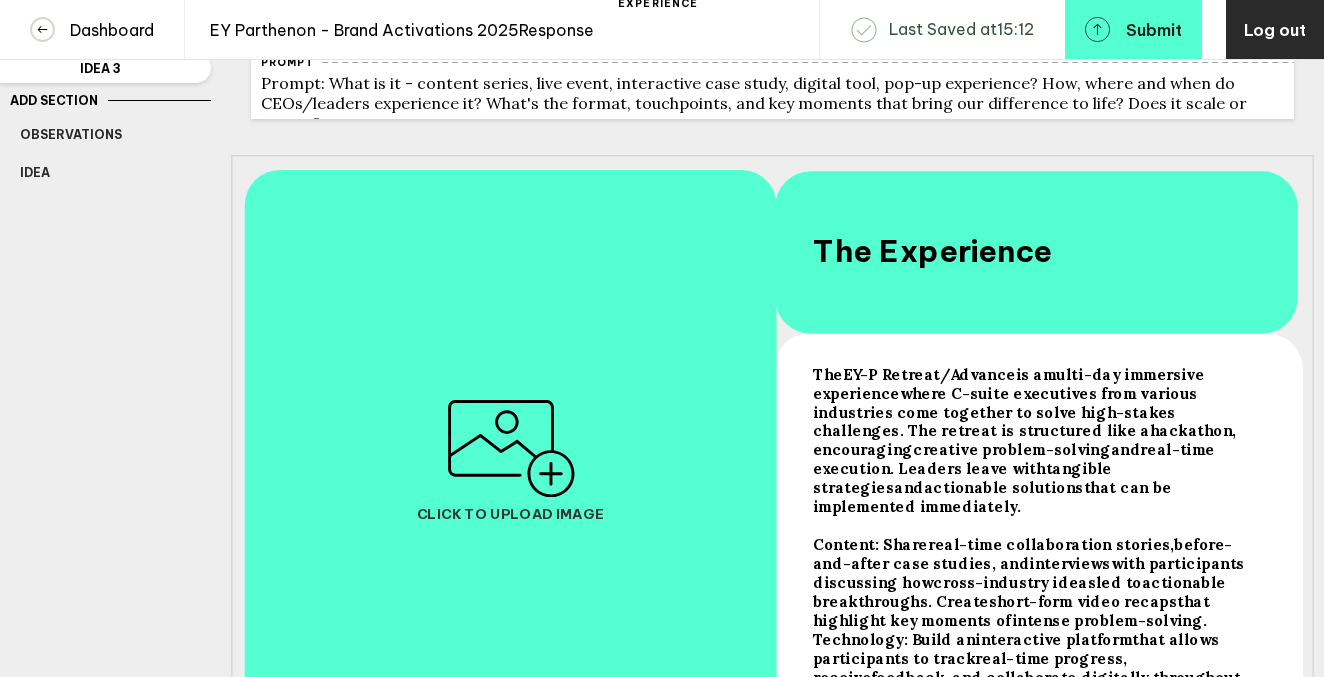 scroll, scrollTop: 0, scrollLeft: 0, axis: both 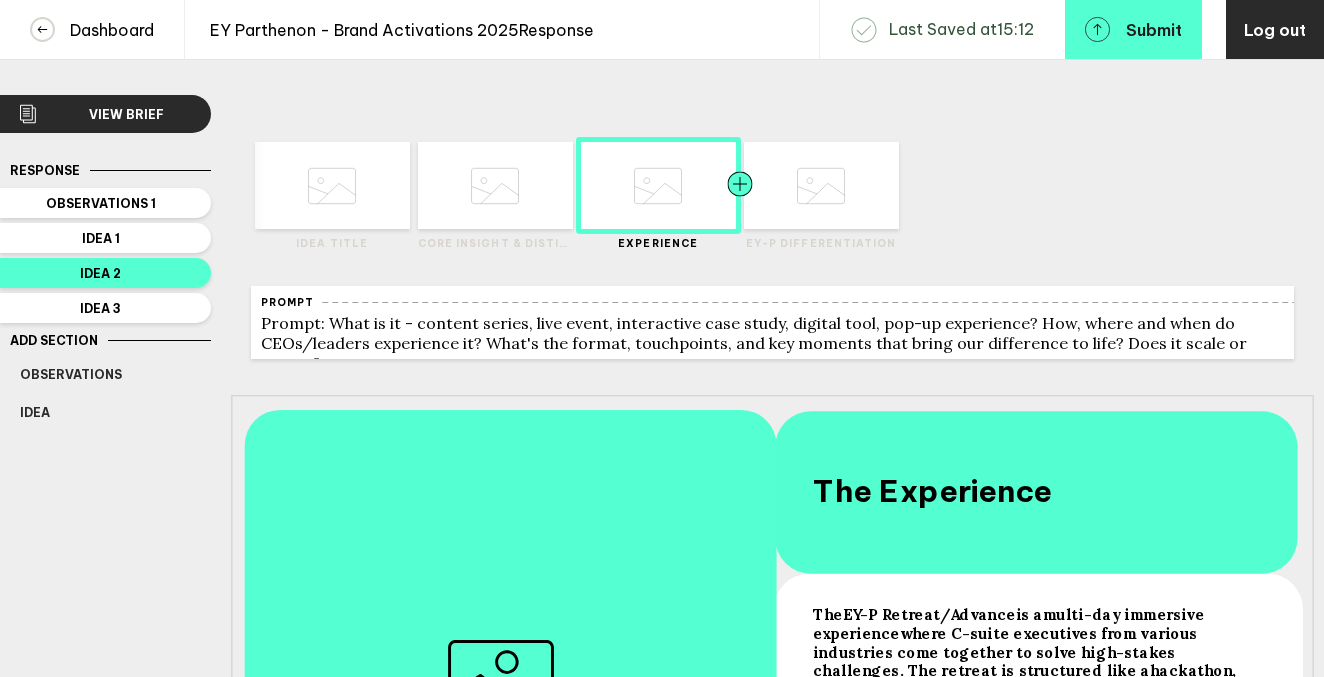 click at bounding box center [779, 185] 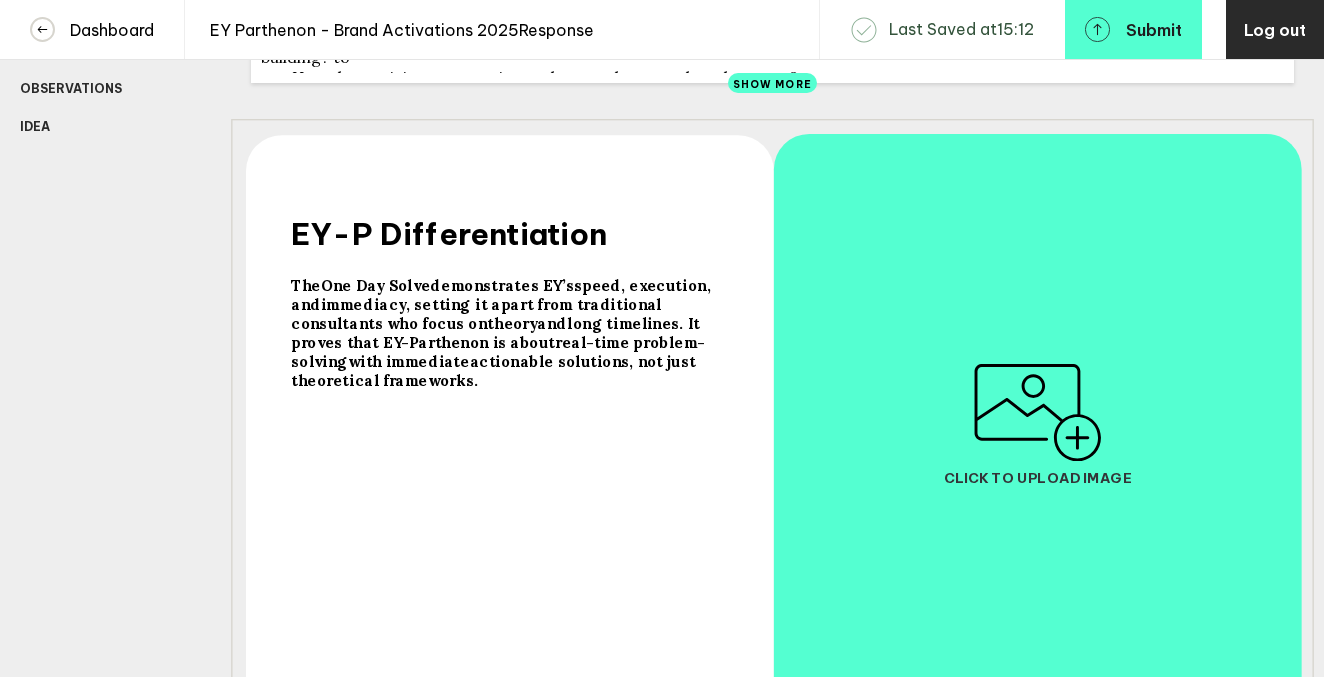 scroll, scrollTop: 287, scrollLeft: 0, axis: vertical 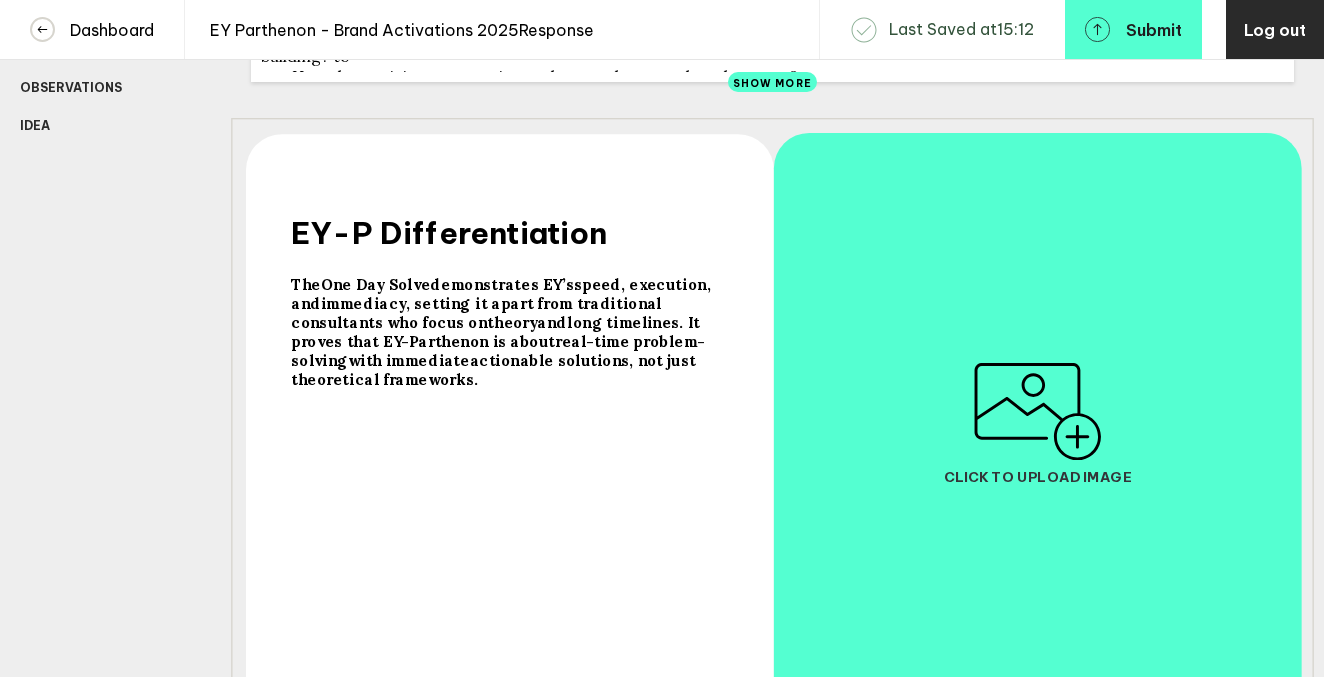 click on "The  One Day Solve  demonstrates EY’s  speed, execution , and  immediacy , setting it apart from traditional consultants who focus on  theory  and  long timelines . It proves that EY-Parthenon is about  real-time problem-solving  with immediate  actionable solutions , not just theoretical frameworks." at bounding box center [514, 484] 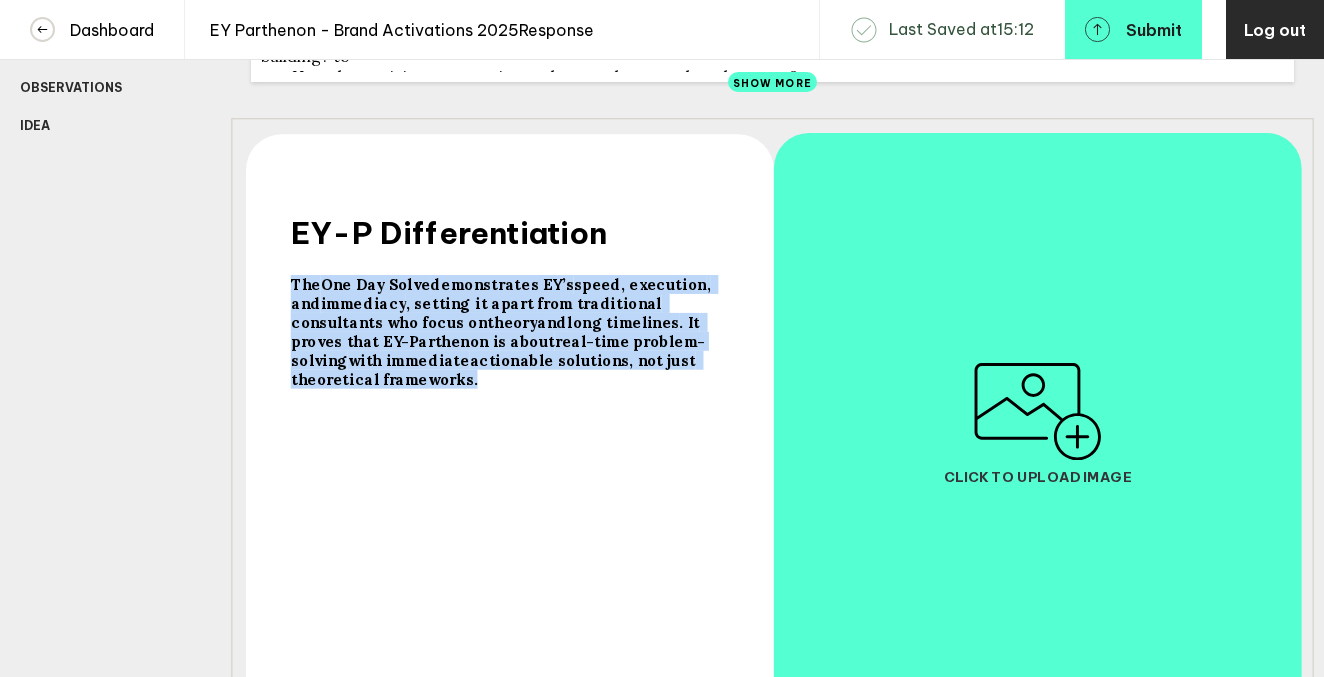 drag, startPoint x: 290, startPoint y: 298, endPoint x: 717, endPoint y: 377, distance: 434.24646 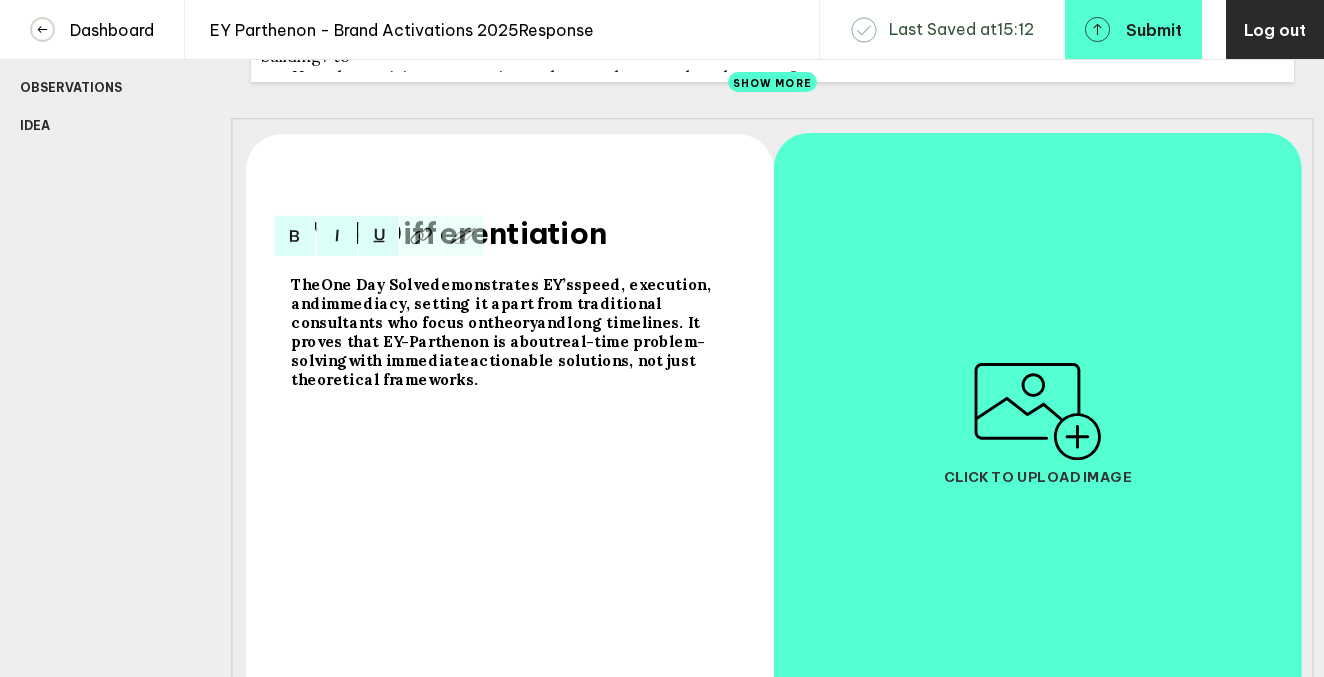 click on ", not just theoretical frameworks." at bounding box center [495, 370] 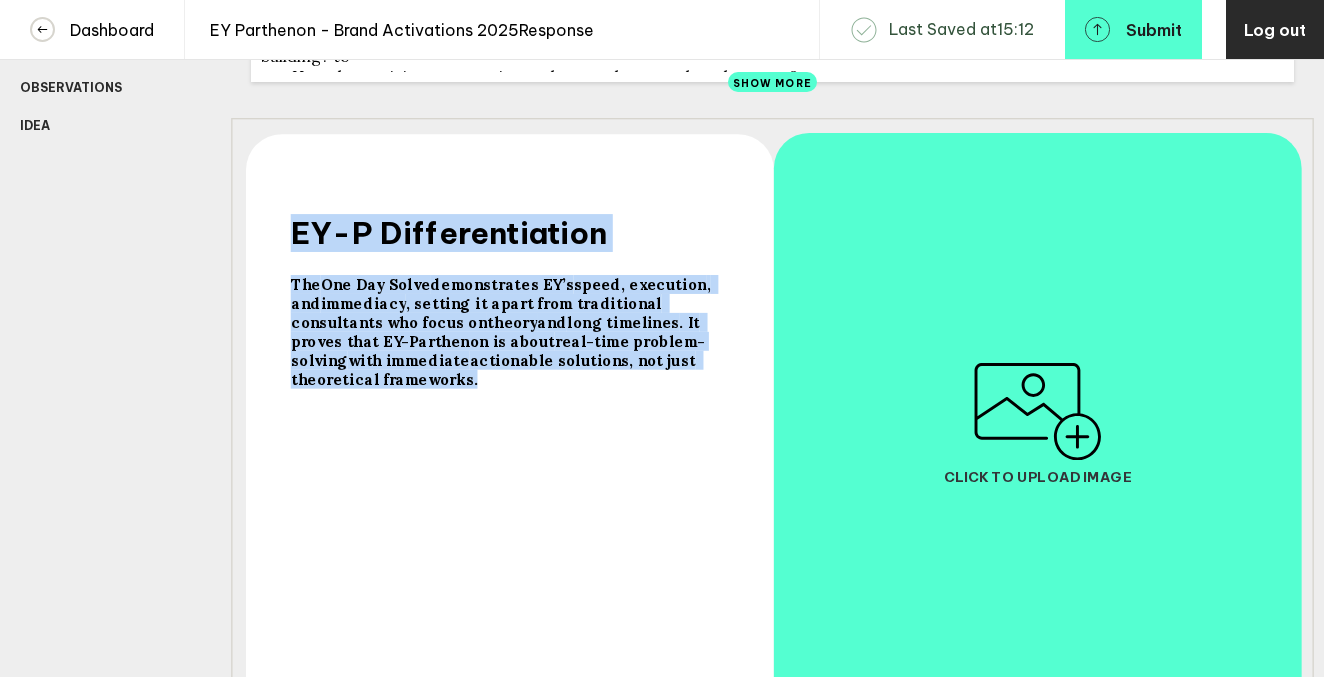 drag, startPoint x: 683, startPoint y: 375, endPoint x: 278, endPoint y: 299, distance: 412.06918 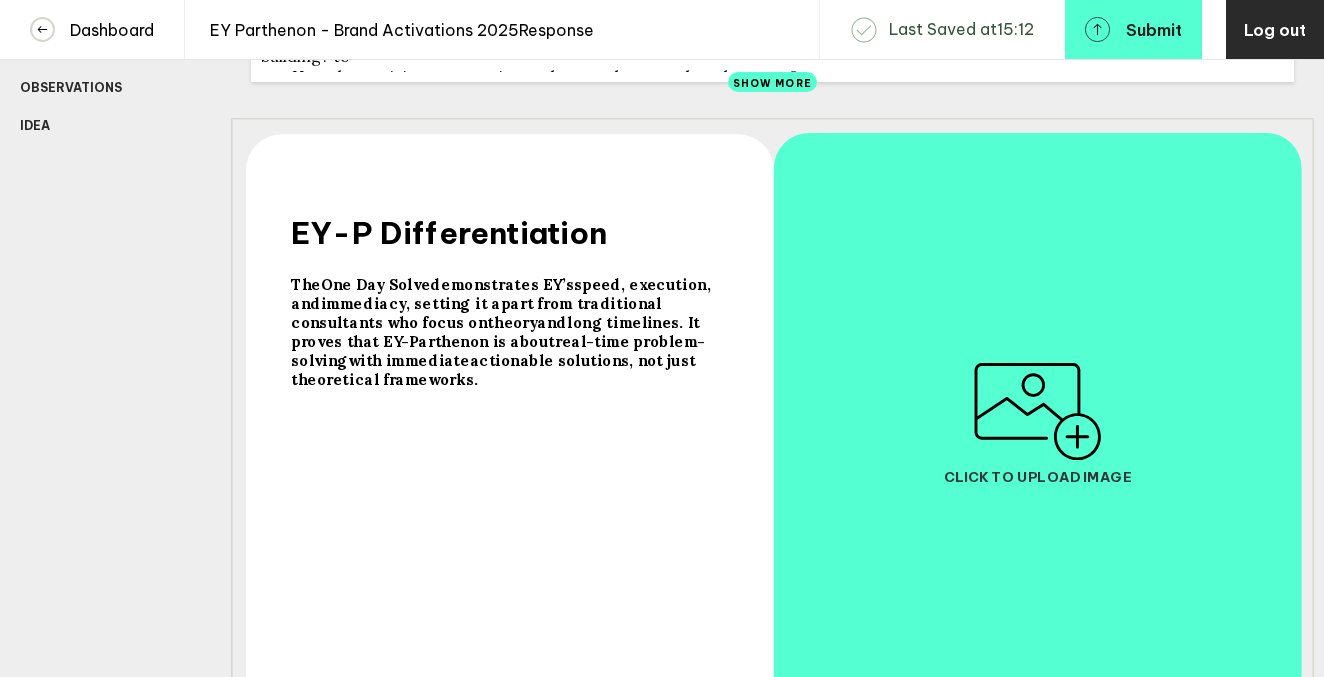 click at bounding box center (509, 425) 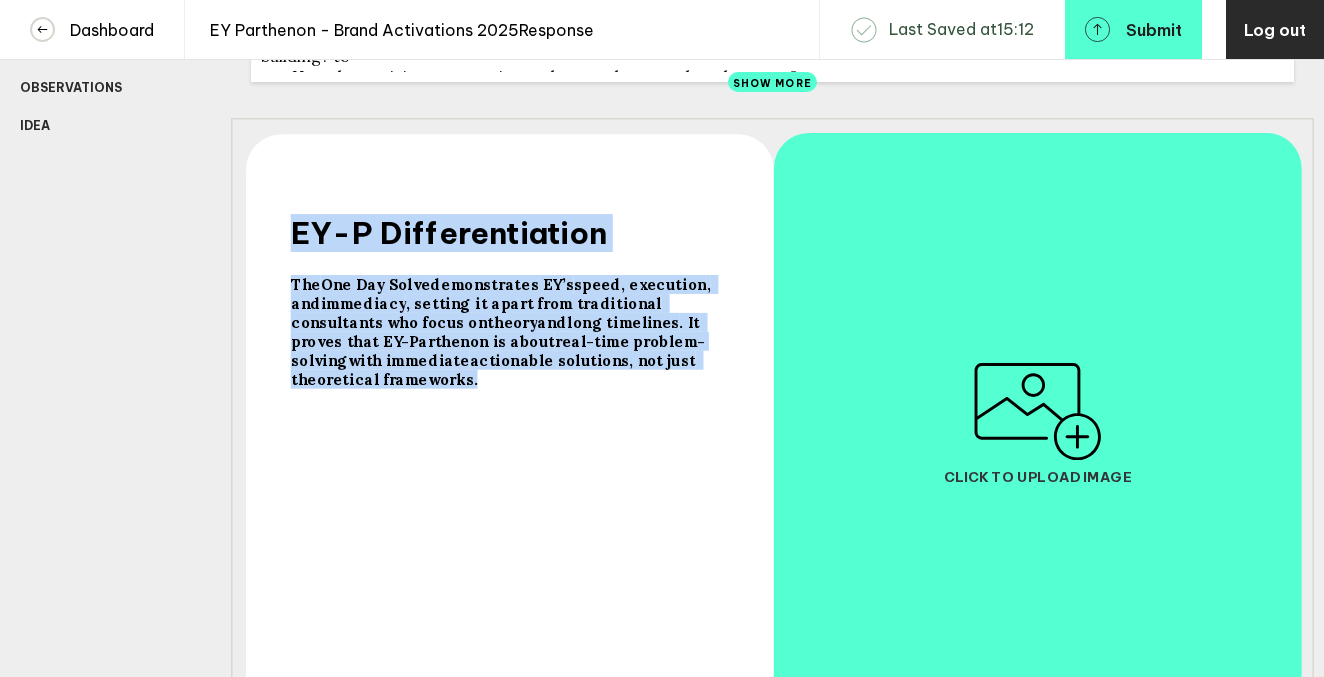 drag, startPoint x: 686, startPoint y: 376, endPoint x: 281, endPoint y: 293, distance: 413.41745 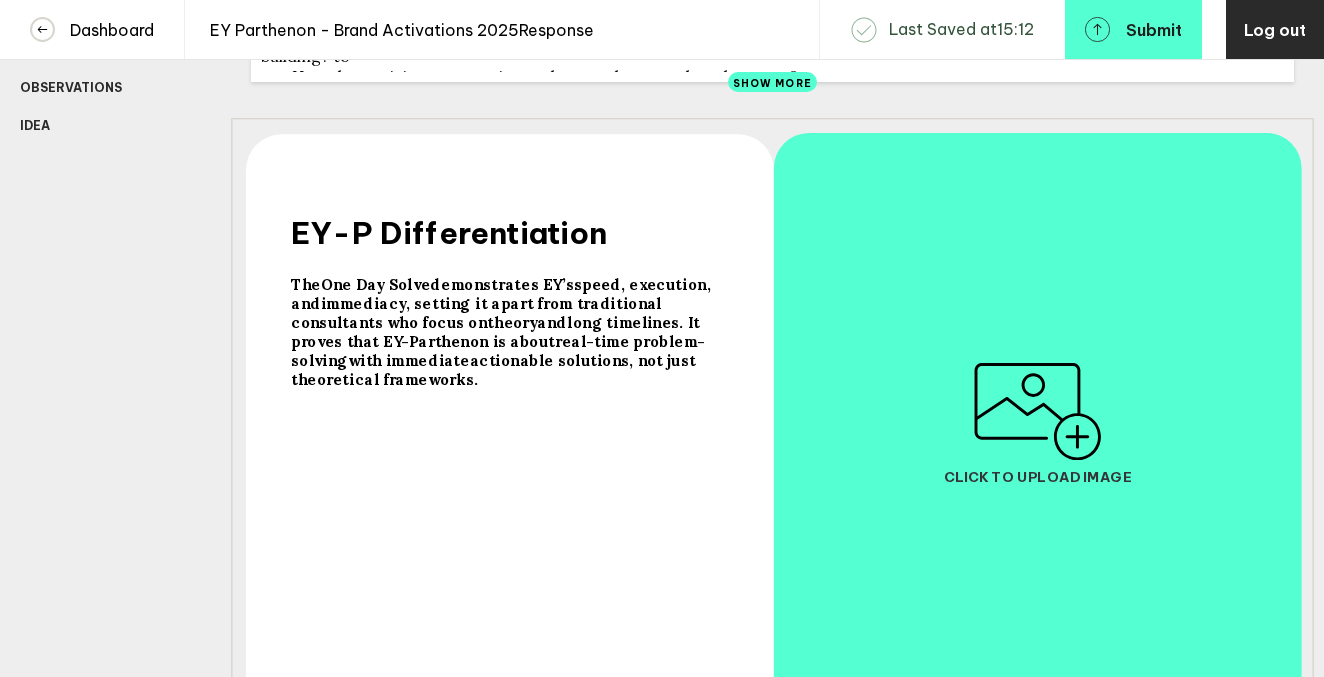 click at bounding box center [509, 425] 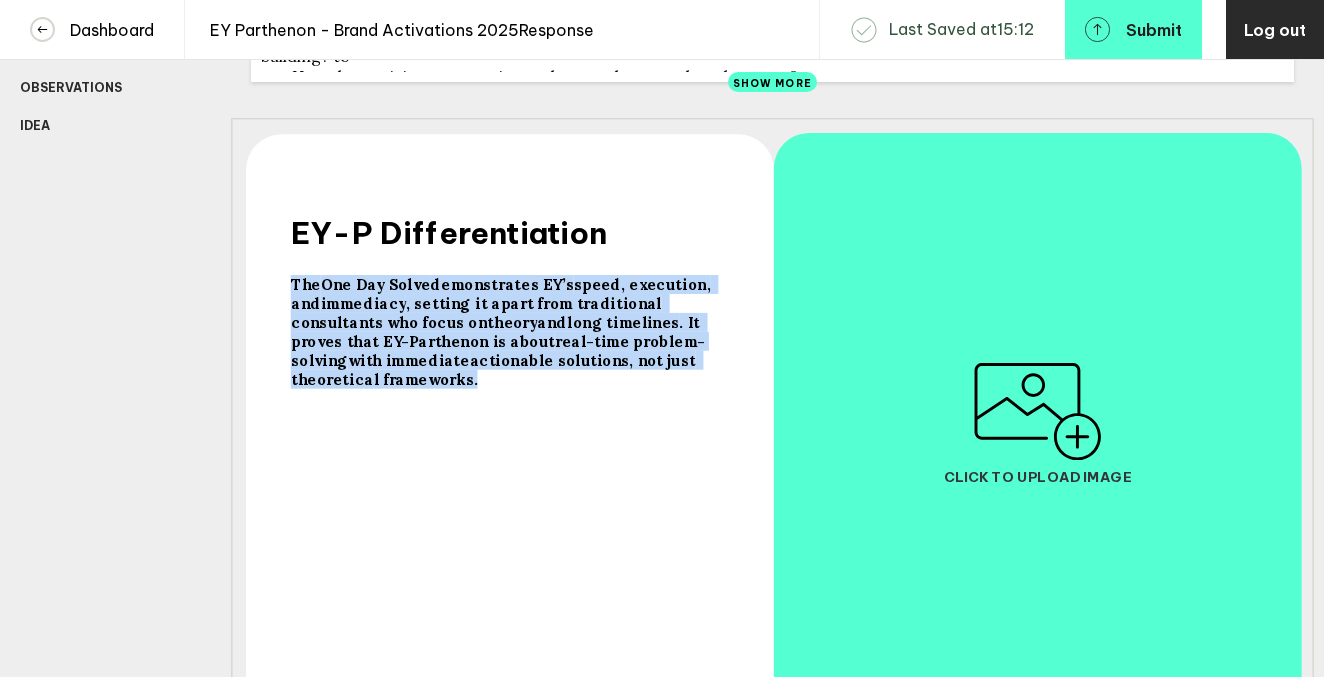 drag, startPoint x: 291, startPoint y: 296, endPoint x: 712, endPoint y: 378, distance: 428.9114 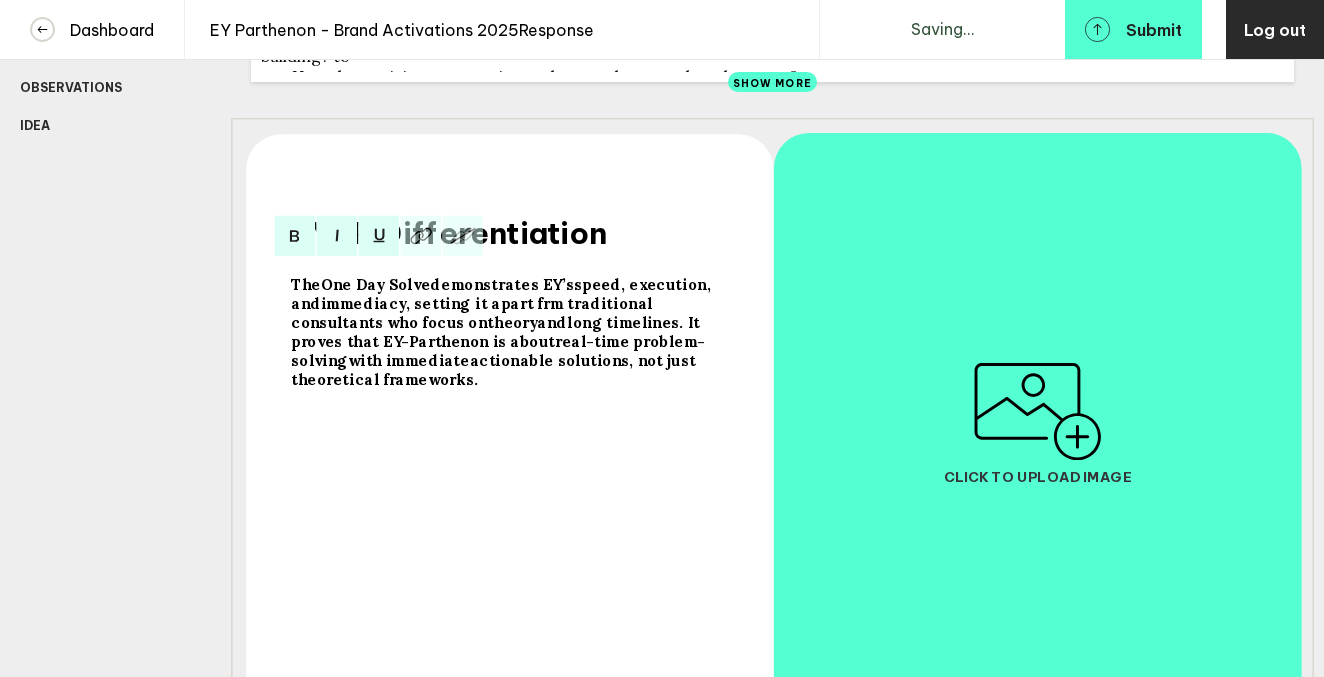 drag, startPoint x: 617, startPoint y: 353, endPoint x: 462, endPoint y: 327, distance: 157.16551 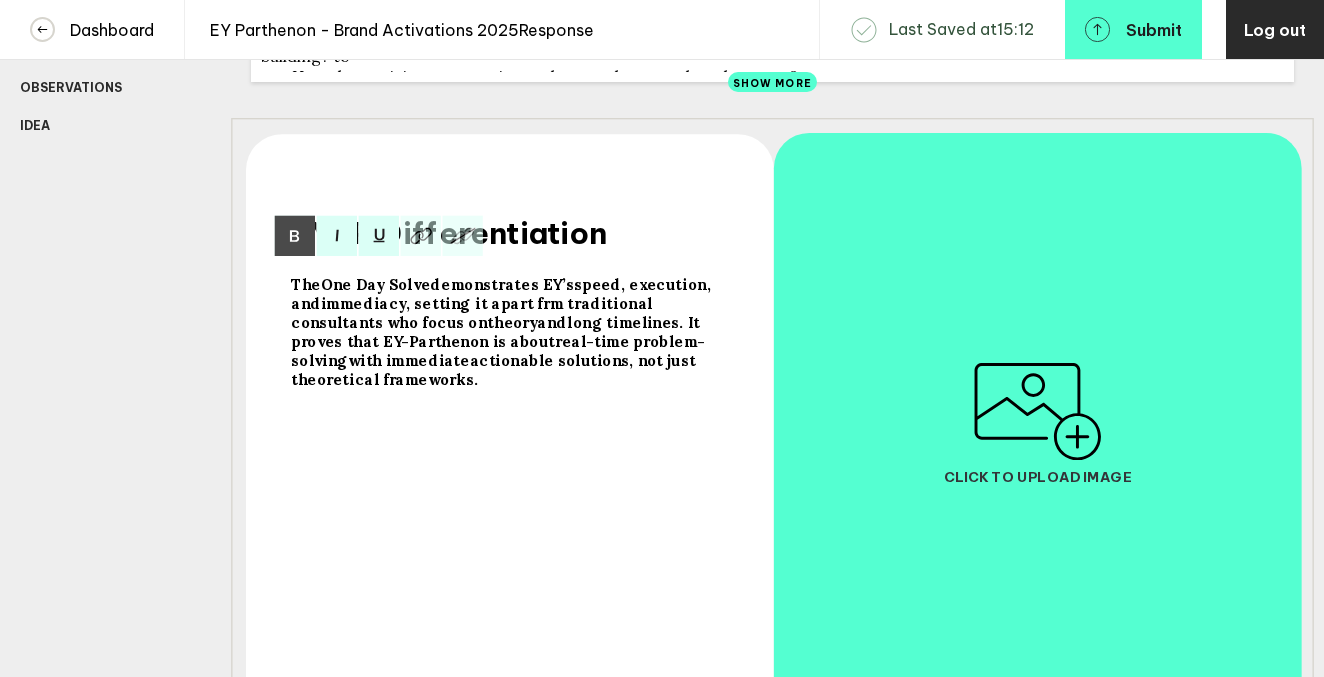 click on "The  One Day Solve  demonstrates EY’s  speed, execution , and  immediacy , setting it apart frm traditional consultants who focus on  theory  and  long timelines . It proves that EY-Parthenon is about  real-time problem-solving  with immediate  actionable solutions , not just theoretical frameworks." at bounding box center [514, 484] 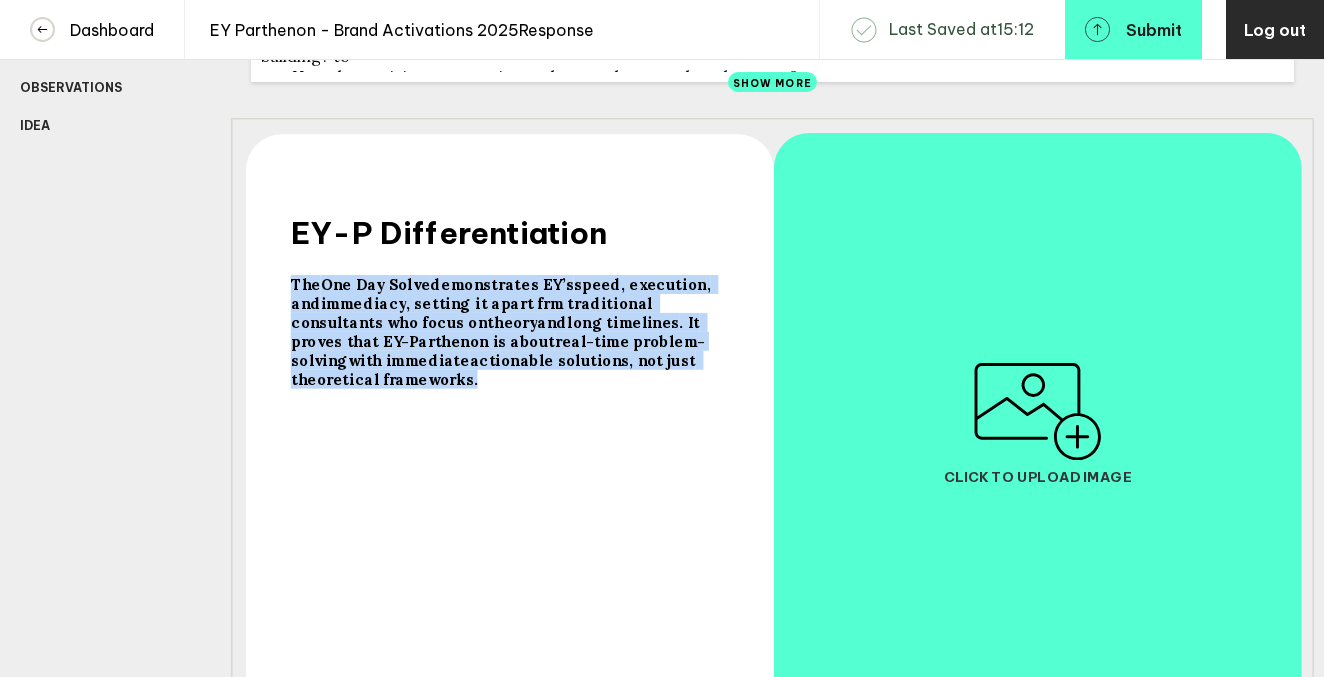 drag, startPoint x: 292, startPoint y: 297, endPoint x: 536, endPoint y: 387, distance: 260.0692 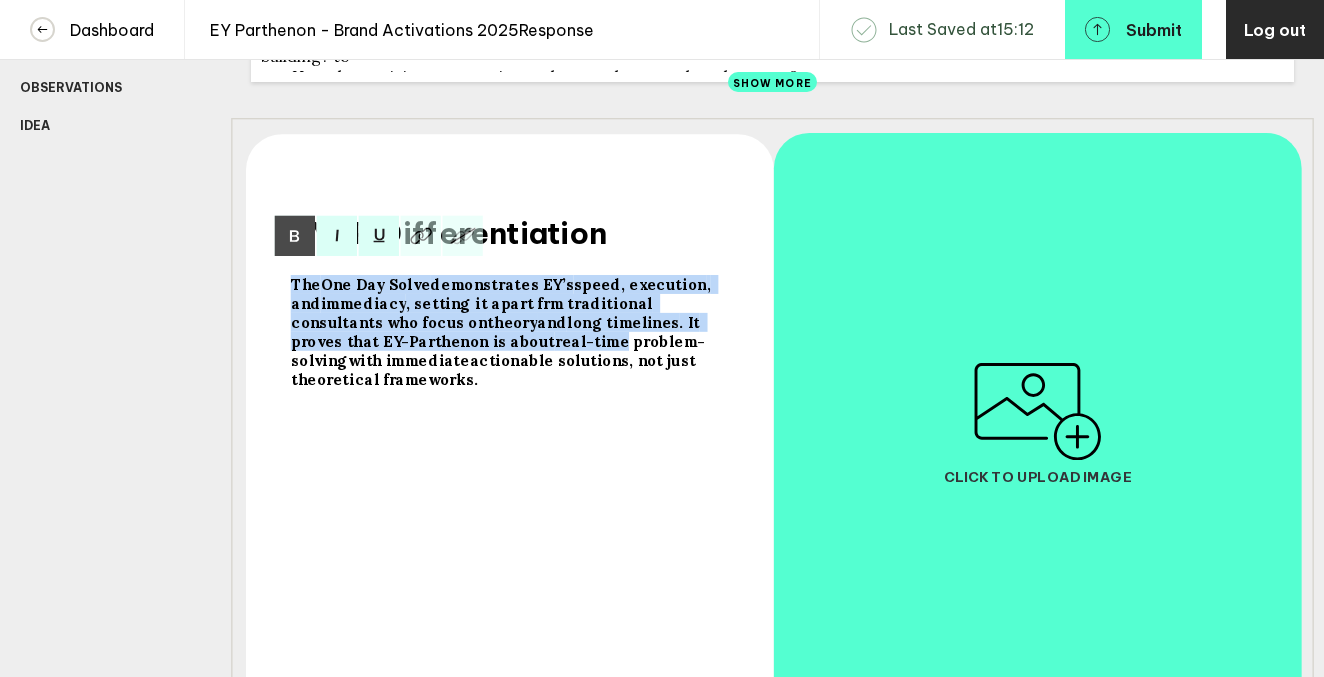 drag, startPoint x: 290, startPoint y: 299, endPoint x: 498, endPoint y: 357, distance: 215.93518 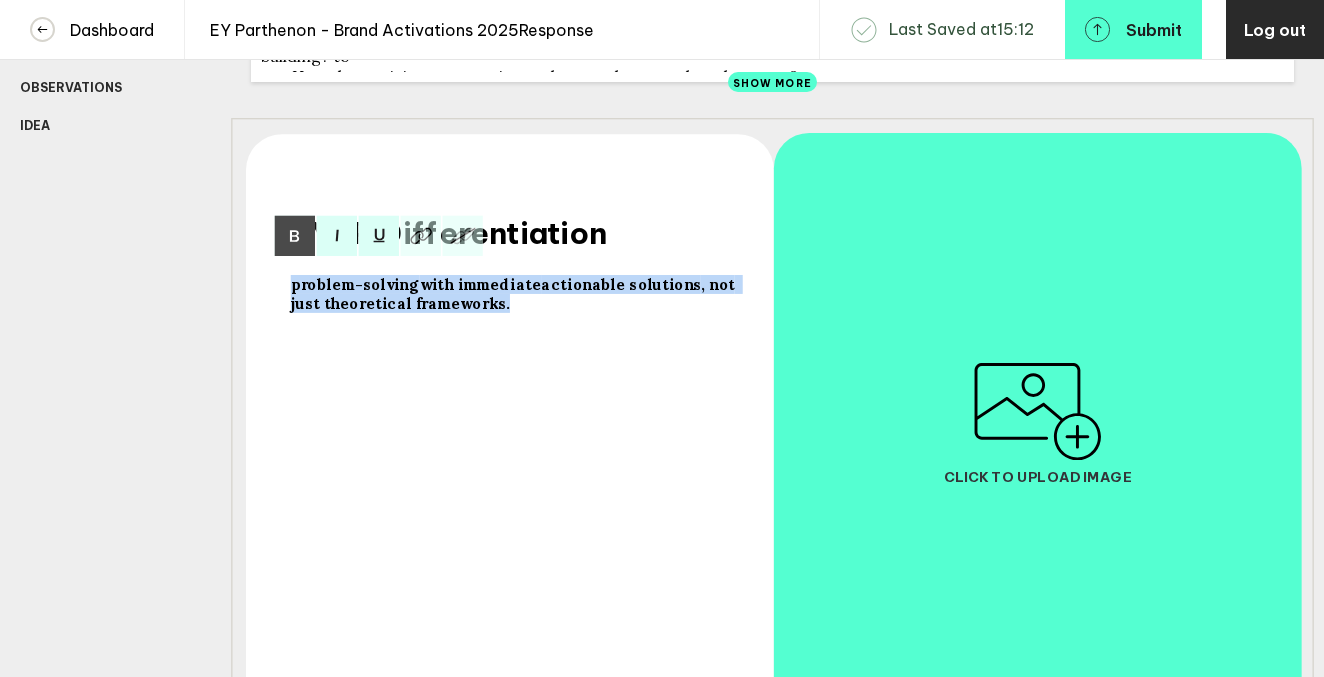 drag, startPoint x: 292, startPoint y: 297, endPoint x: 509, endPoint y: 320, distance: 218.21548 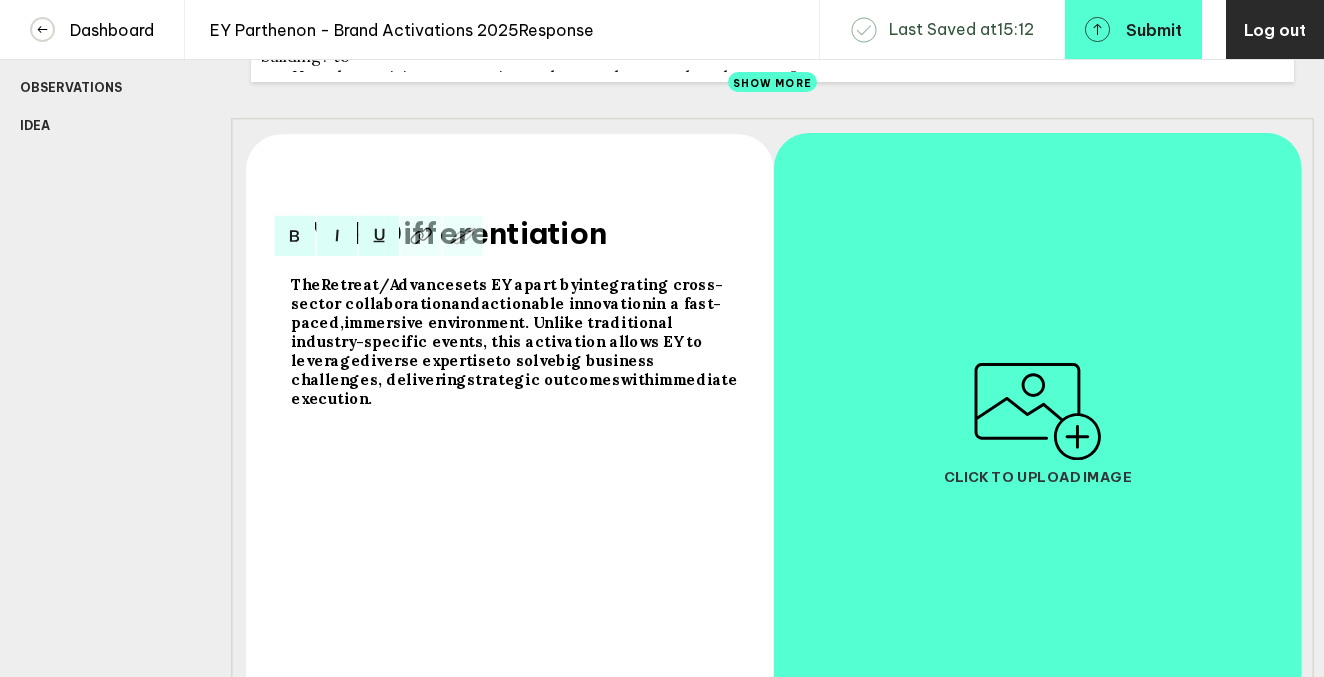 click on "The  Retreat/Advance  sets EY apart by  integrating cross-sector collaboration  and  actionable innovation  in a fast-paced,  immersive environment . Unlike traditional industry-specific events, this activation allows EY to leverage  diverse expertise  to solve  big business challenges , delivering  strategic outcomes  with  immediate execution ." at bounding box center (514, 484) 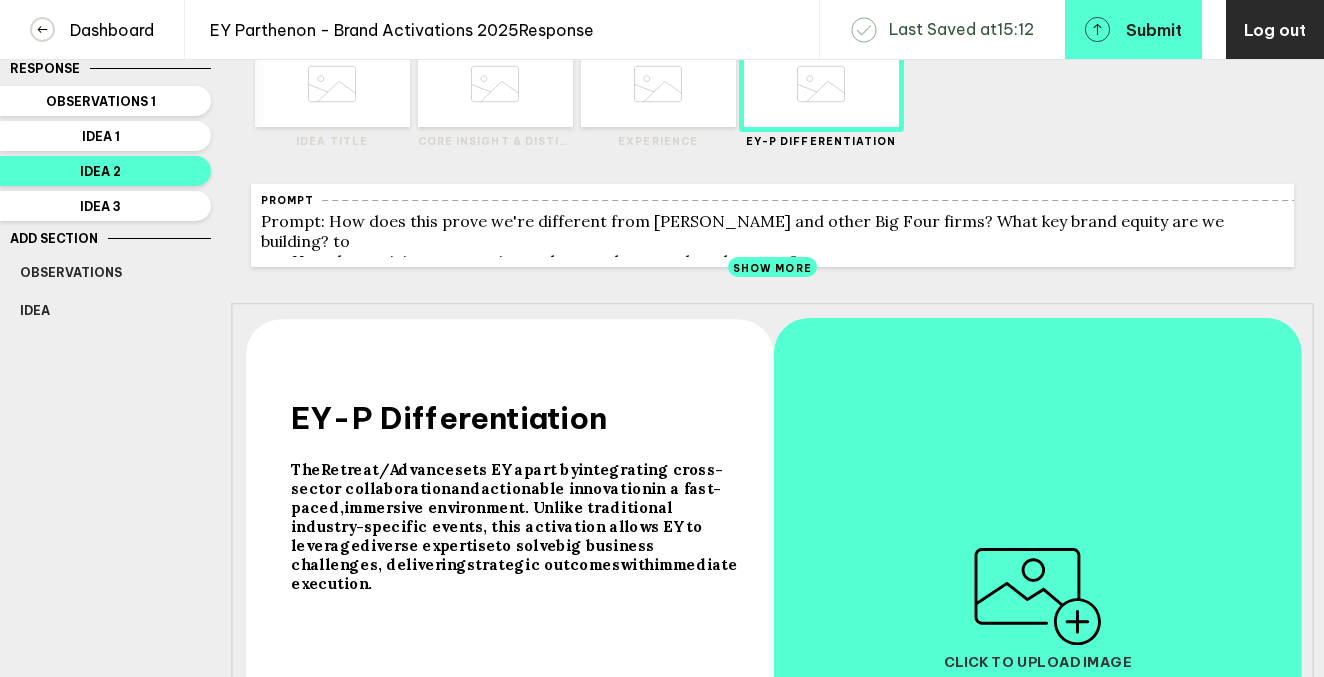 scroll, scrollTop: 0, scrollLeft: 0, axis: both 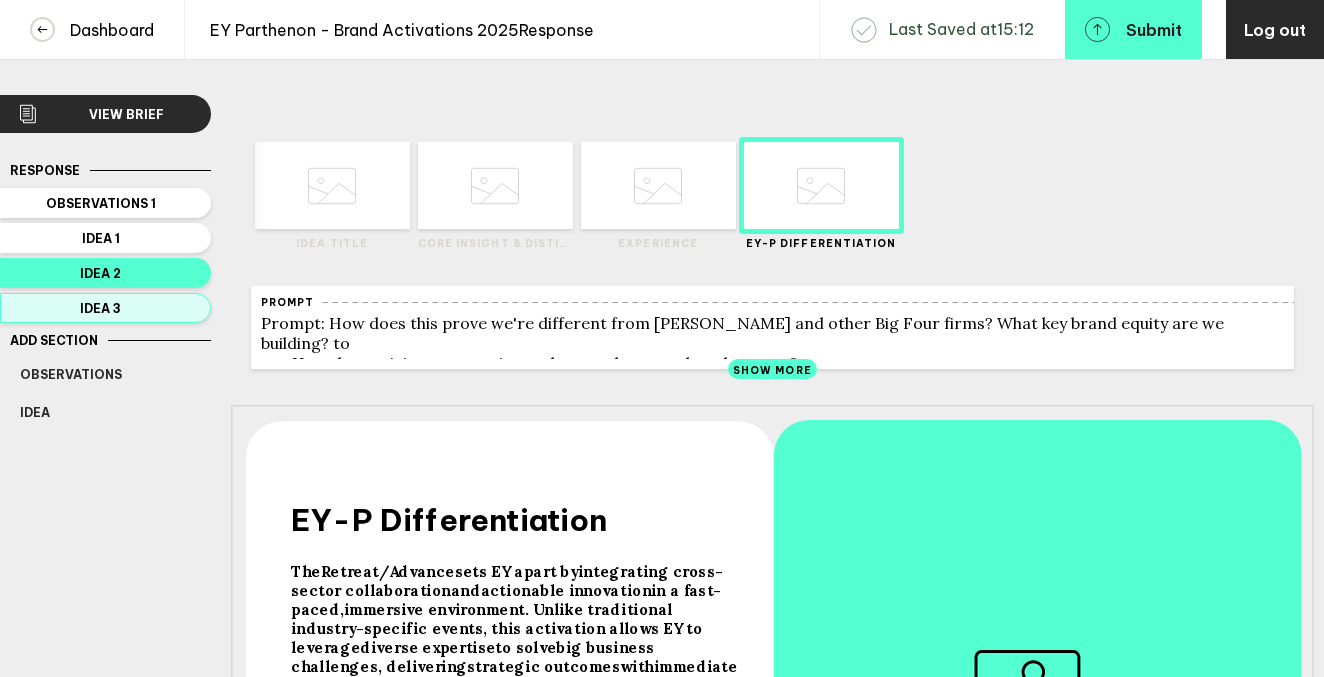click on "Idea 3" at bounding box center [101, 308] 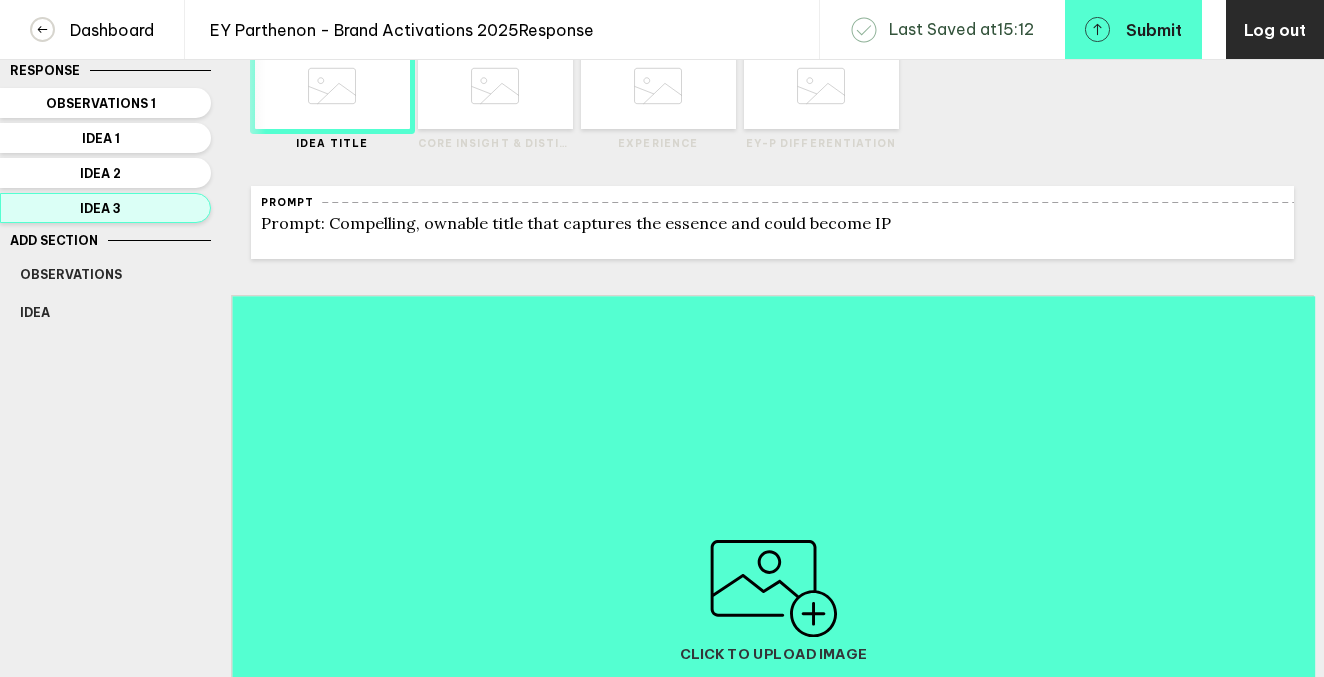 scroll, scrollTop: 0, scrollLeft: 0, axis: both 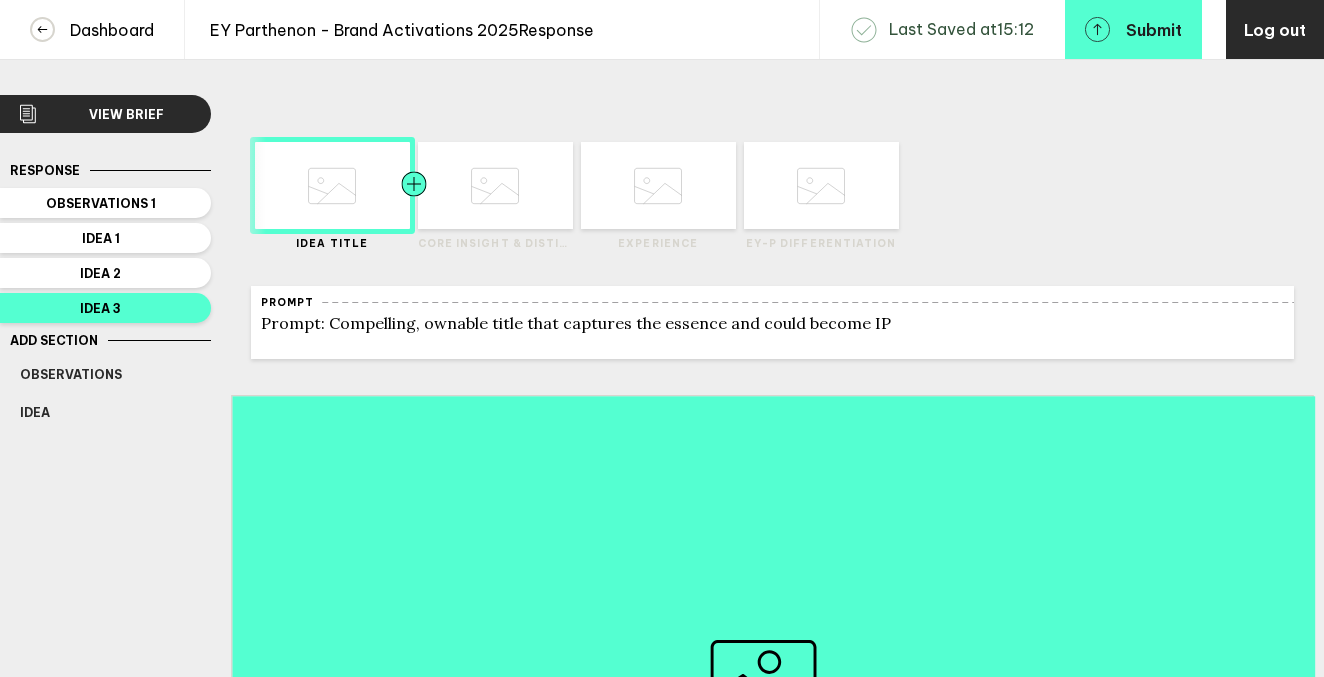 click at bounding box center (453, 185) 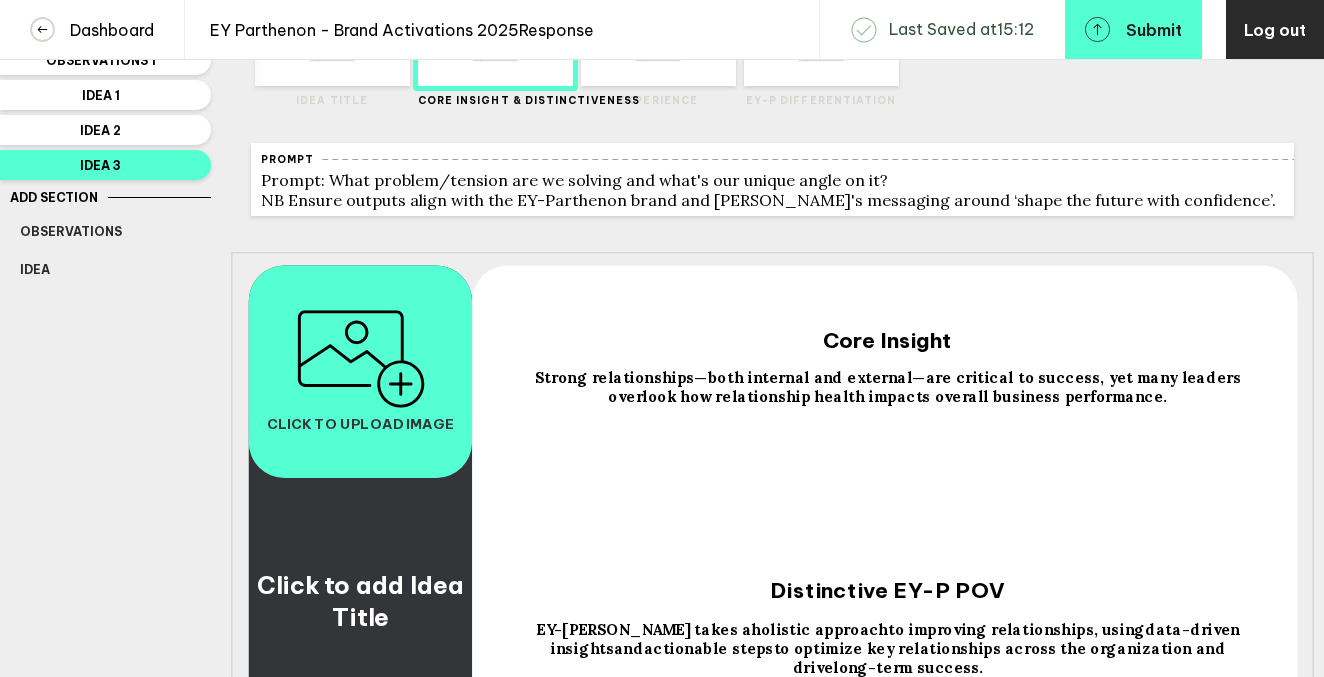 scroll, scrollTop: 145, scrollLeft: 0, axis: vertical 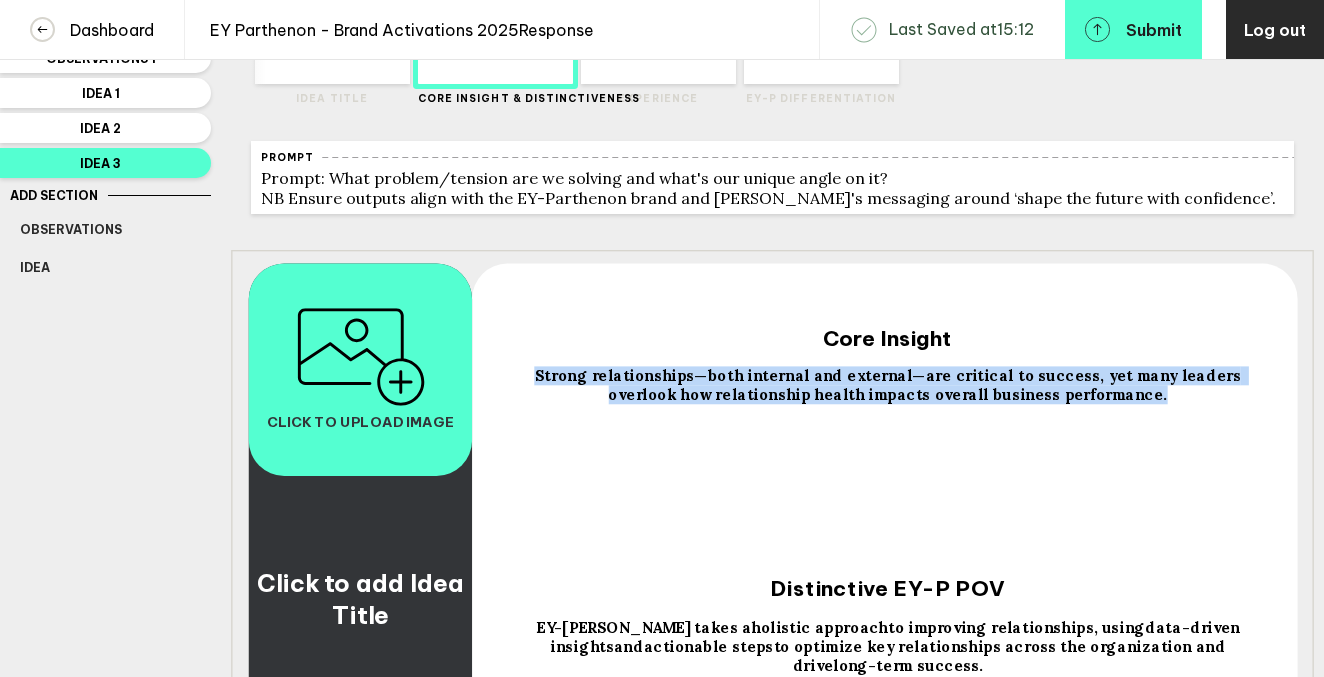 drag, startPoint x: 517, startPoint y: 387, endPoint x: 1114, endPoint y: 438, distance: 599.17444 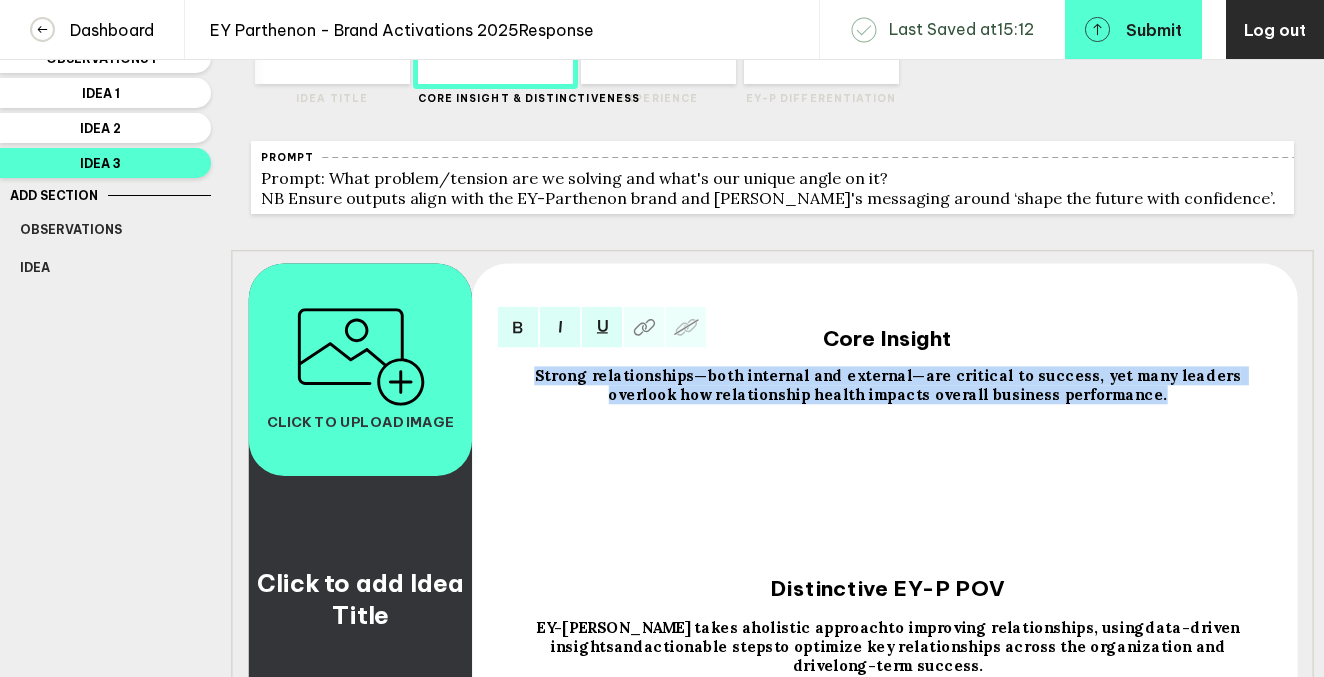 drag, startPoint x: 1097, startPoint y: 404, endPoint x: 501, endPoint y: 389, distance: 596.1887 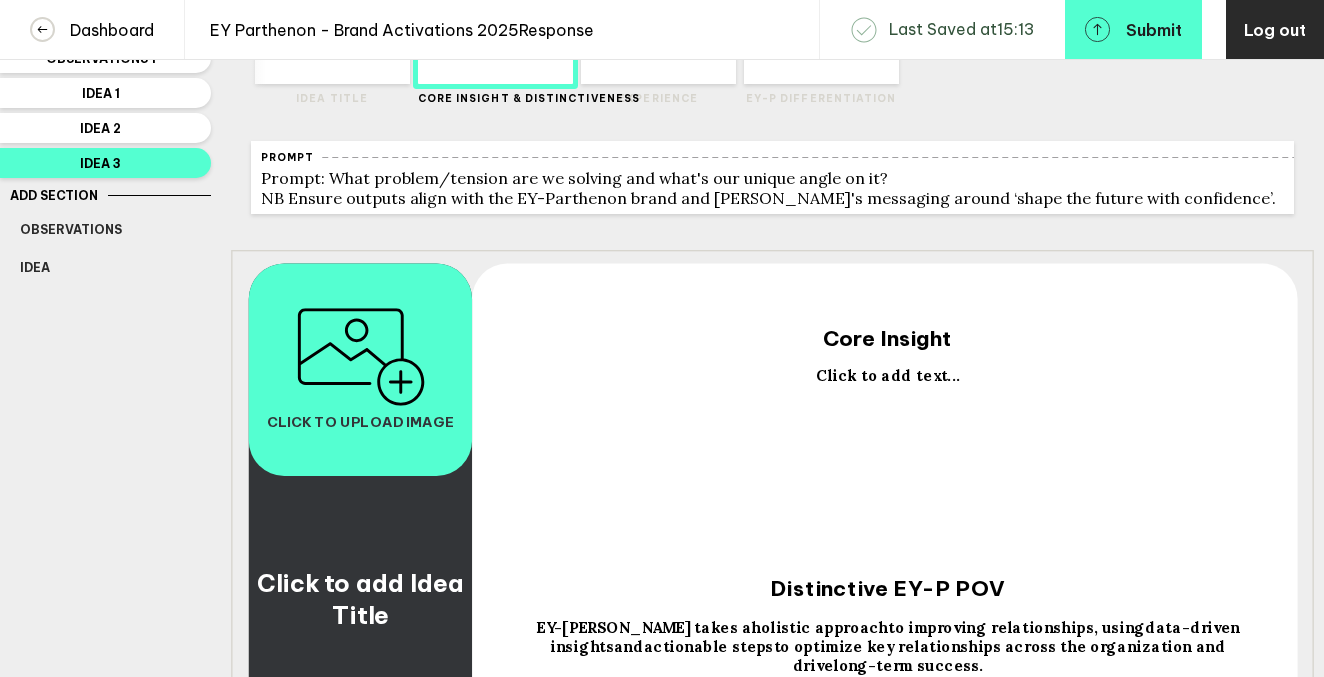 click on "Click to add text..." at bounding box center (887, 376) 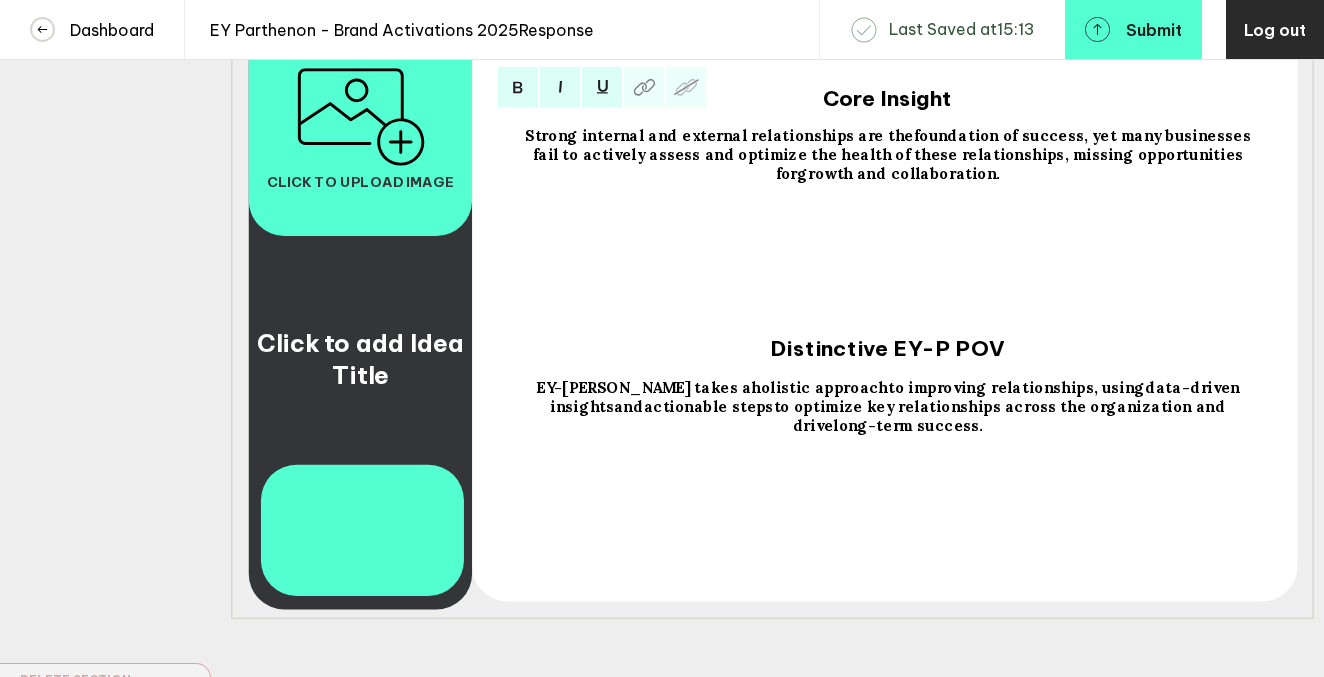 scroll, scrollTop: 387, scrollLeft: 0, axis: vertical 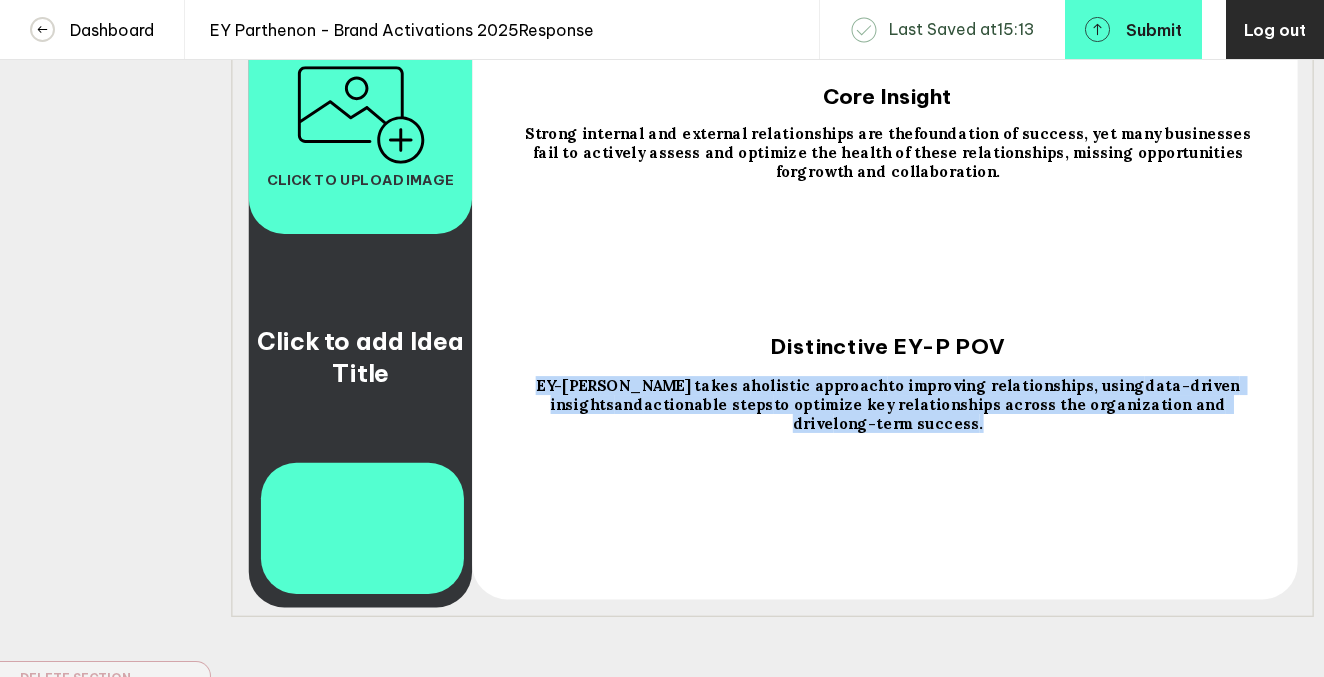 drag, startPoint x: 534, startPoint y: 400, endPoint x: 941, endPoint y: 492, distance: 417.2685 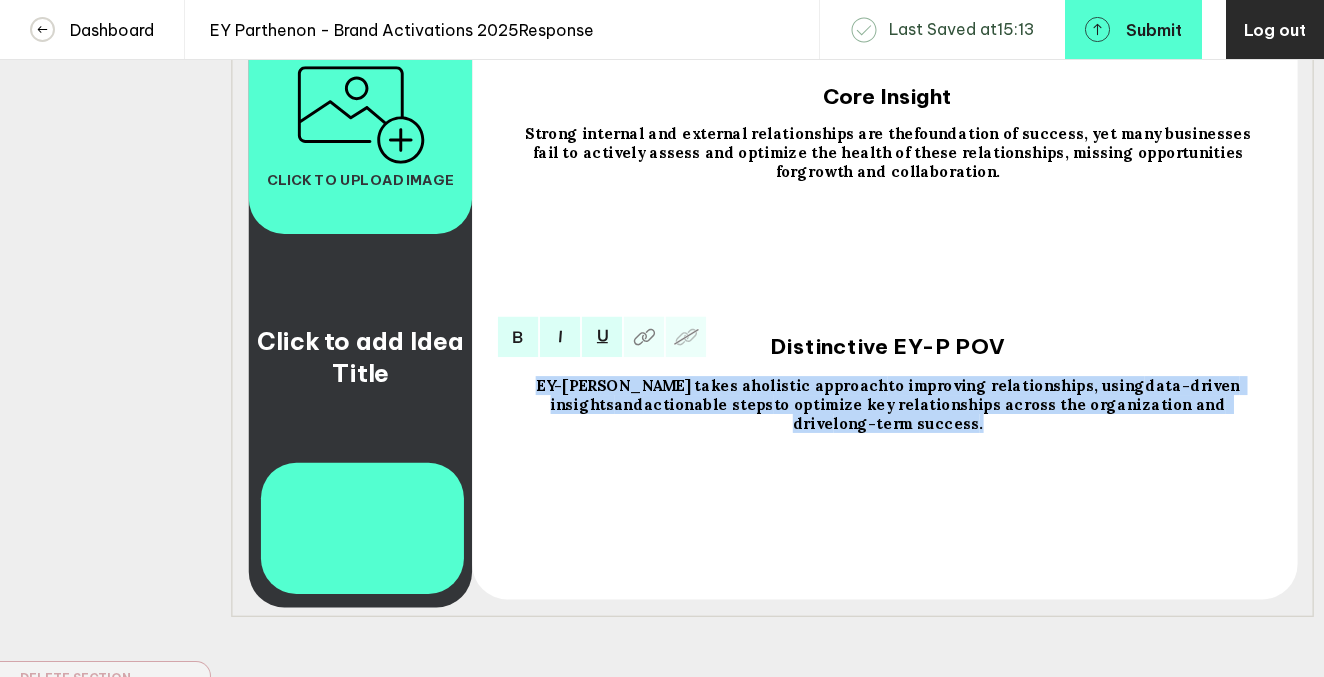 drag, startPoint x: 530, startPoint y: 399, endPoint x: 1218, endPoint y: 443, distance: 689.4055 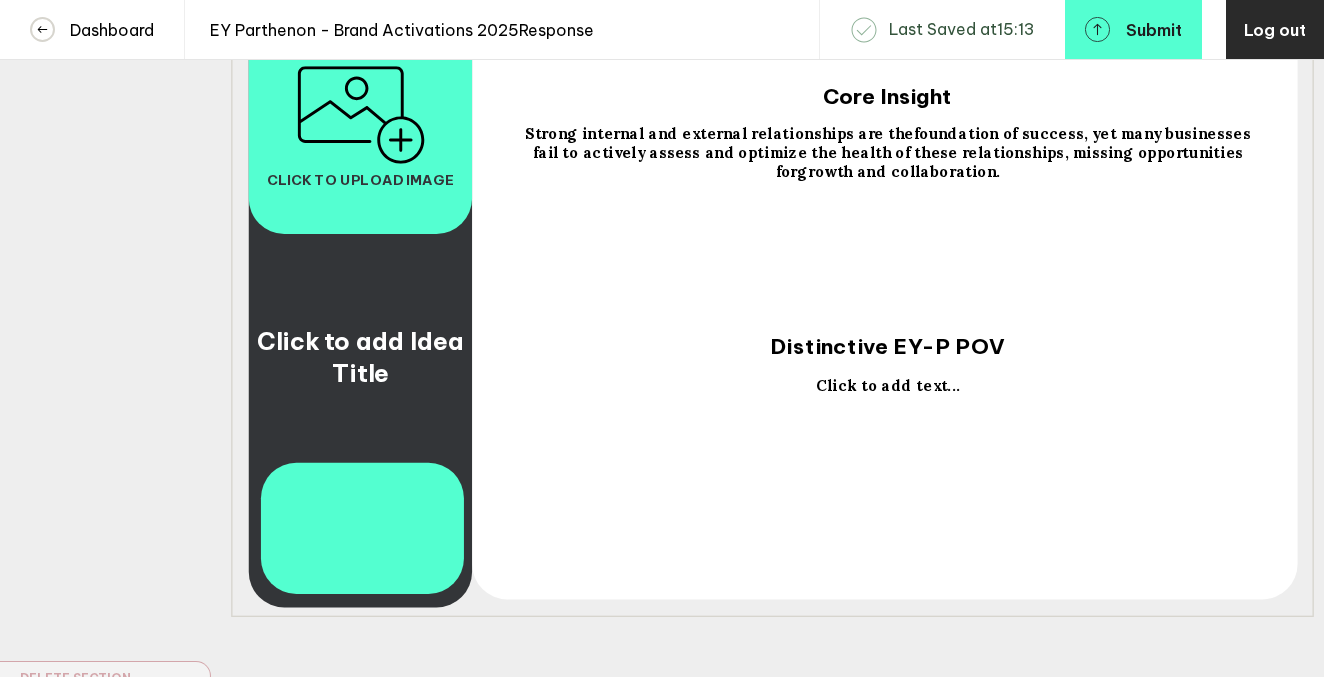 click on "Click to add text..." at bounding box center (887, 385) 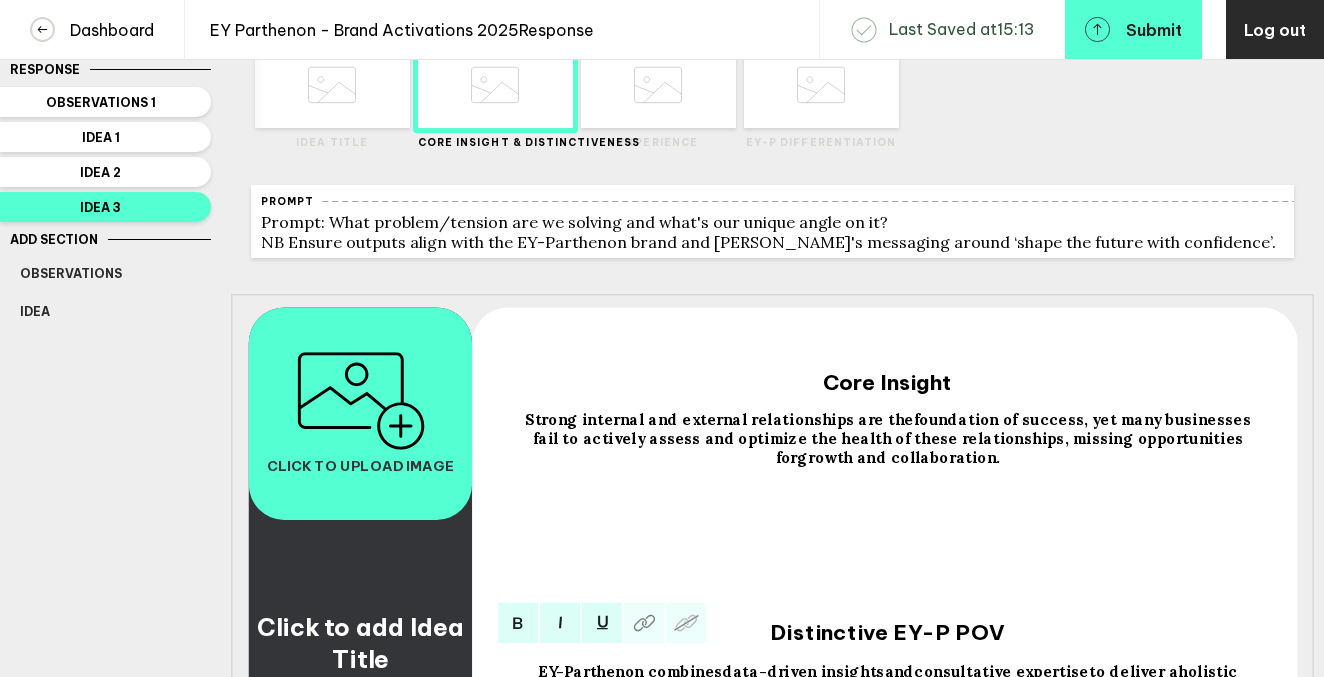 scroll, scrollTop: 98, scrollLeft: 0, axis: vertical 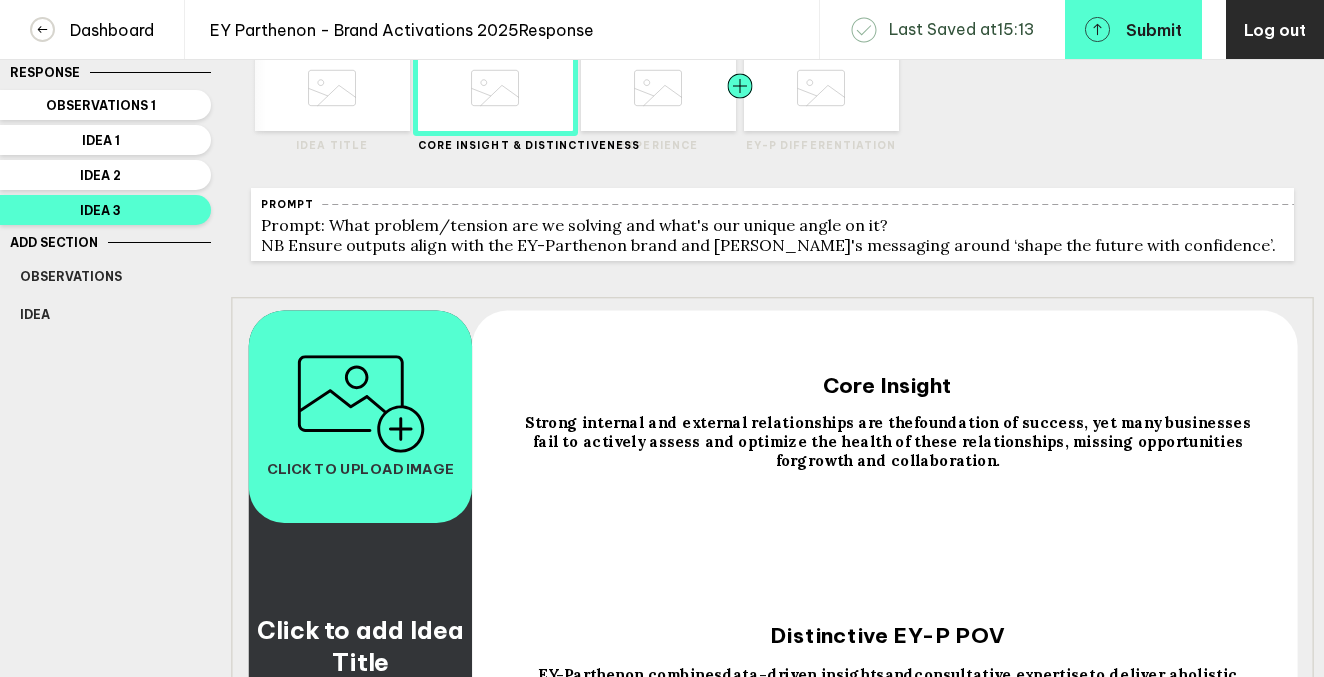 click at bounding box center (701, 87) 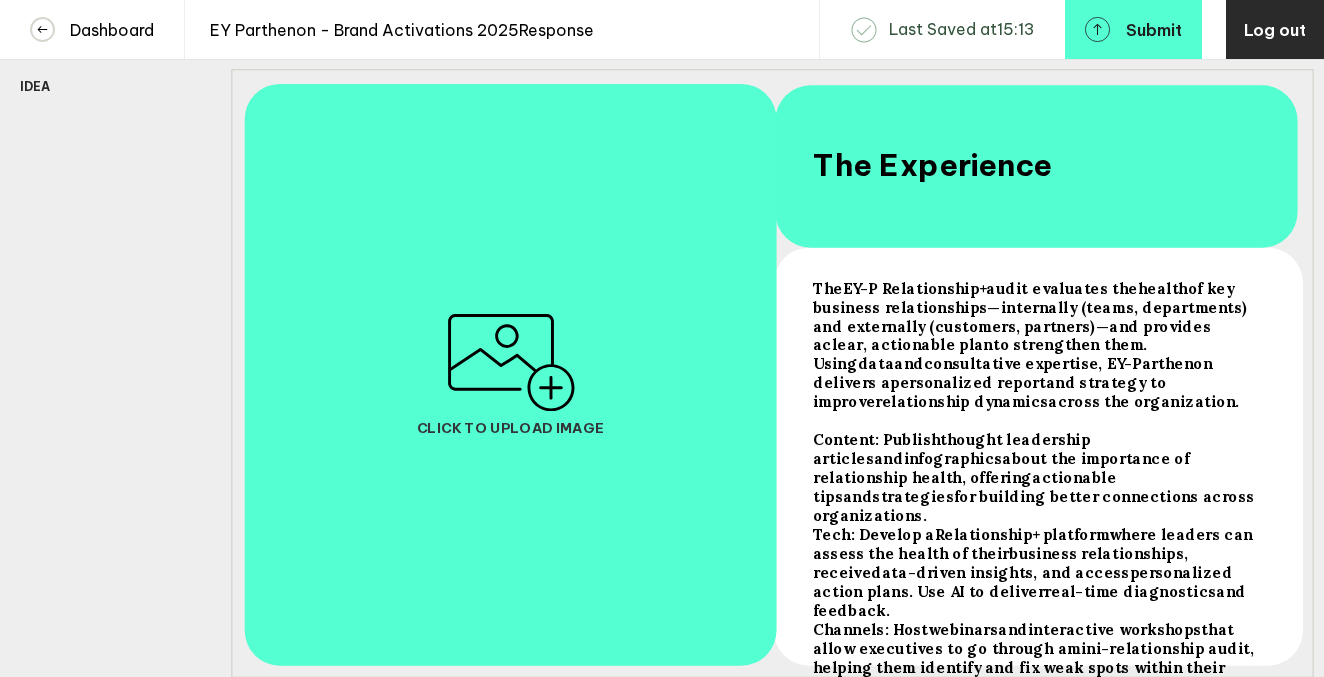 scroll, scrollTop: 333, scrollLeft: 0, axis: vertical 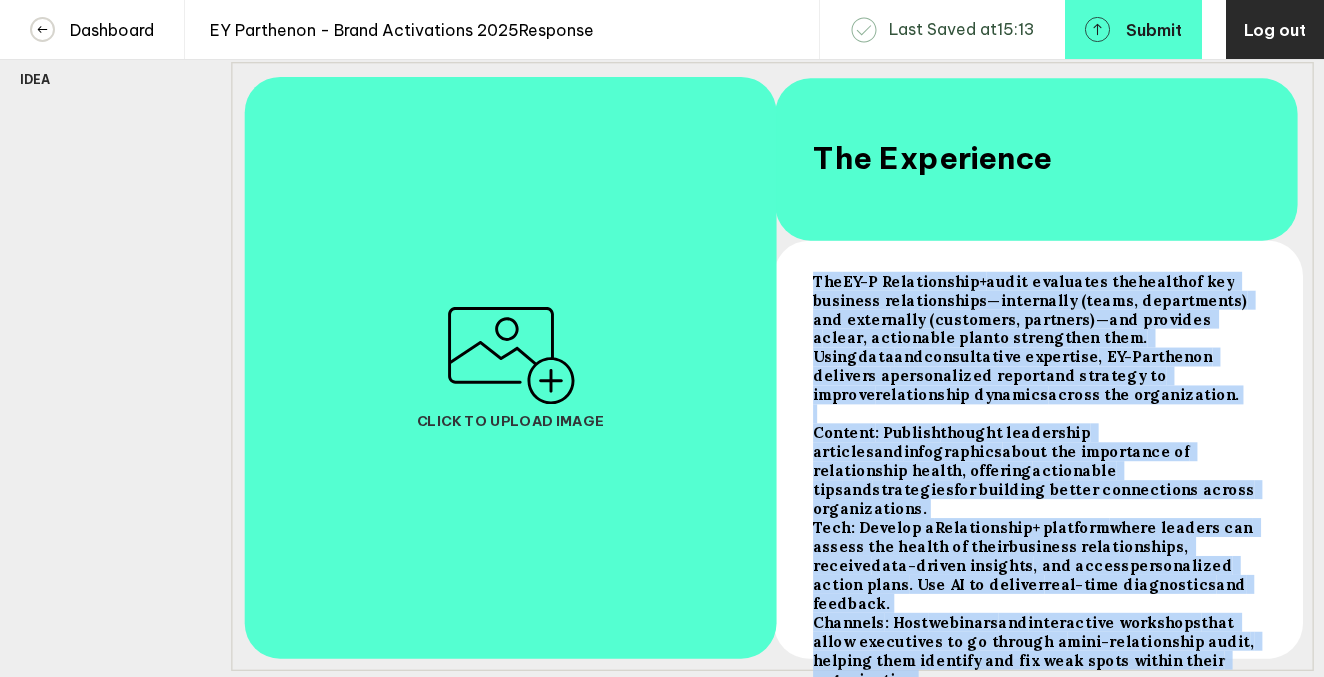 drag, startPoint x: 812, startPoint y: 288, endPoint x: 1078, endPoint y: 659, distance: 456.5052 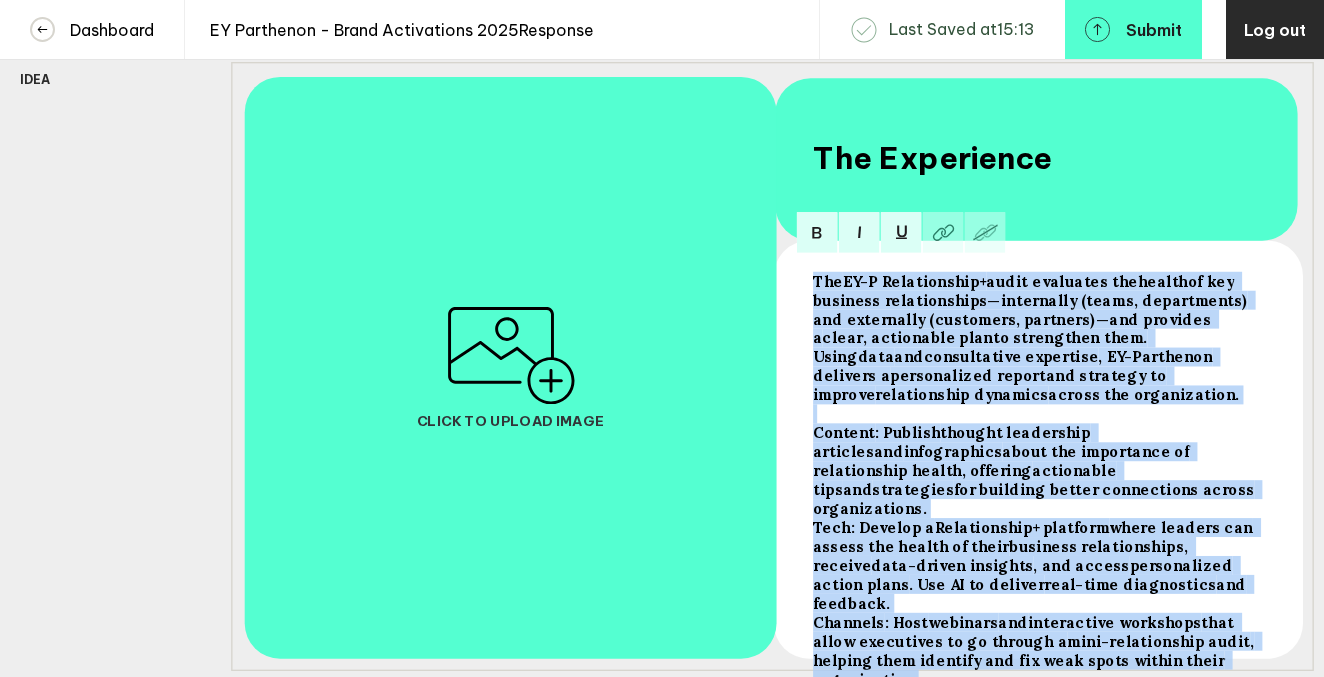 drag, startPoint x: 812, startPoint y: 293, endPoint x: 1042, endPoint y: 647, distance: 422.15637 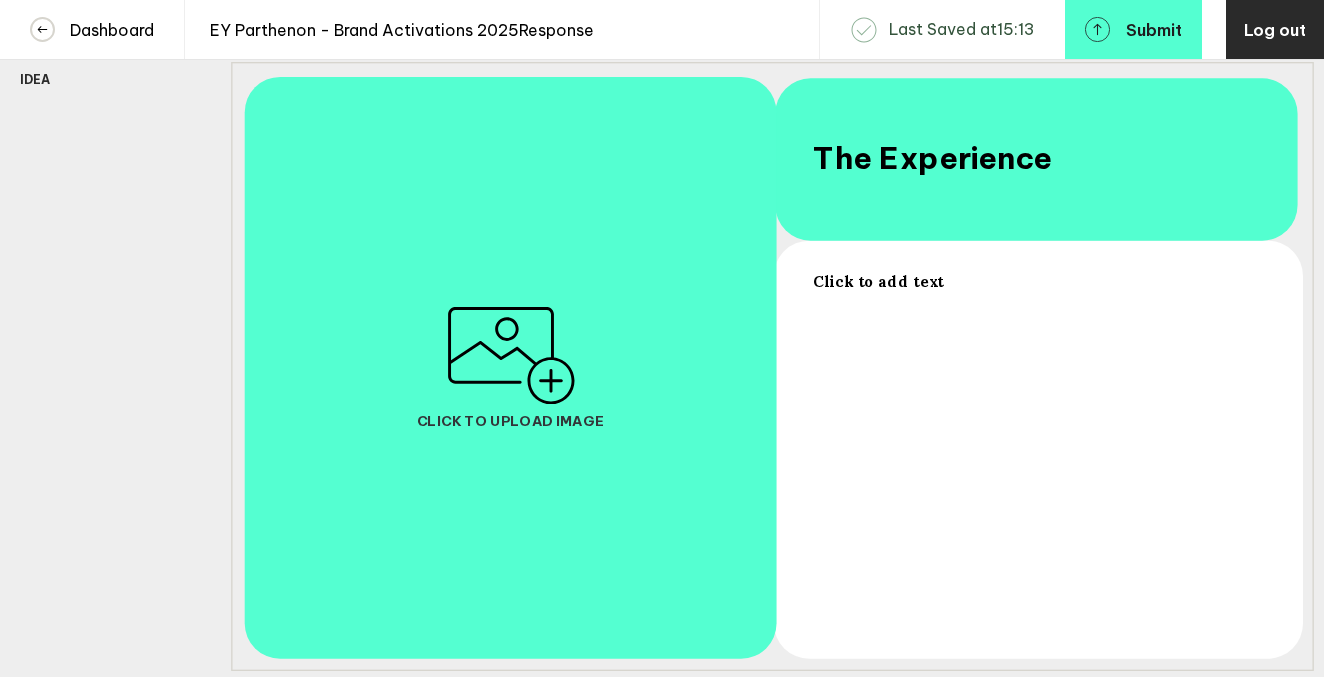 click on "Click to add text" at bounding box center (1037, 453) 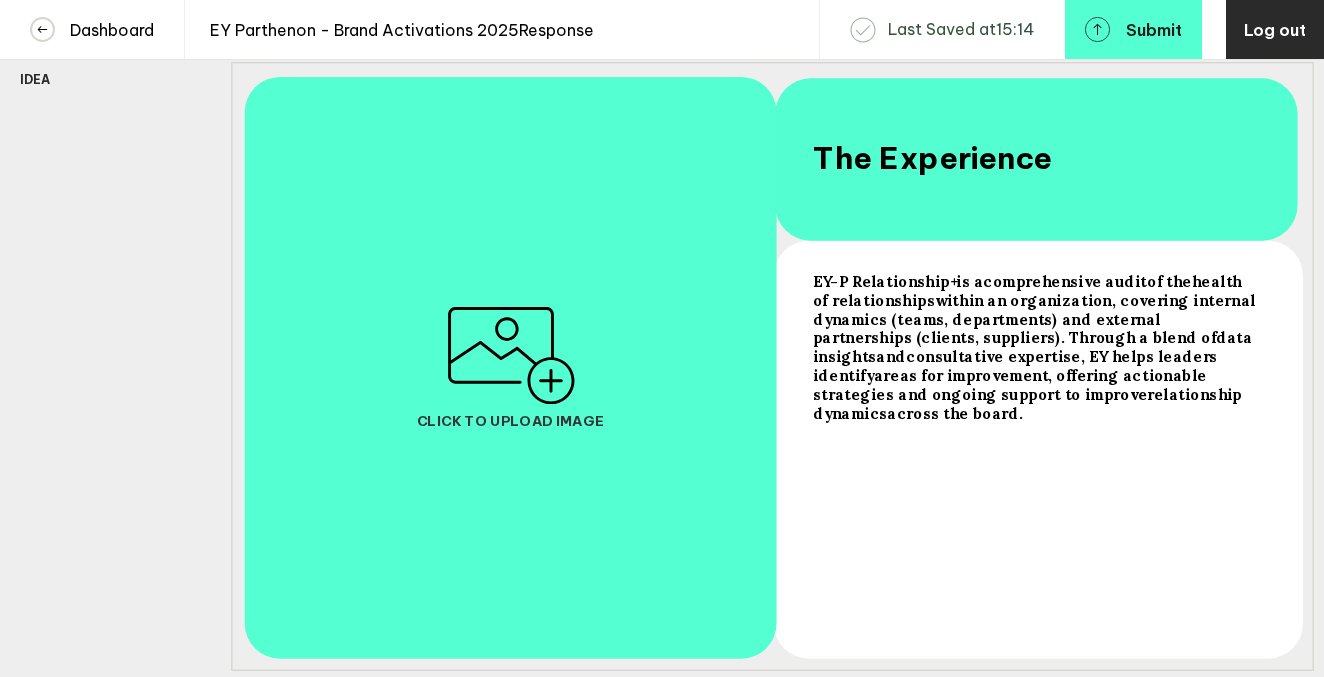 click on "EY-P Relationship+  is a  comprehensive audit  of the  health of relationships  within an organization, covering internal dynamics (teams, departments) and external partnerships (clients, suppliers). Through a blend of  data insights  and  consultative expertise , EY helps leaders identify  areas for improvement , offering actionable strategies and ongoing support to improve  relationship dynamics  across the board." at bounding box center [1037, 453] 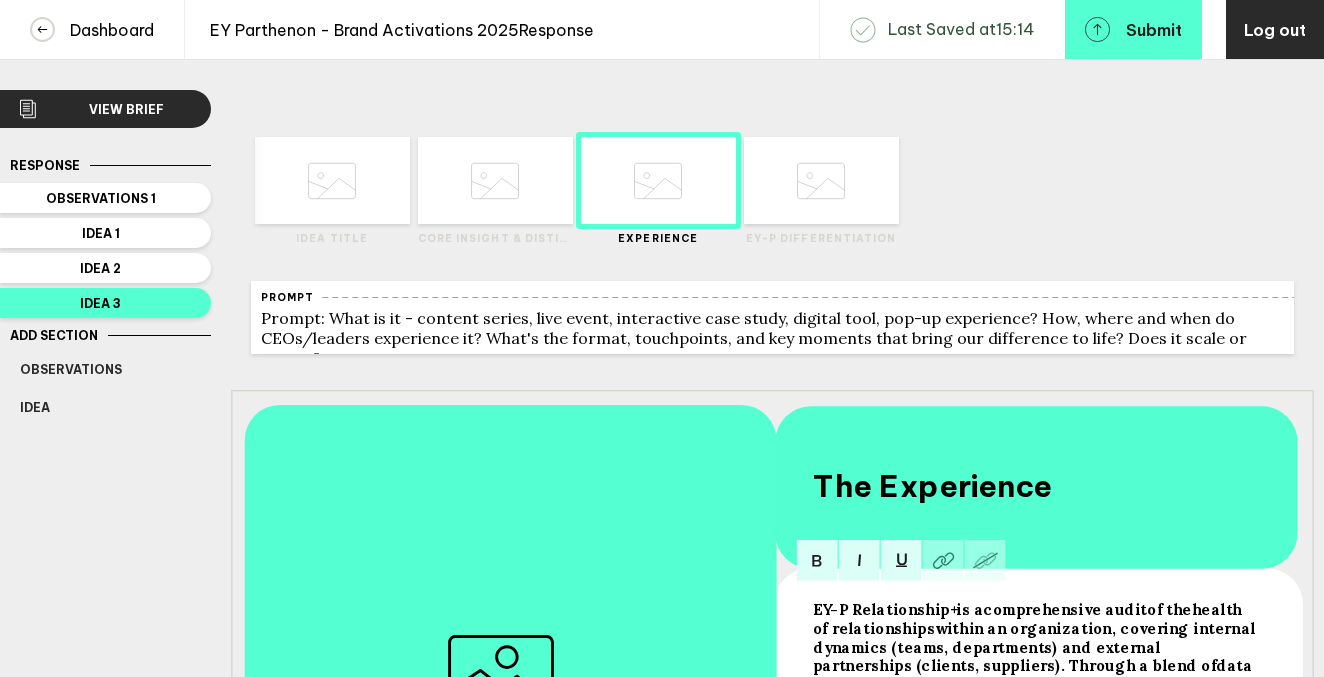 scroll, scrollTop: 0, scrollLeft: 0, axis: both 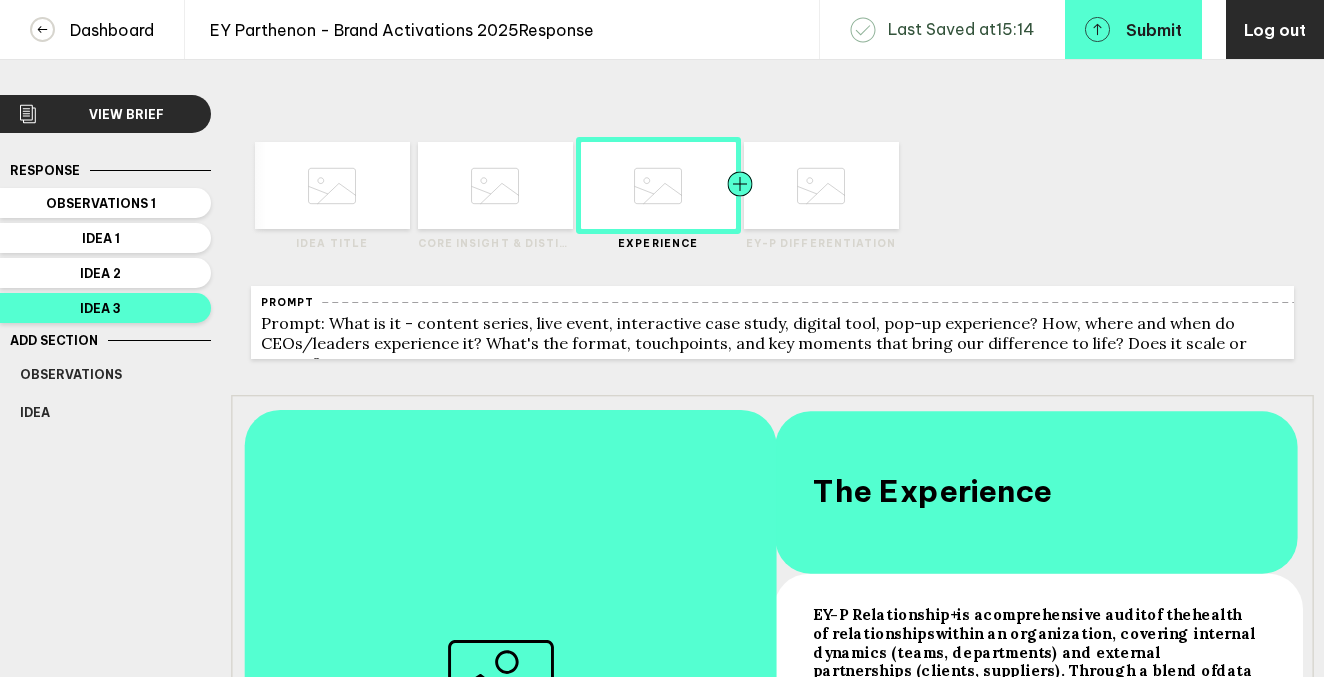 click at bounding box center (779, 185) 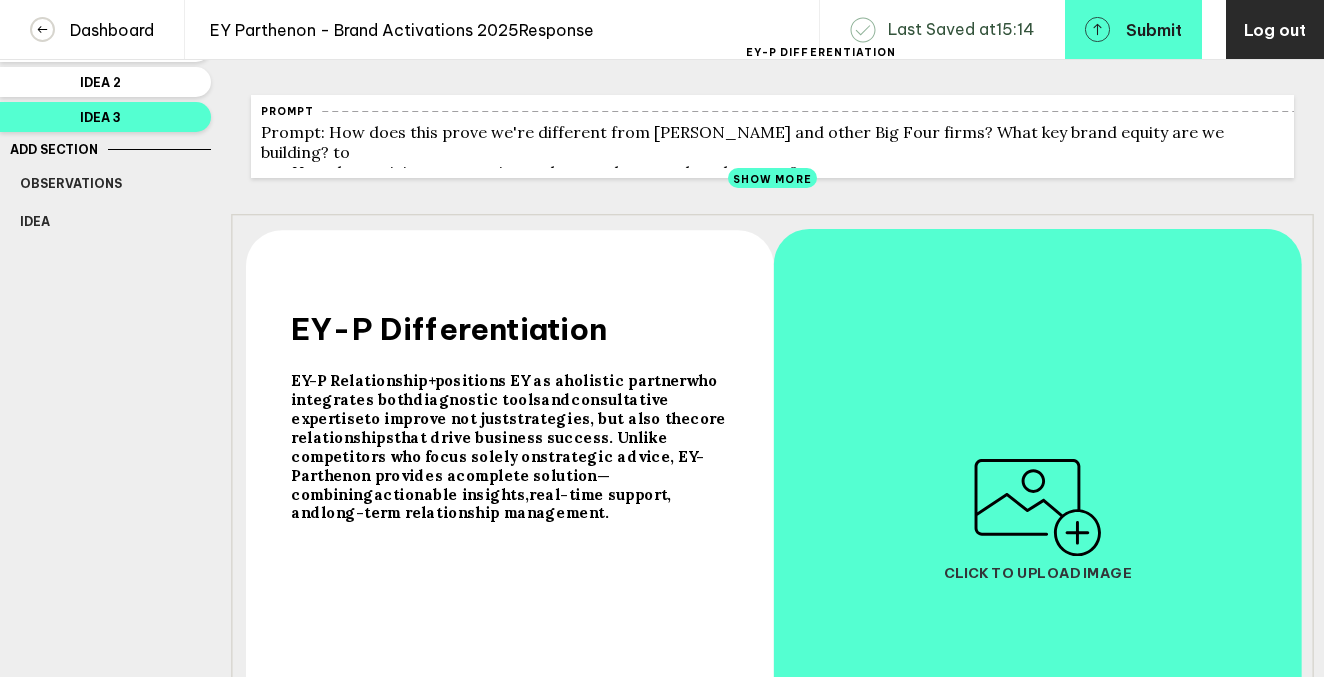 scroll, scrollTop: 194, scrollLeft: 0, axis: vertical 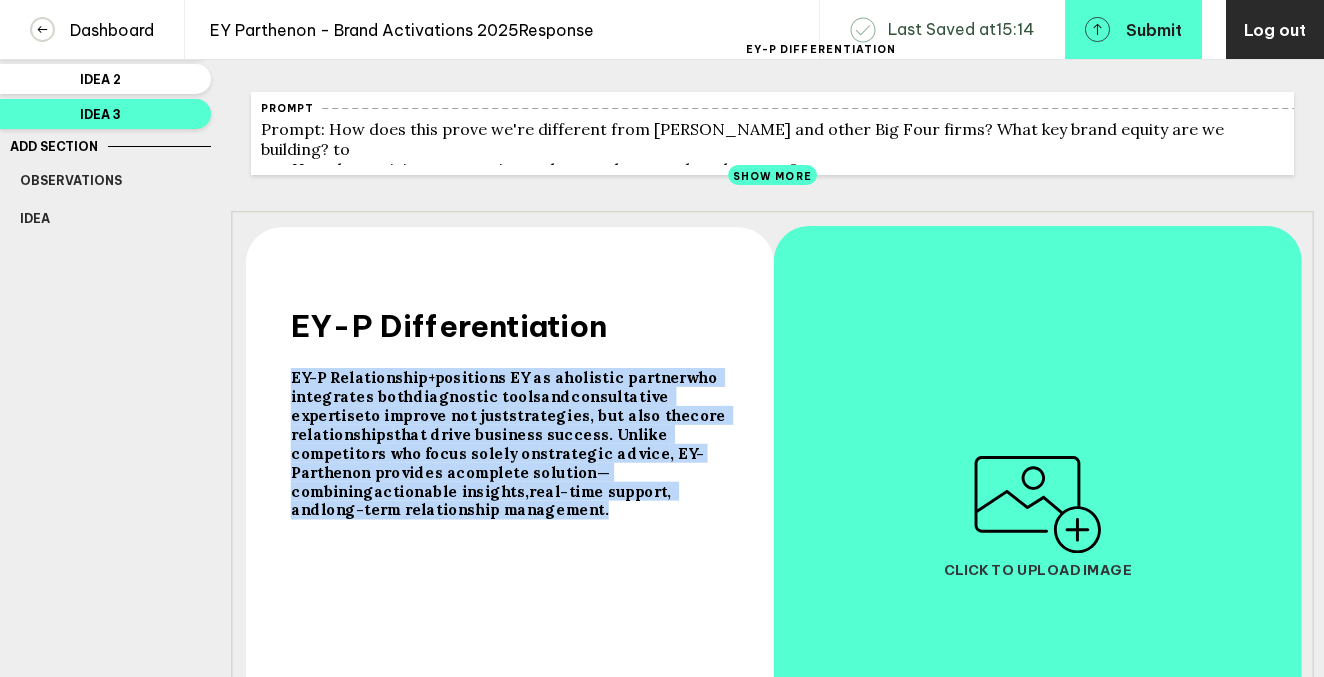 drag, startPoint x: 292, startPoint y: 391, endPoint x: 605, endPoint y: 529, distance: 342.07162 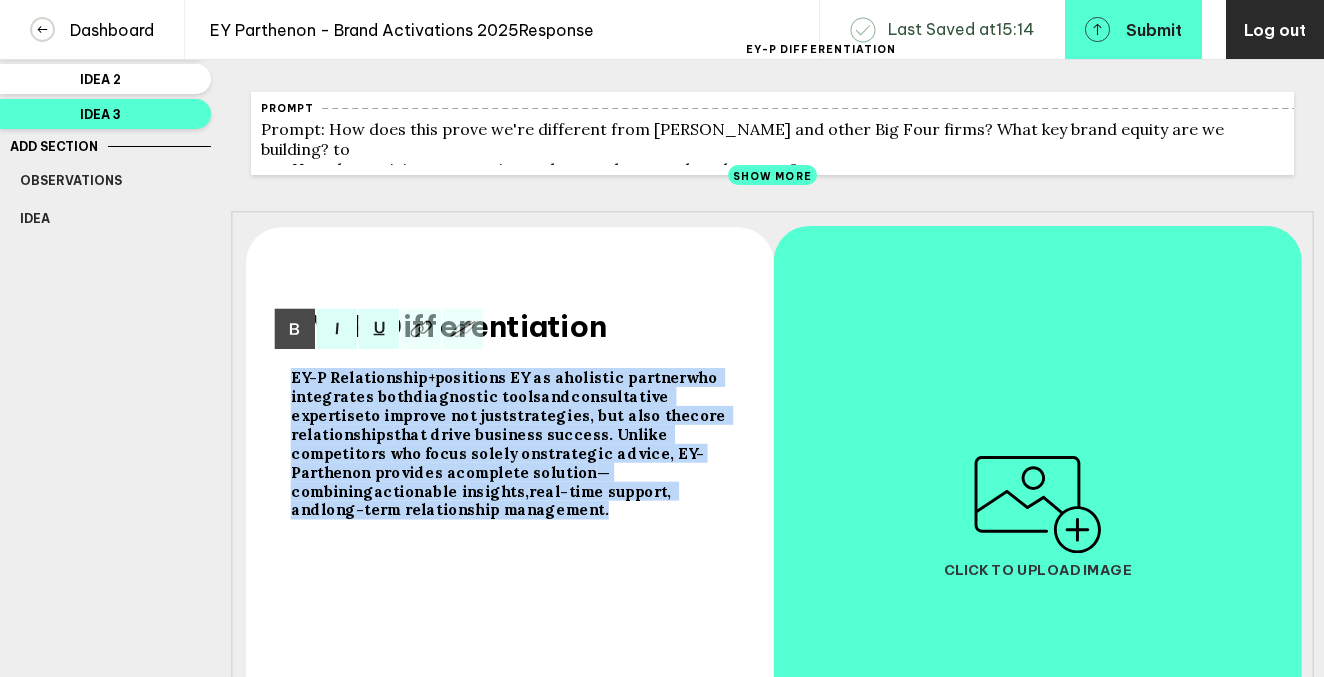 drag, startPoint x: 290, startPoint y: 391, endPoint x: 600, endPoint y: 514, distance: 333.51013 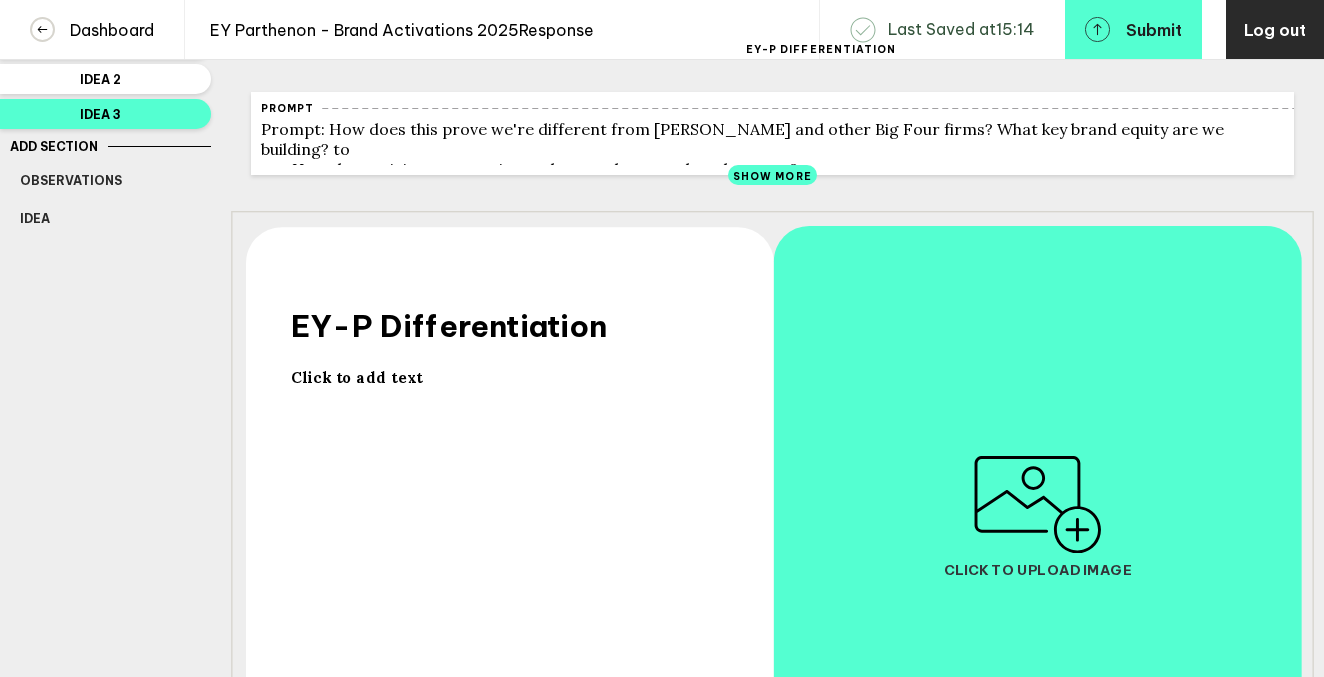 click at bounding box center (509, 518) 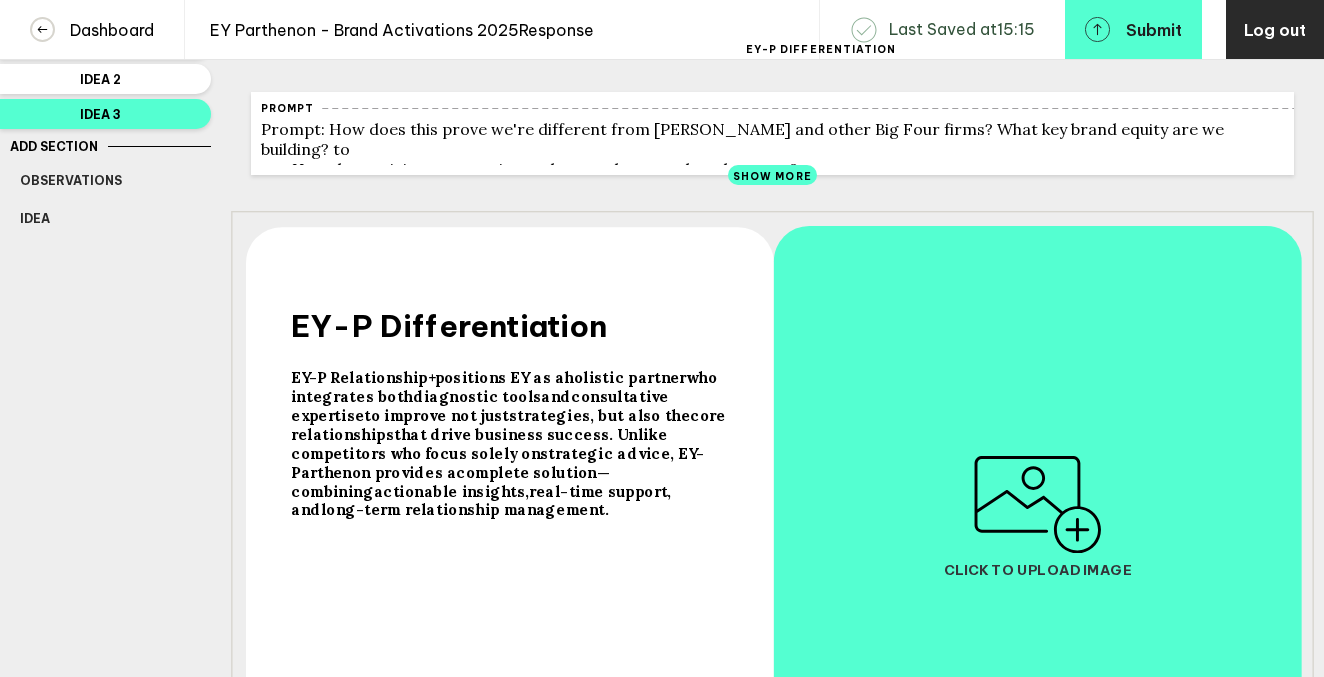click on "EY-P Relationship+  positions EY as a  holistic partner  who integrates both  diagnostic tools  and  consultative expertise  to improve not just  strategies , but also the  core relationships  that drive business success. Unlike competitors who focus solely on  strategic advice , EY-Parthenon provides a  complete solution —combining  actionable insights ,  real-time support , and  long-term relationship management ." at bounding box center [514, 577] 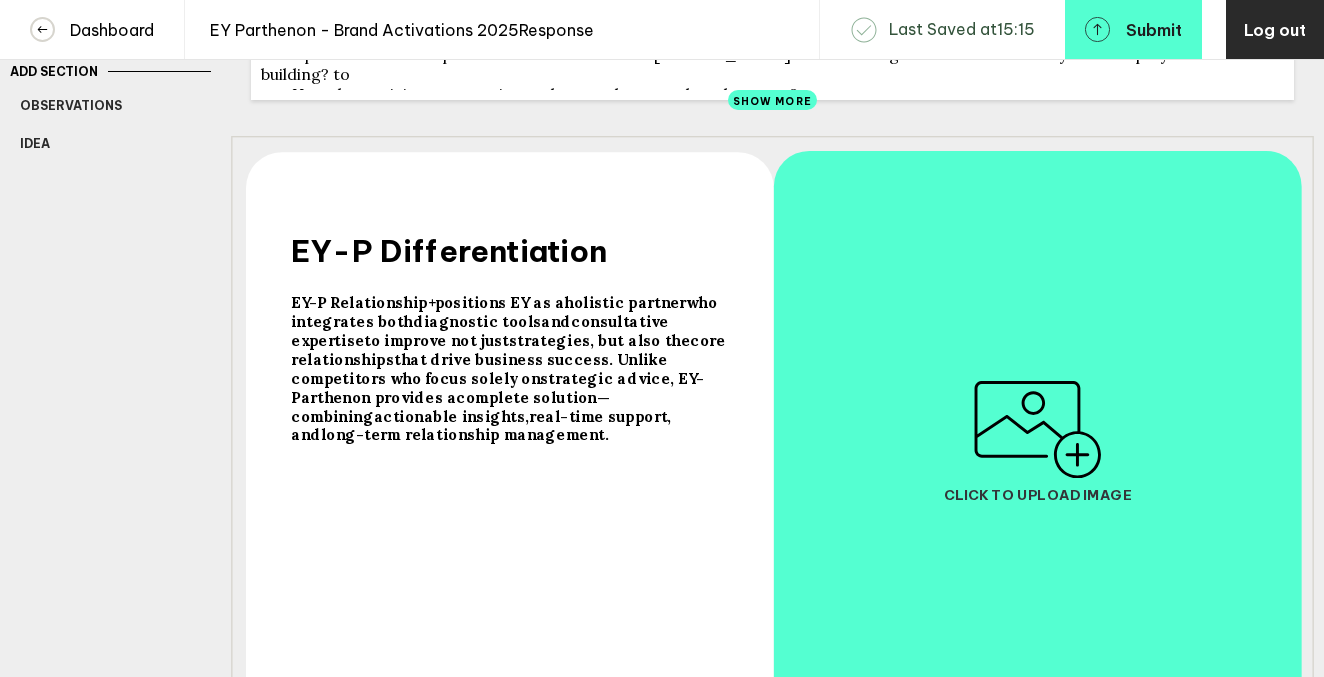 scroll, scrollTop: 271, scrollLeft: 0, axis: vertical 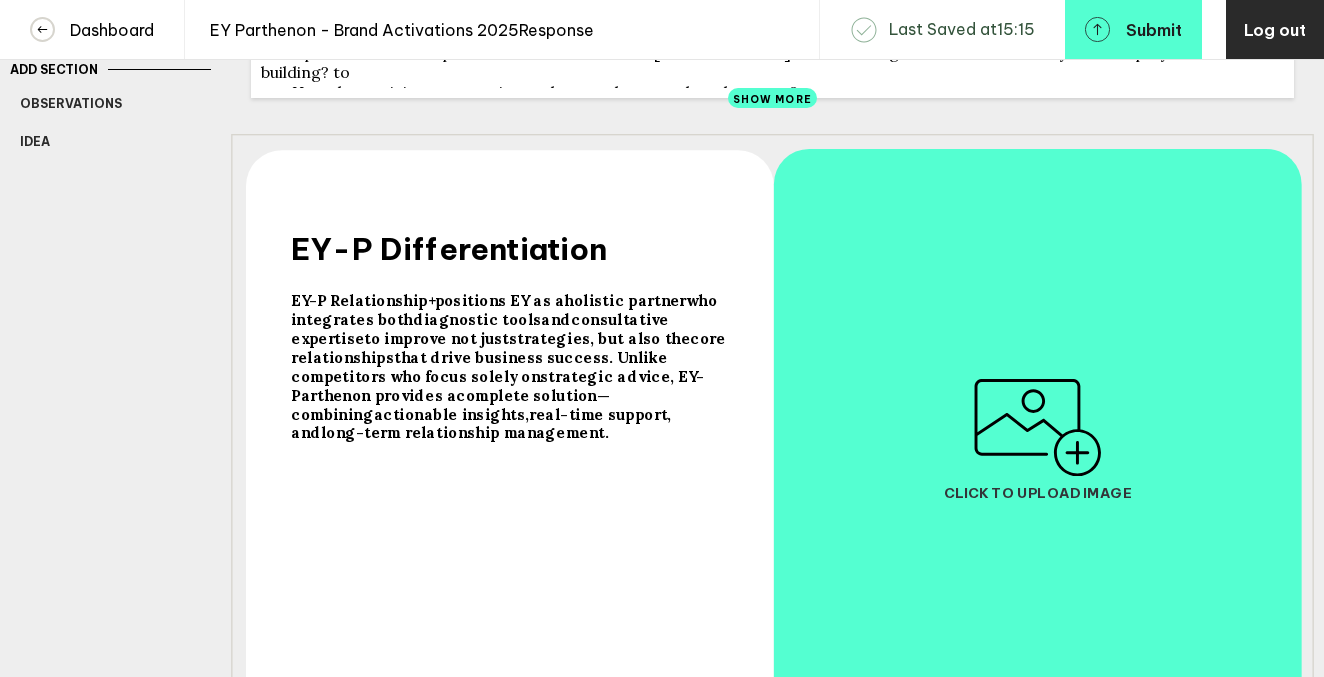 click on "EY-P Relationship+  positions EY as a  holistic partner  who integrates both  diagnostic tools  and  consultative expertise  to improve not just  strategies , but also the  core relationships  that drive business success. Unlike competitors who focus solely on  strategic advice , EY-Parthenon provides a  complete solution —combining  actionable insights ,  real-time support , and  long-term relationship management ." at bounding box center (515, 367) 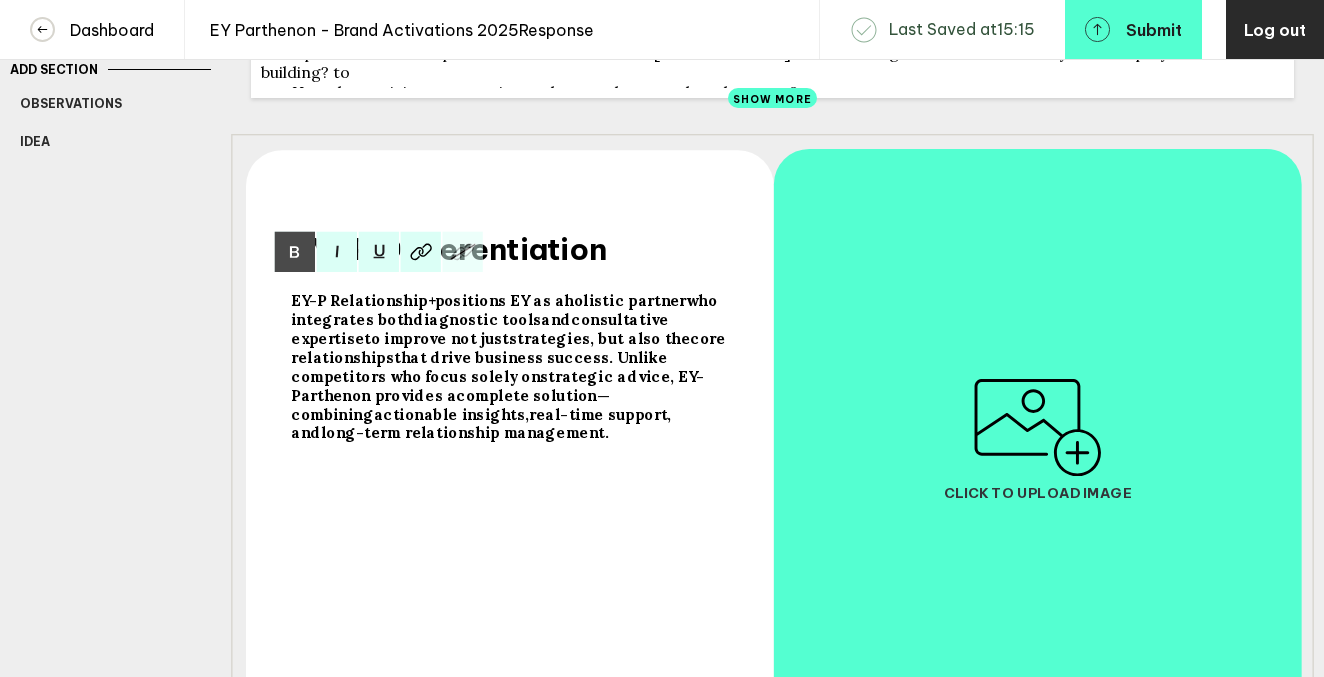 click on "EY-P Relationship+  positions EY as a  holistic partner  who integrates both  diagnostic tools  and  consultative expertise  to improve not just  strategies , but also the  core relationships  that drive business success. Unlike competitors who focus solely on  strategic advice , EY-Parthenon provides a  complete solution —combining  actionable insights ,  real-time support , and  long-term relationship management ." at bounding box center (515, 367) 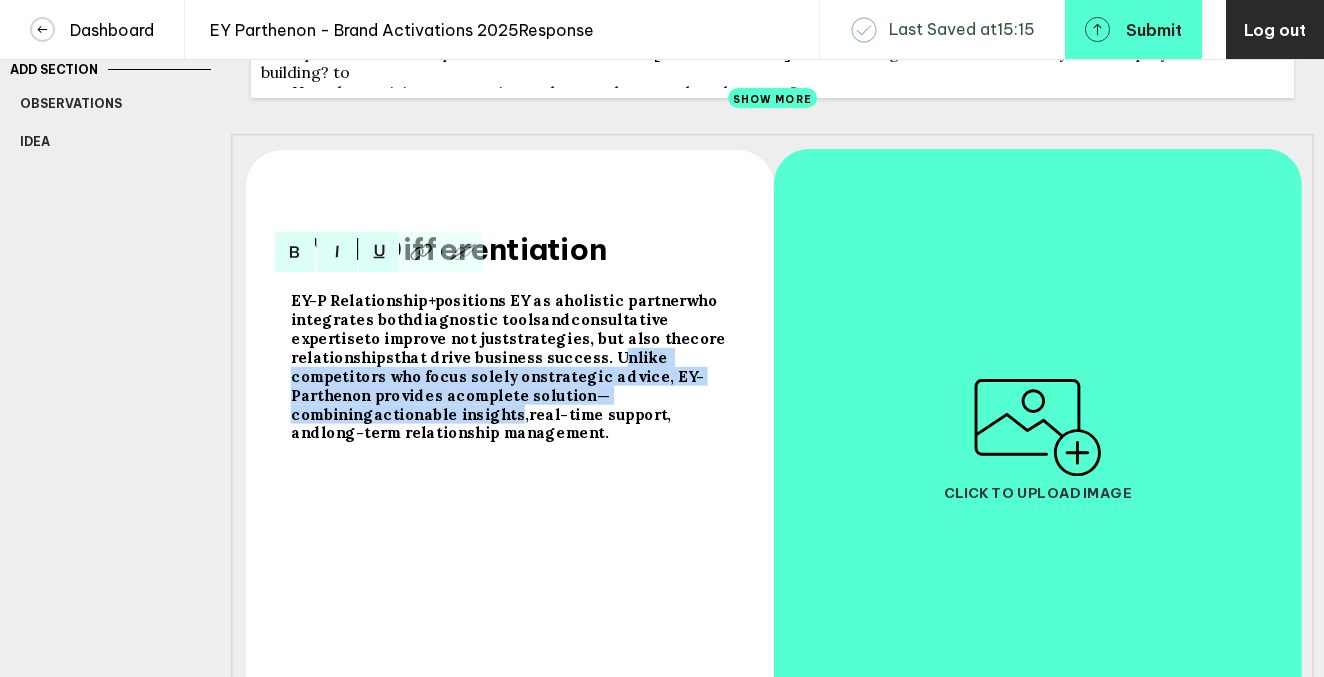 drag, startPoint x: 497, startPoint y: 366, endPoint x: 575, endPoint y: 410, distance: 89.55445 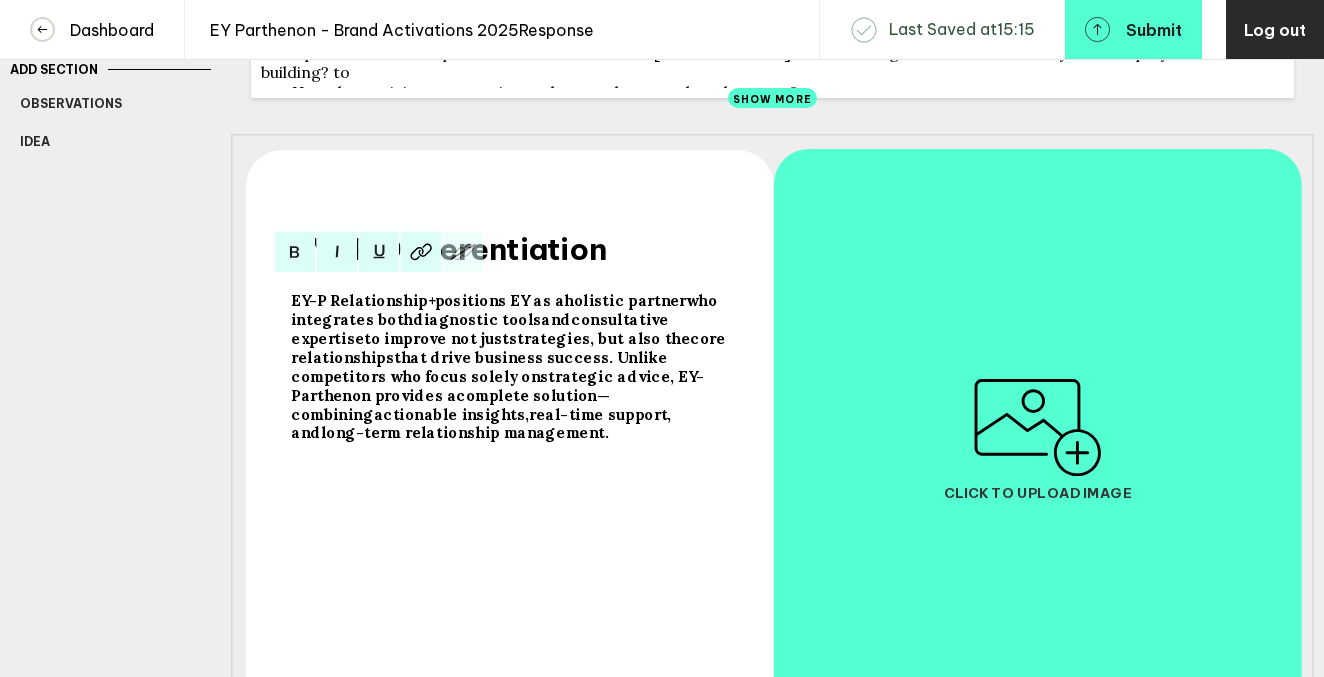click on "EY-P Relationship+  positions EY as a  holistic partner  who integrates both  diagnostic tools  and  consultative expertise  to improve not just  strategies , but also the  core relationships  that drive business success. Unlike competitors who focus solely on  strategic advice , EY-Parthenon provides a  complete solution —combining  actionable insights ,  real-time support , and  long-term relationship management ." at bounding box center [514, 500] 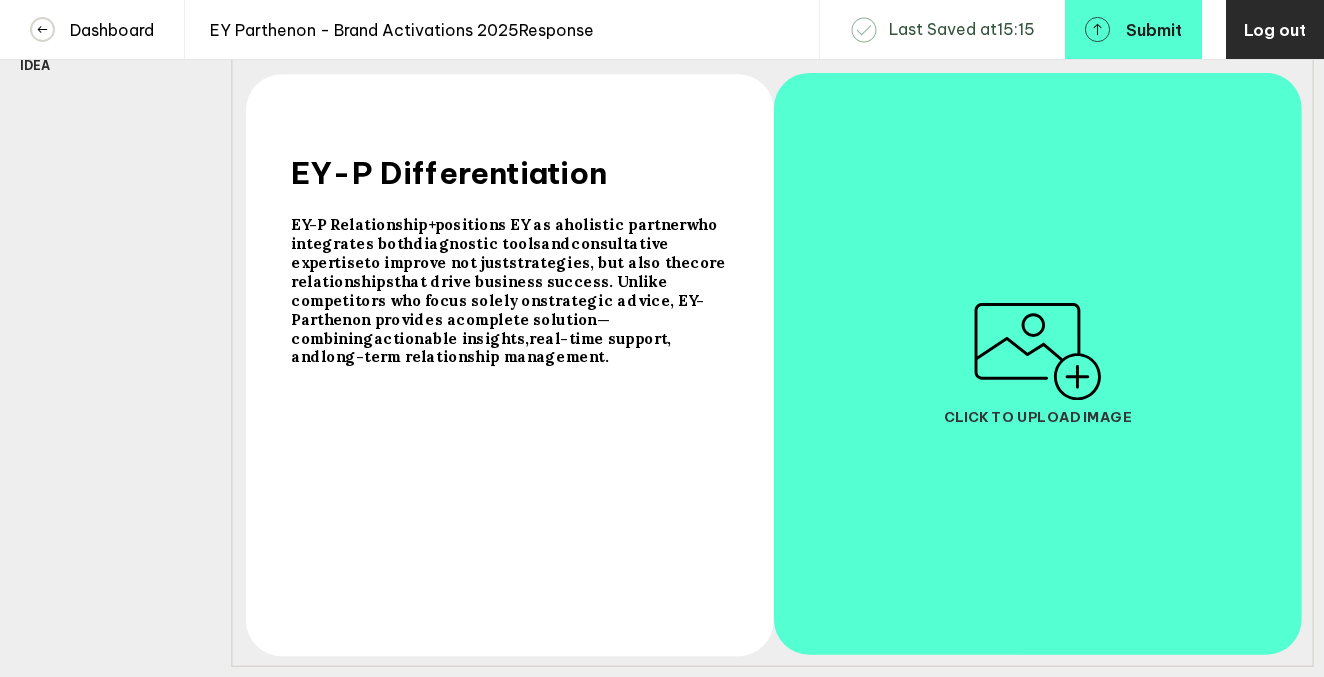 scroll, scrollTop: 0, scrollLeft: 0, axis: both 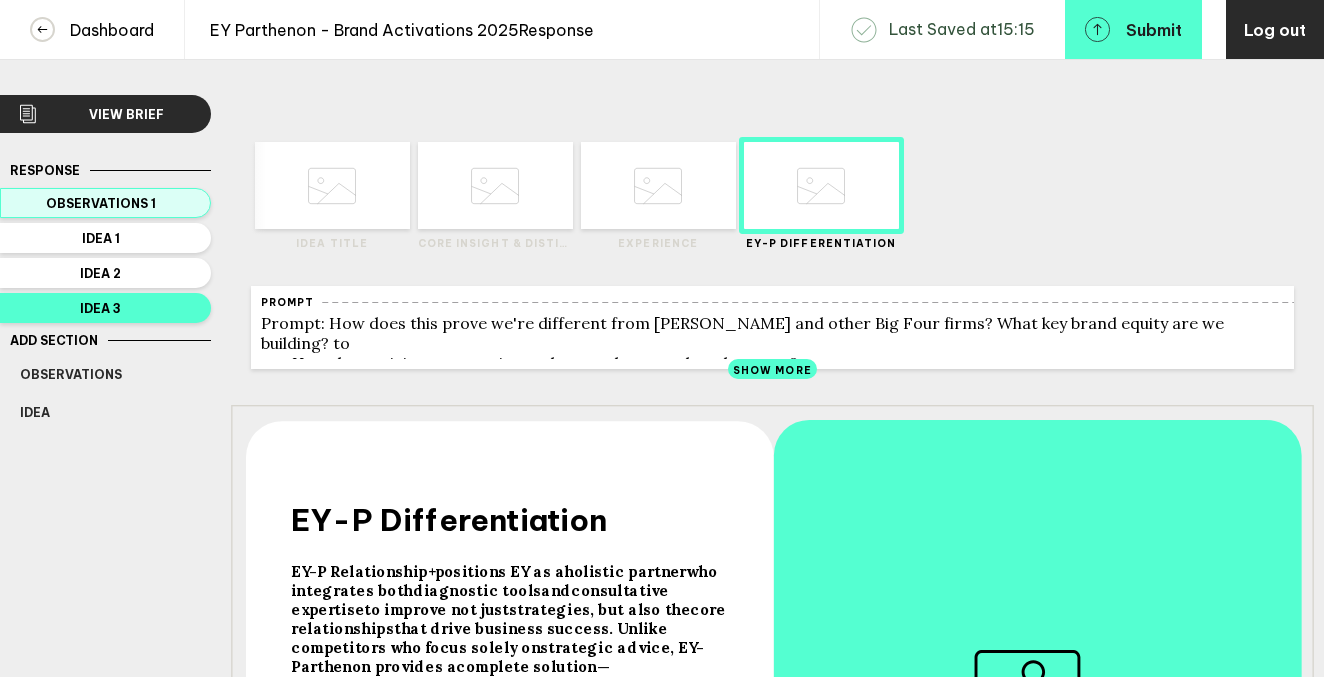 click on "Observations 1" at bounding box center (101, 203) 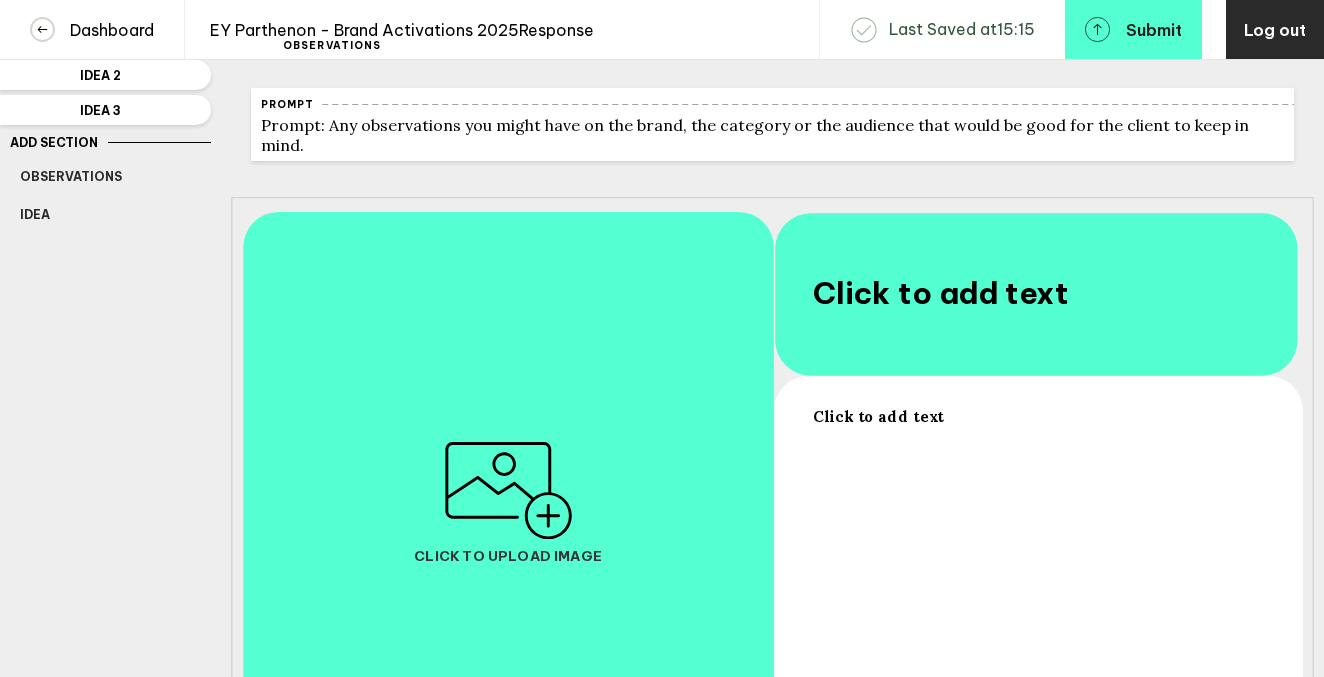 scroll, scrollTop: 201, scrollLeft: 0, axis: vertical 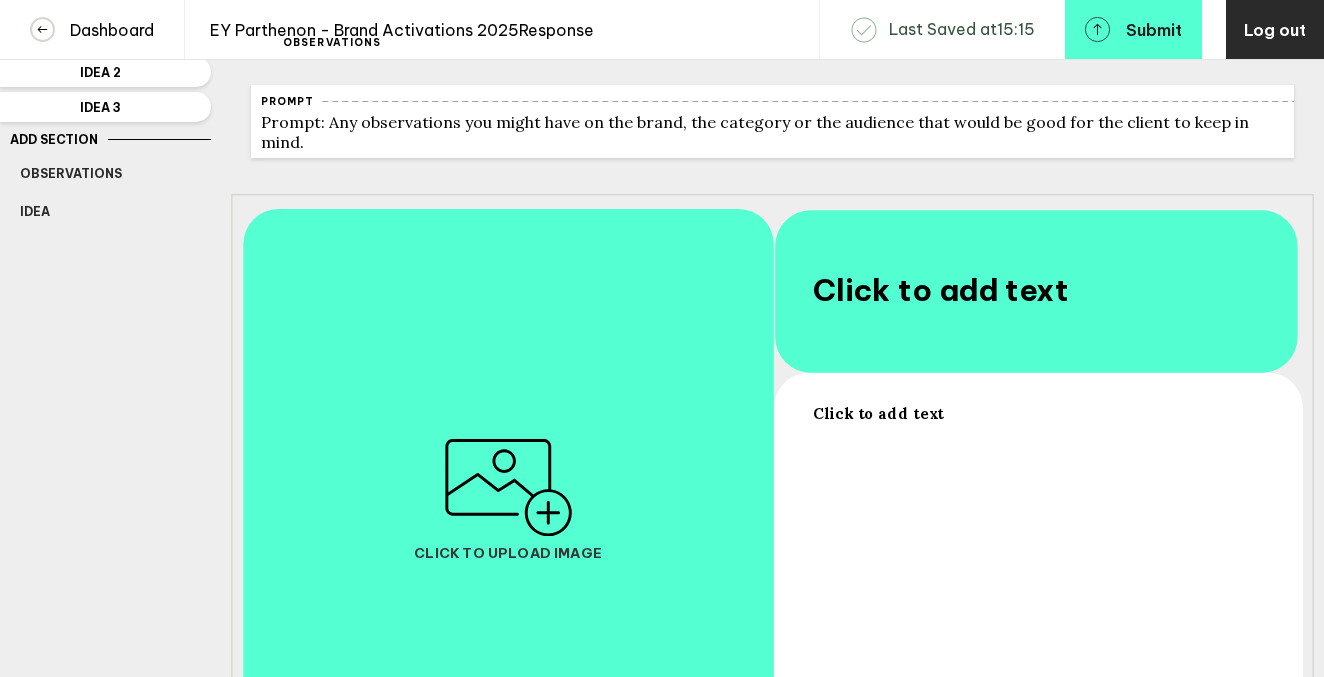 click on "Click to add text" at bounding box center (1037, 585) 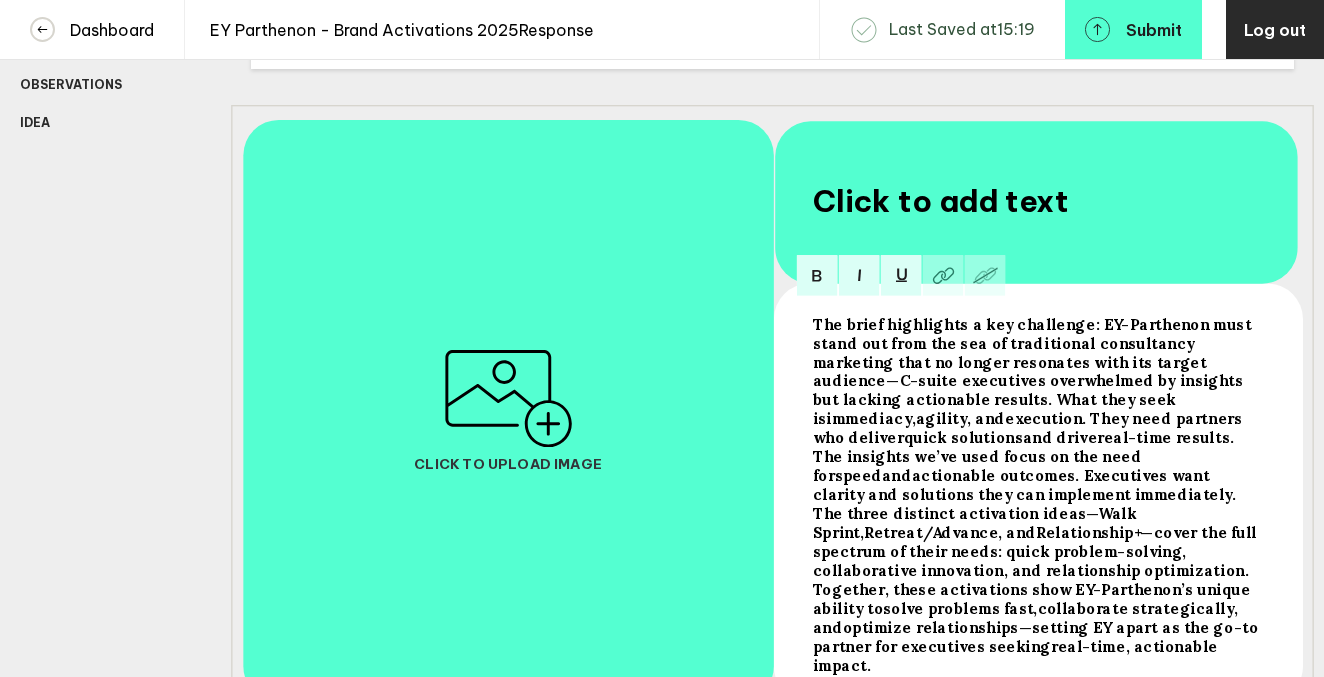 scroll, scrollTop: 411, scrollLeft: 0, axis: vertical 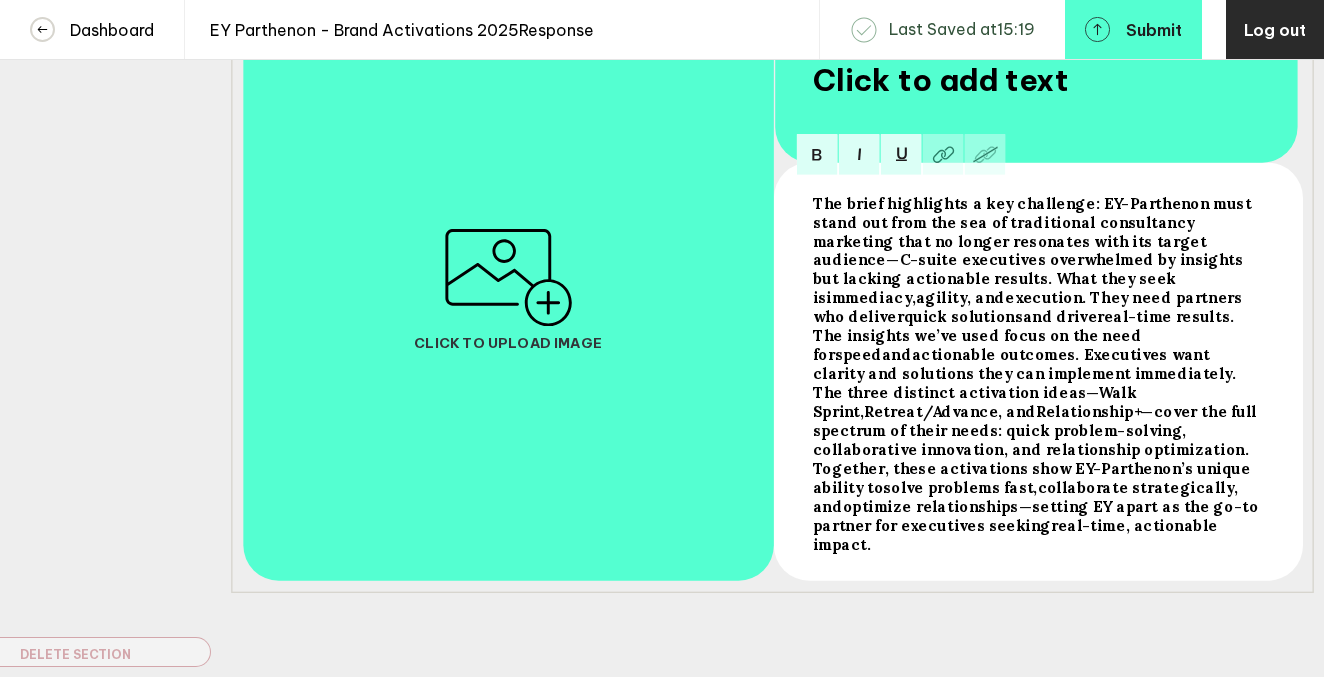 click on "The brief highlights a key challenge: EY-Parthenon must stand out from the sea of traditional consultancy marketing that no longer resonates with its target audience—C-suite executives overwhelmed by insights but lacking actionable results. What they seek is  immediacy ,  agility , and  execution . They need partners who deliver  quick solutions  and drive  real-time results ." at bounding box center (1037, 259) 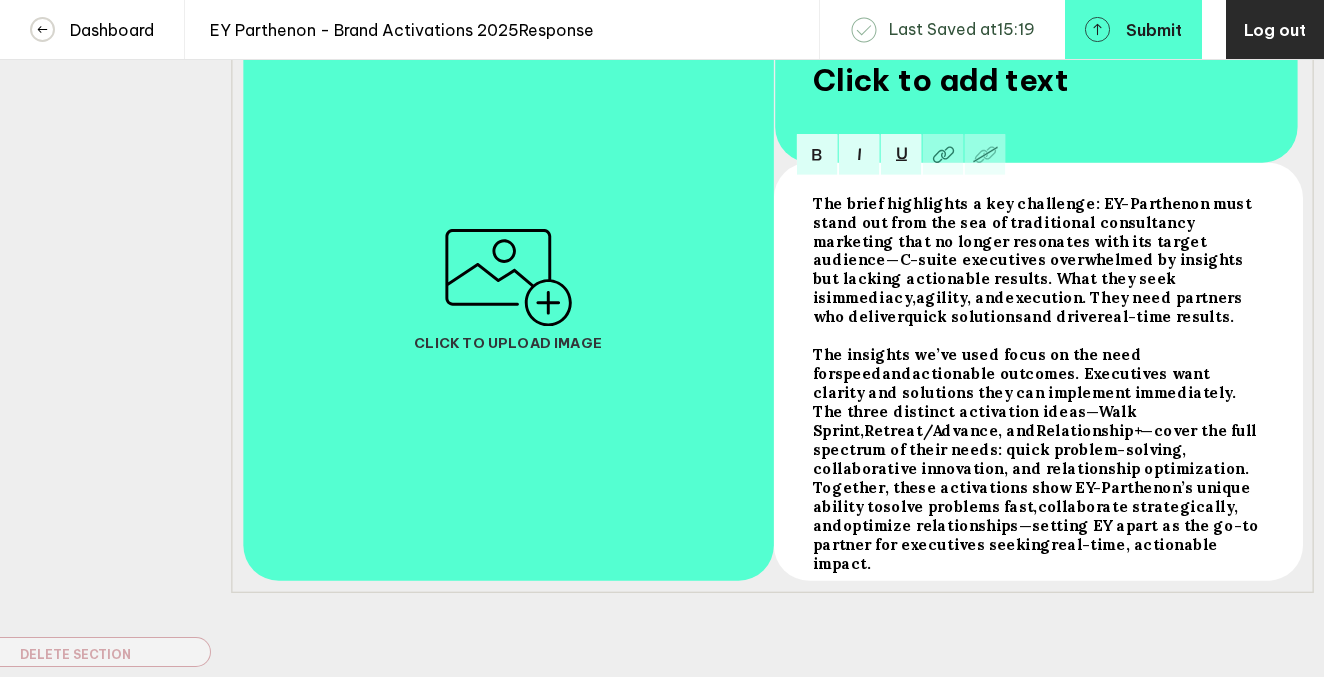 click on "The insights we’ve used focus on the need for" at bounding box center (979, 364) 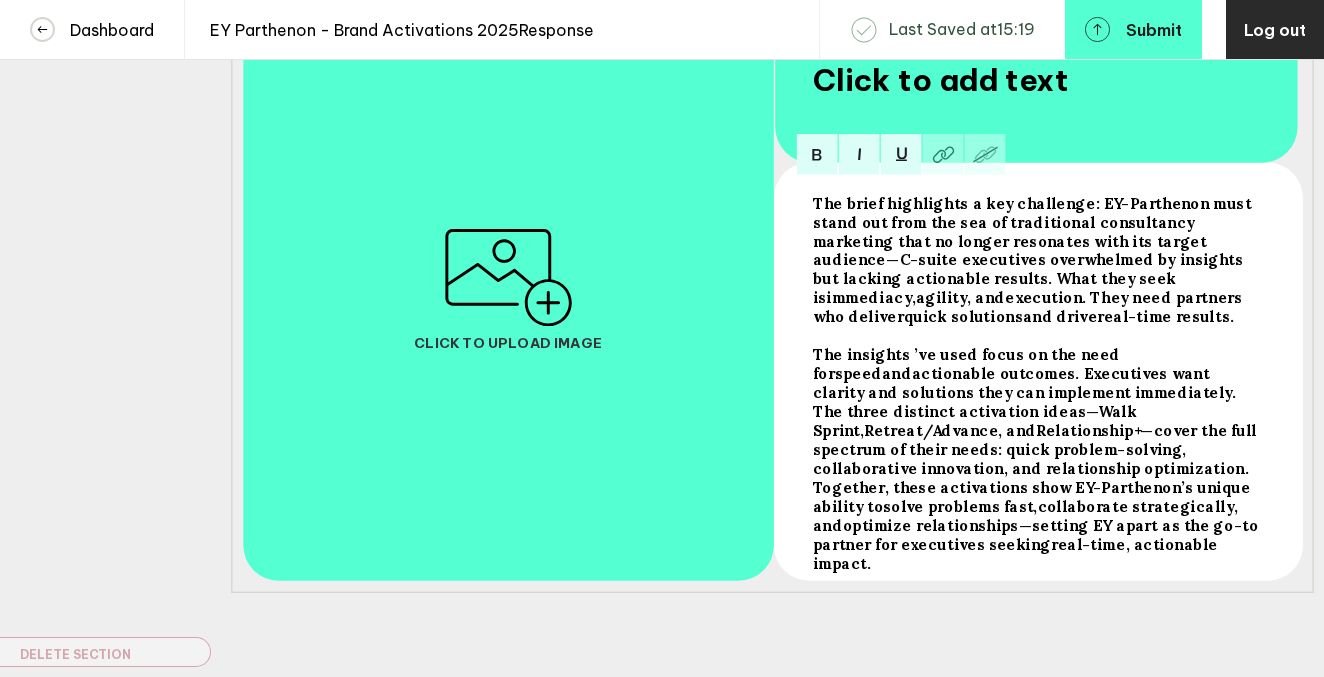type 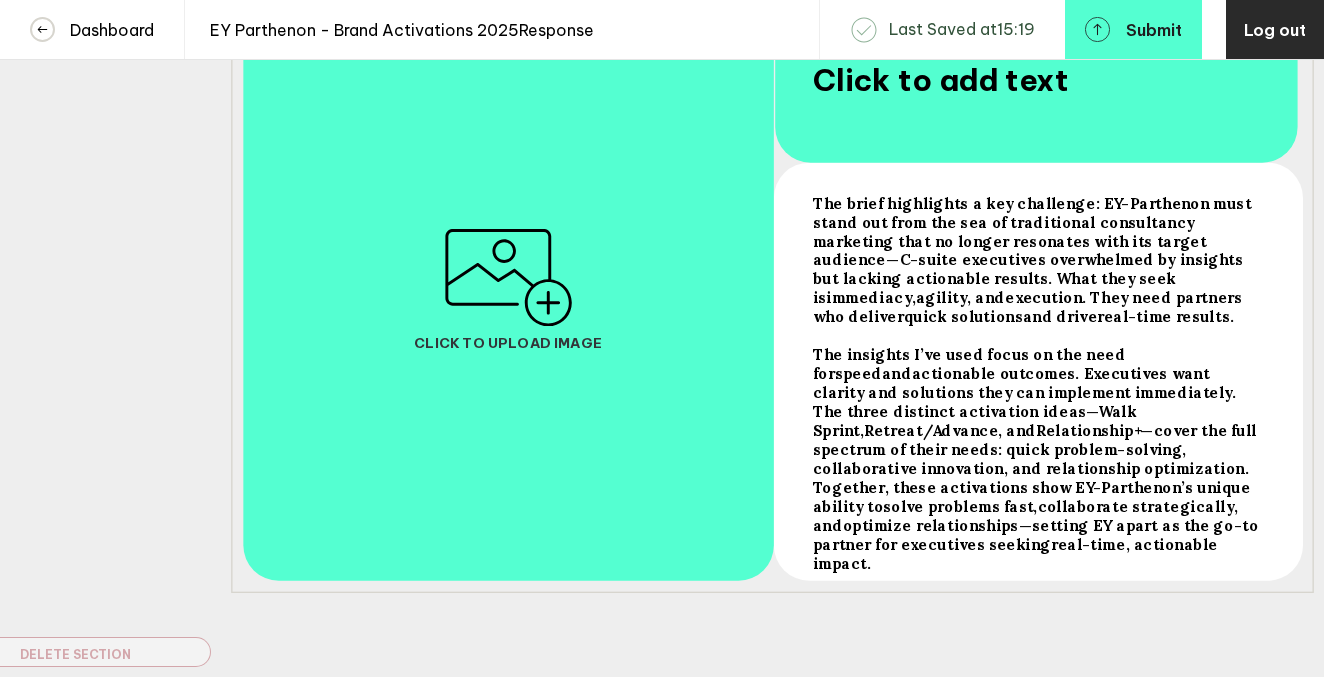 click at bounding box center [1037, 371] 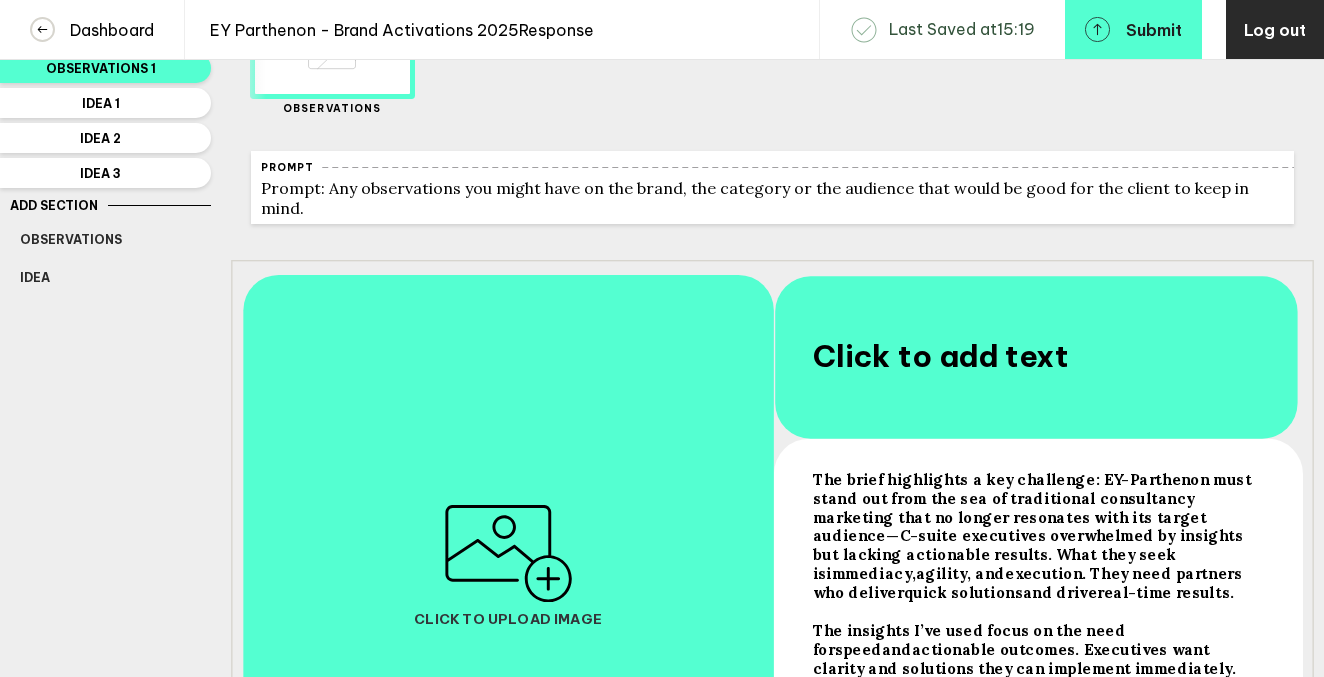 scroll, scrollTop: 0, scrollLeft: 0, axis: both 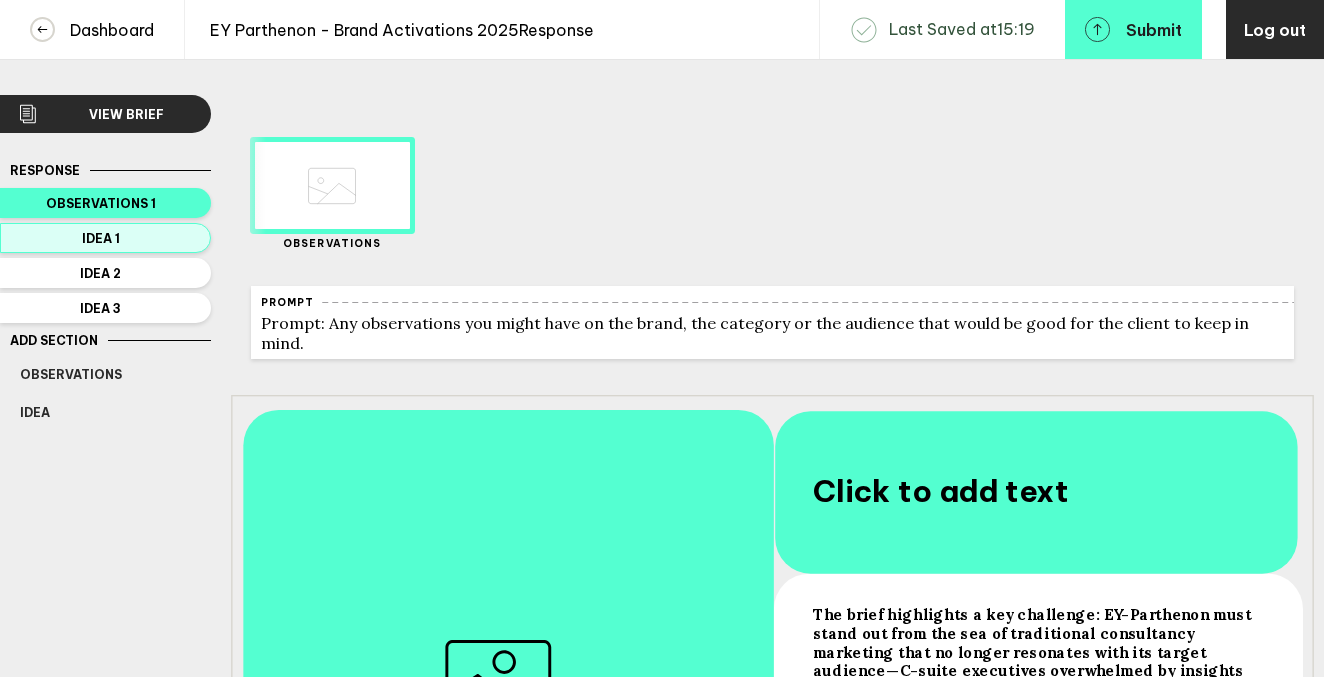 click on "Idea 1" at bounding box center (101, 238) 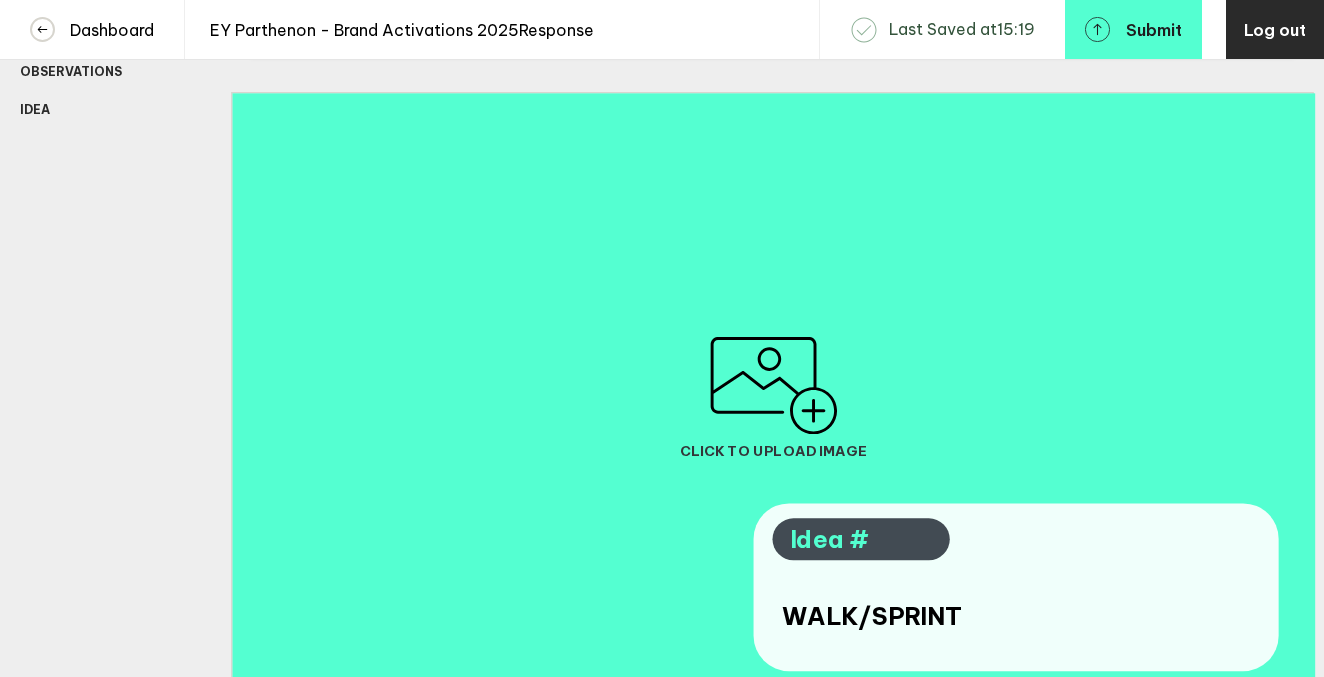scroll, scrollTop: 299, scrollLeft: 0, axis: vertical 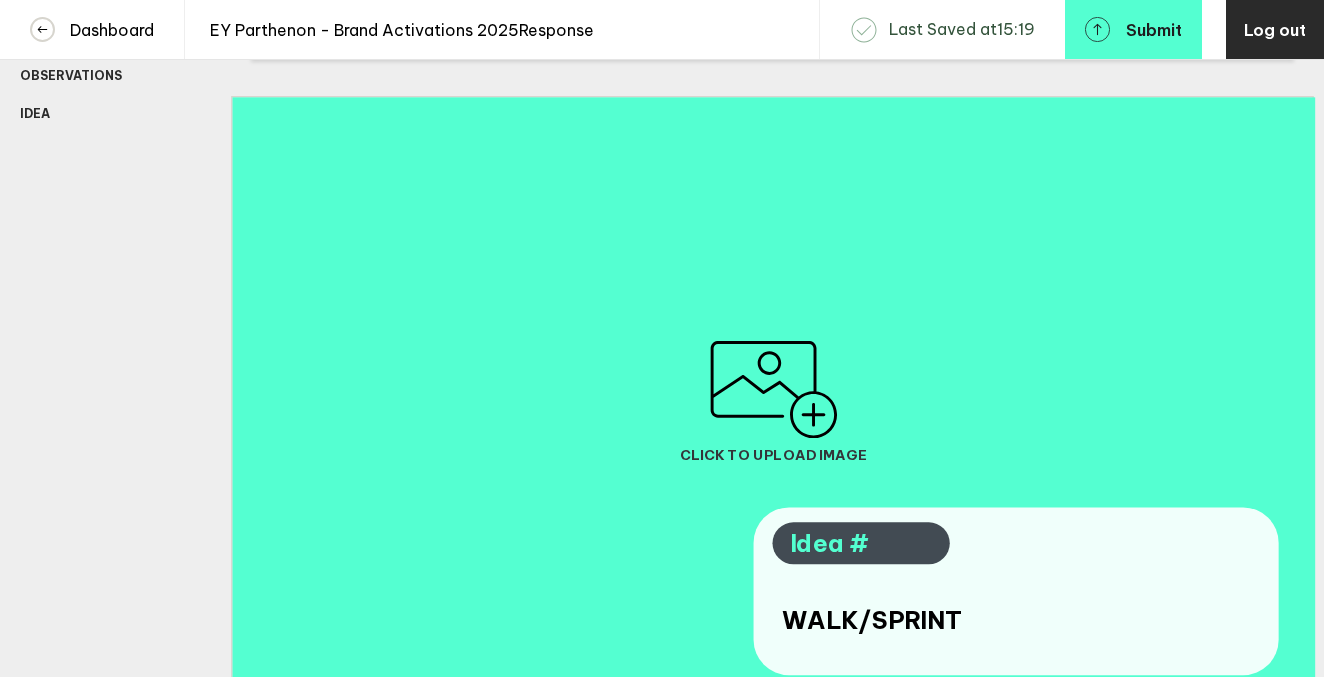 click at bounding box center [774, 389] 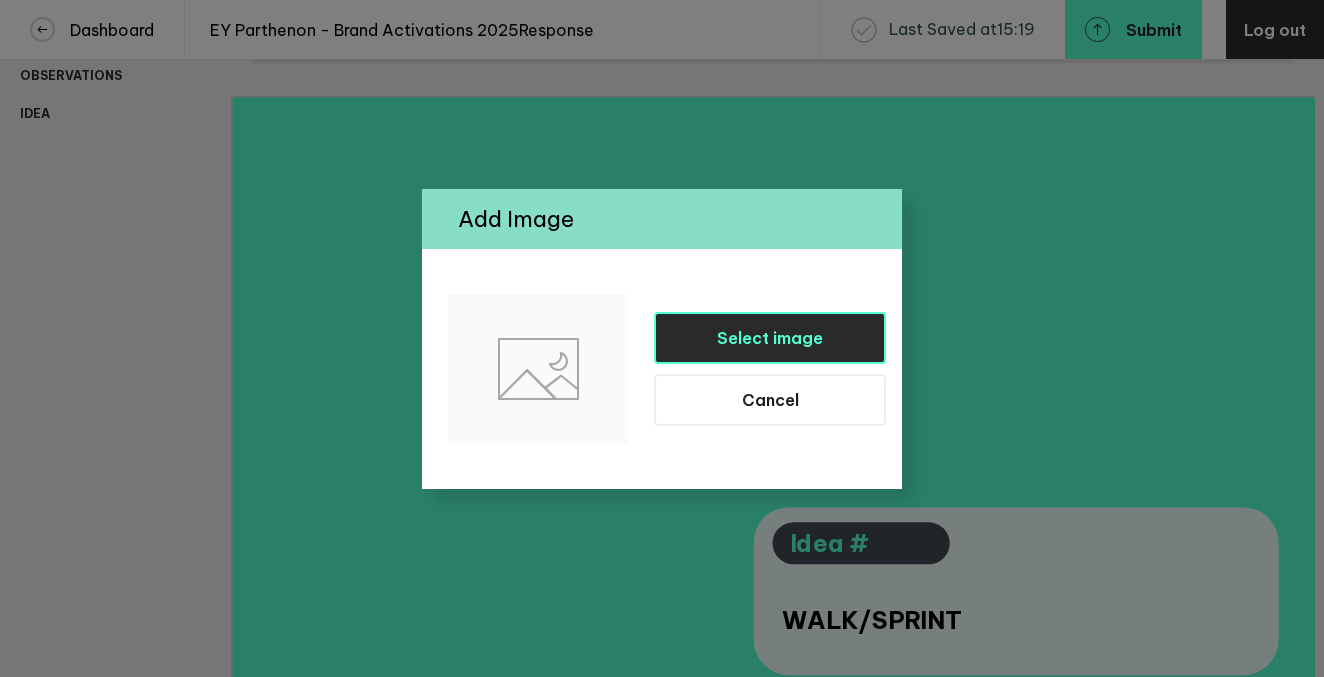 click on "Select image" at bounding box center (770, 338) 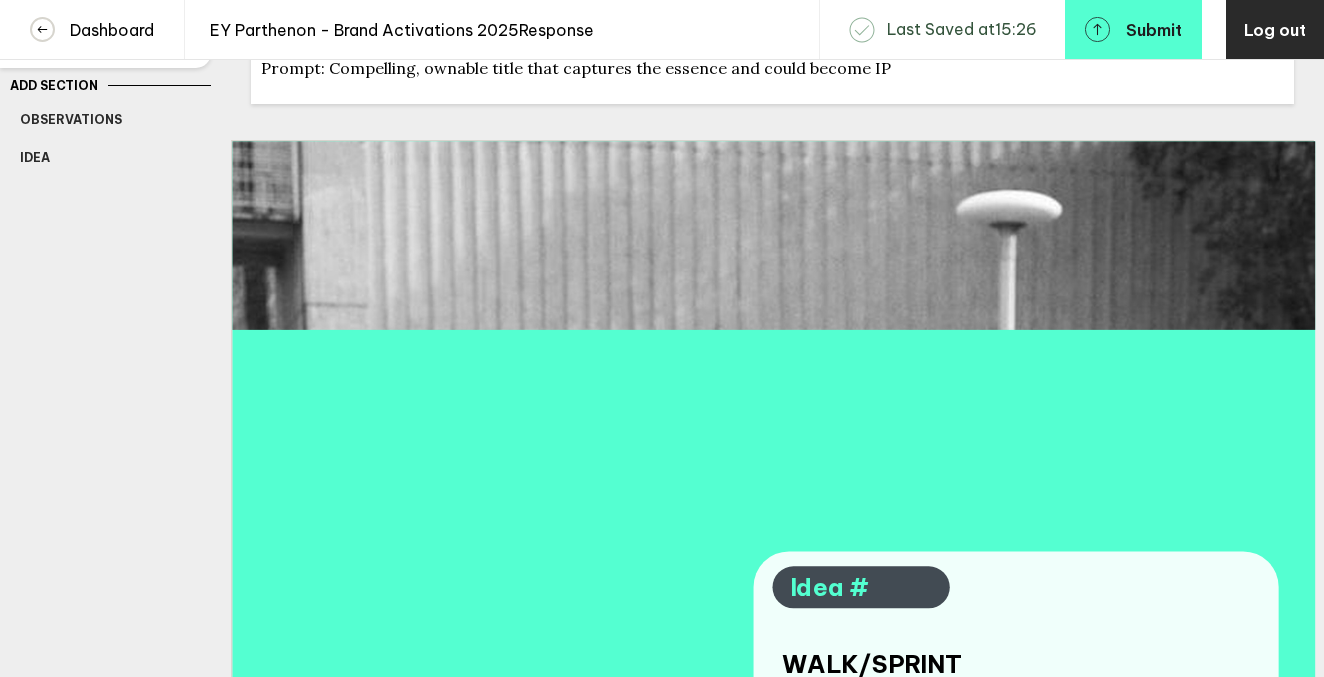 scroll, scrollTop: 237, scrollLeft: 0, axis: vertical 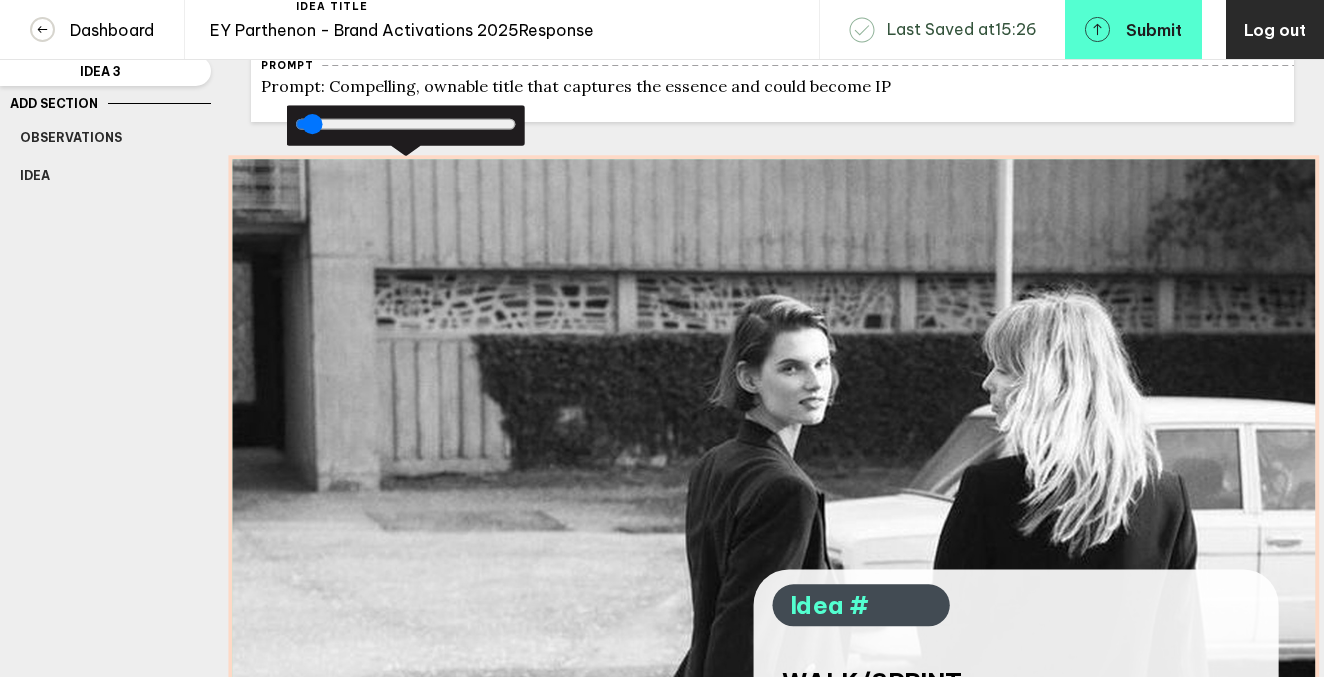 drag, startPoint x: 750, startPoint y: 463, endPoint x: 750, endPoint y: 162, distance: 301 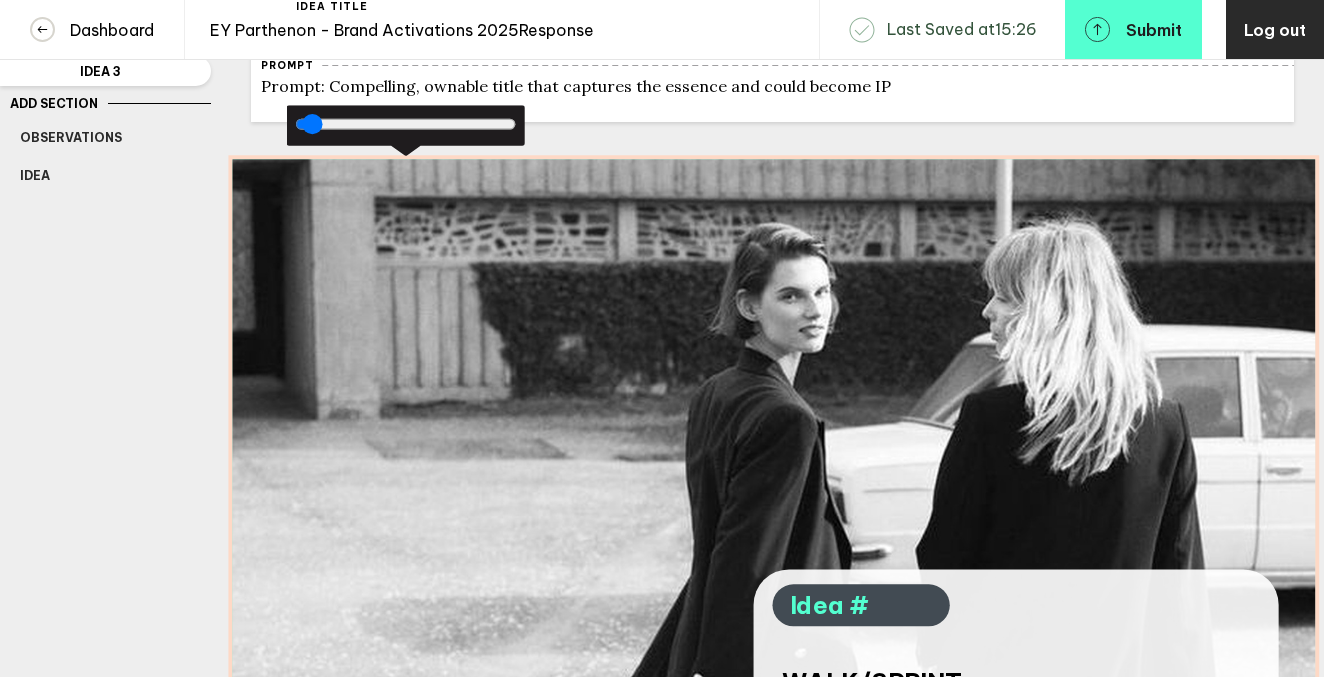 drag, startPoint x: 792, startPoint y: 419, endPoint x: 787, endPoint y: 347, distance: 72.1734 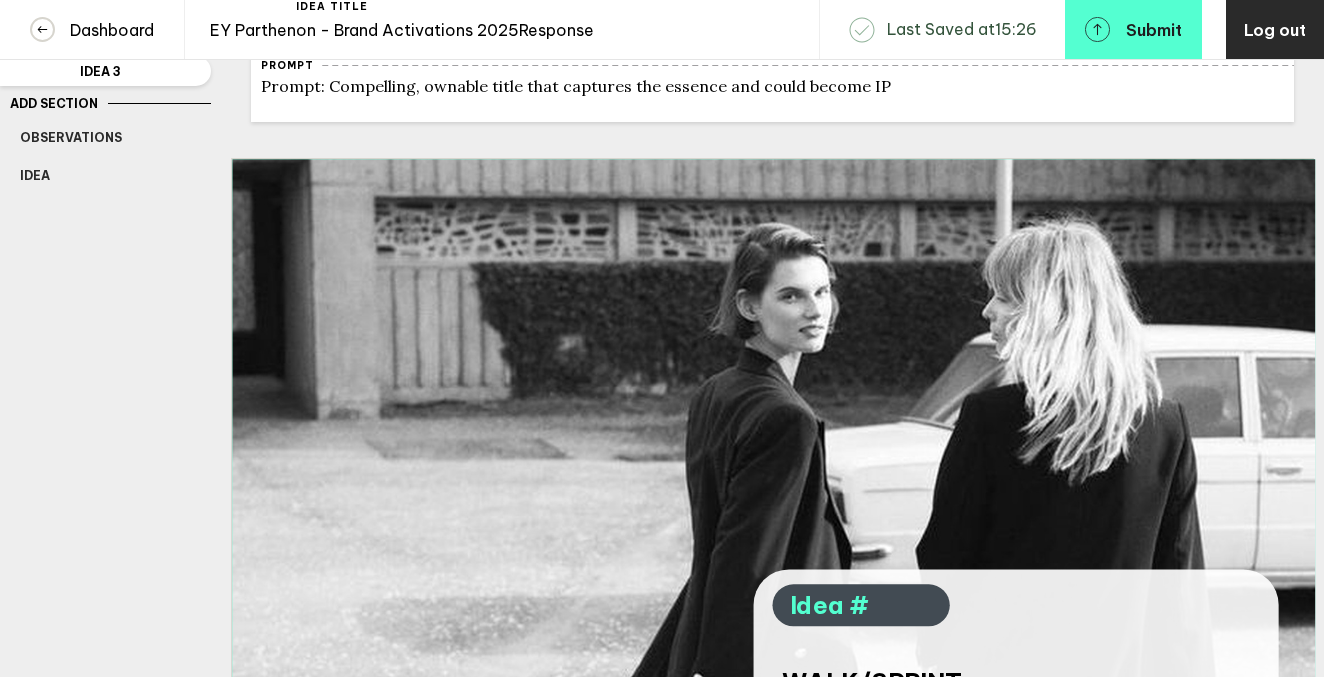 click on "Response Observations 1 Idea 1 Idea 2 Idea 3 Add Section Observations Idea Delete Section" at bounding box center (105, 381) 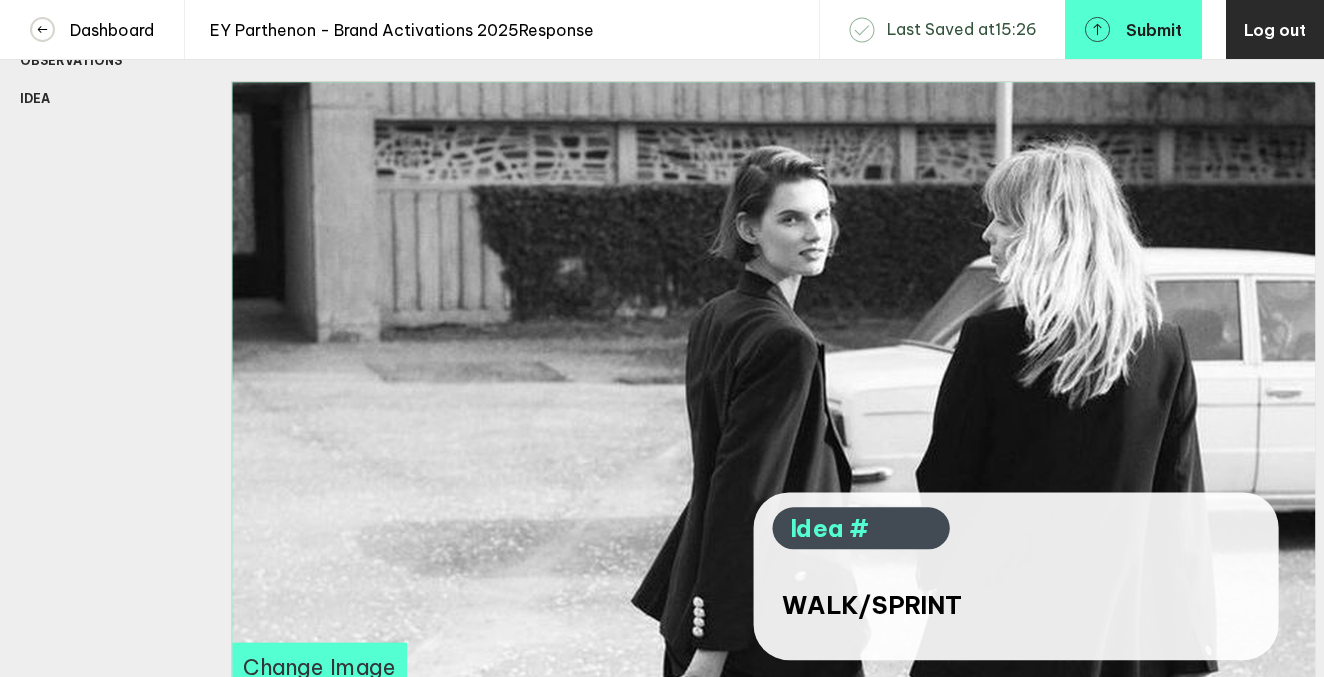 scroll, scrollTop: 315, scrollLeft: 0, axis: vertical 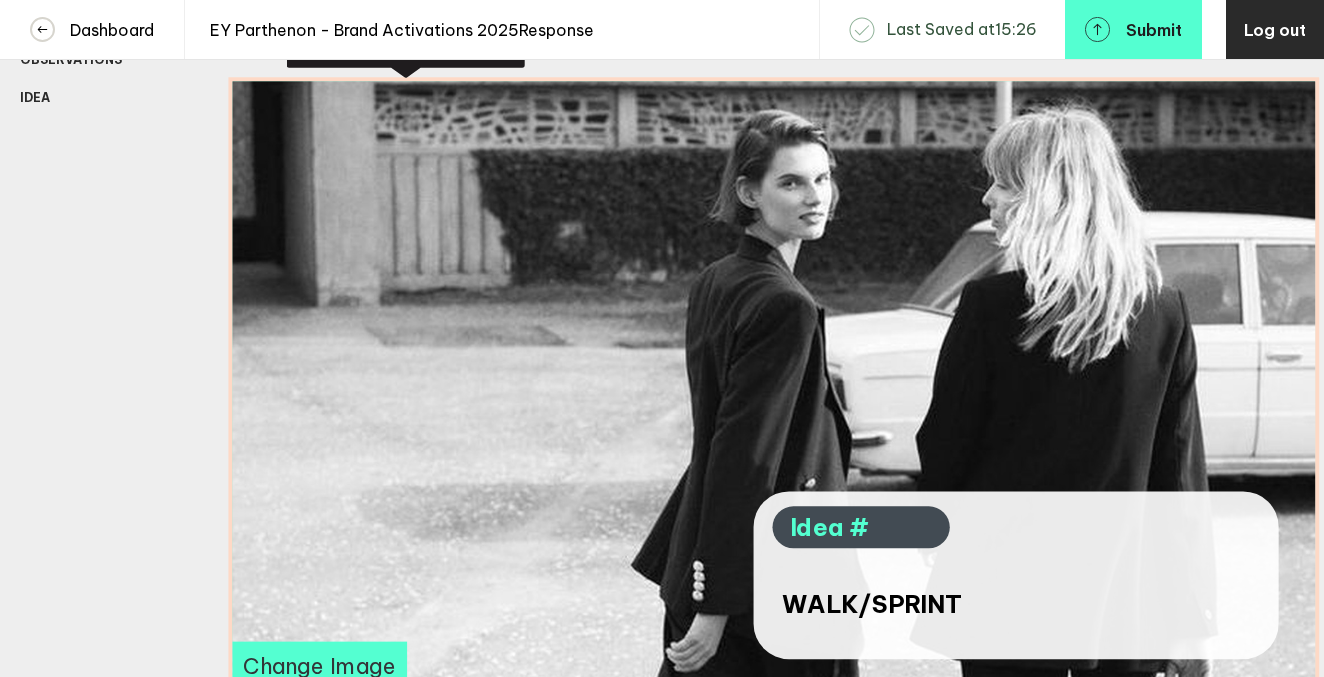 drag, startPoint x: 585, startPoint y: 449, endPoint x: 581, endPoint y: 414, distance: 35.22783 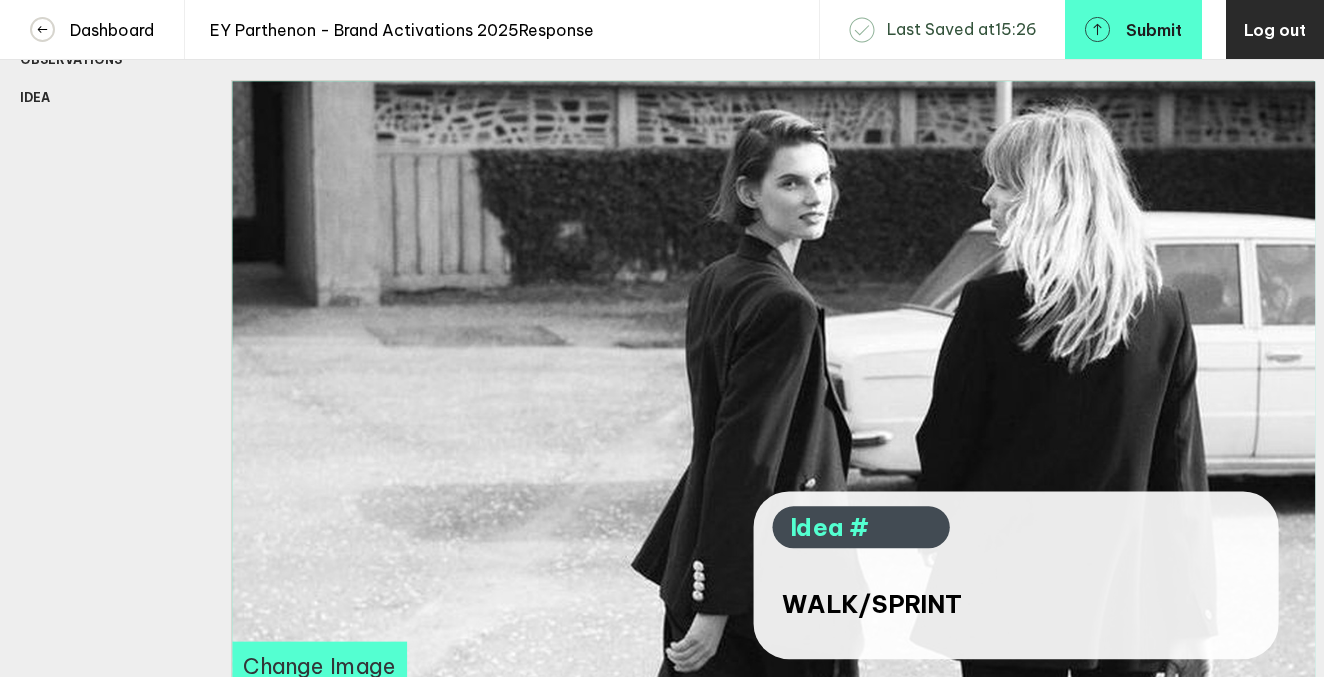 click on "Response Observations 1 Idea 1 Idea 2 Idea 3 Add Section Observations Idea Delete Section" at bounding box center (105, 303) 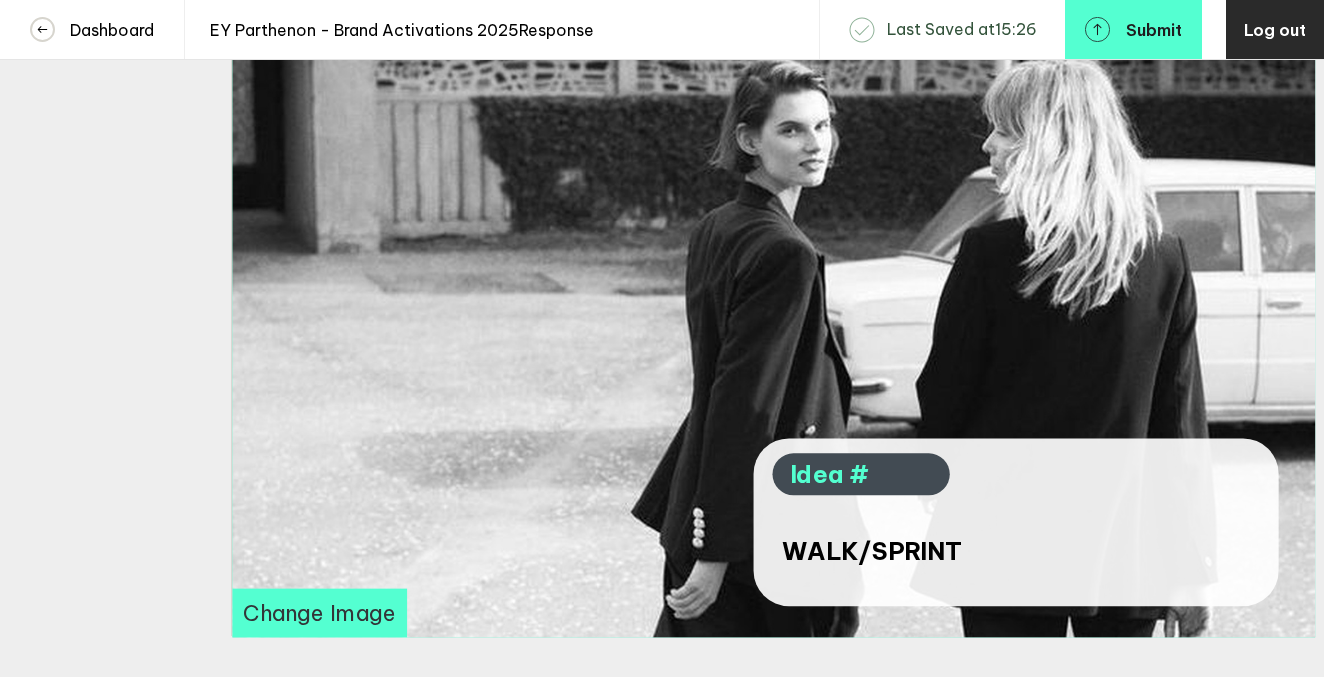 scroll, scrollTop: 0, scrollLeft: 0, axis: both 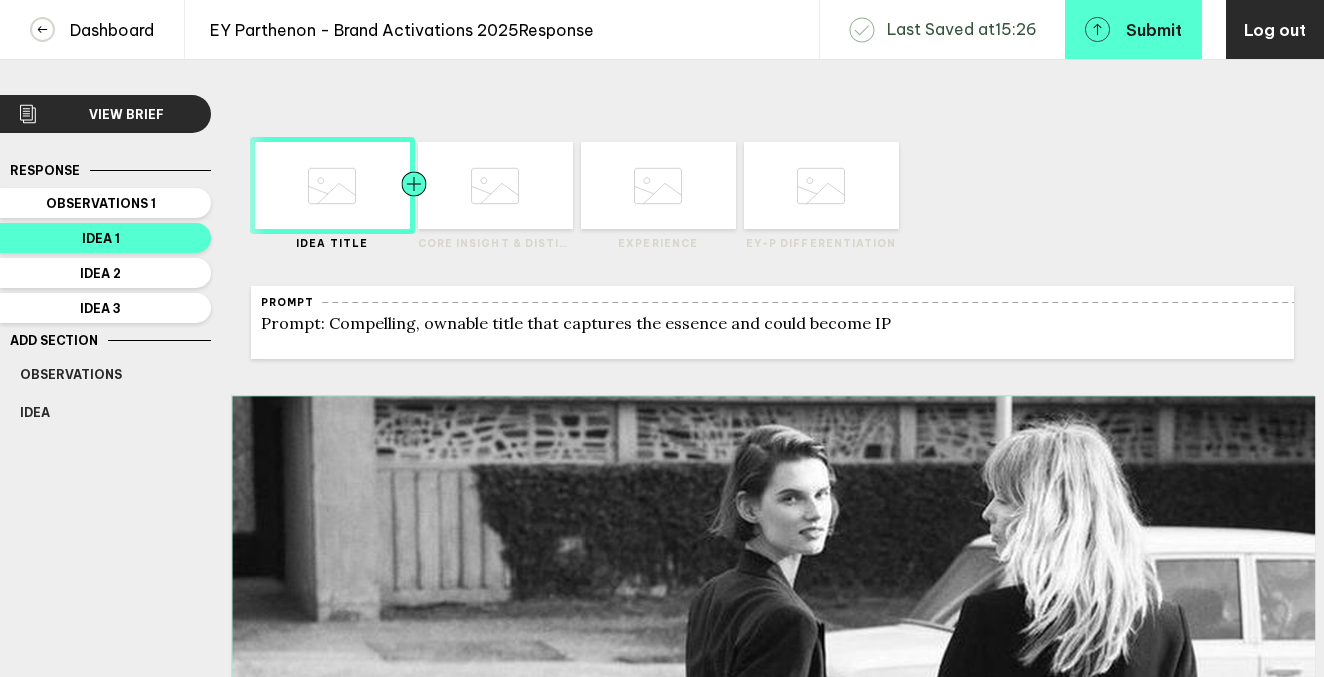 click at bounding box center [453, 185] 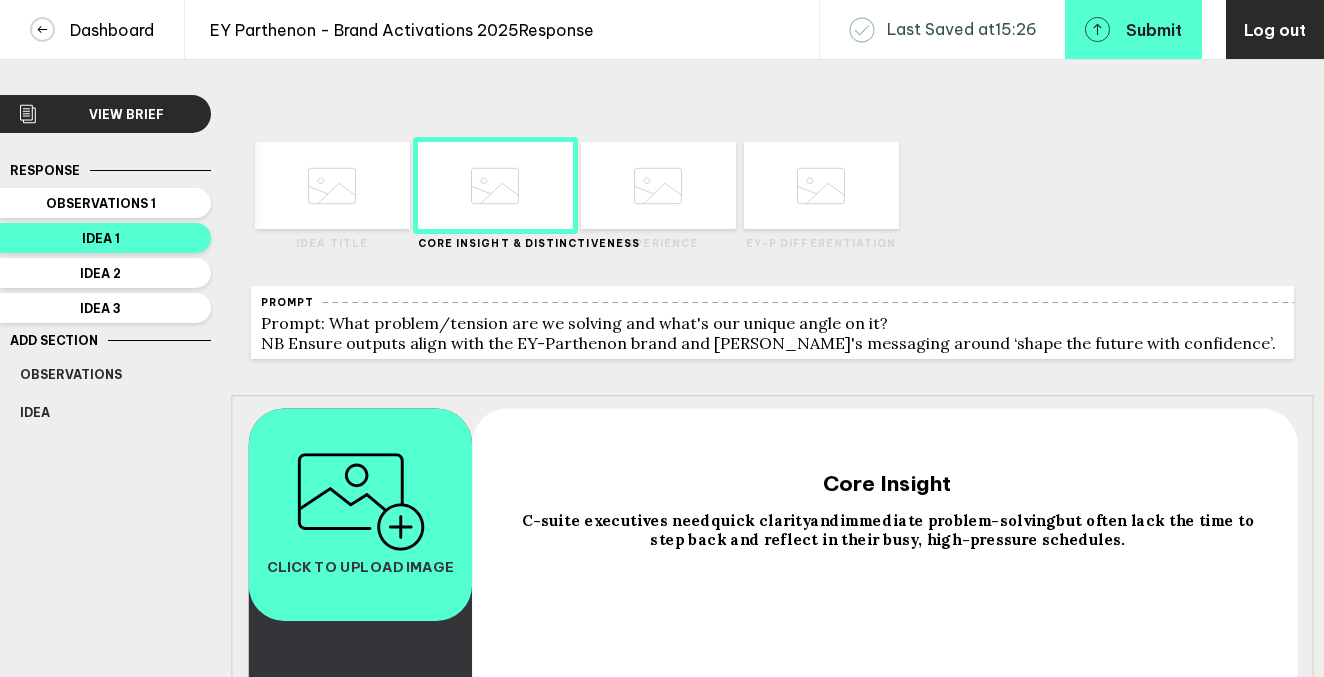 click 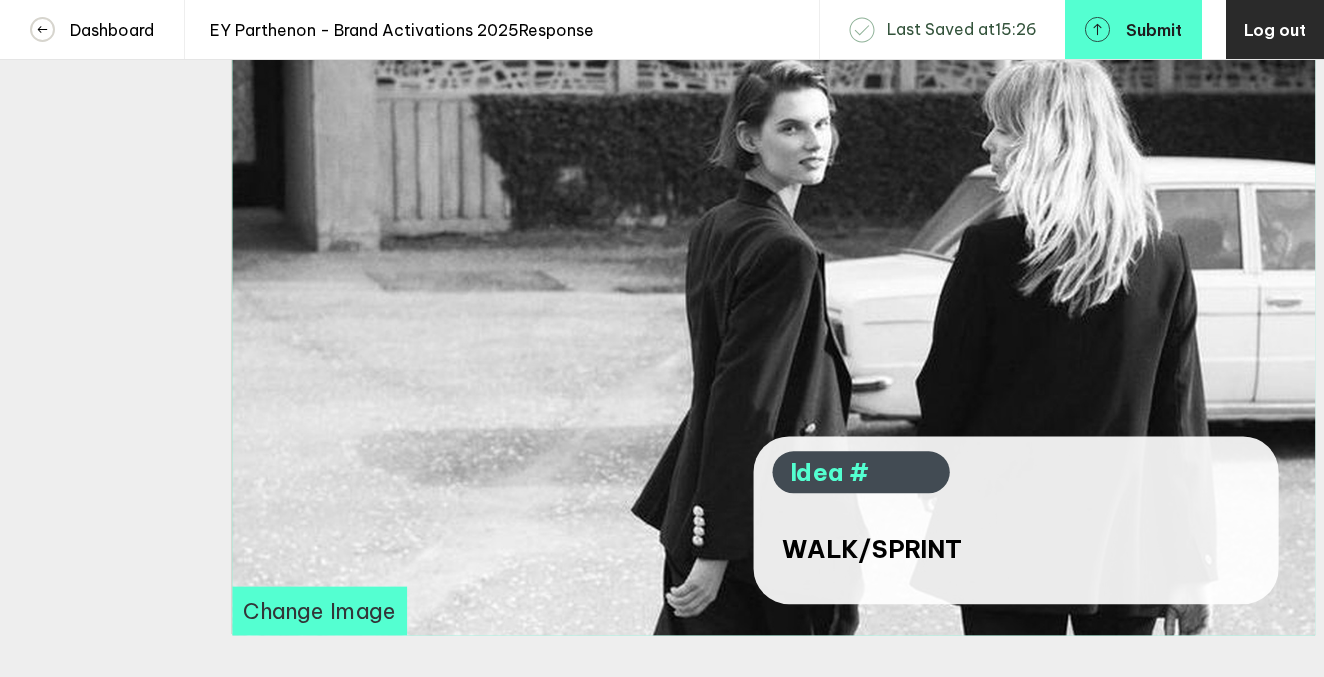 scroll, scrollTop: 505, scrollLeft: 0, axis: vertical 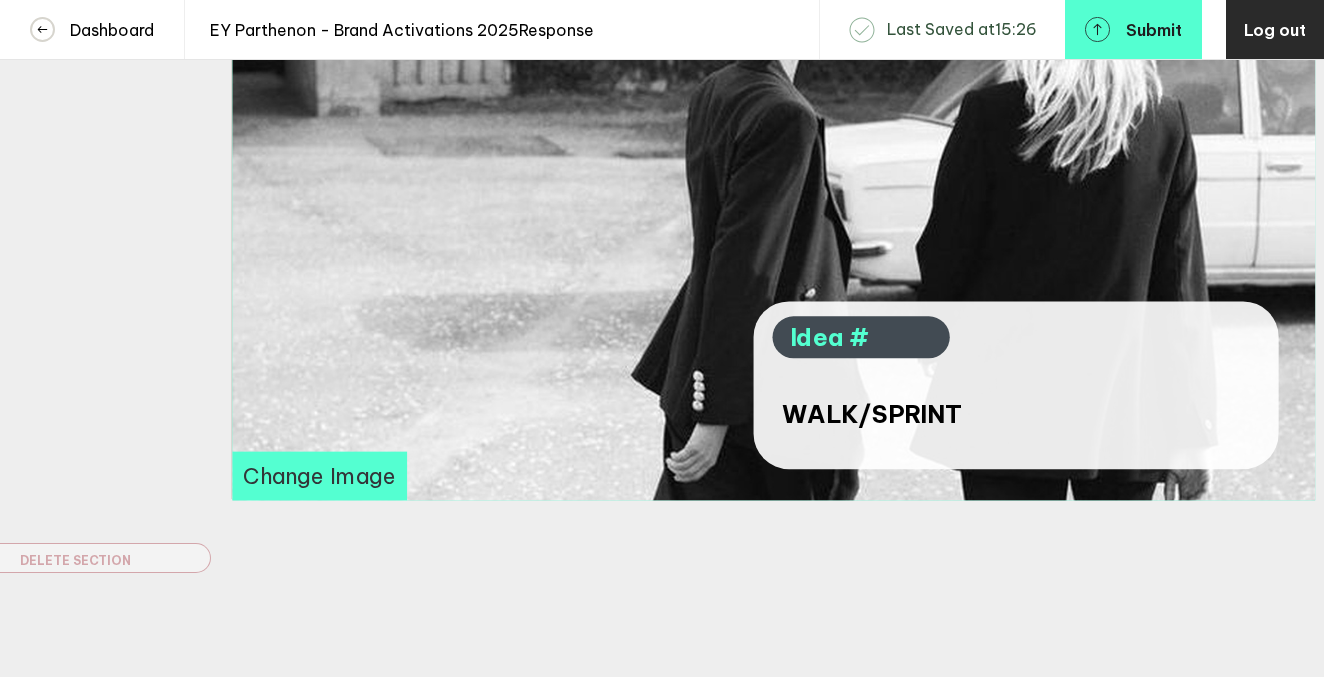 click on "Change Image" at bounding box center (319, 476) 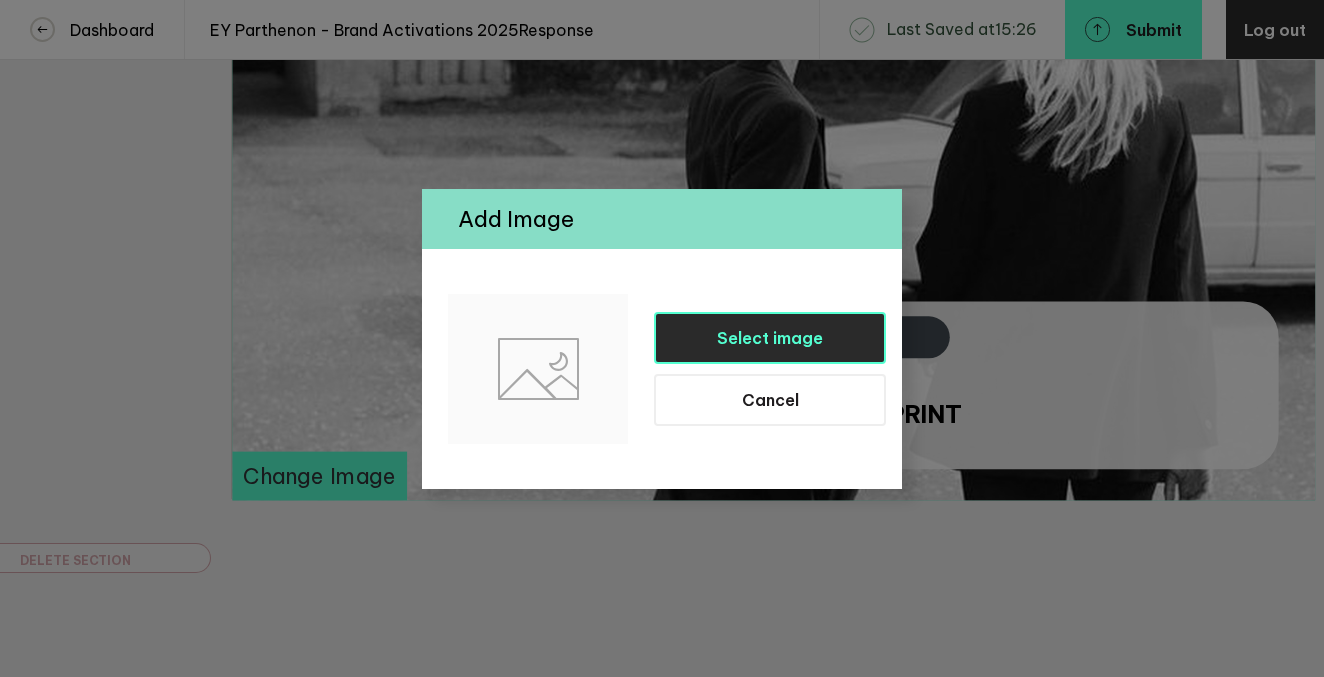click on "Select image" at bounding box center [770, 338] 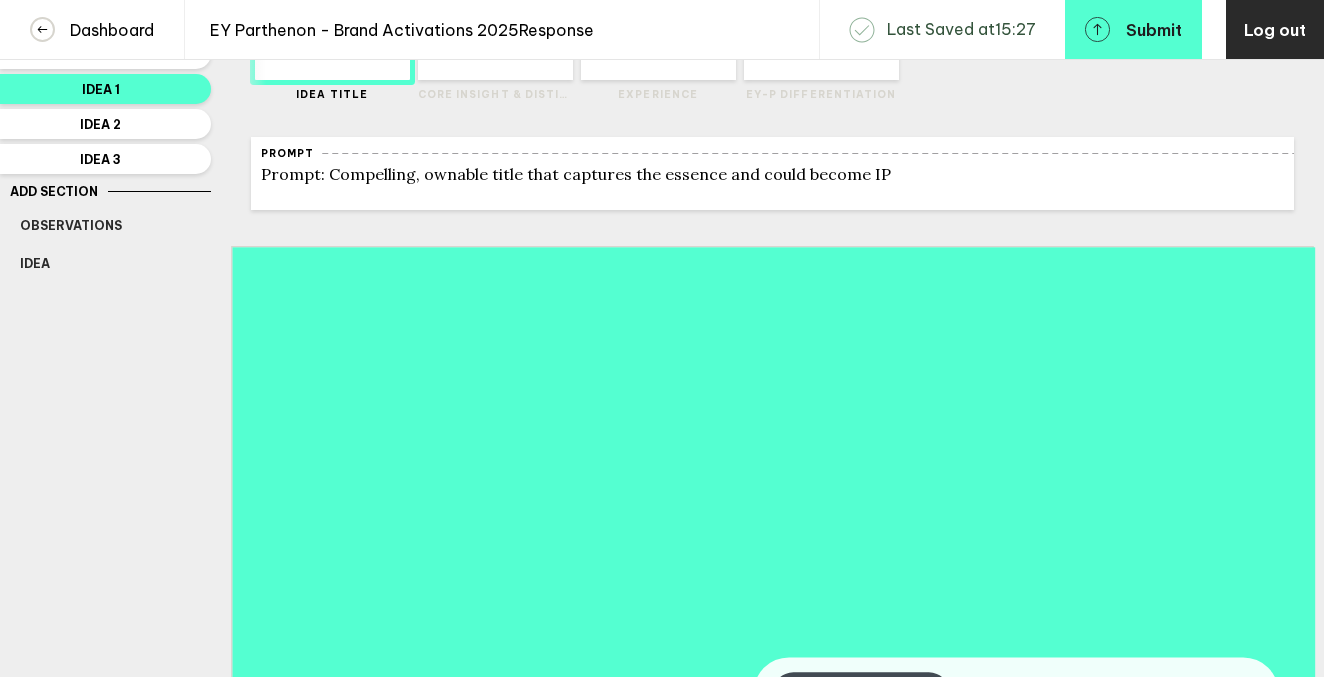 scroll, scrollTop: 154, scrollLeft: 0, axis: vertical 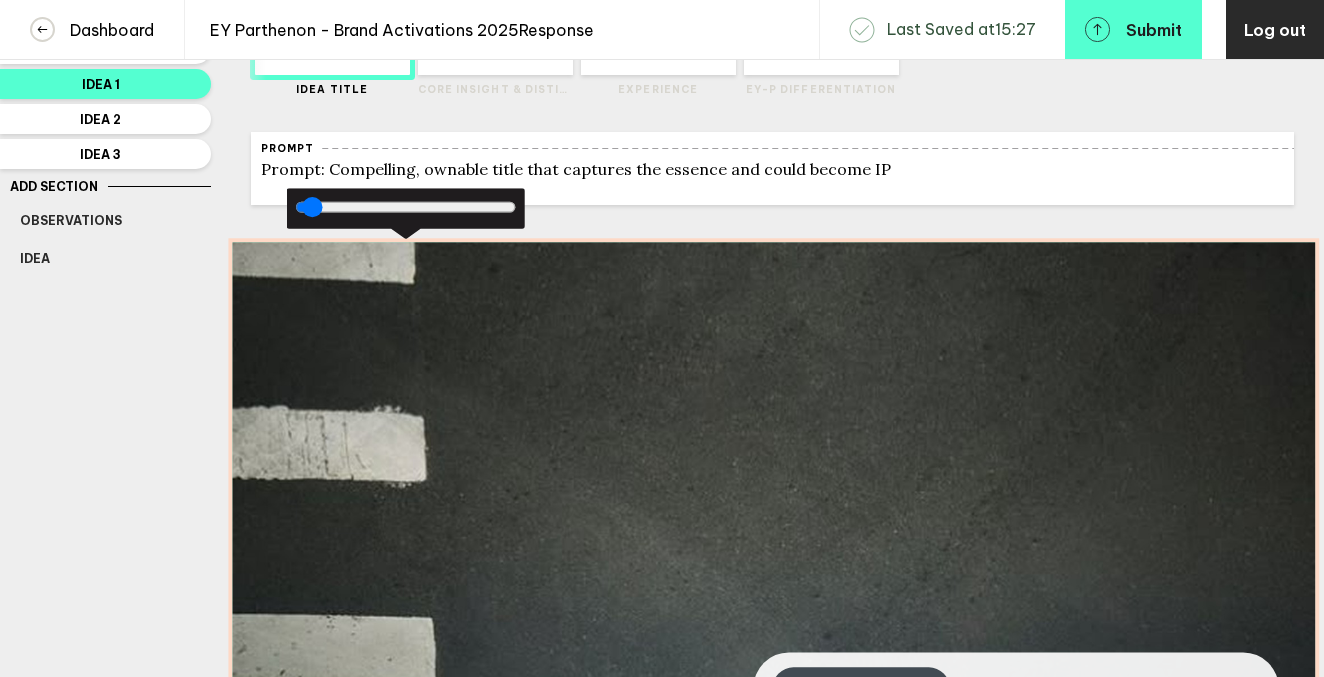 drag, startPoint x: 982, startPoint y: 559, endPoint x: 961, endPoint y: 223, distance: 336.6556 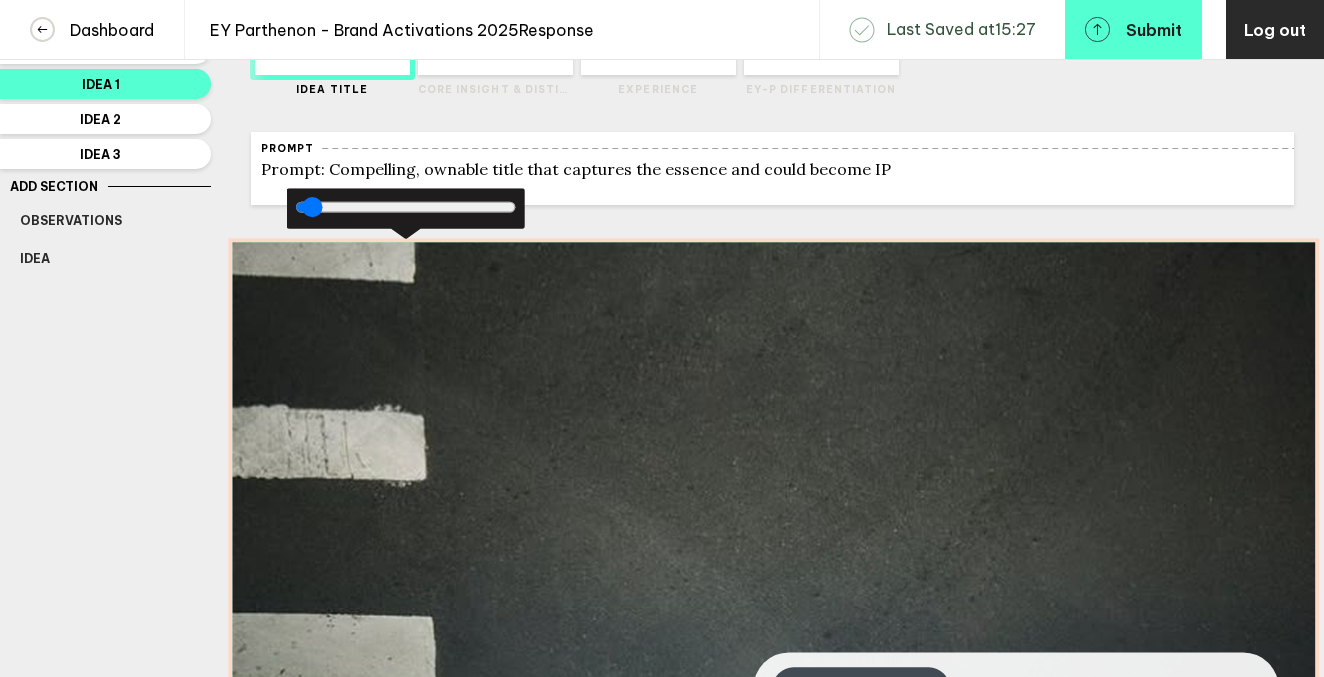 drag, startPoint x: 953, startPoint y: 566, endPoint x: 944, endPoint y: 335, distance: 231.17526 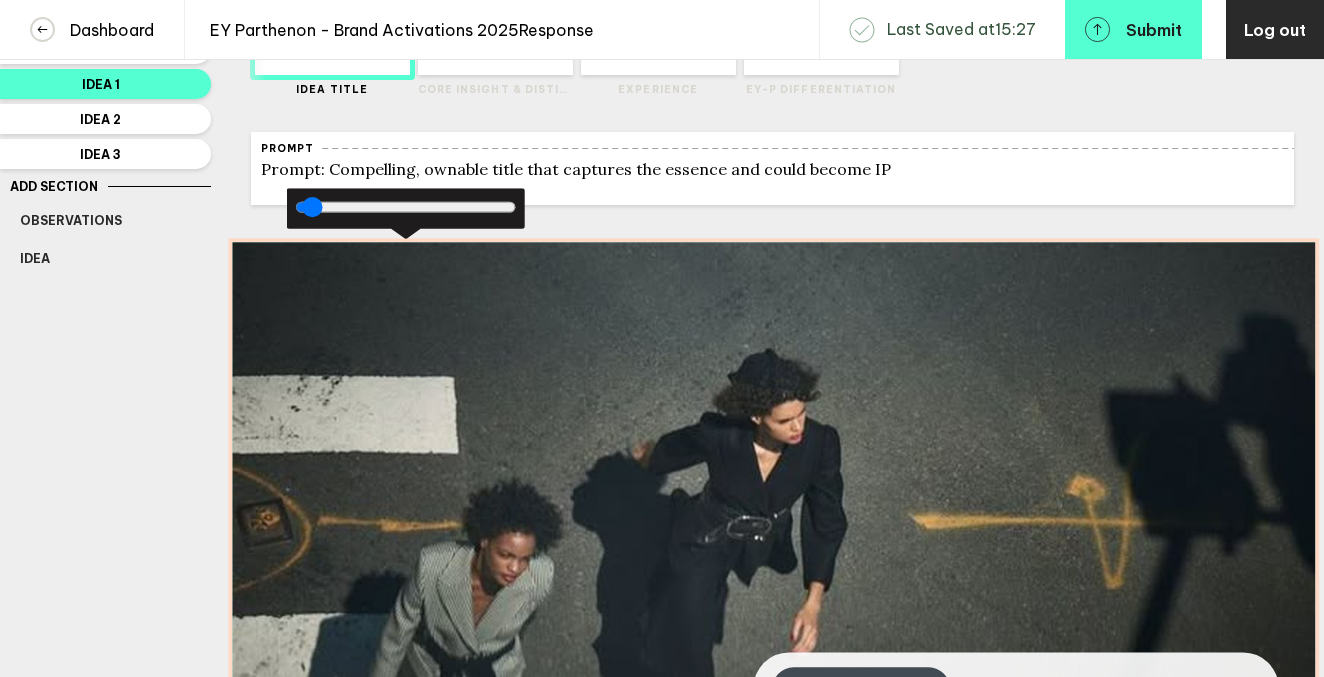drag, startPoint x: 949, startPoint y: 488, endPoint x: 905, endPoint y: 211, distance: 280.4728 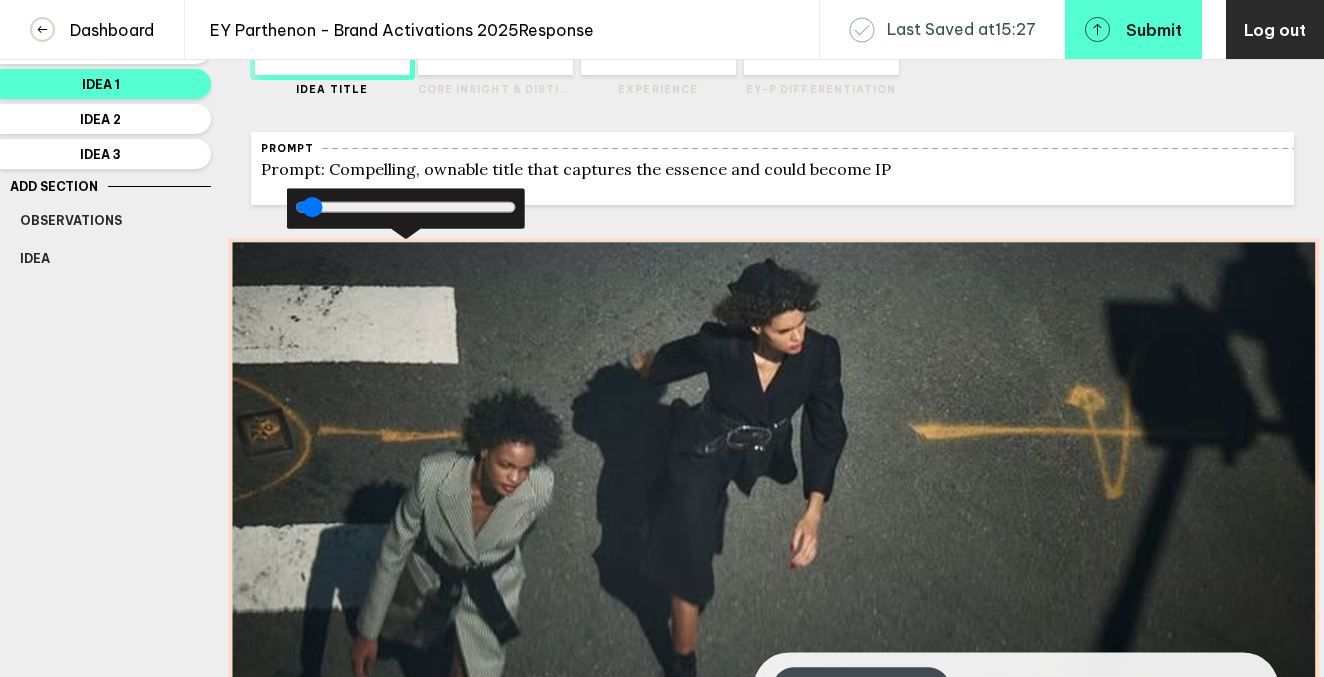 drag, startPoint x: 940, startPoint y: 572, endPoint x: 934, endPoint y: 482, distance: 90.199776 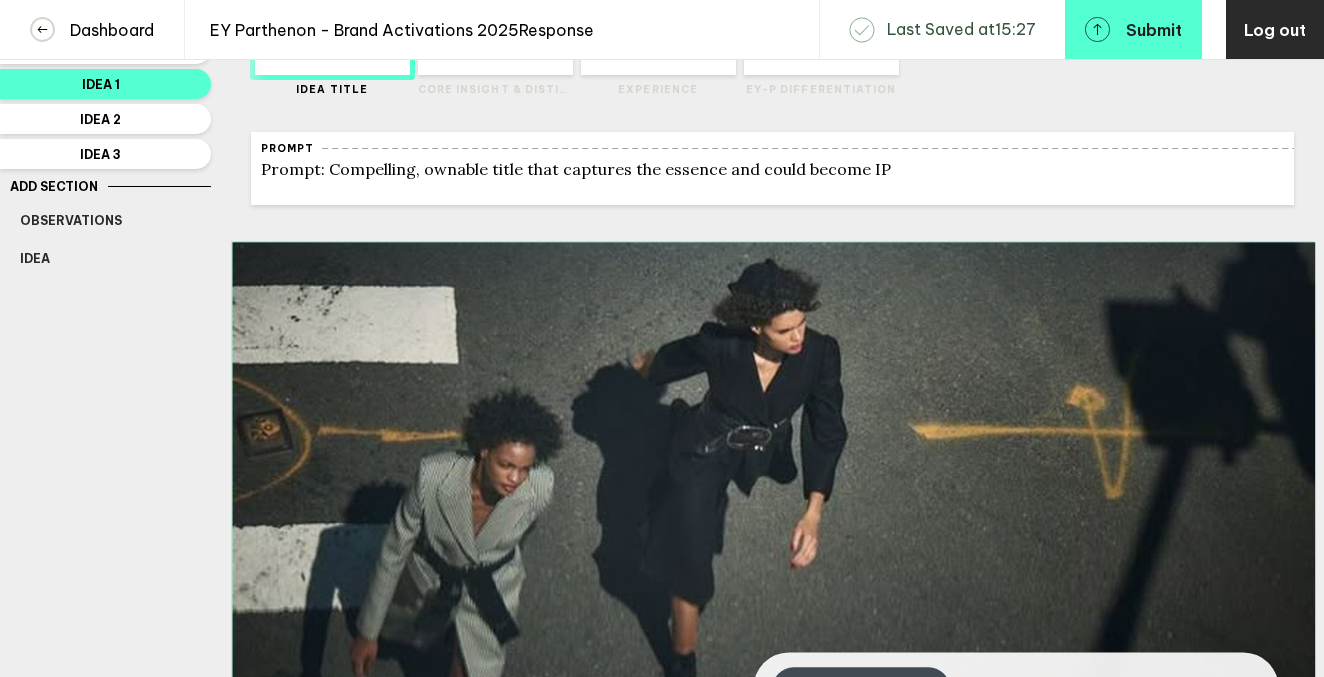 click on "Response Observations 1 Idea 1 Idea 2 Idea 3 Add Section Observations Idea Delete Section" at bounding box center [105, 464] 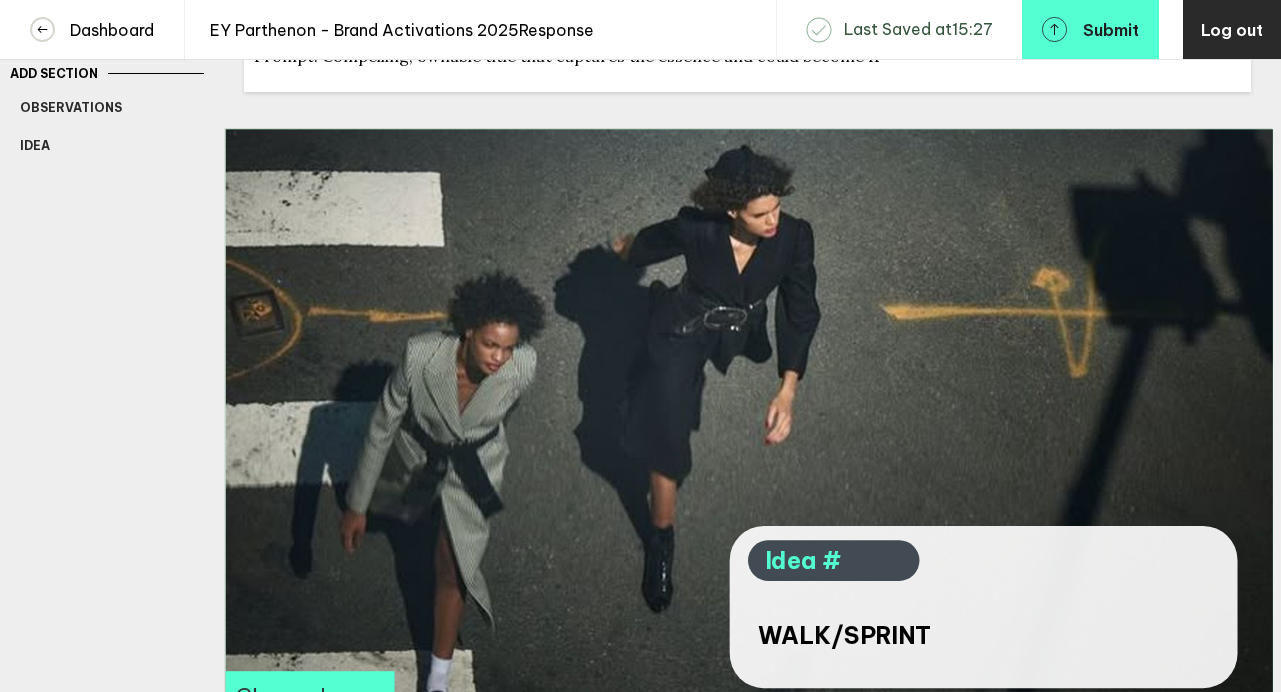 scroll, scrollTop: 508, scrollLeft: 0, axis: vertical 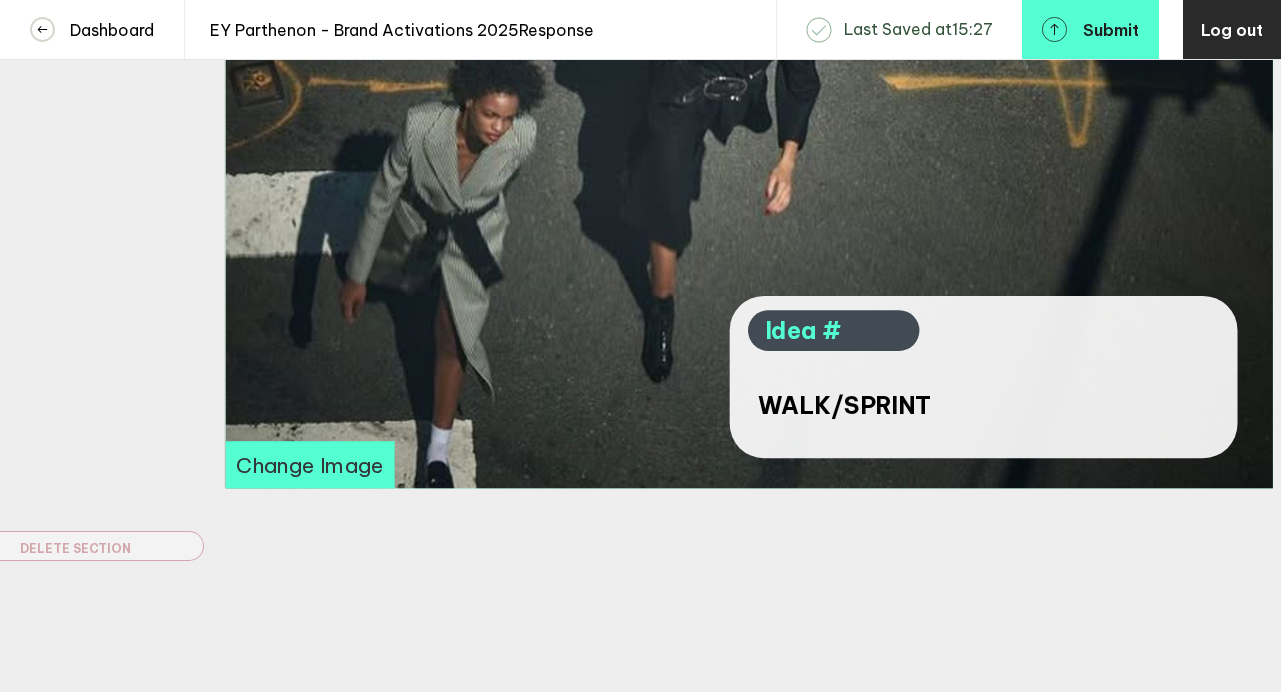 click on "Change Image" at bounding box center [309, 464] 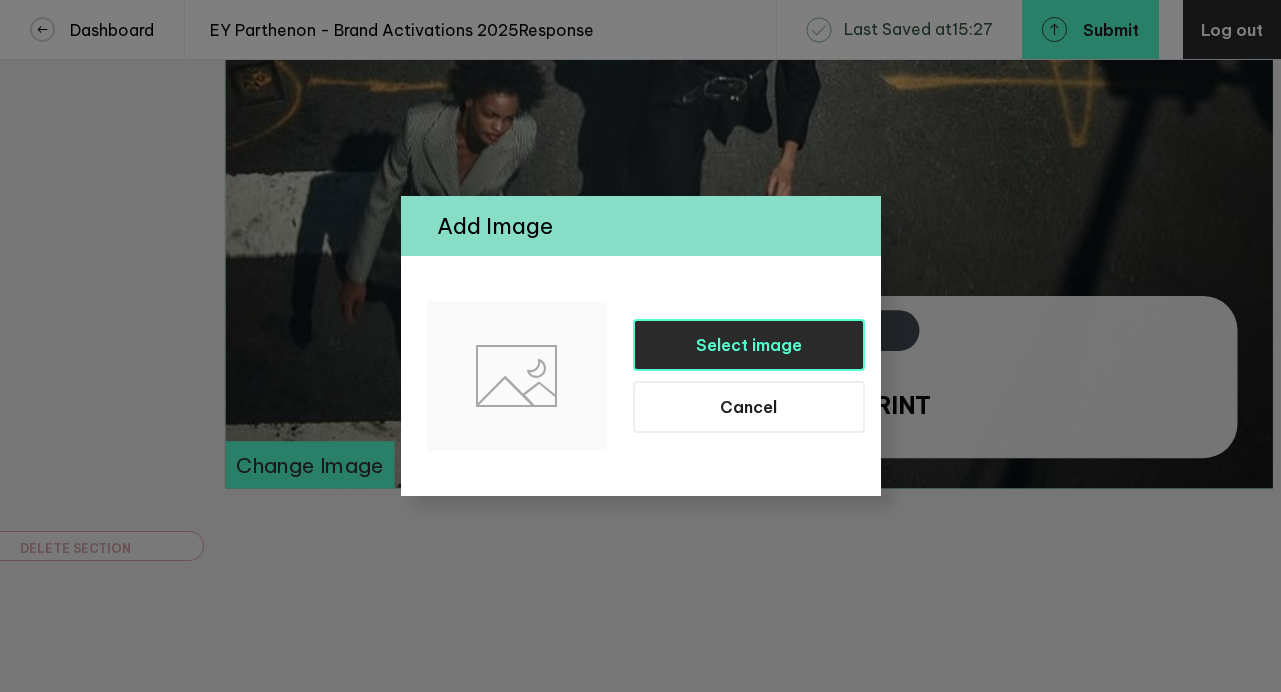 click on "Select image" at bounding box center (749, 345) 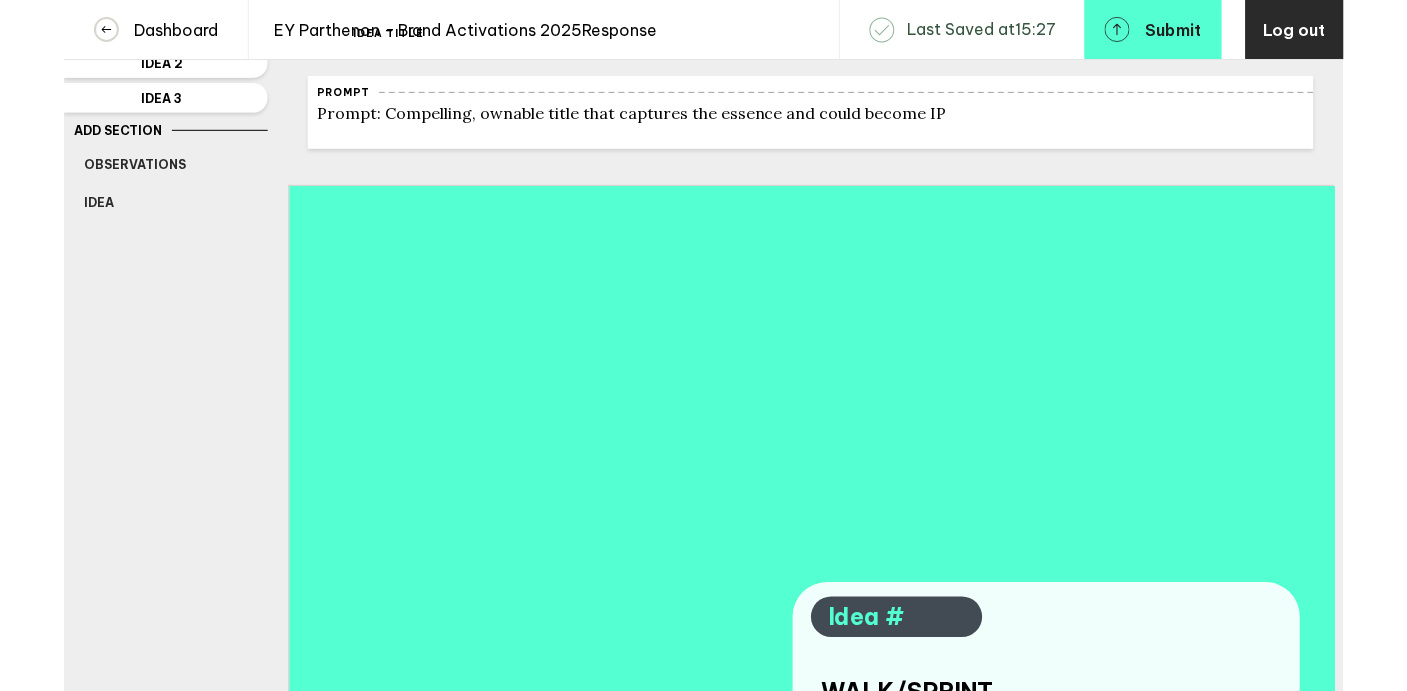 scroll, scrollTop: 148, scrollLeft: 0, axis: vertical 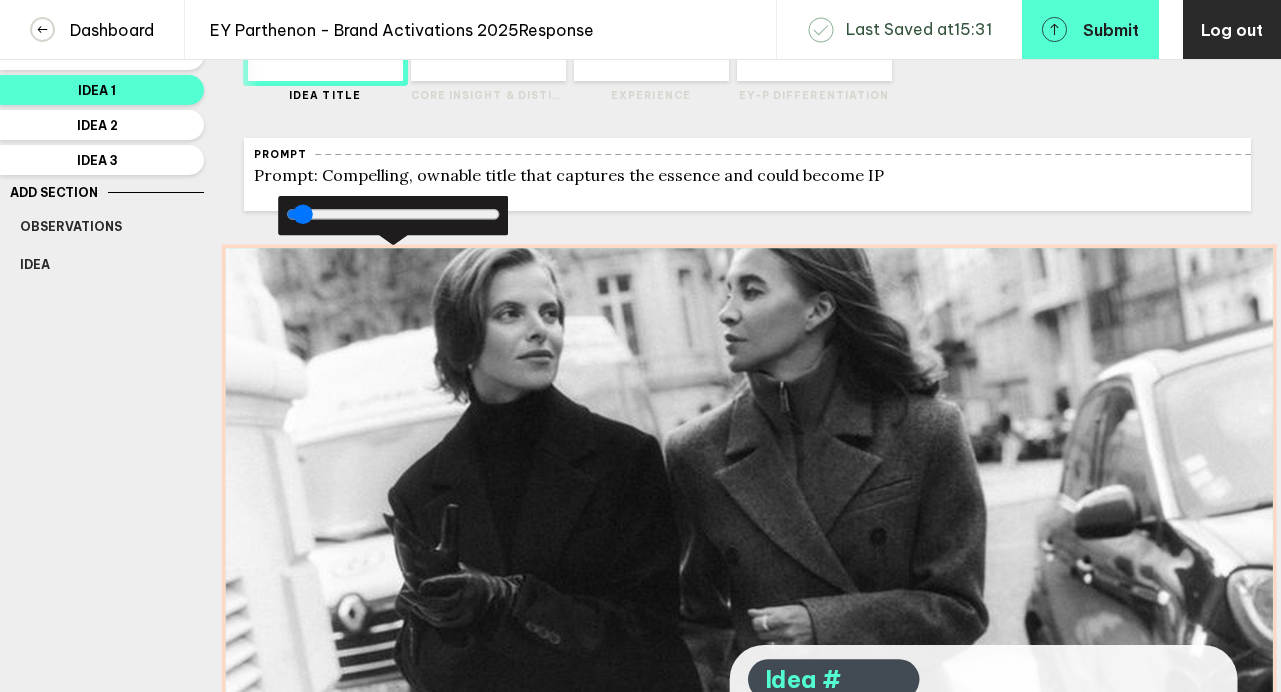 drag, startPoint x: 925, startPoint y: 542, endPoint x: 928, endPoint y: 289, distance: 253.01779 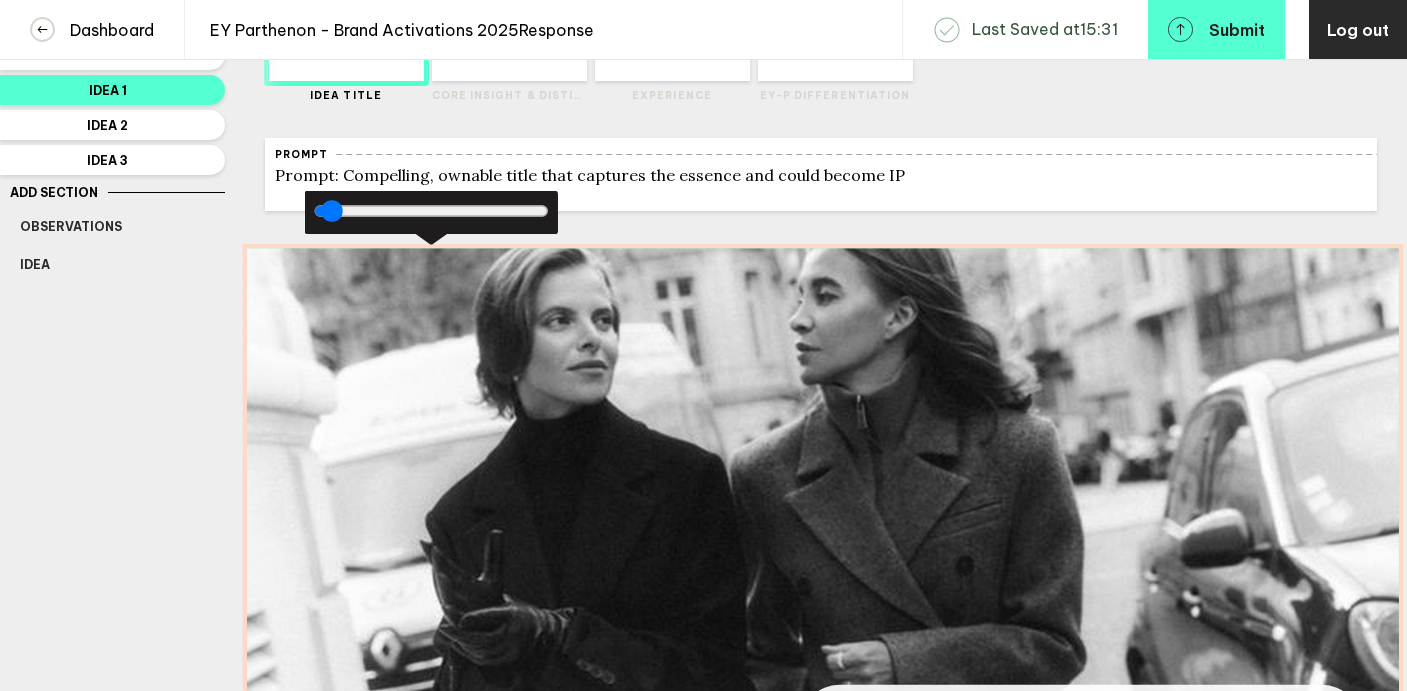 scroll, scrollTop: 568, scrollLeft: 0, axis: vertical 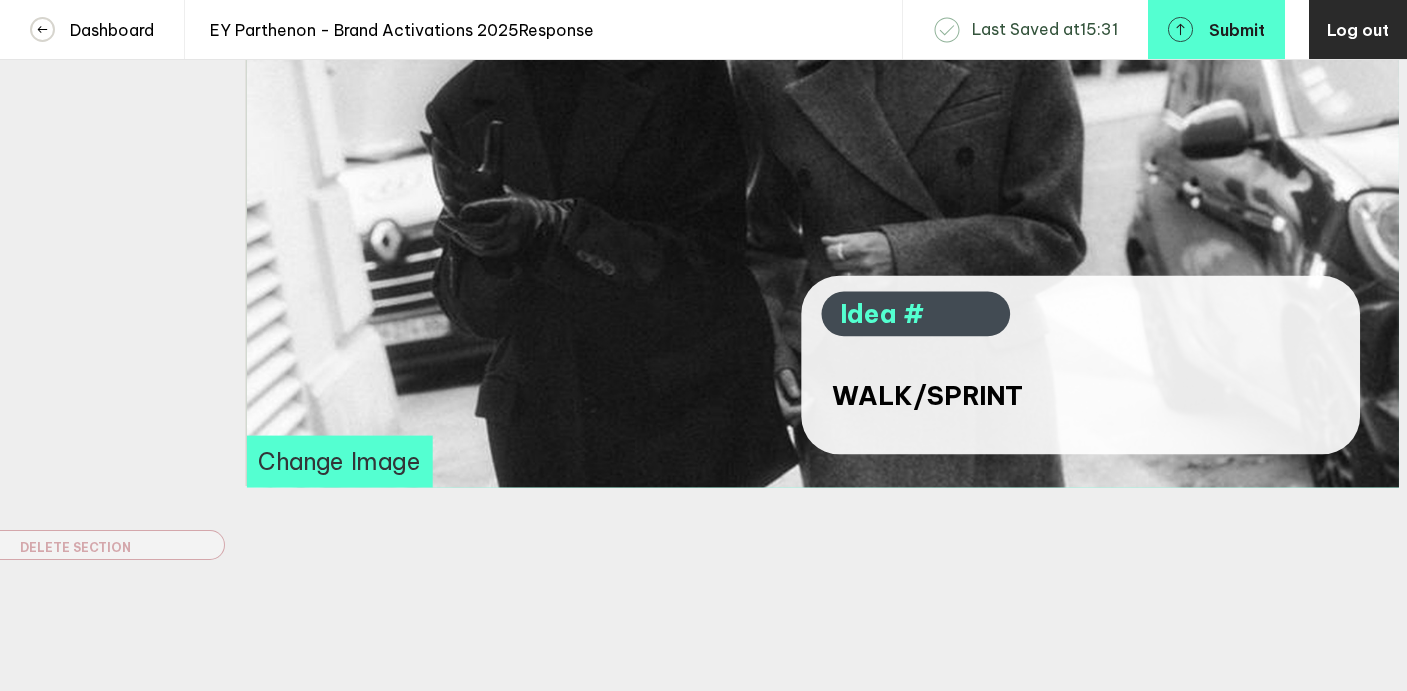 click on "Change Image" at bounding box center [339, 462] 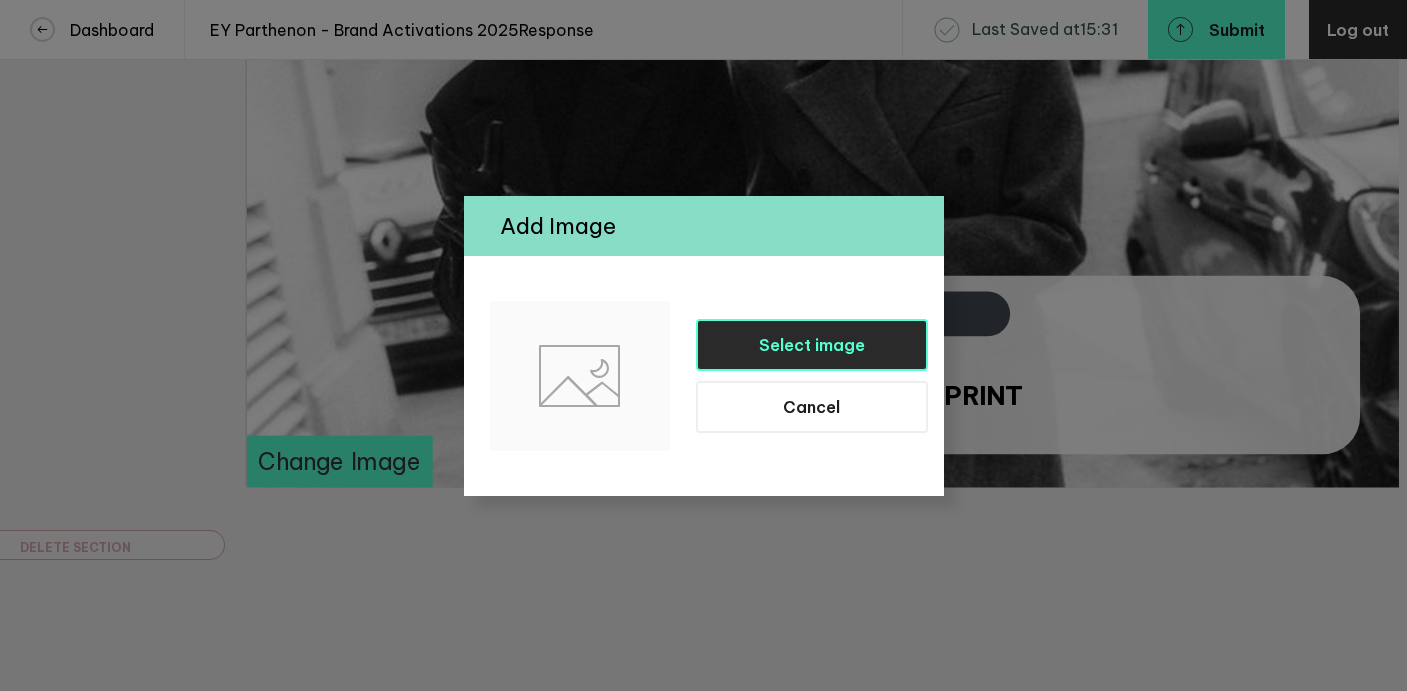 click on "Select image" at bounding box center [812, 345] 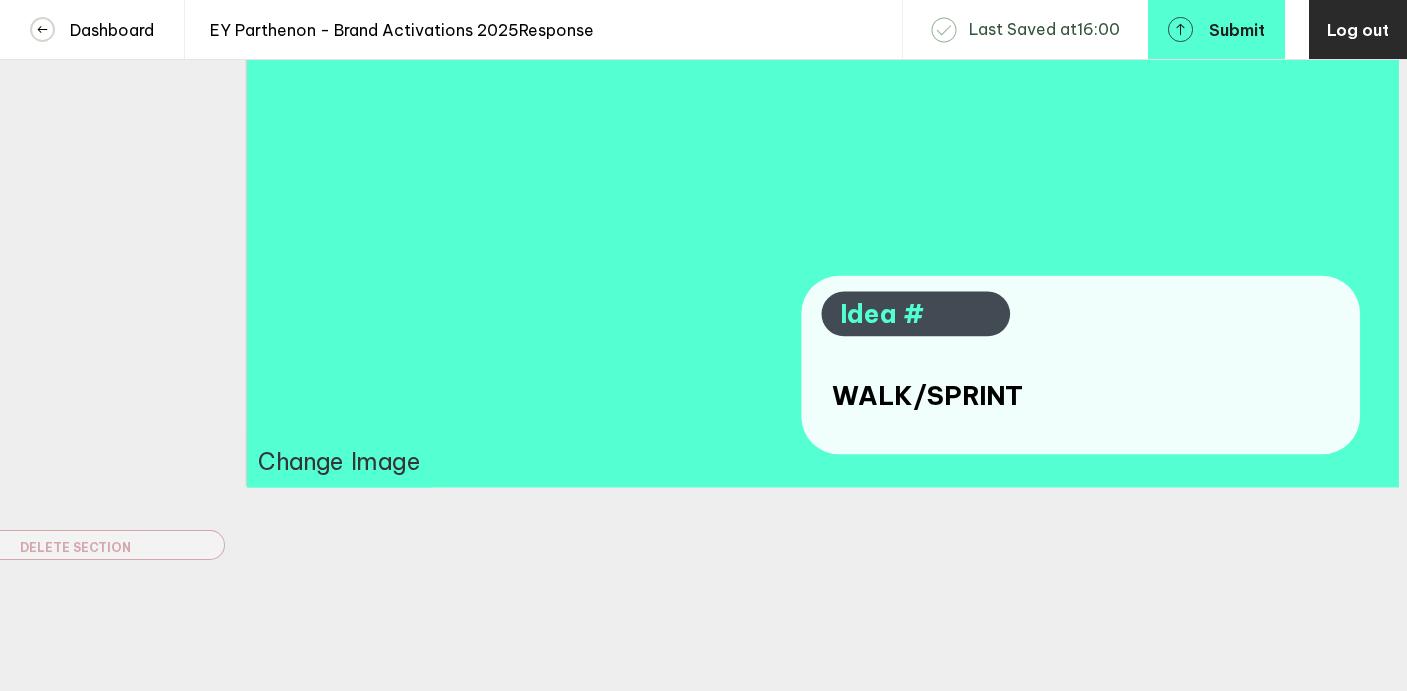 scroll, scrollTop: 568, scrollLeft: 0, axis: vertical 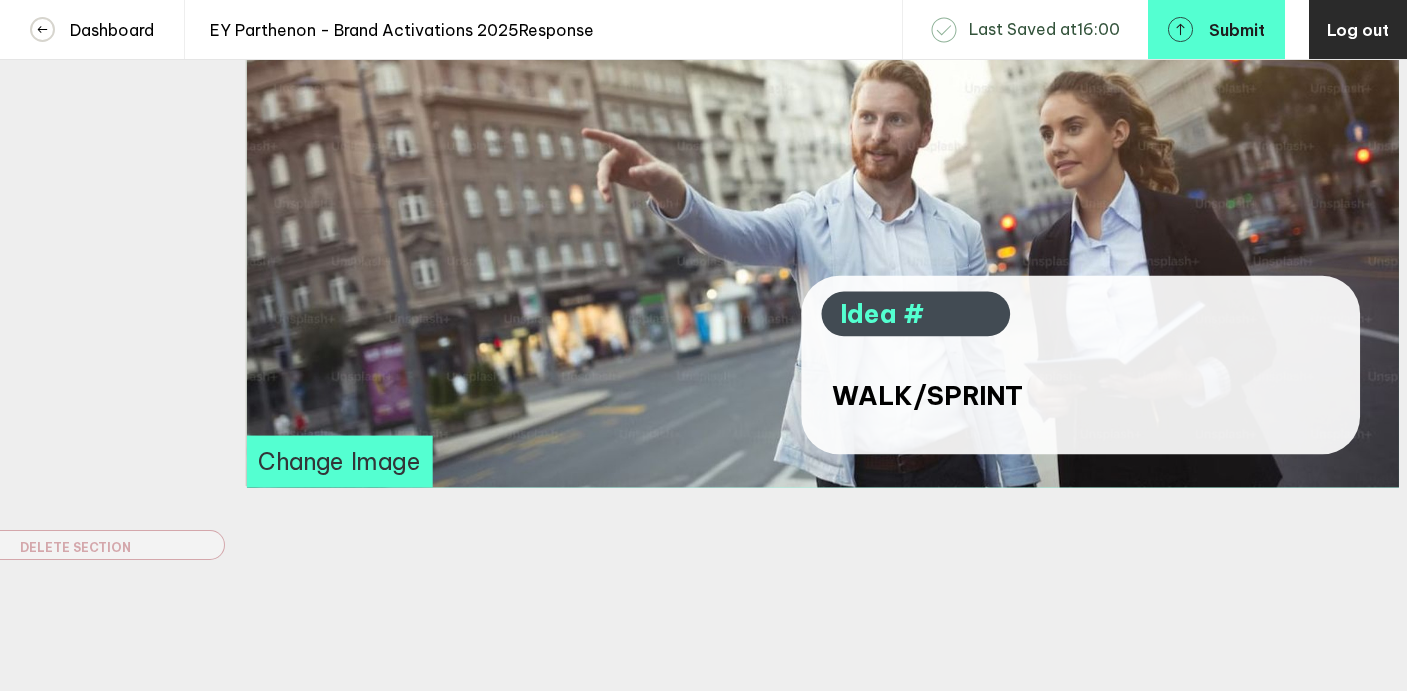 click on "Change Image" at bounding box center (339, 462) 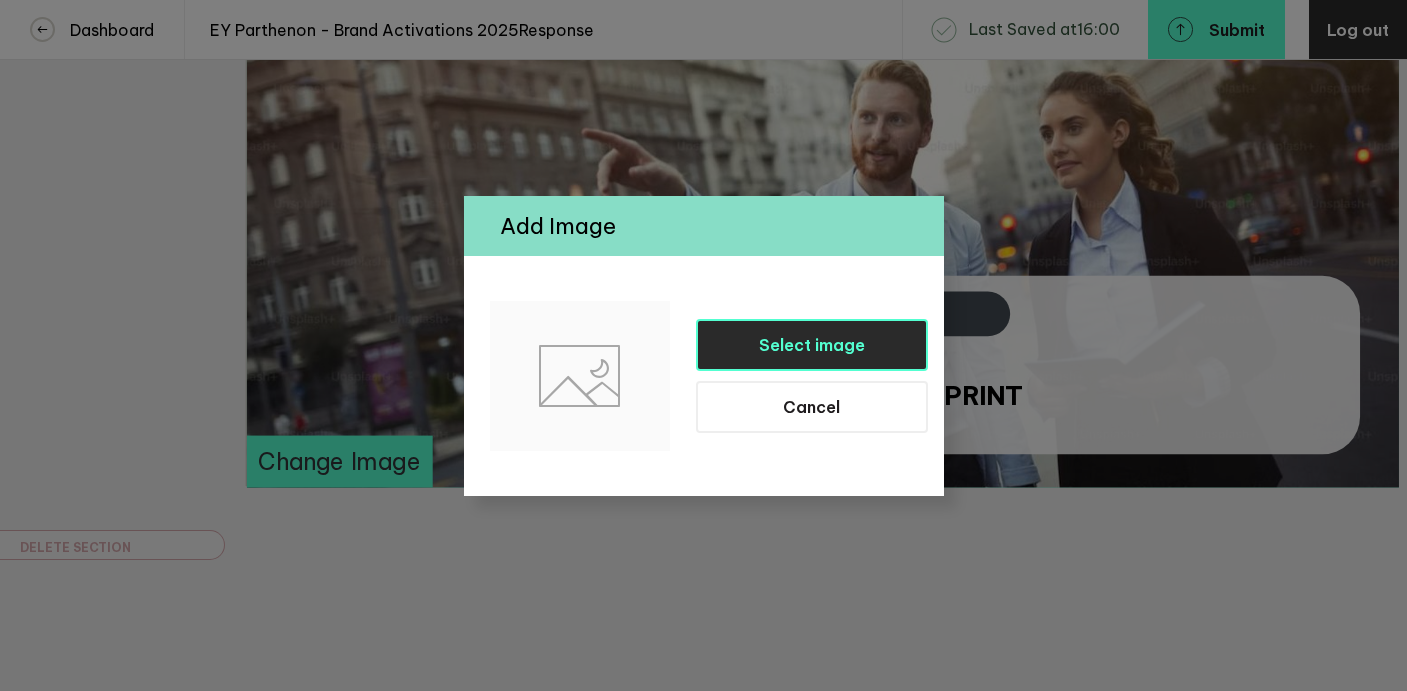 click on "Select image" at bounding box center (812, 345) 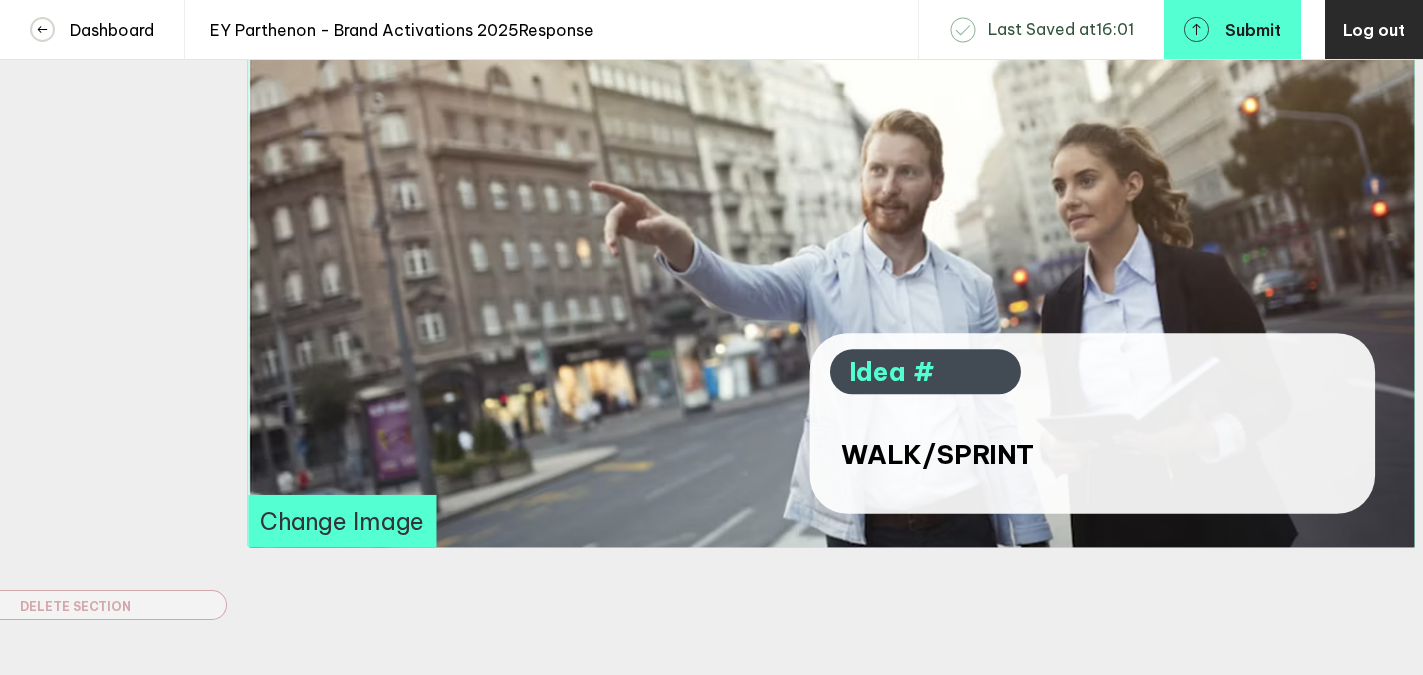 scroll, scrollTop: 592, scrollLeft: 0, axis: vertical 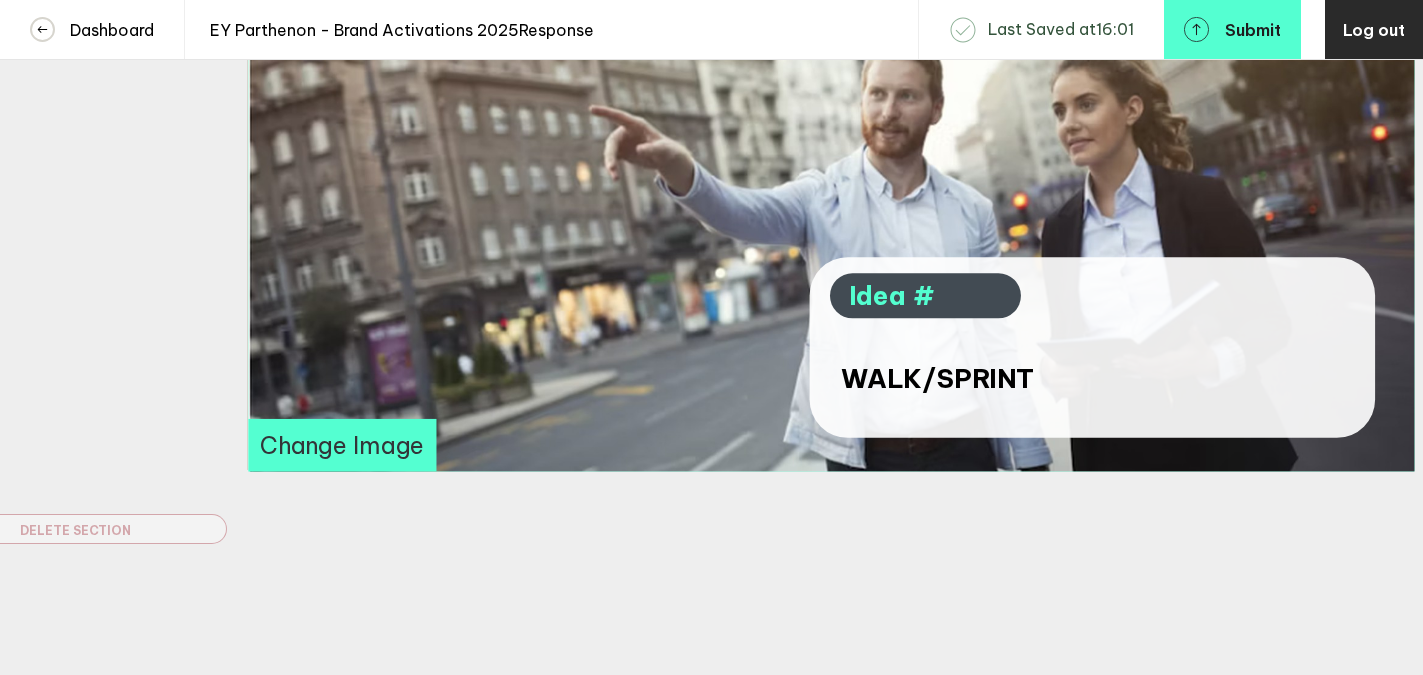 click on "Change Image" at bounding box center (343, 445) 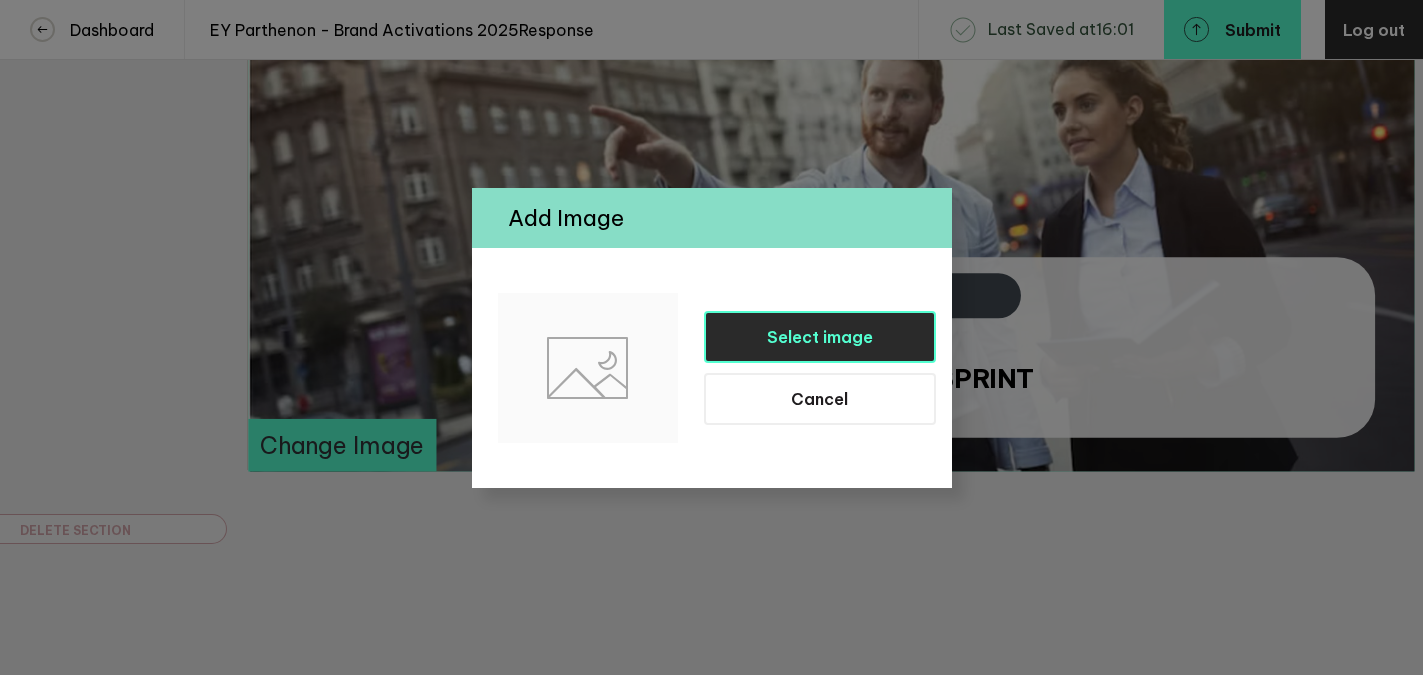 click on "Select image" at bounding box center (820, 337) 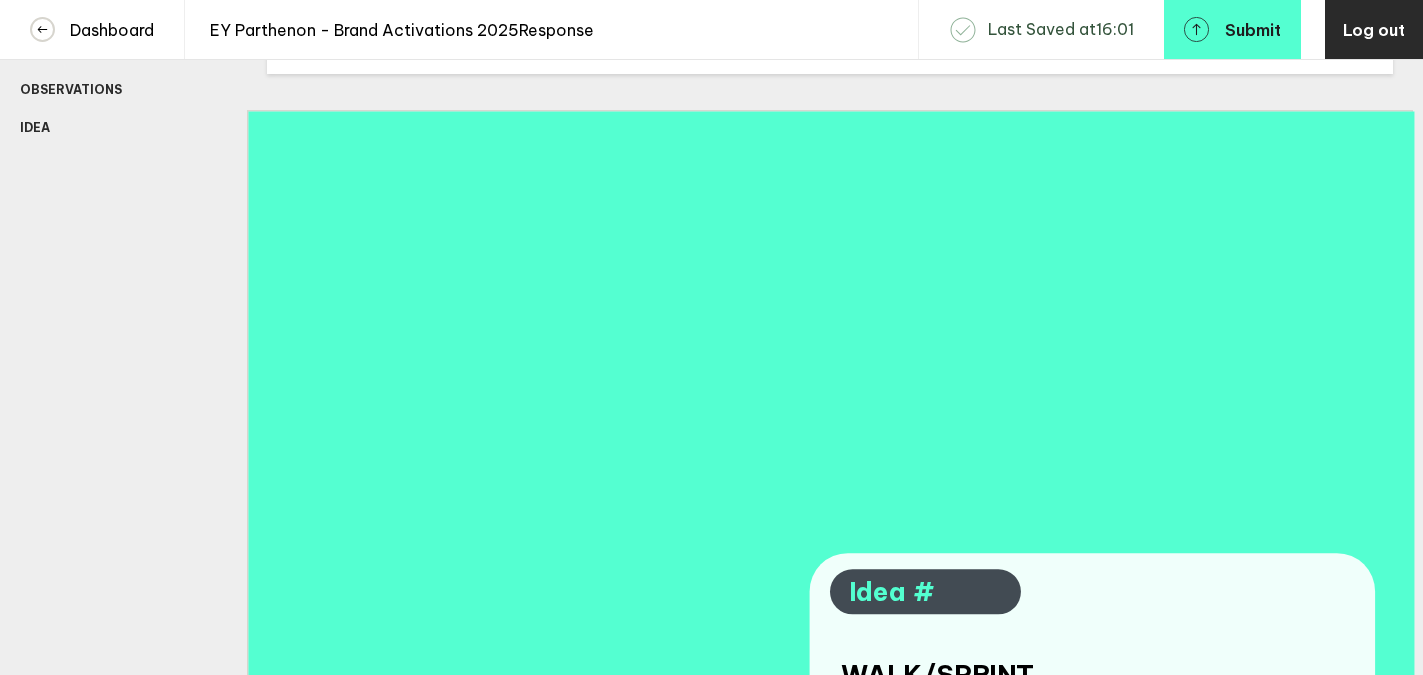 scroll, scrollTop: 286, scrollLeft: 0, axis: vertical 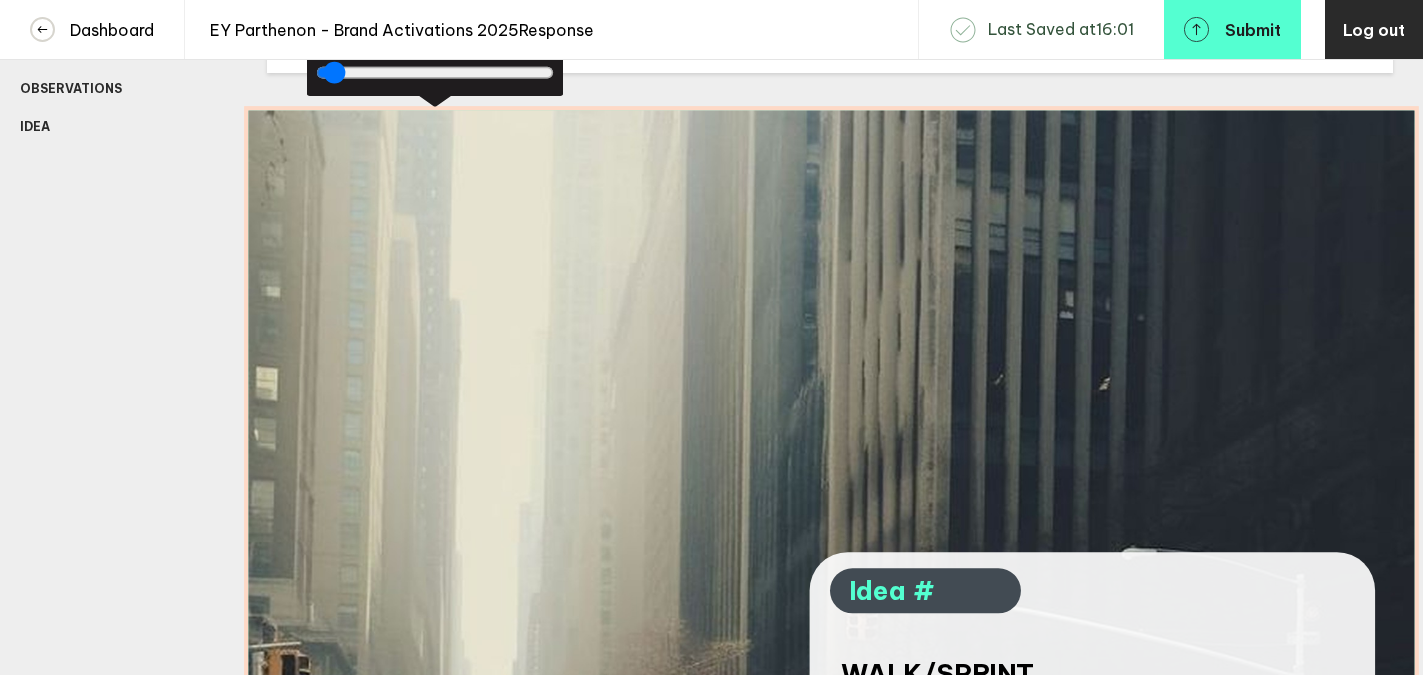 drag, startPoint x: 969, startPoint y: 460, endPoint x: 969, endPoint y: 190, distance: 270 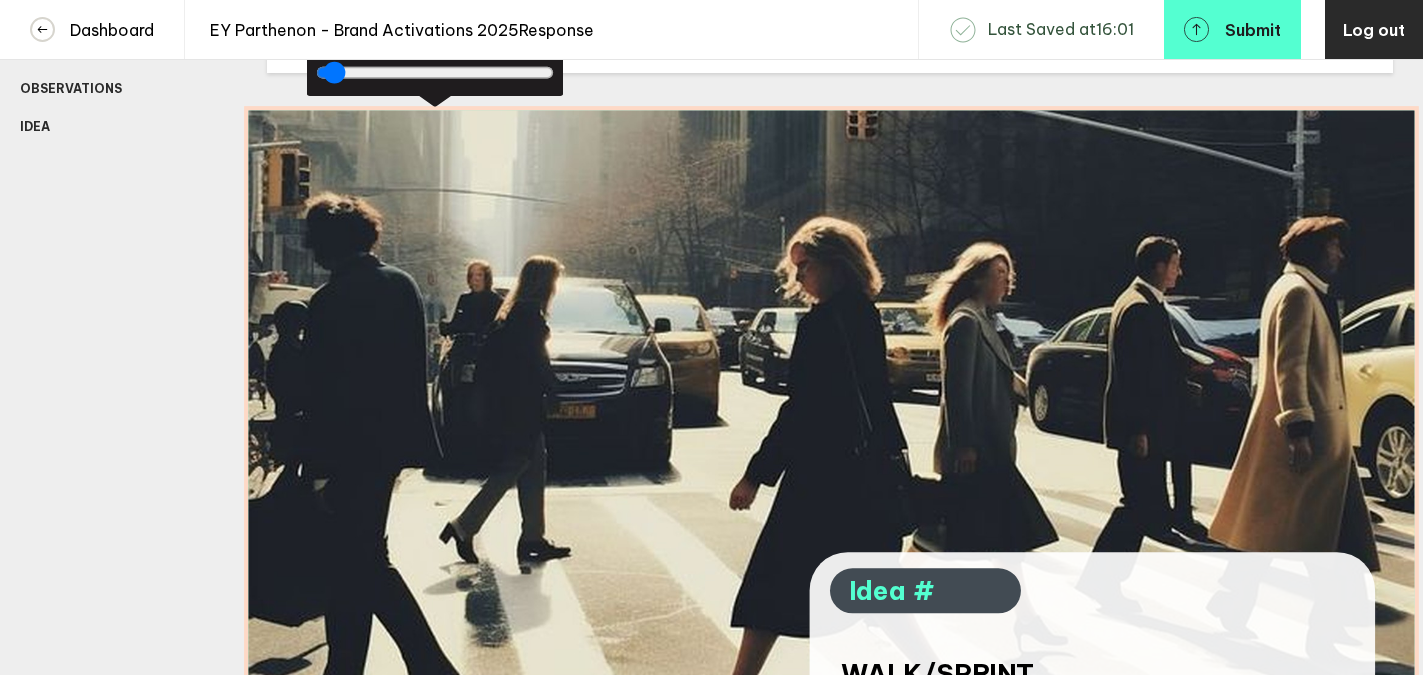 drag, startPoint x: 977, startPoint y: 360, endPoint x: 936, endPoint y: 94, distance: 269.14124 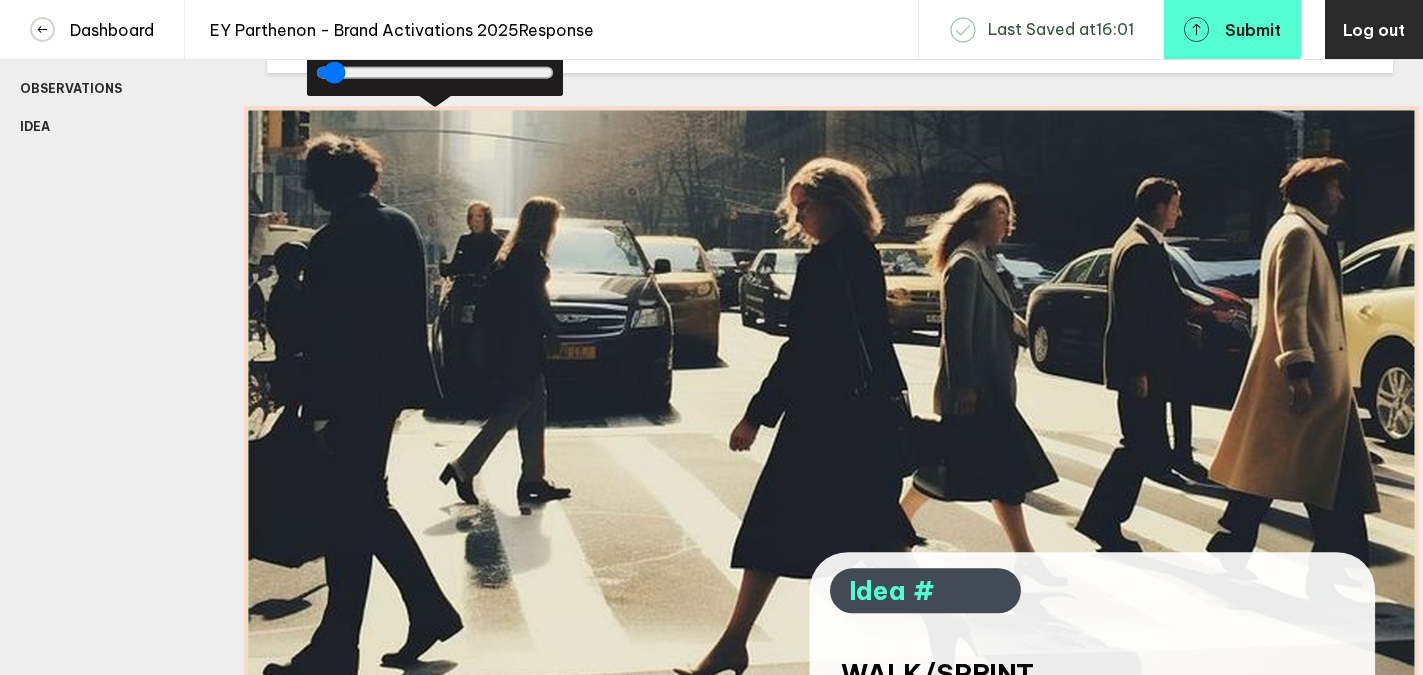 drag, startPoint x: 1004, startPoint y: 310, endPoint x: 998, endPoint y: 251, distance: 59.3043 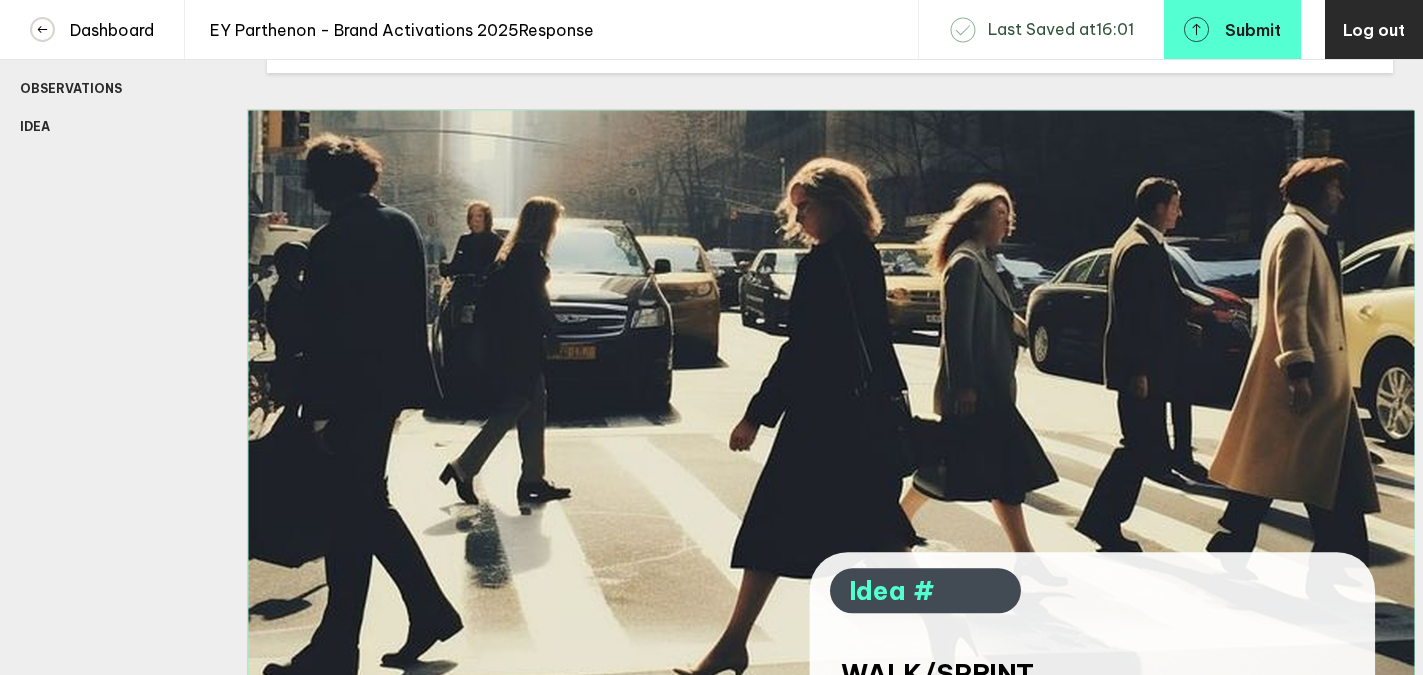 click on "Response Observations 1 Idea 1 Idea 2 Idea 3 Add Section Observations Idea Delete Section" at bounding box center (113, 355) 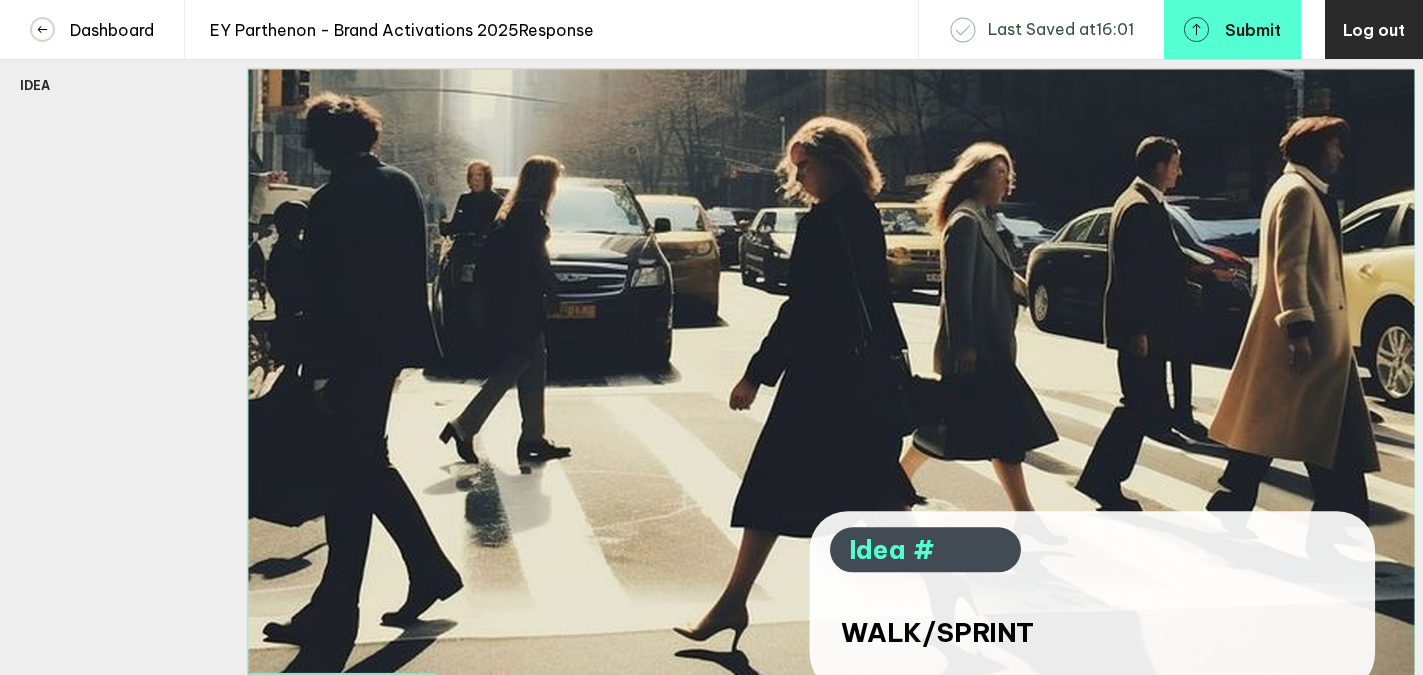 scroll, scrollTop: 328, scrollLeft: 0, axis: vertical 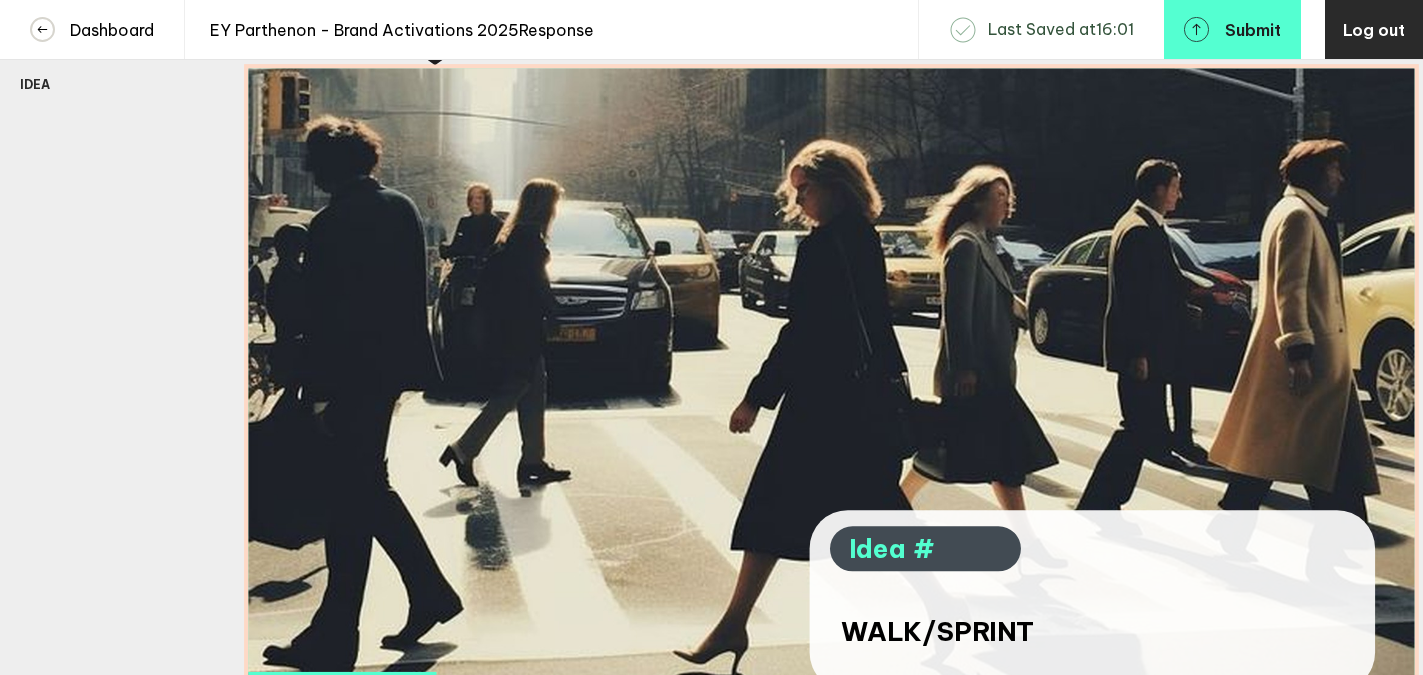 drag, startPoint x: 846, startPoint y: 318, endPoint x: 846, endPoint y: 342, distance: 24 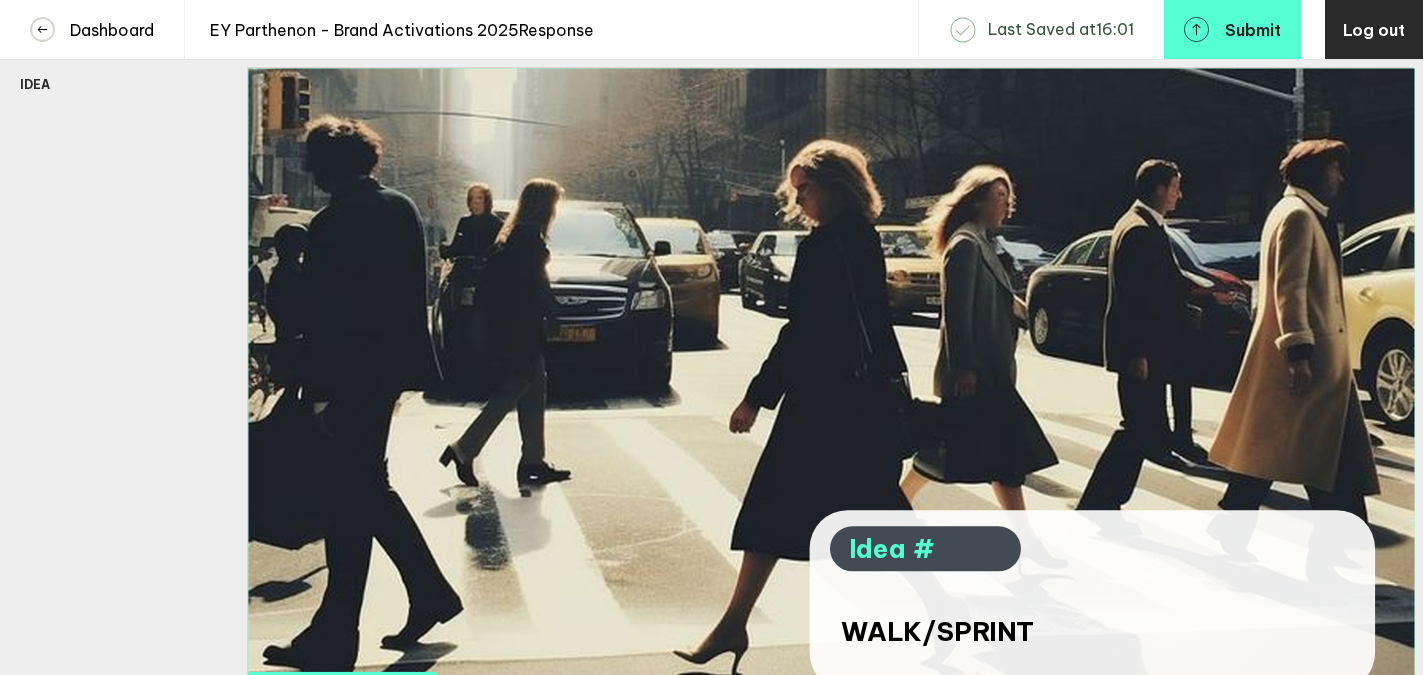click on "Response Observations 1 Idea 1 Idea 2 Idea 3 Add Section Observations Idea Delete Section" at bounding box center (113, 313) 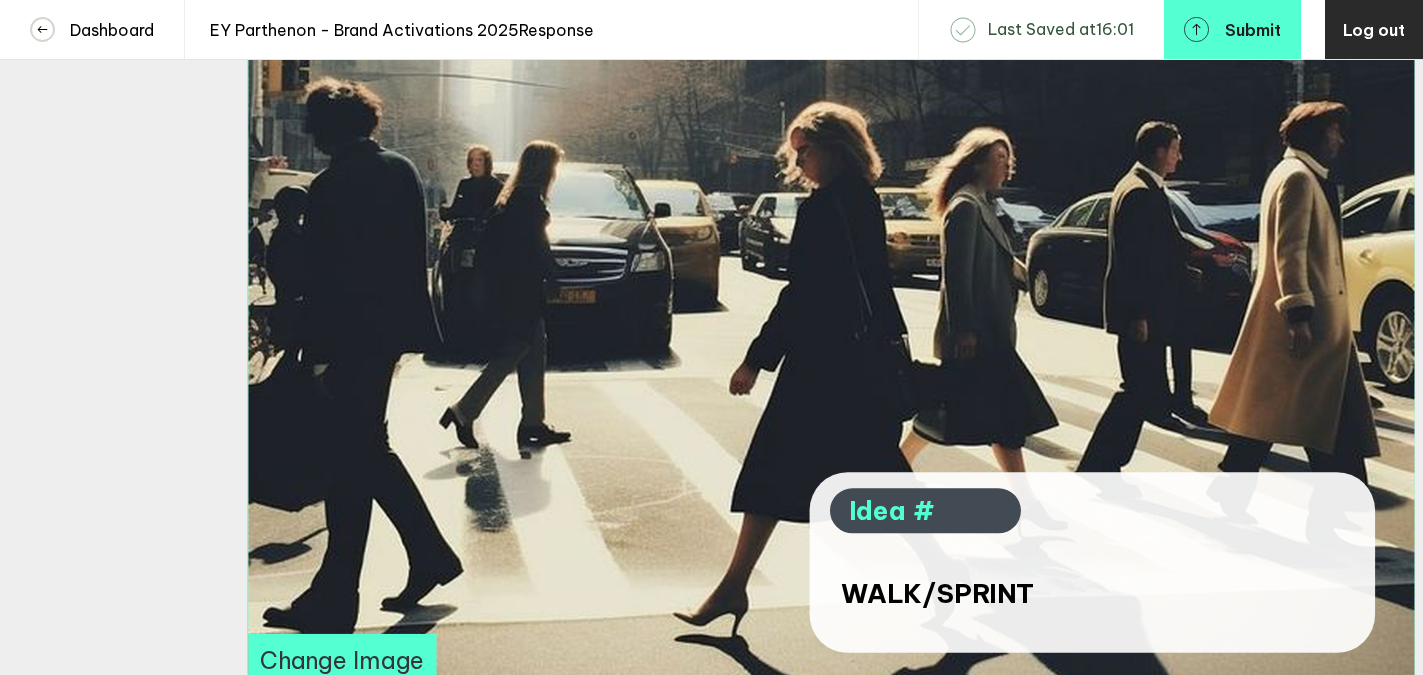 scroll, scrollTop: 592, scrollLeft: 0, axis: vertical 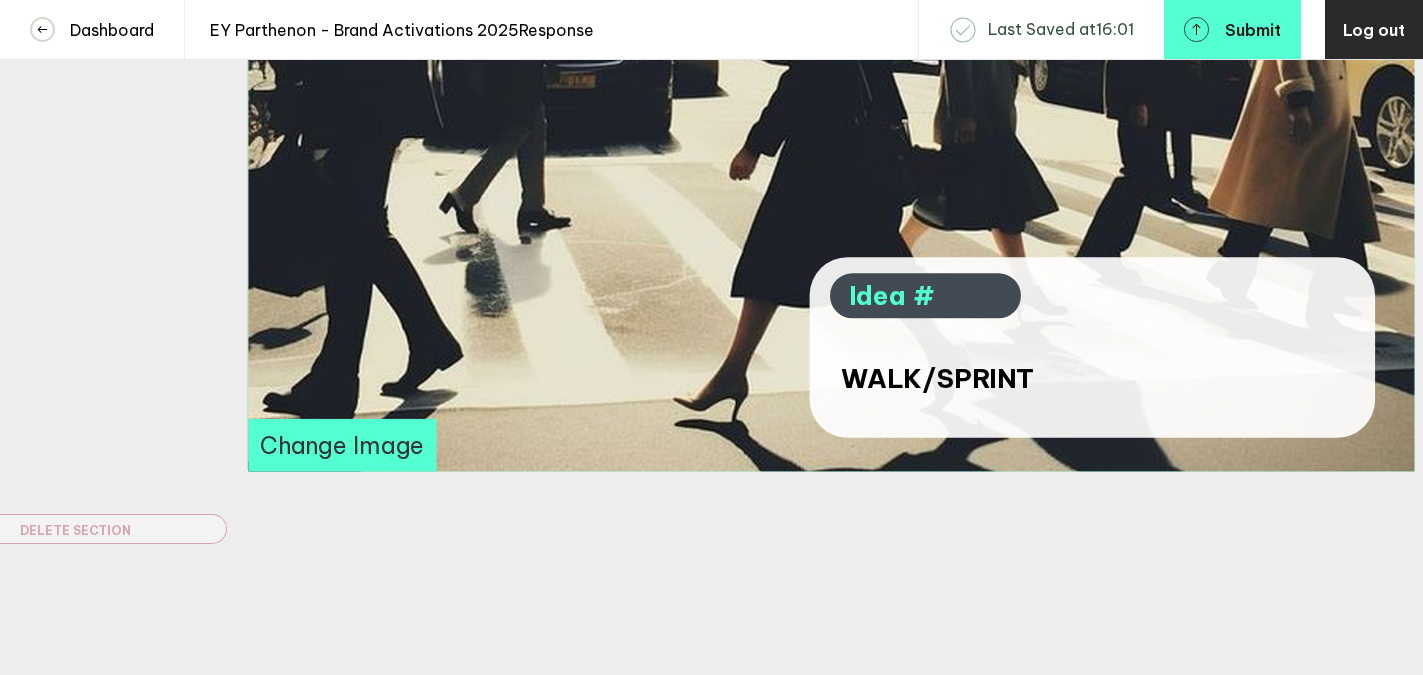 click on "Change Image" at bounding box center (343, 445) 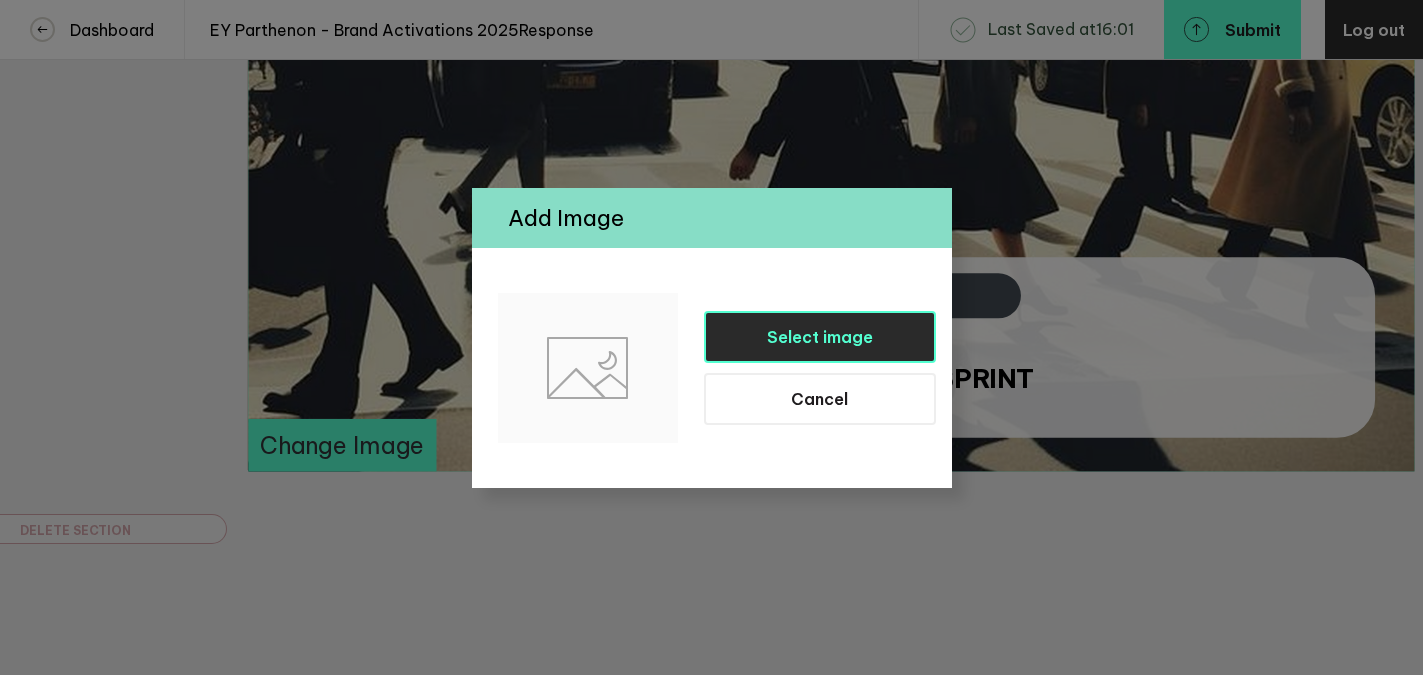 click on "Select image" at bounding box center [820, 337] 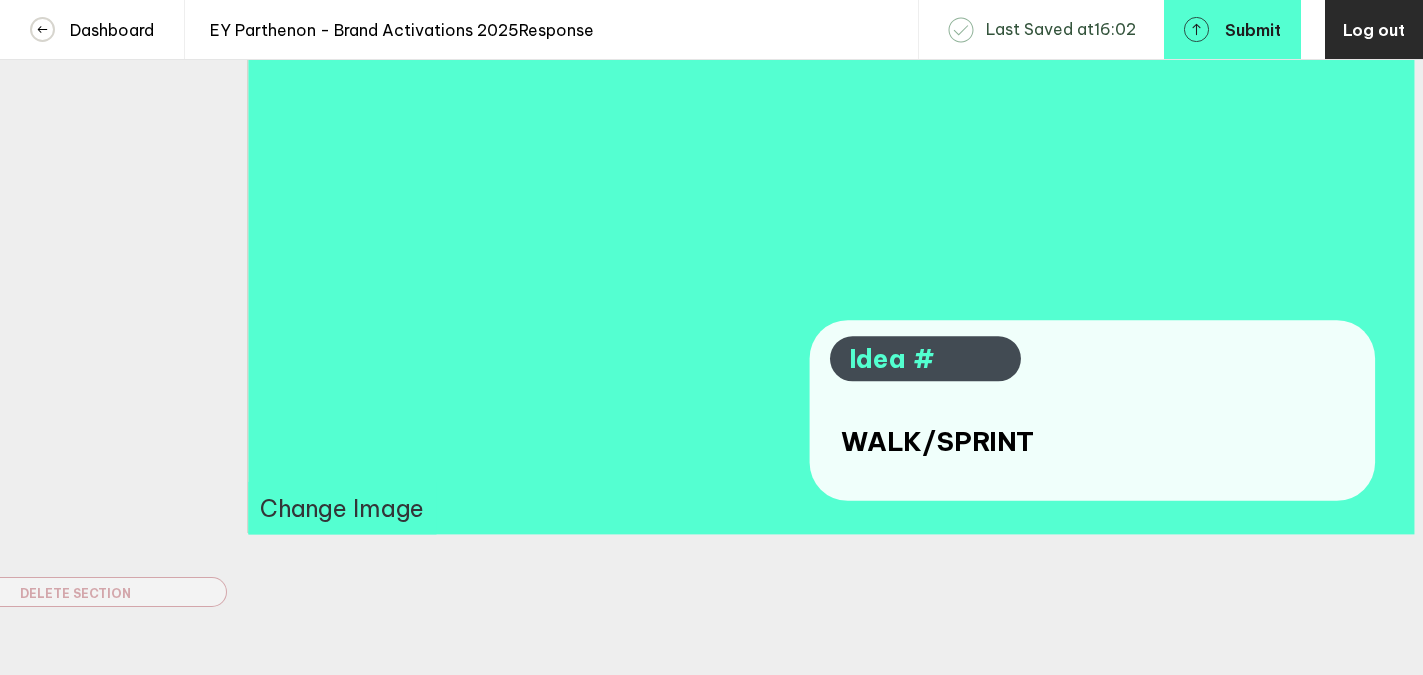 scroll, scrollTop: 430, scrollLeft: 0, axis: vertical 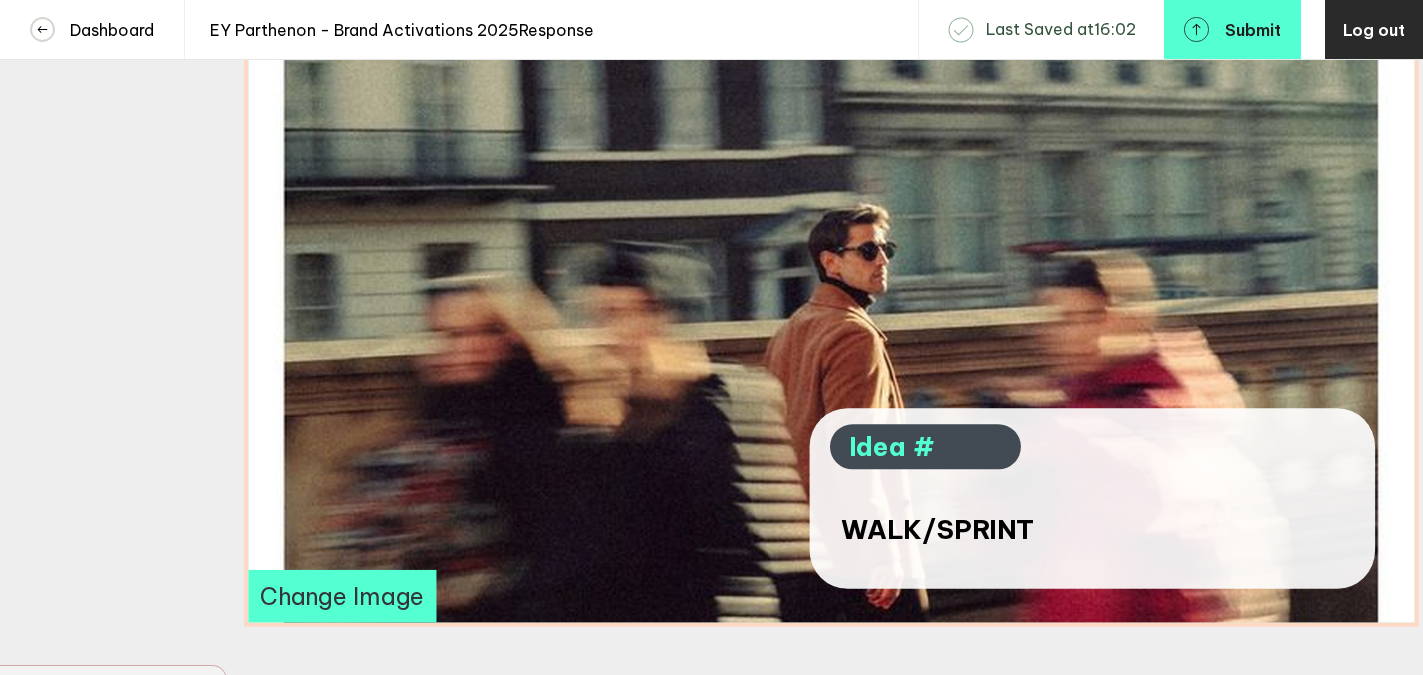 drag, startPoint x: 779, startPoint y: 461, endPoint x: 725, endPoint y: 132, distance: 333.40216 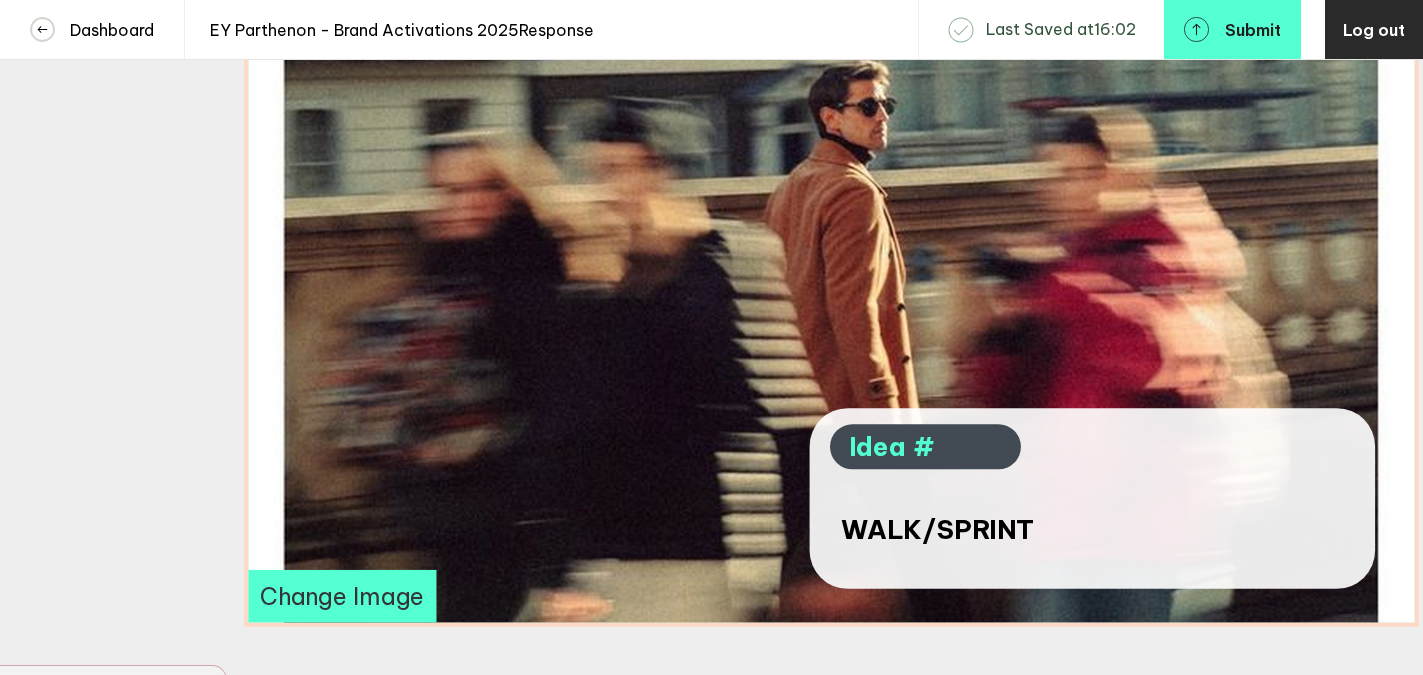 drag, startPoint x: 765, startPoint y: 291, endPoint x: 744, endPoint y: 142, distance: 150.4726 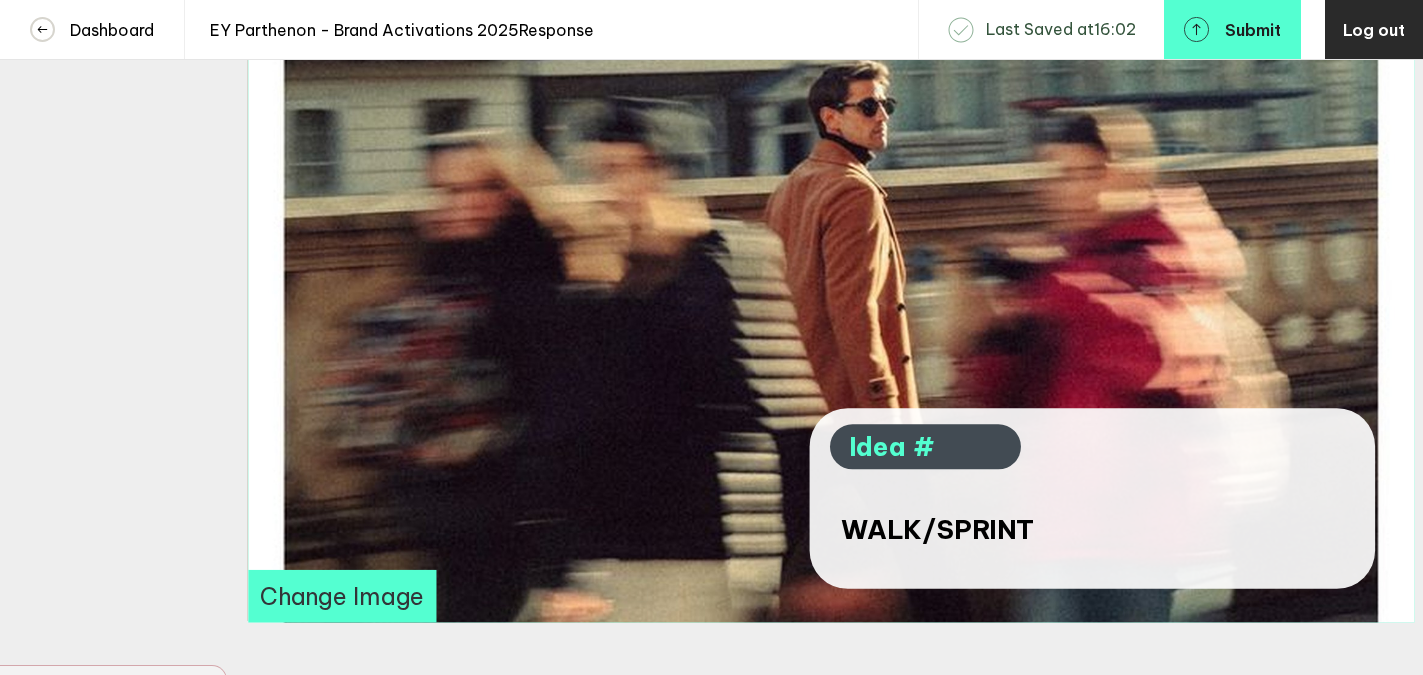 click on "Response Observations 1 Idea 1 Idea 2 Idea 3 Add Section Observations Idea Delete Section" at bounding box center [113, 211] 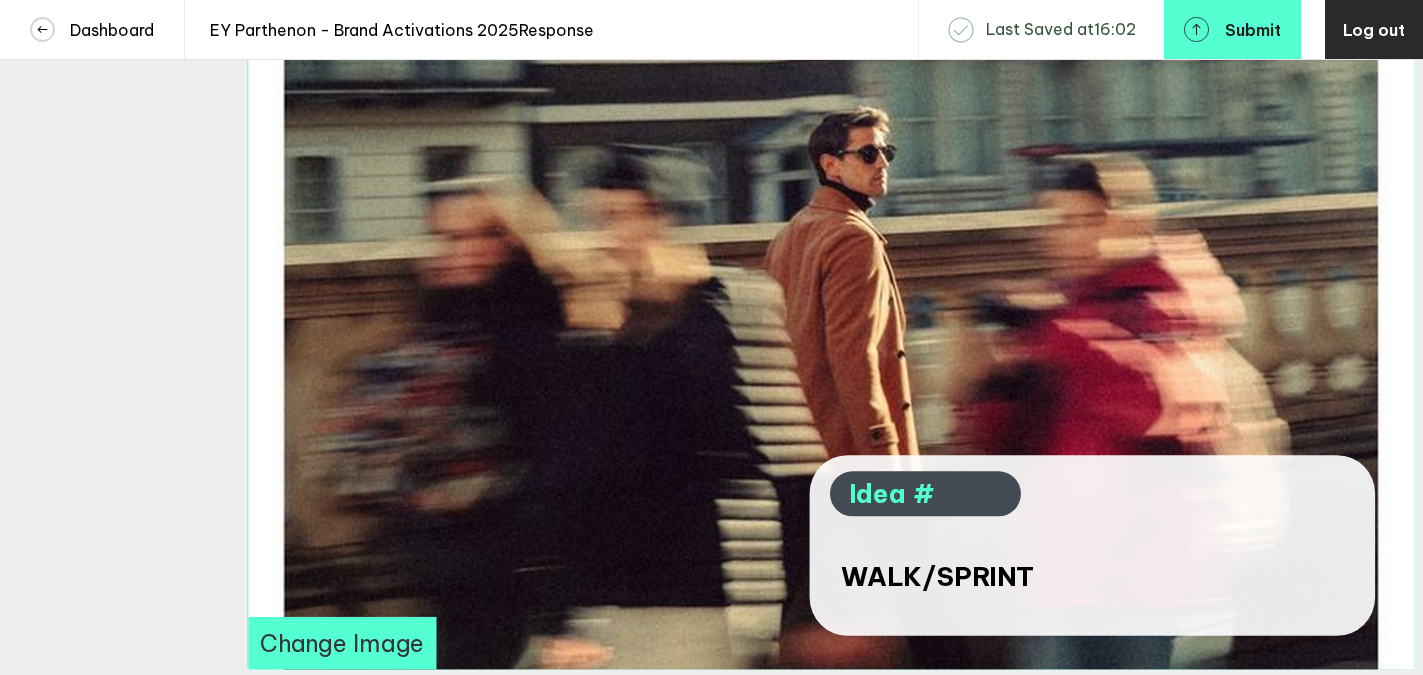scroll, scrollTop: 366, scrollLeft: 0, axis: vertical 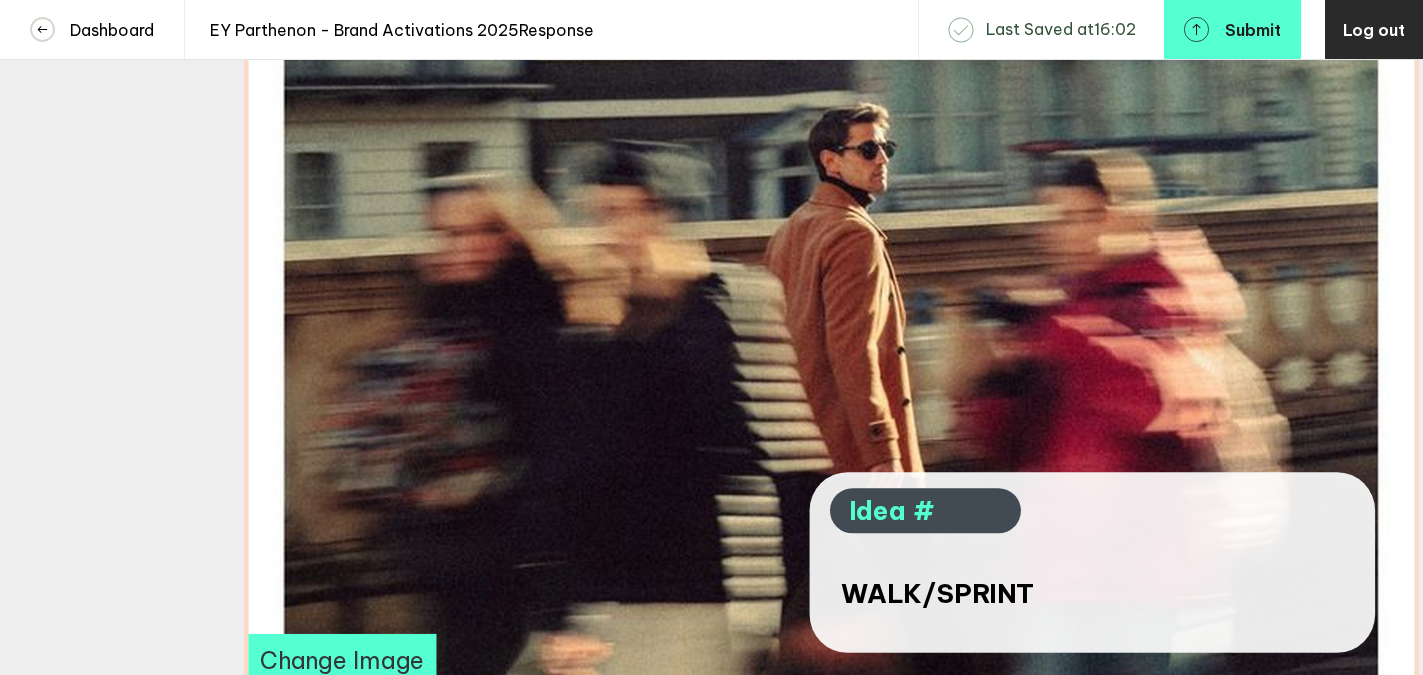 drag, startPoint x: 655, startPoint y: 389, endPoint x: 651, endPoint y: 368, distance: 21.377558 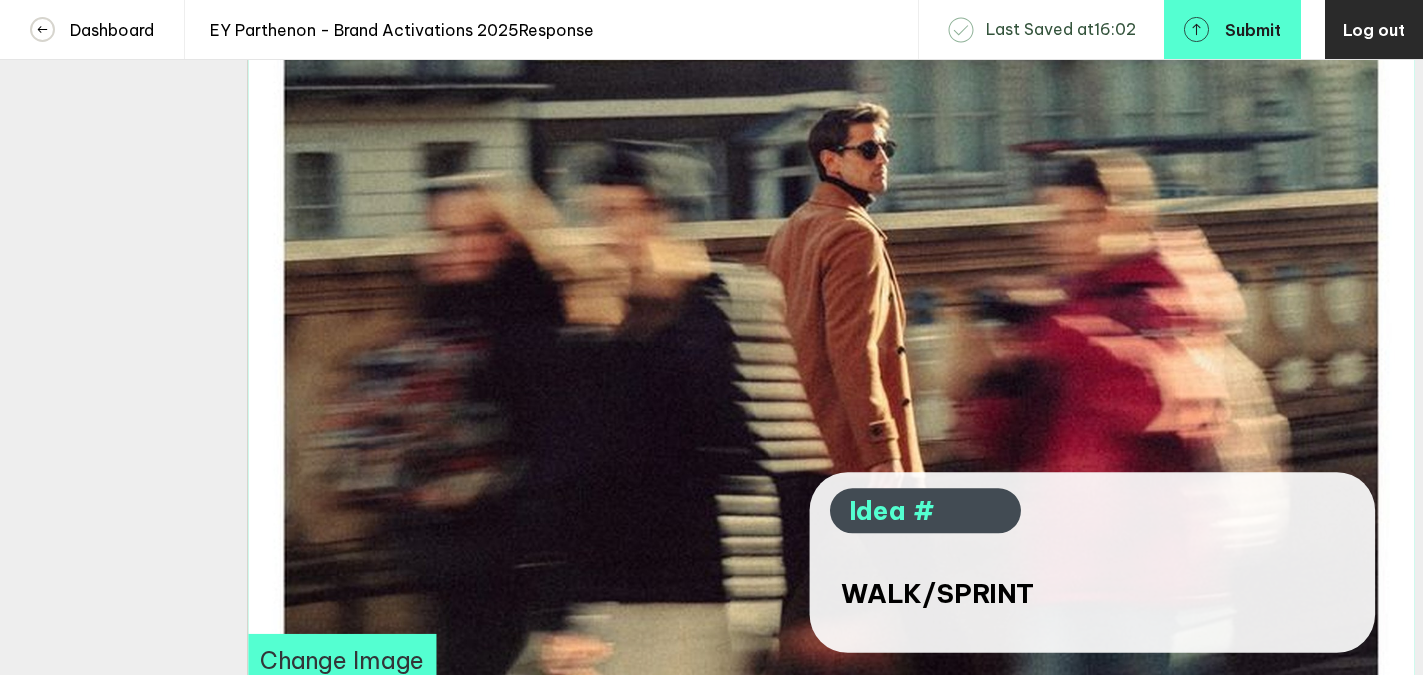 click on "Response Observations 1 Idea 1 Idea 2 Idea 3 Add Section Observations Idea Delete Section" at bounding box center [113, 275] 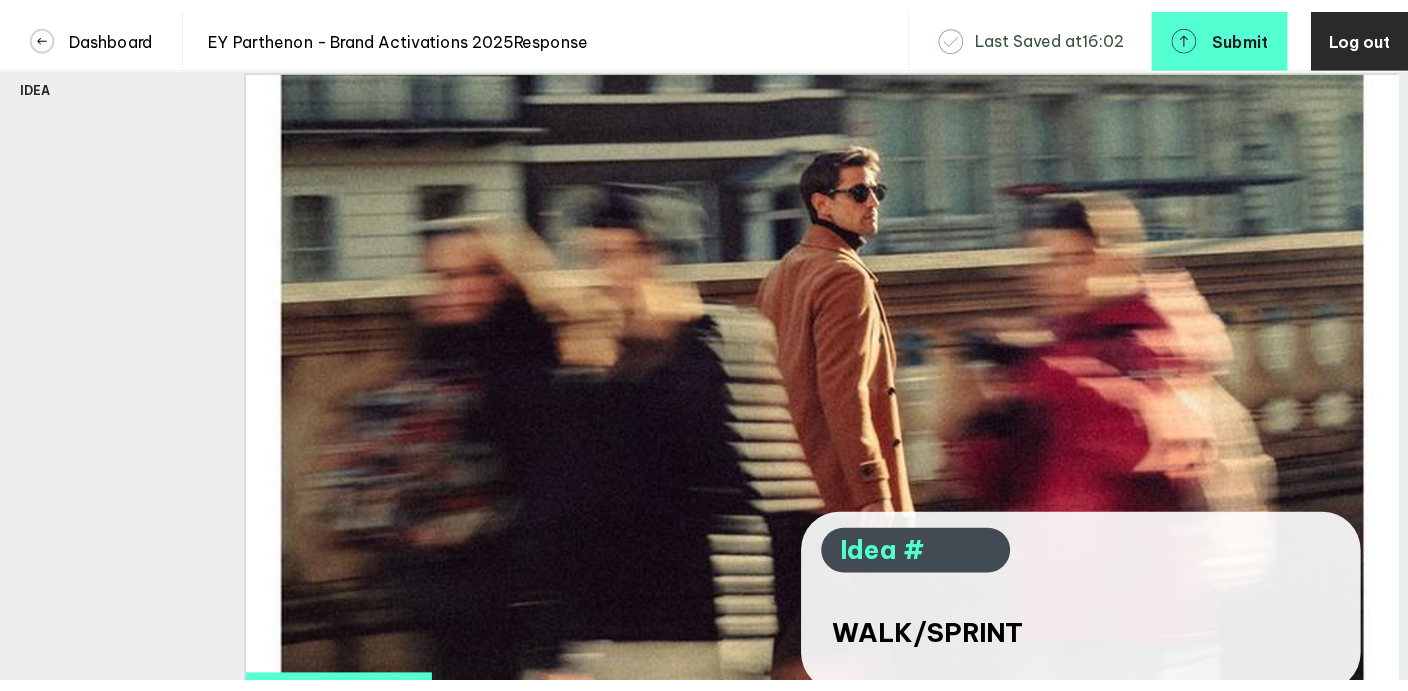 scroll, scrollTop: 540, scrollLeft: 0, axis: vertical 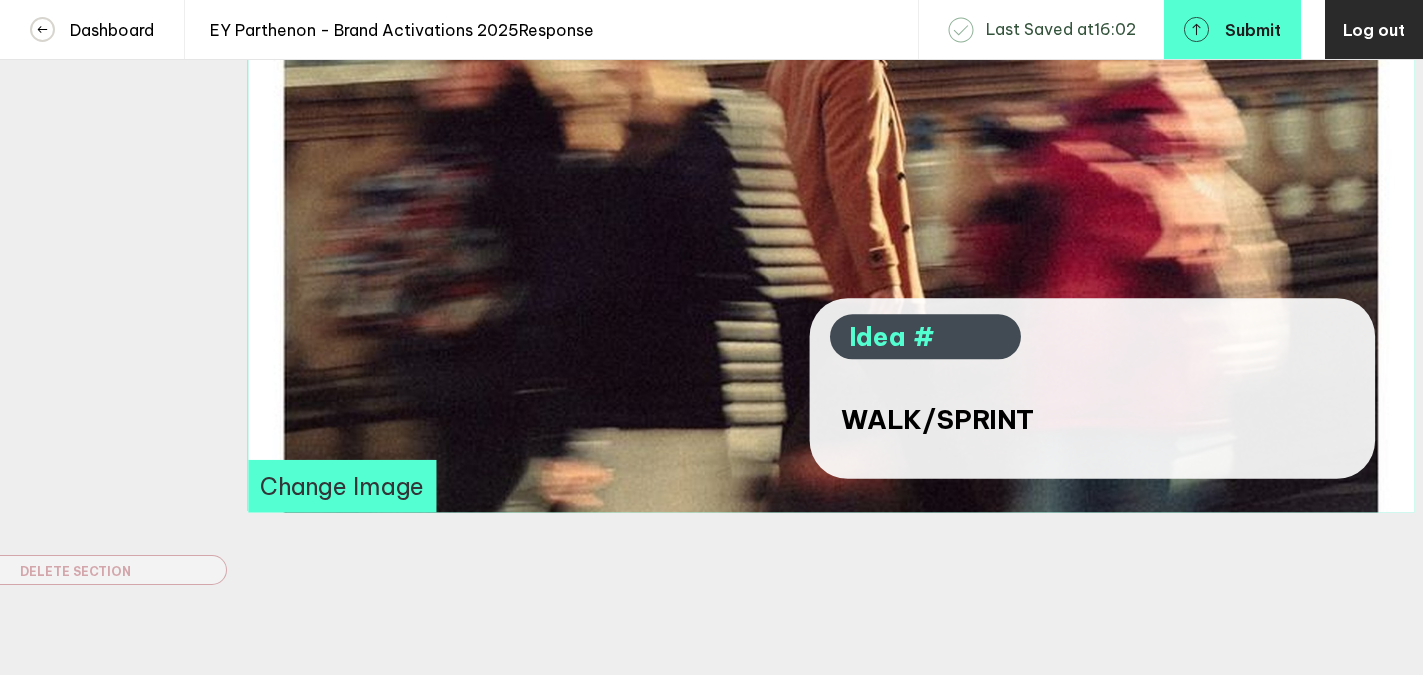 click on "Change Image" at bounding box center (343, 486) 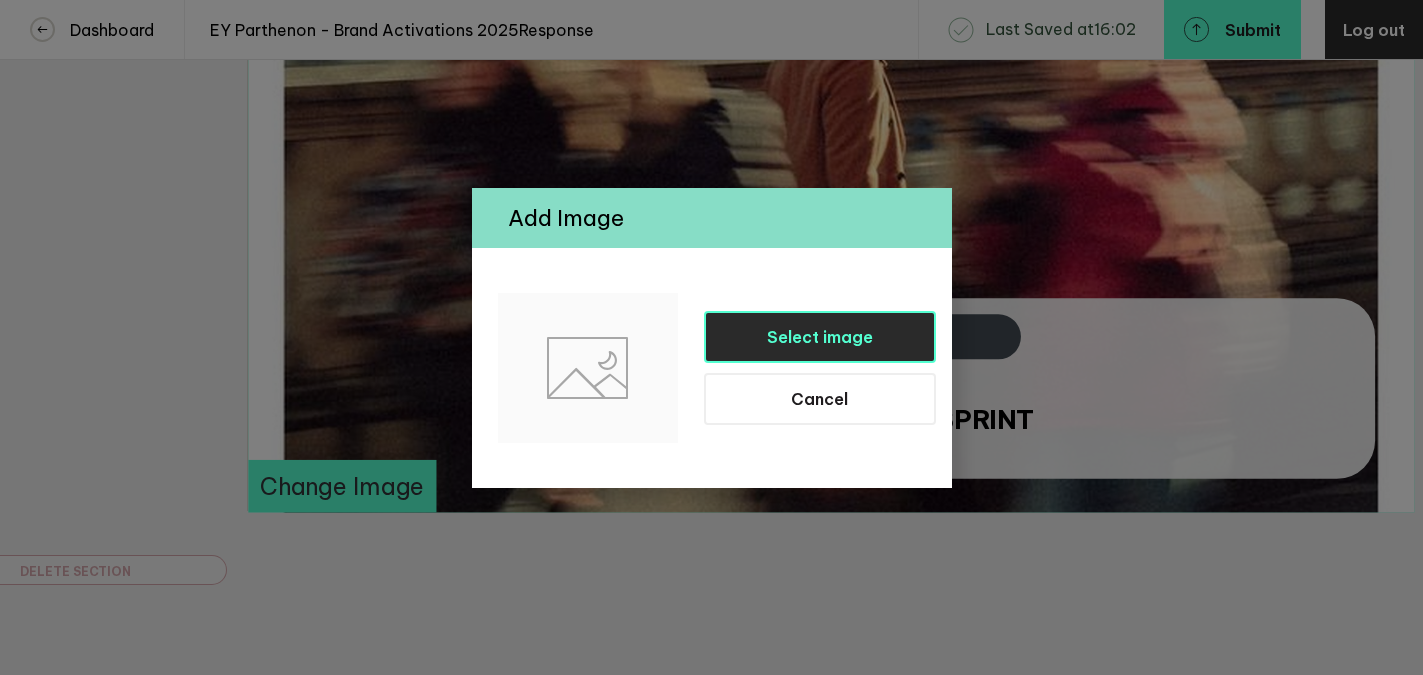 click on "Select image" at bounding box center (820, 337) 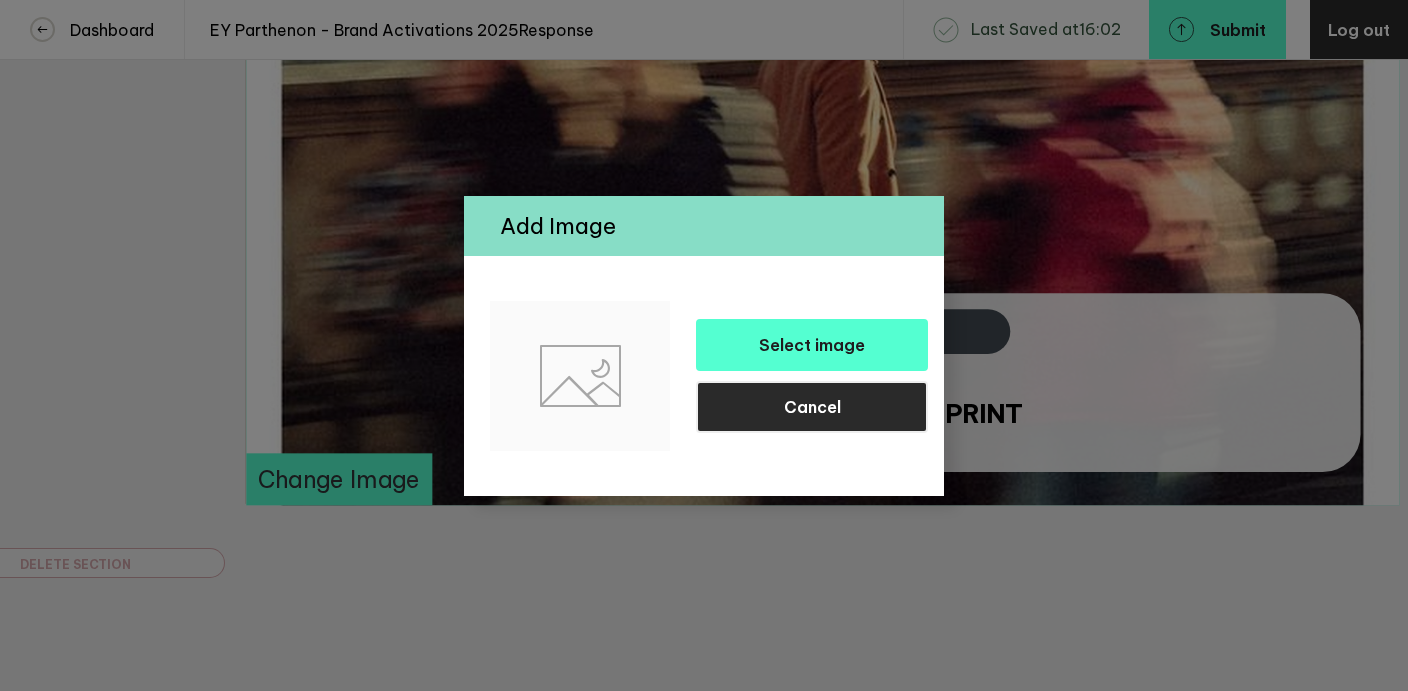 click on "Cancel" at bounding box center (812, 407) 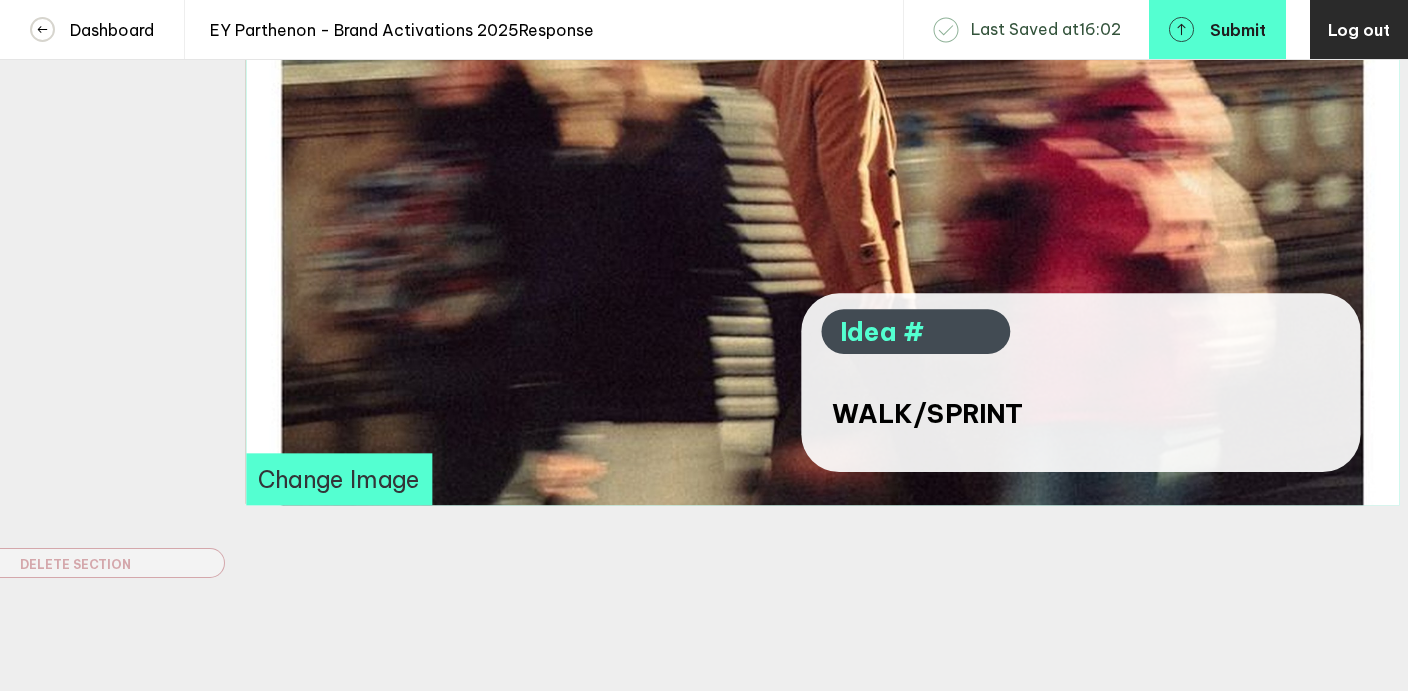 click on "Change Image" at bounding box center [339, 479] 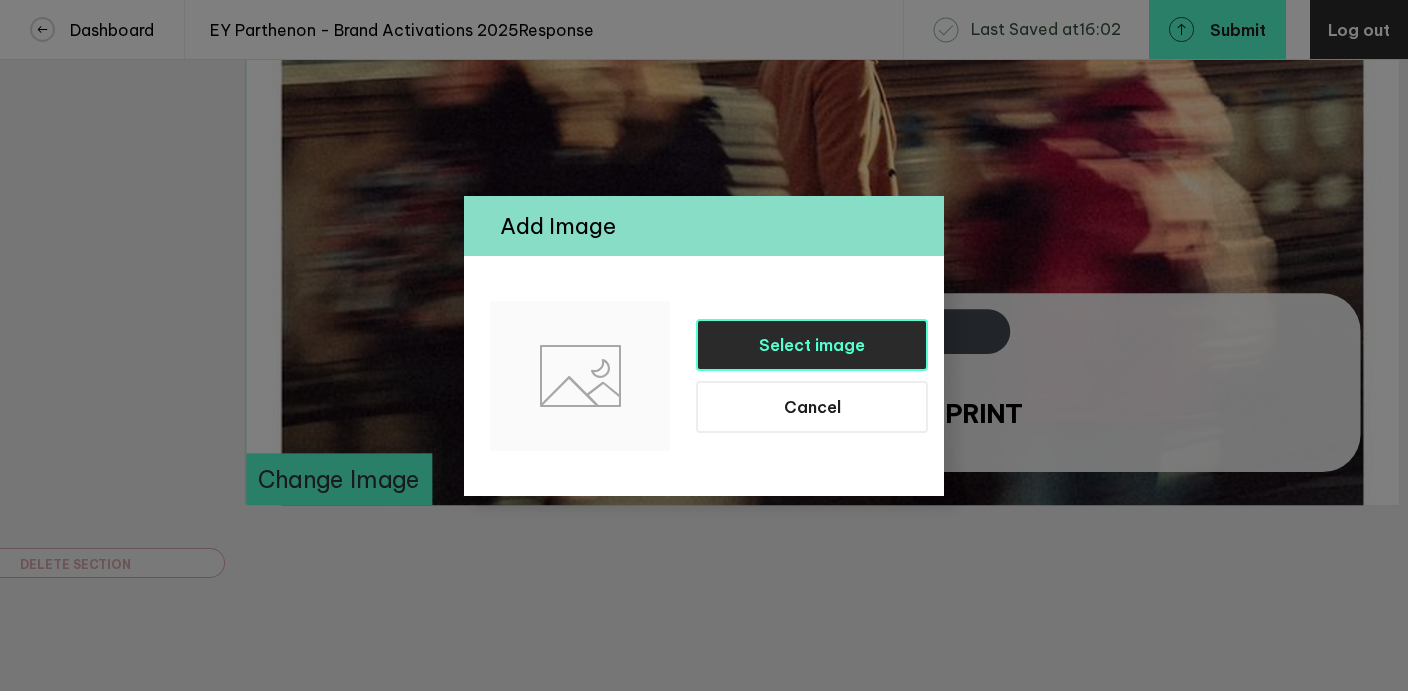 click on "Select image" at bounding box center [812, 345] 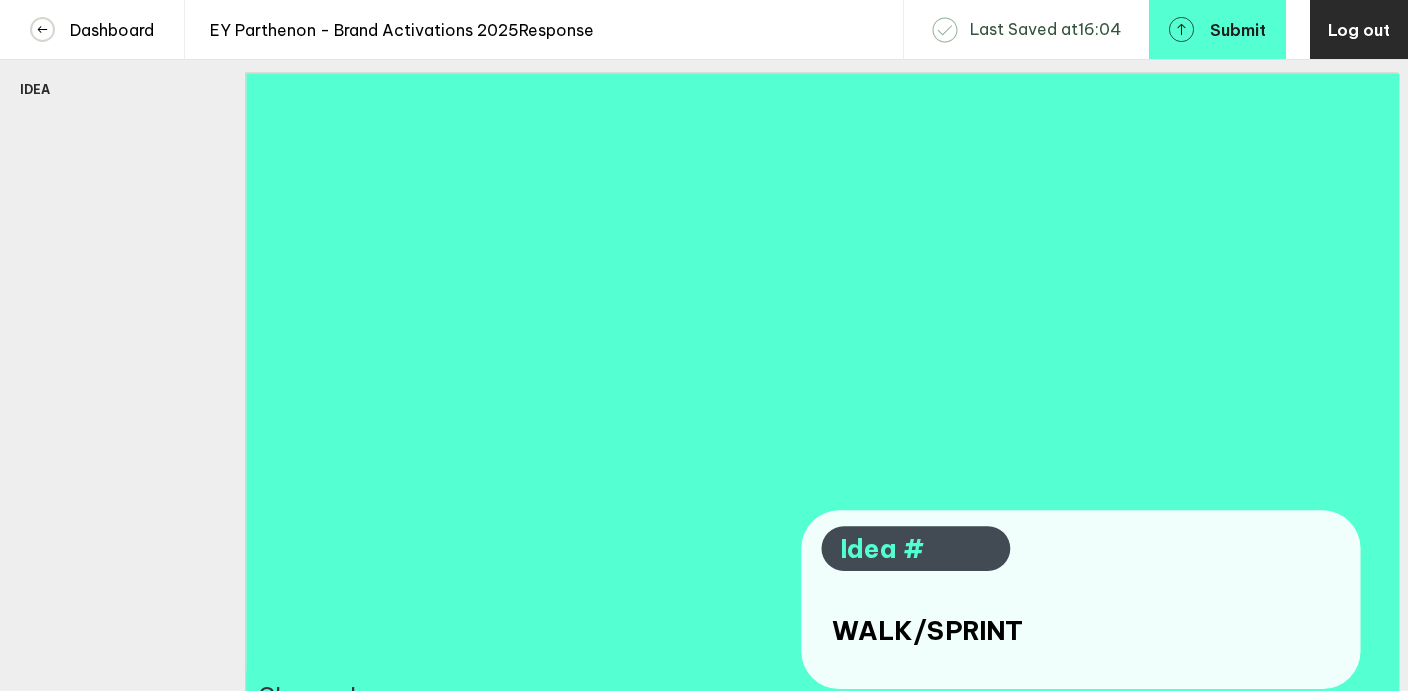 scroll, scrollTop: 300, scrollLeft: 0, axis: vertical 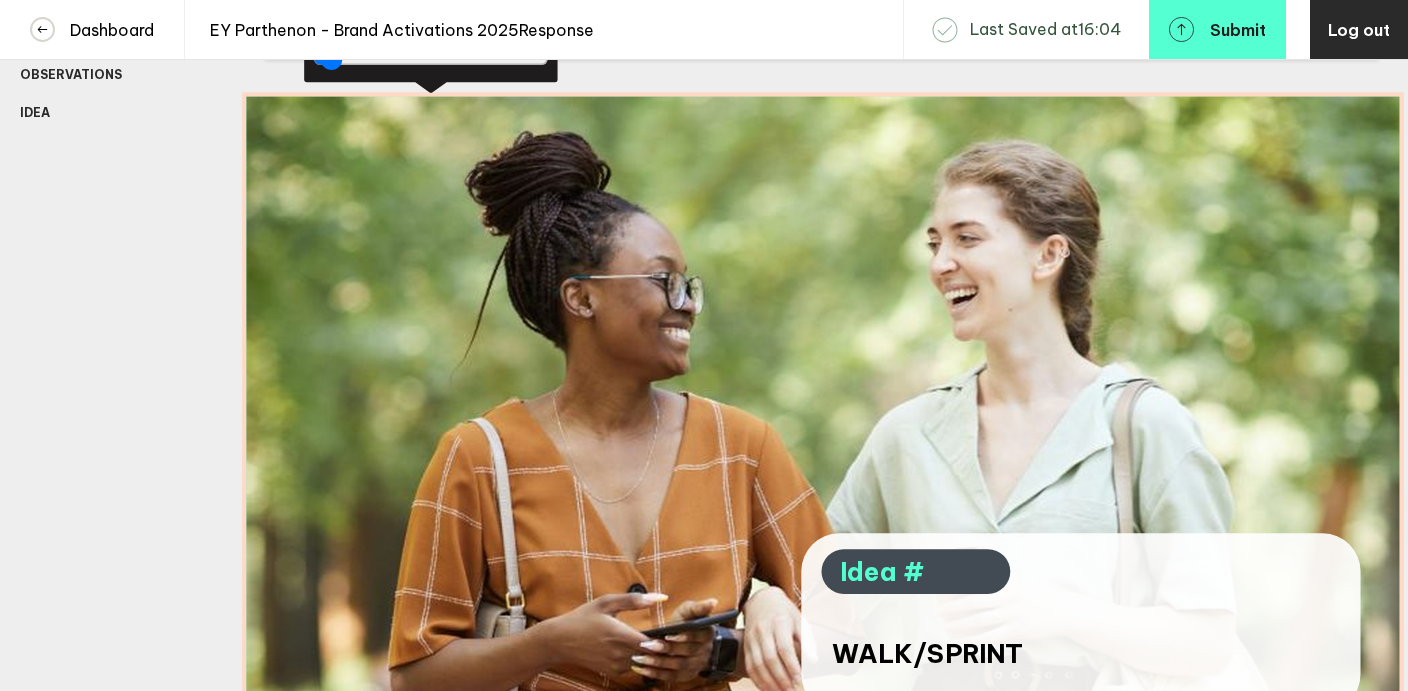 drag, startPoint x: 1064, startPoint y: 422, endPoint x: 1063, endPoint y: 303, distance: 119.0042 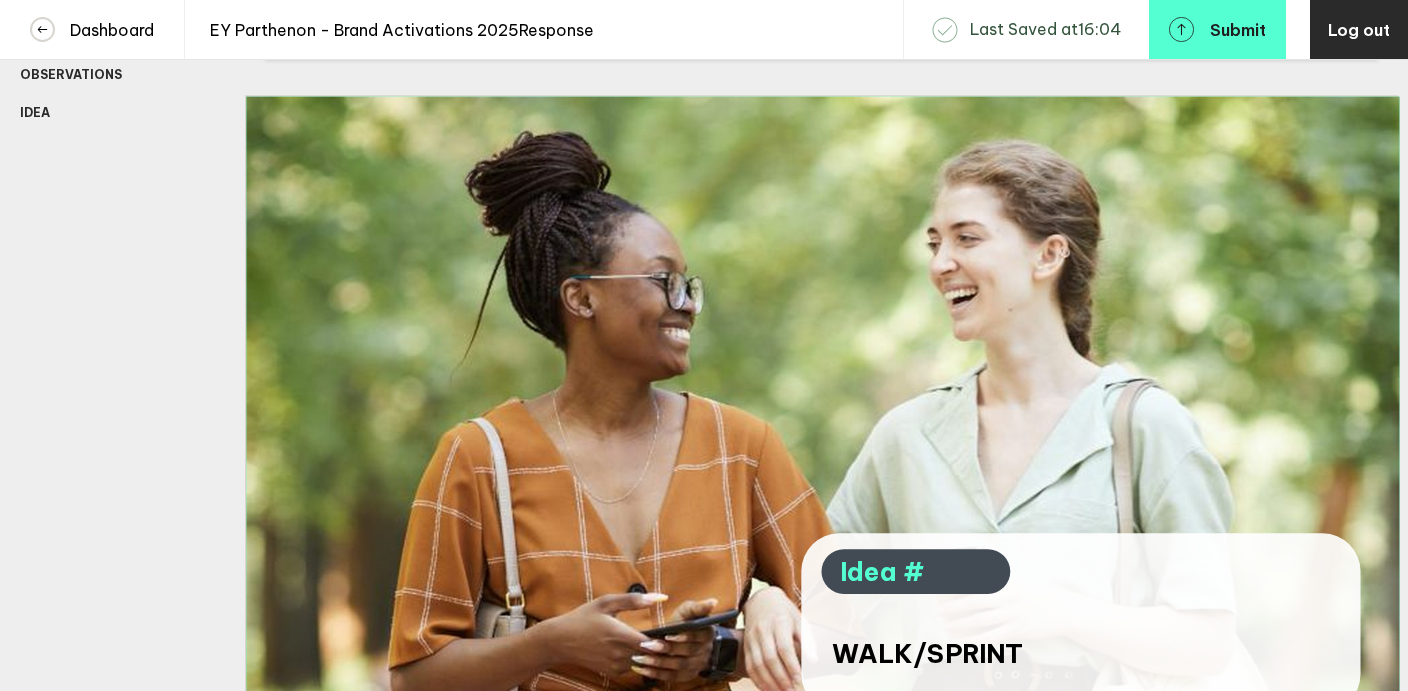 click on "Response Observations 1 Idea 1 Idea 2 Idea 3 Add Section Observations Idea Delete Section" at bounding box center [112, 338] 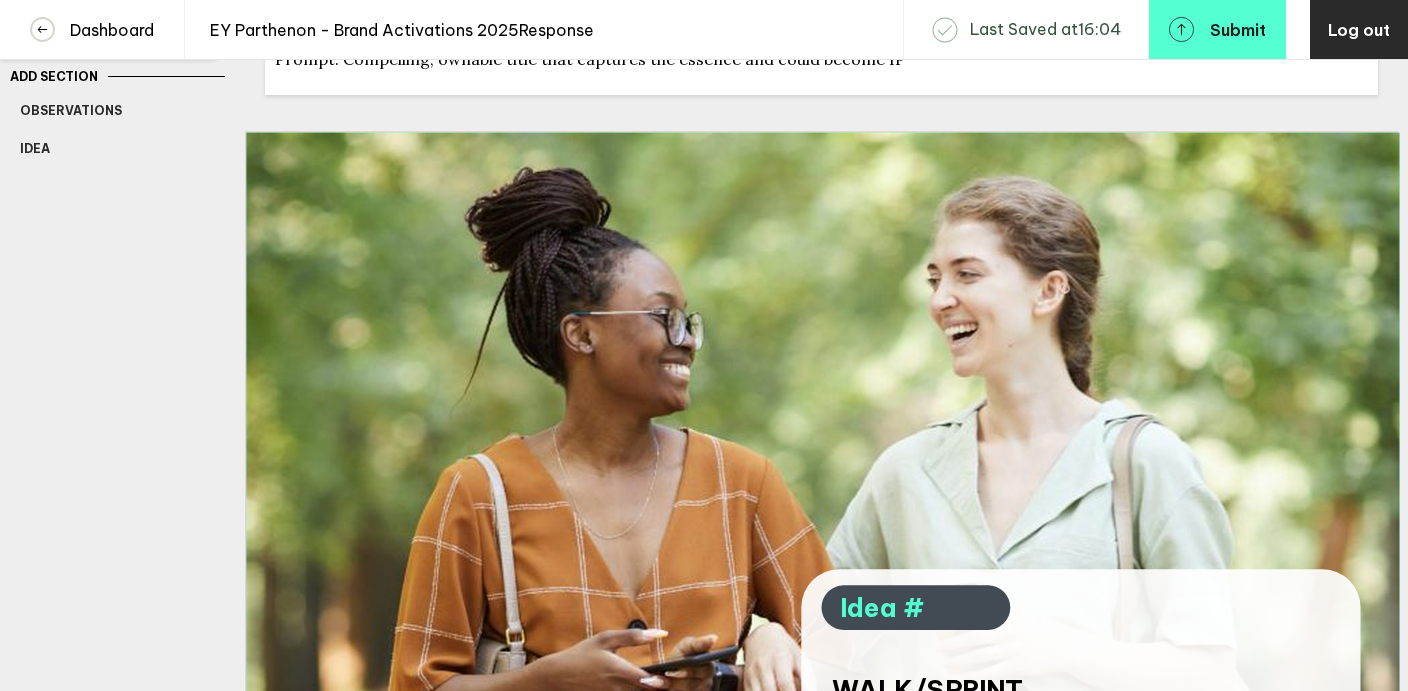scroll, scrollTop: 265, scrollLeft: 0, axis: vertical 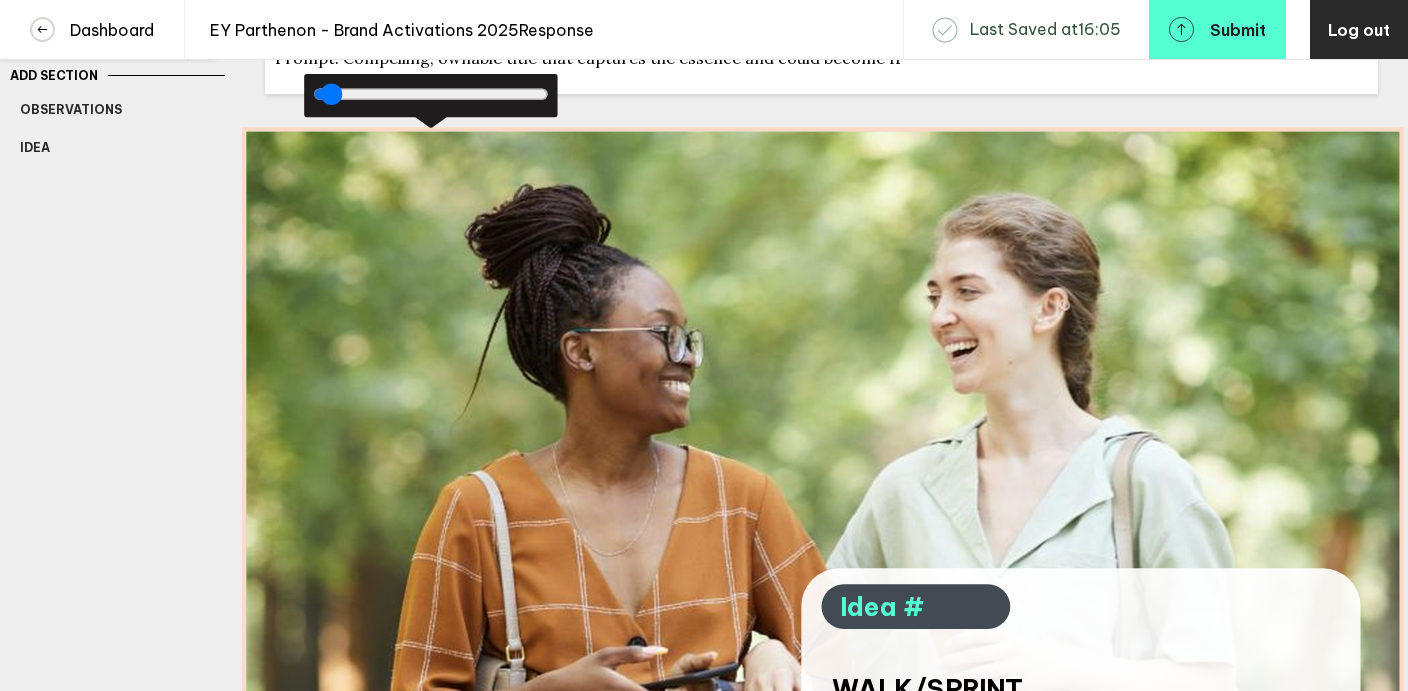 drag, startPoint x: 1114, startPoint y: 421, endPoint x: 1120, endPoint y: 439, distance: 18.973665 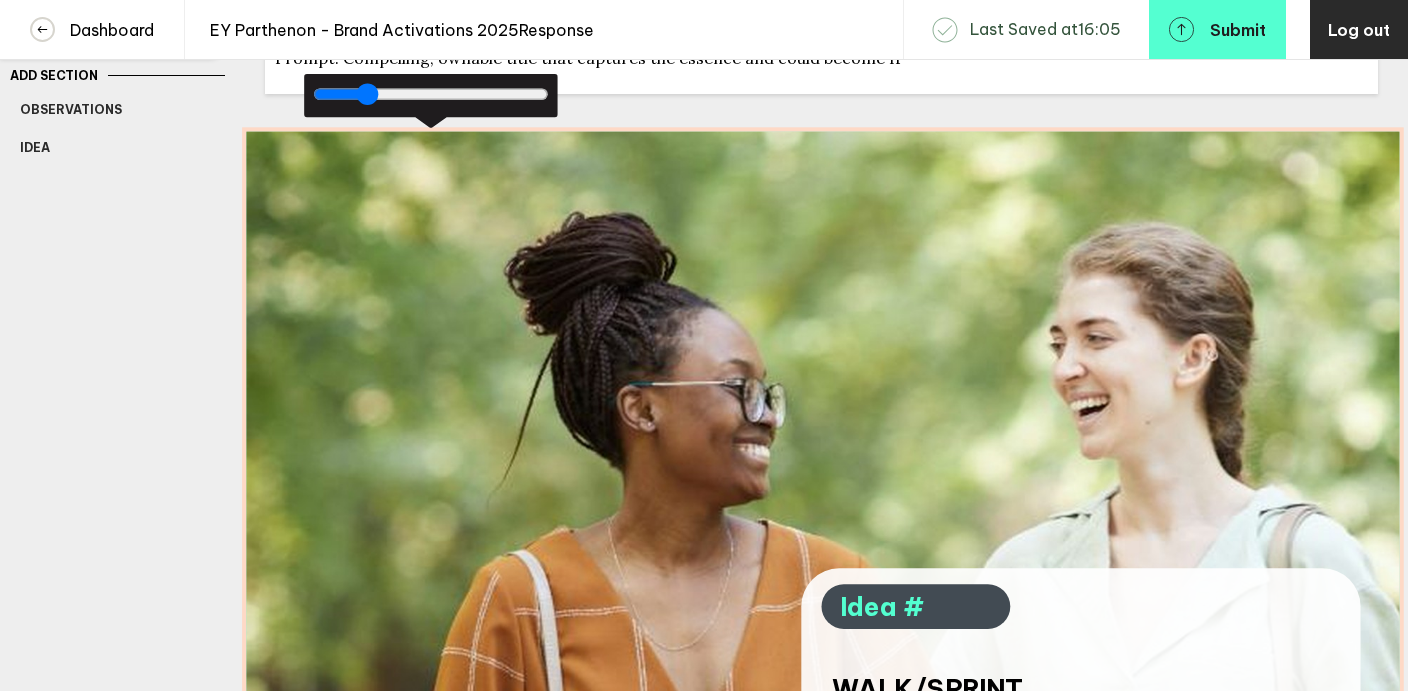 drag, startPoint x: 329, startPoint y: 106, endPoint x: 367, endPoint y: 103, distance: 38.118237 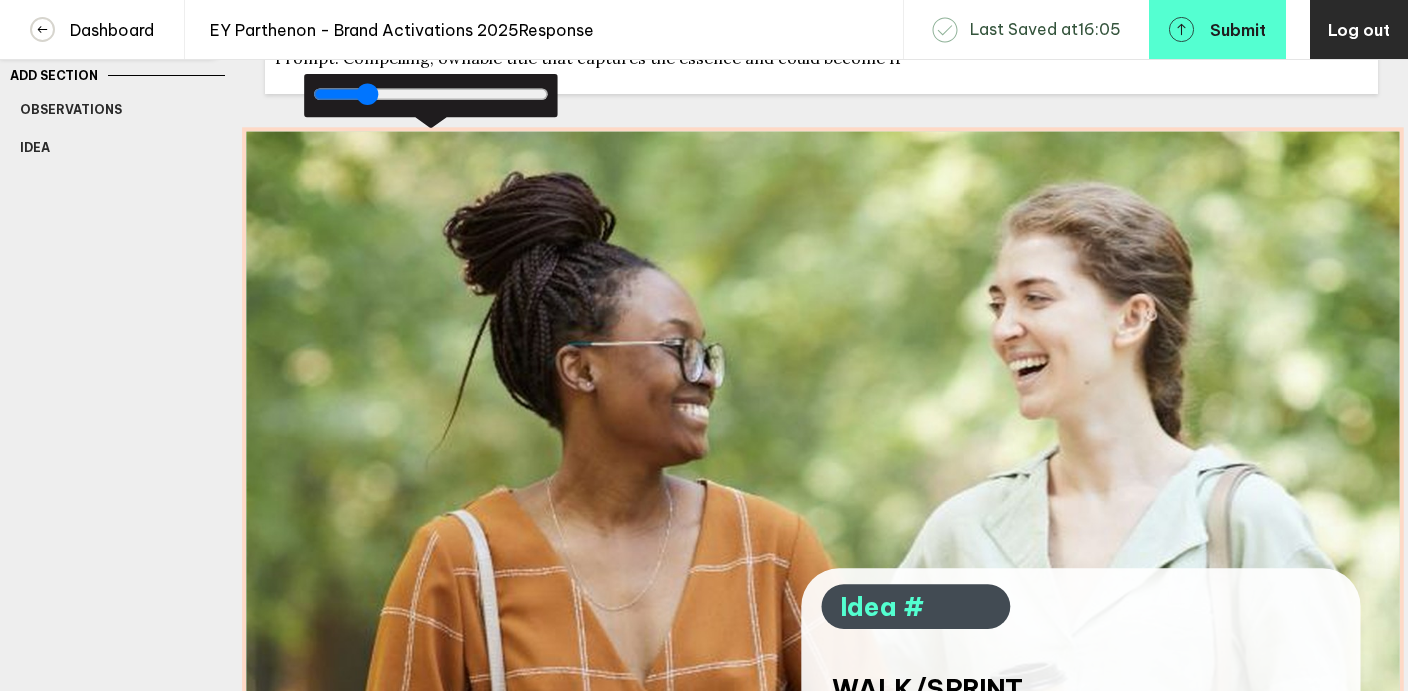 drag, startPoint x: 1020, startPoint y: 388, endPoint x: 959, endPoint y: 347, distance: 73.4983 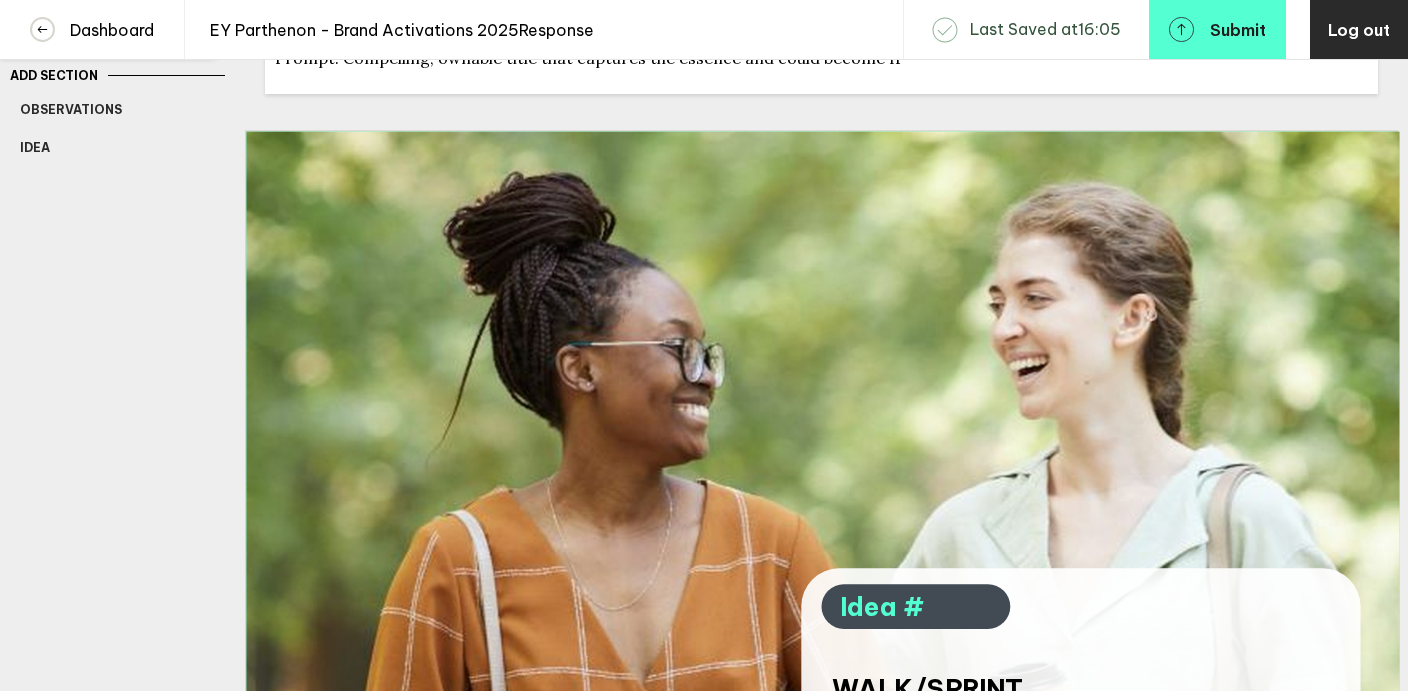 click on "Response Observations 1 Idea 1 Idea 2 Idea 3 Add Section Observations Idea Delete Section" at bounding box center [112, 373] 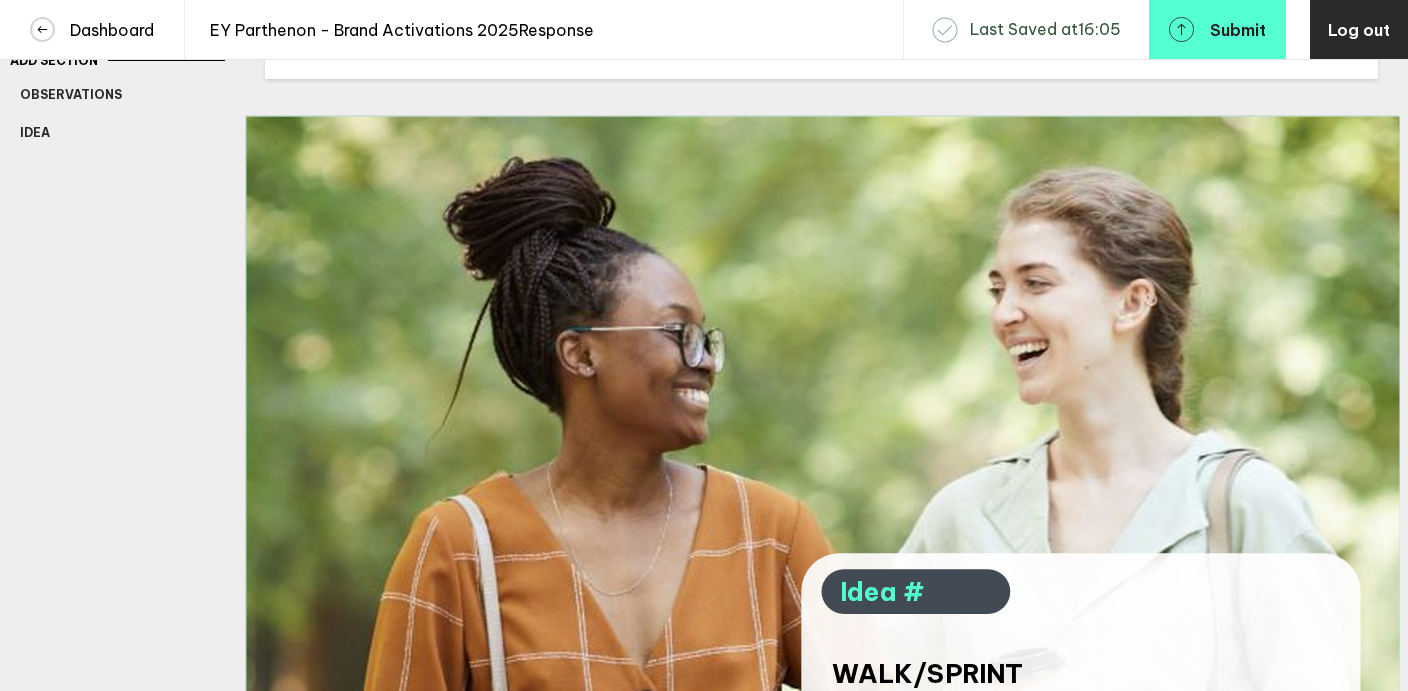 scroll, scrollTop: 207, scrollLeft: 0, axis: vertical 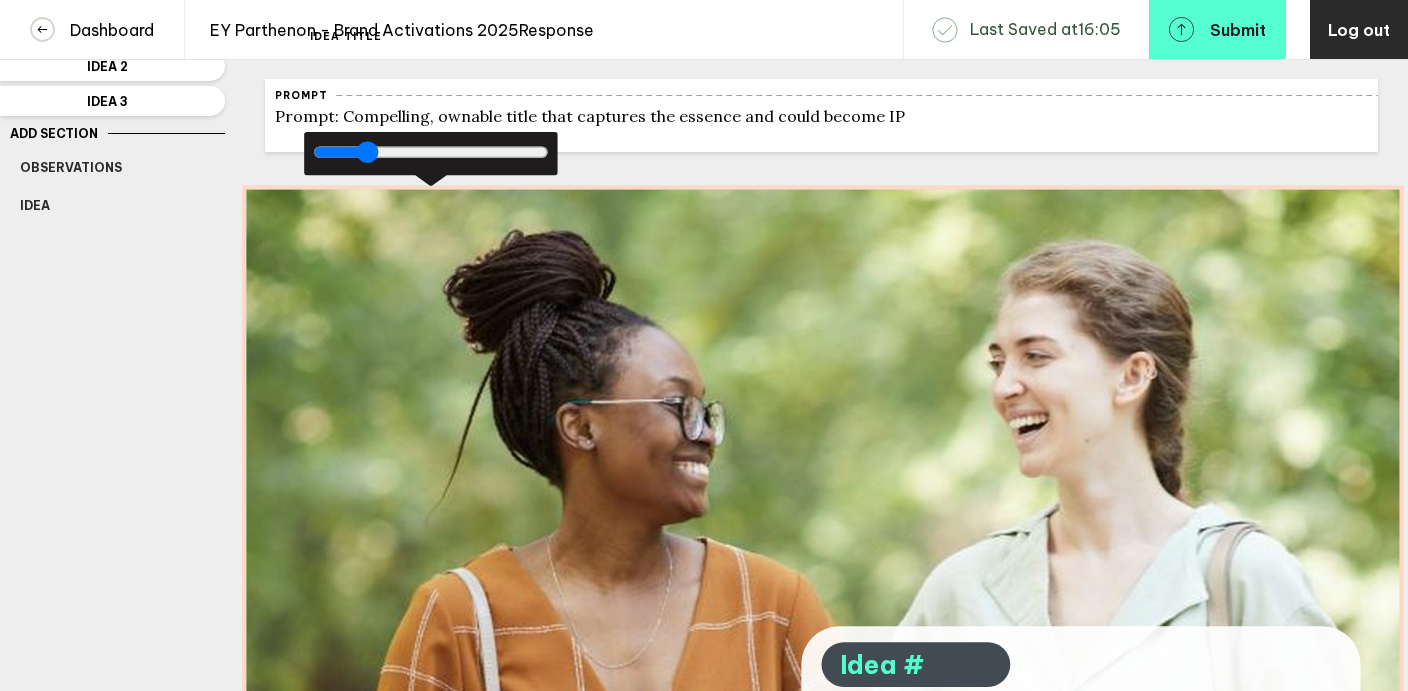 click at bounding box center (822, 514) 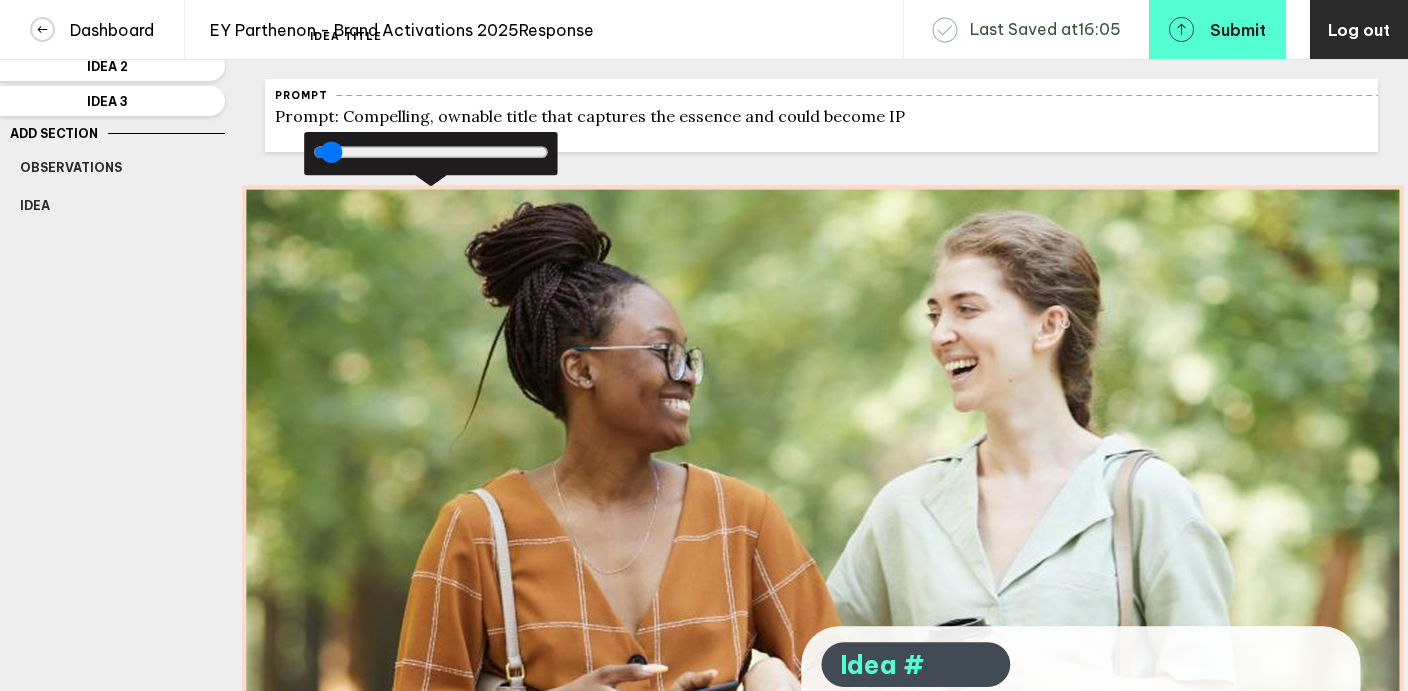 drag, startPoint x: 368, startPoint y: 161, endPoint x: 296, endPoint y: 160, distance: 72.00694 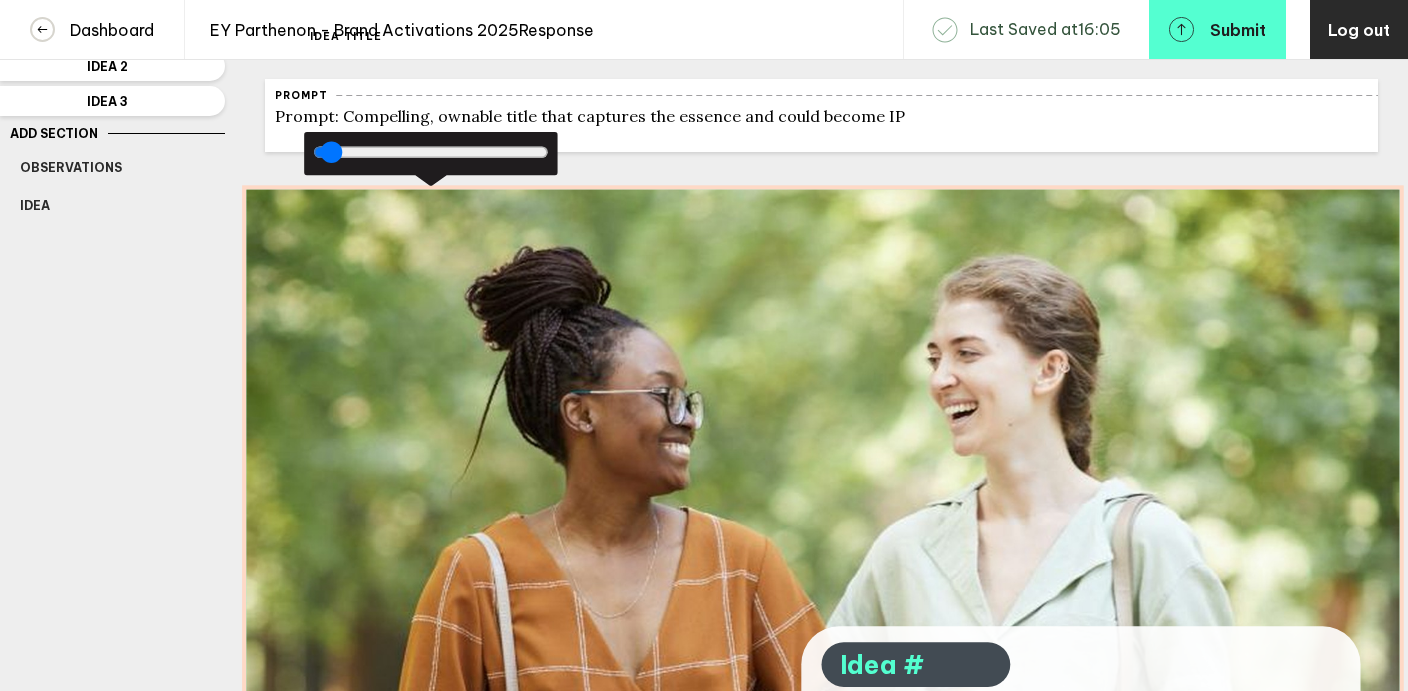 drag, startPoint x: 1043, startPoint y: 308, endPoint x: 1042, endPoint y: 352, distance: 44.011364 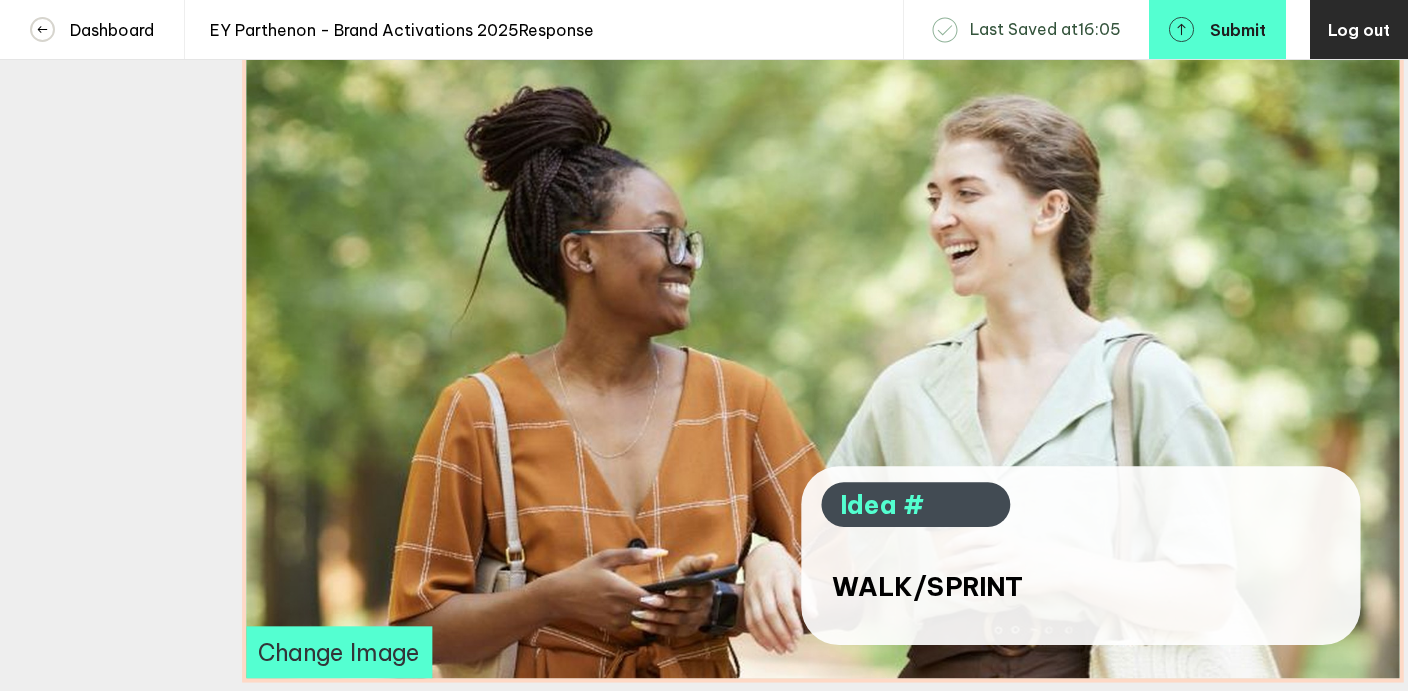 scroll, scrollTop: 554, scrollLeft: 0, axis: vertical 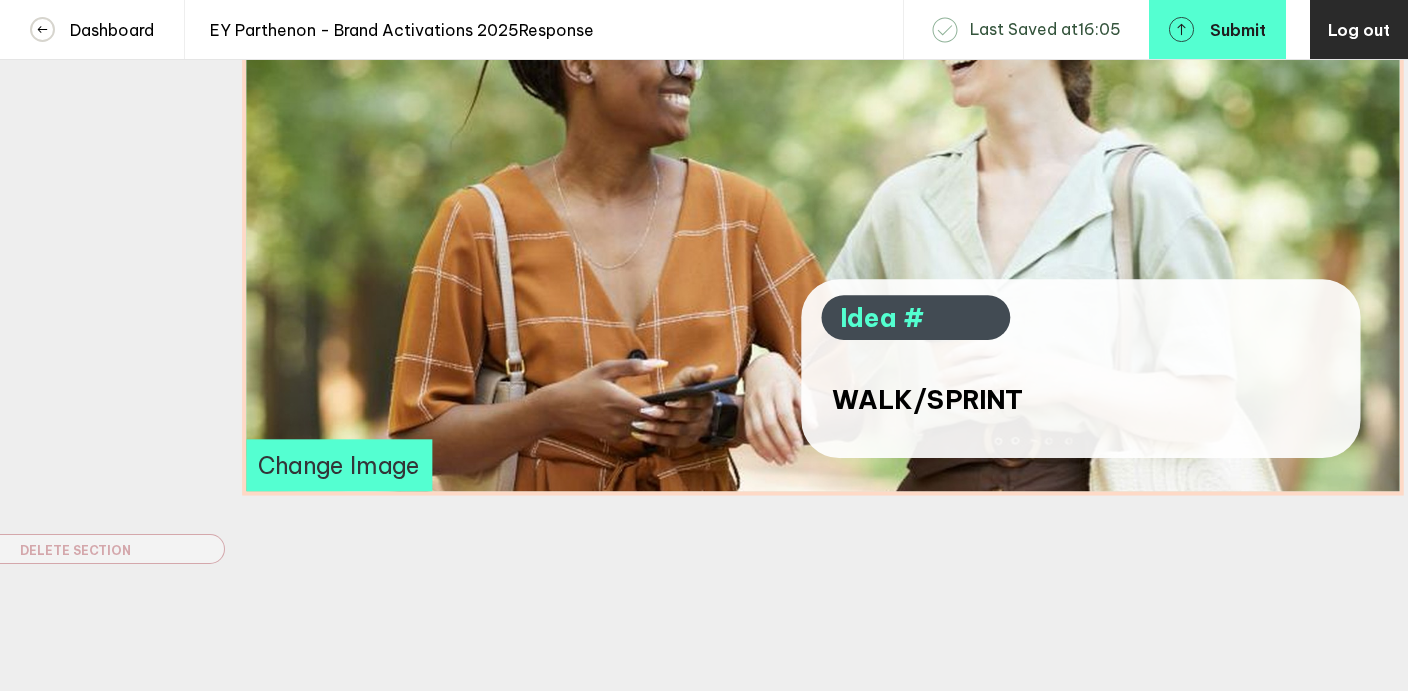 drag, startPoint x: 1036, startPoint y: 230, endPoint x: 1058, endPoint y: 228, distance: 22.090721 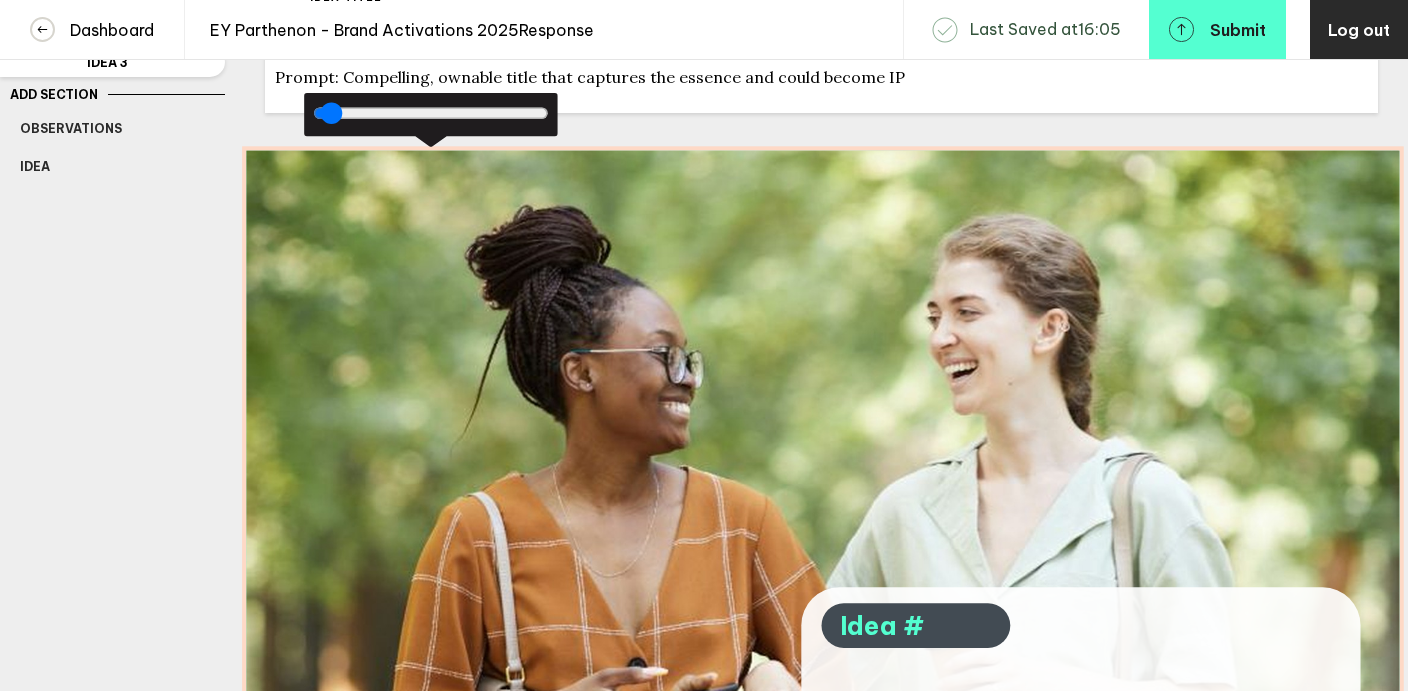 scroll, scrollTop: 234, scrollLeft: 0, axis: vertical 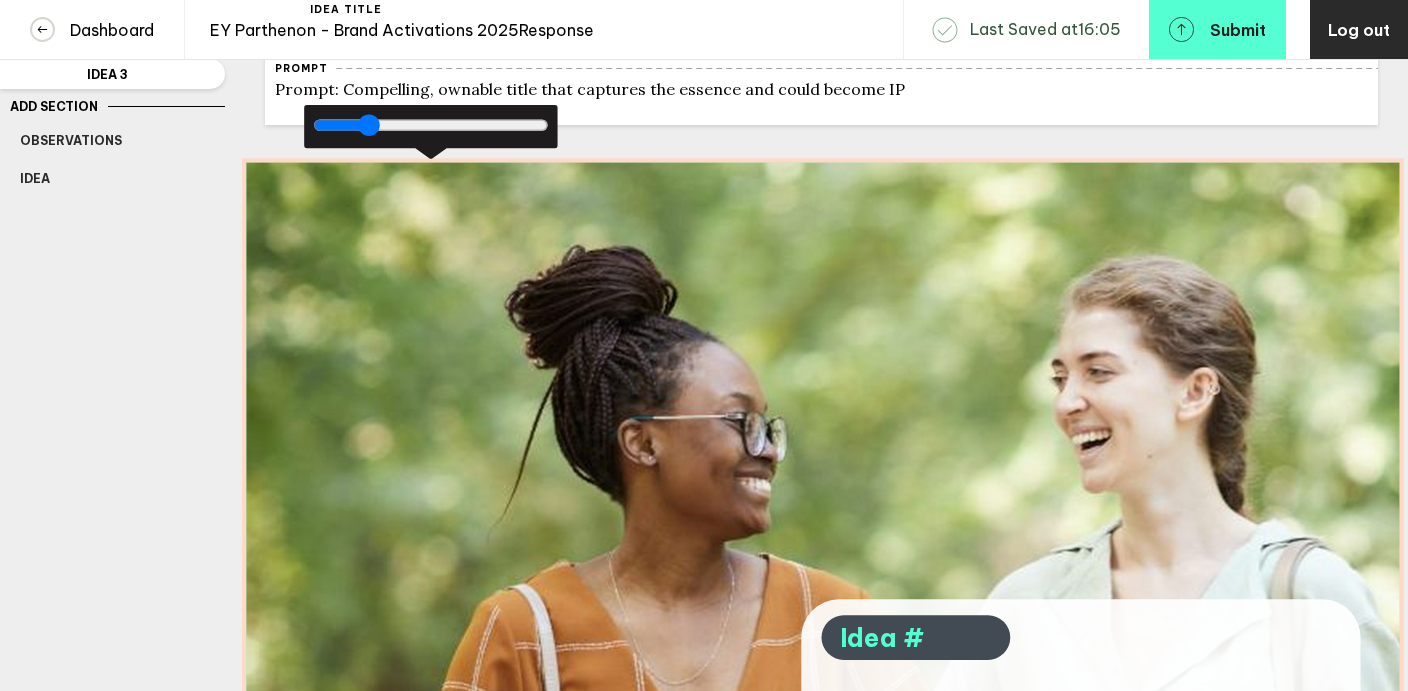 drag, startPoint x: 339, startPoint y: 137, endPoint x: 367, endPoint y: 137, distance: 28 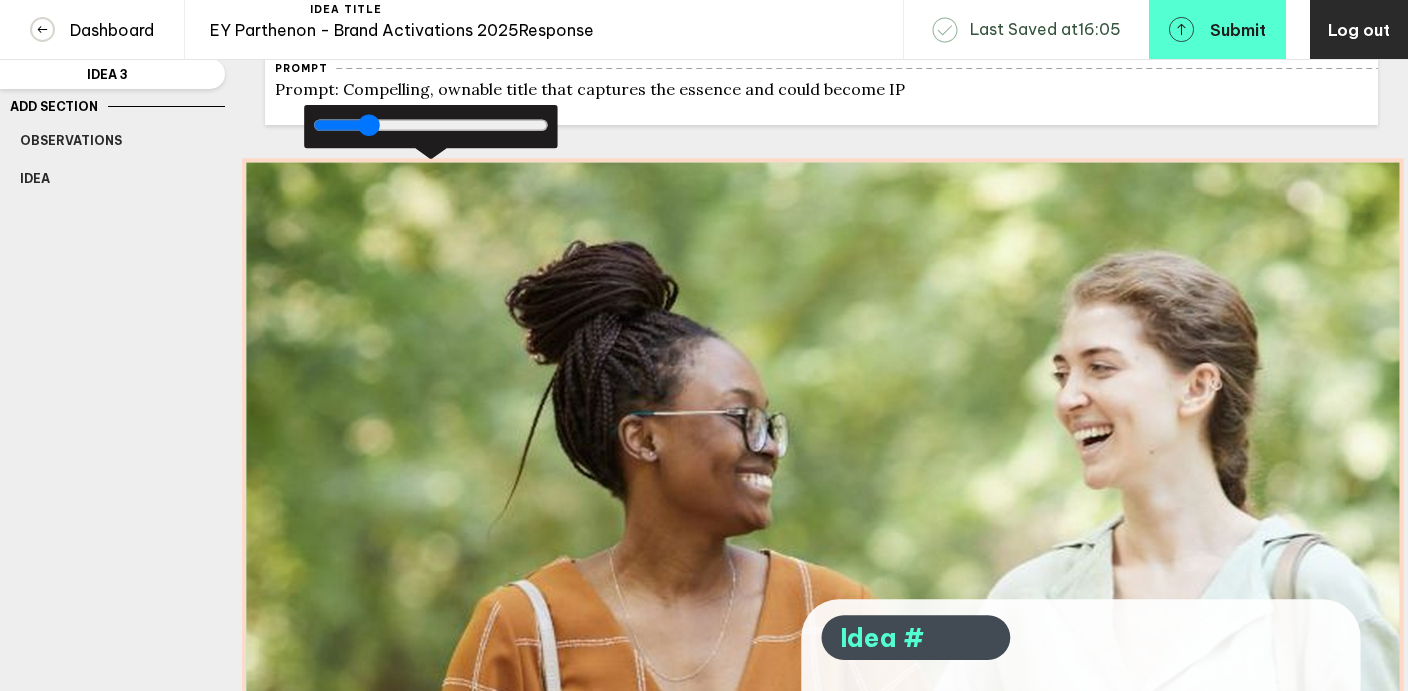 drag, startPoint x: 619, startPoint y: 325, endPoint x: 708, endPoint y: 320, distance: 89.140335 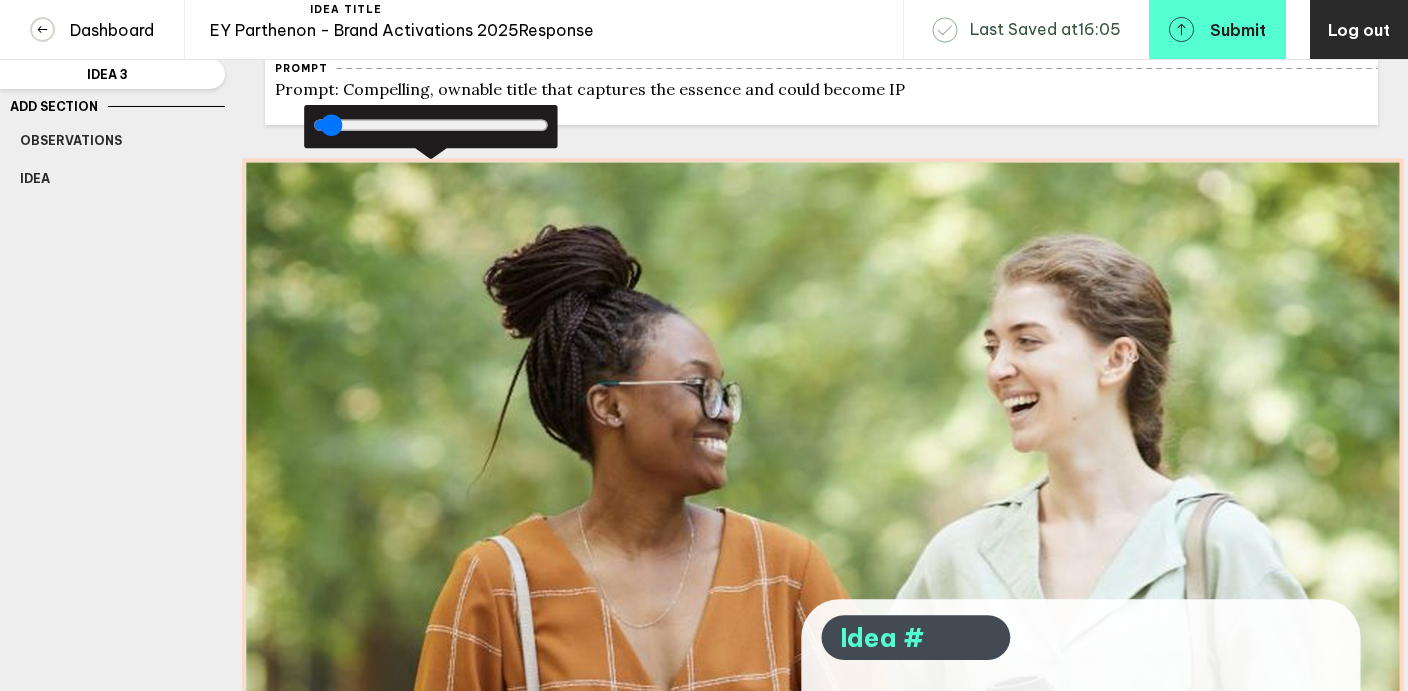 drag, startPoint x: 377, startPoint y: 138, endPoint x: 300, endPoint y: 134, distance: 77.10383 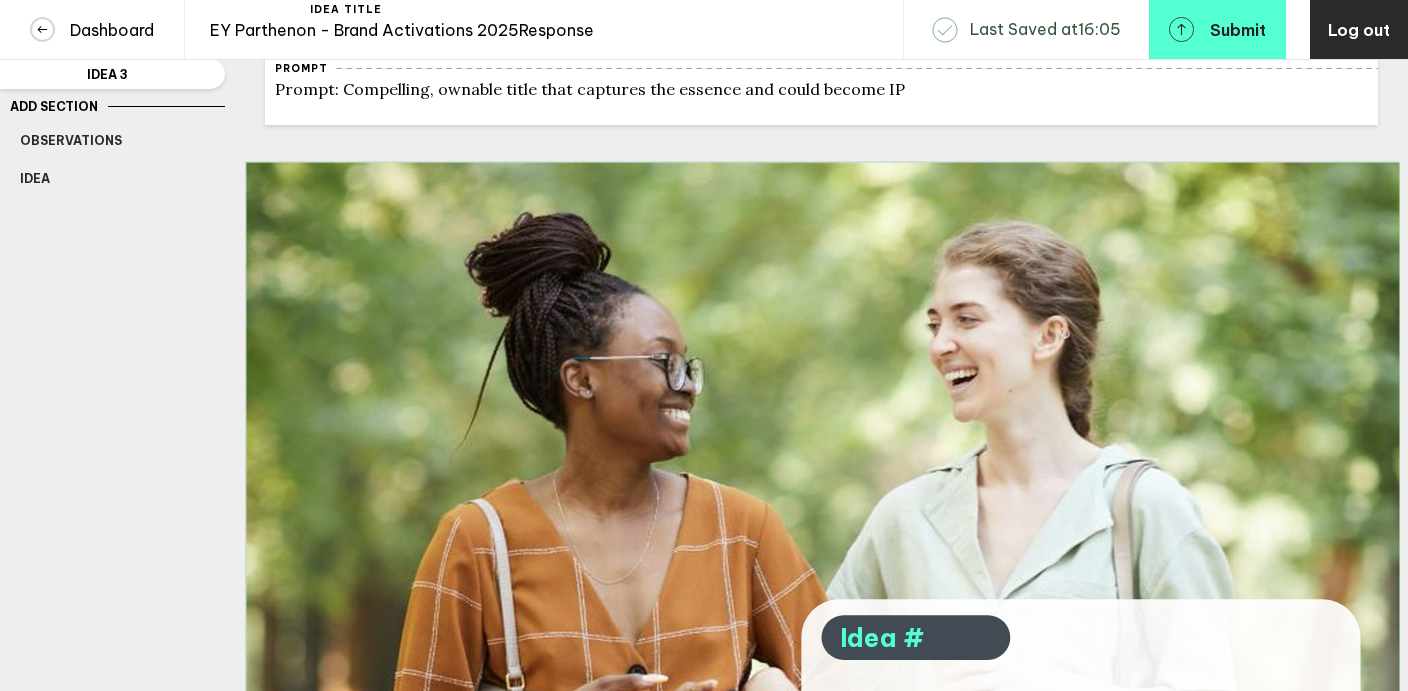 click on "Response Observations 1 Idea 1 Idea 2 Idea 3 Add Section Observations Idea Delete Section" at bounding box center [112, 404] 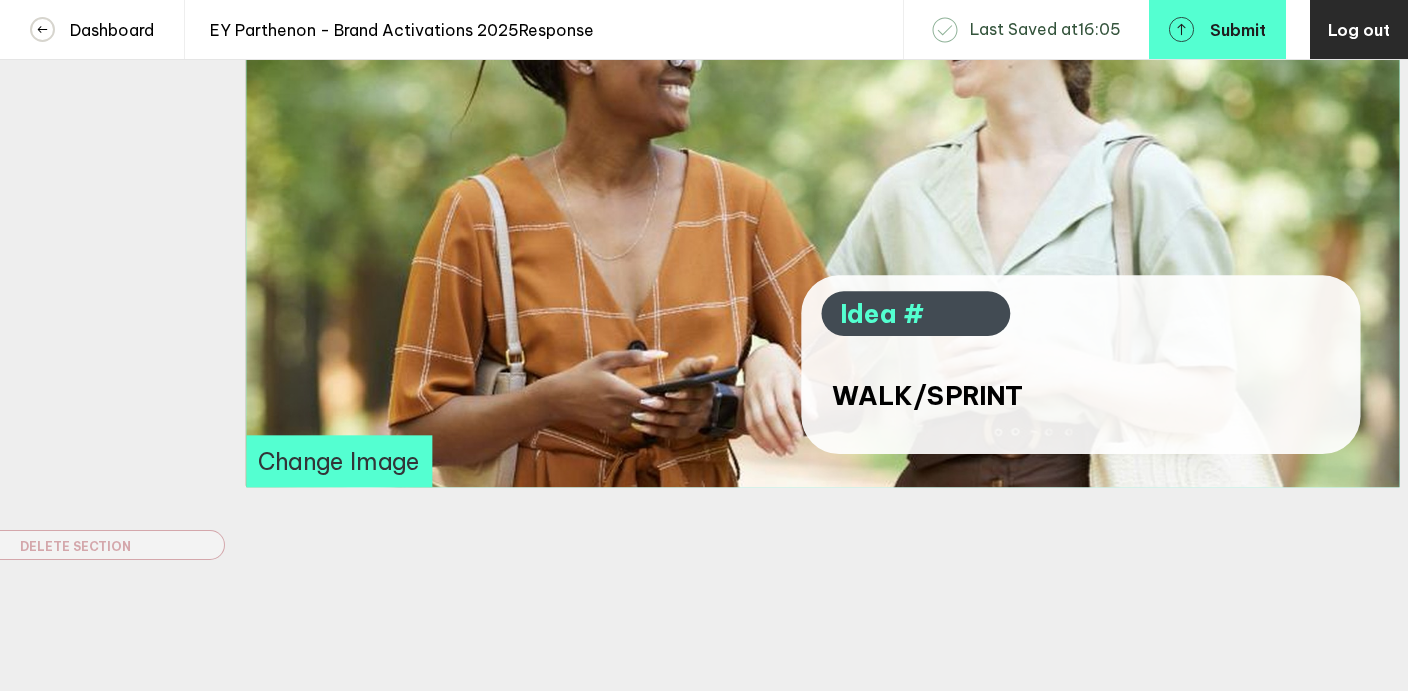 scroll, scrollTop: 0, scrollLeft: 0, axis: both 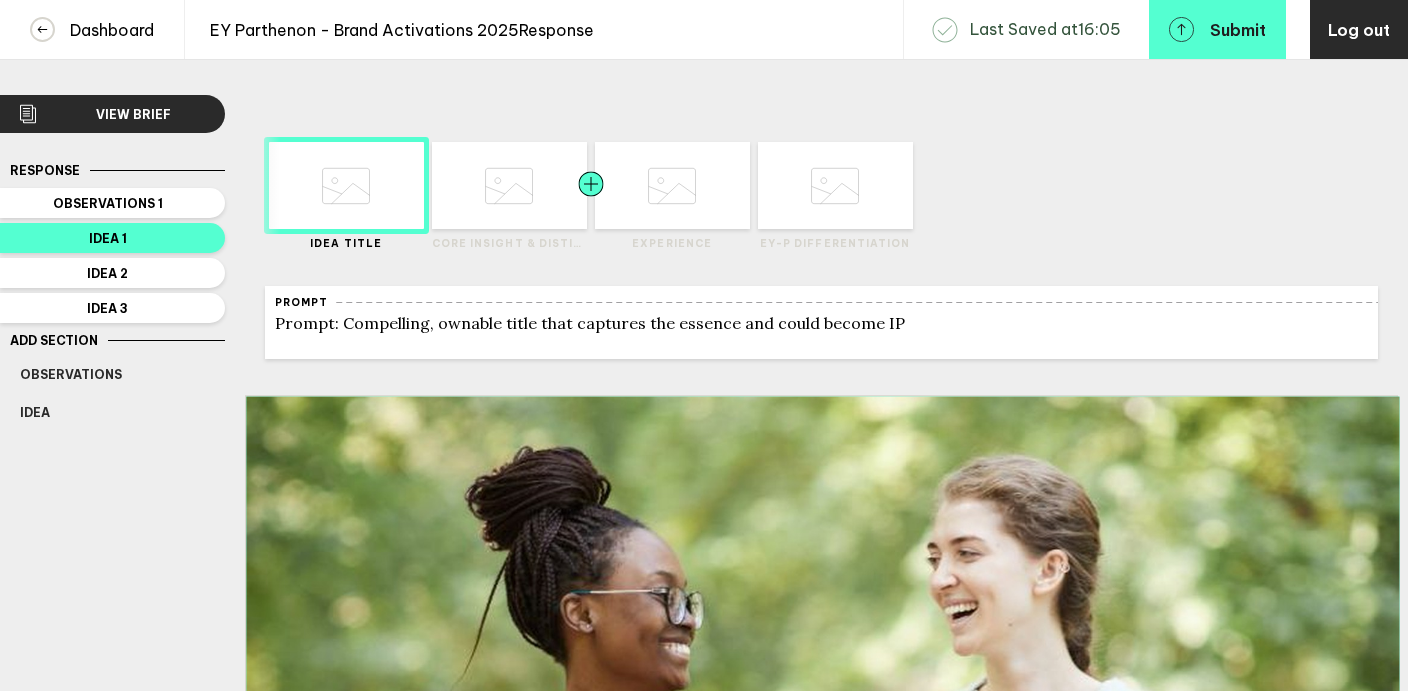 click at bounding box center (552, 185) 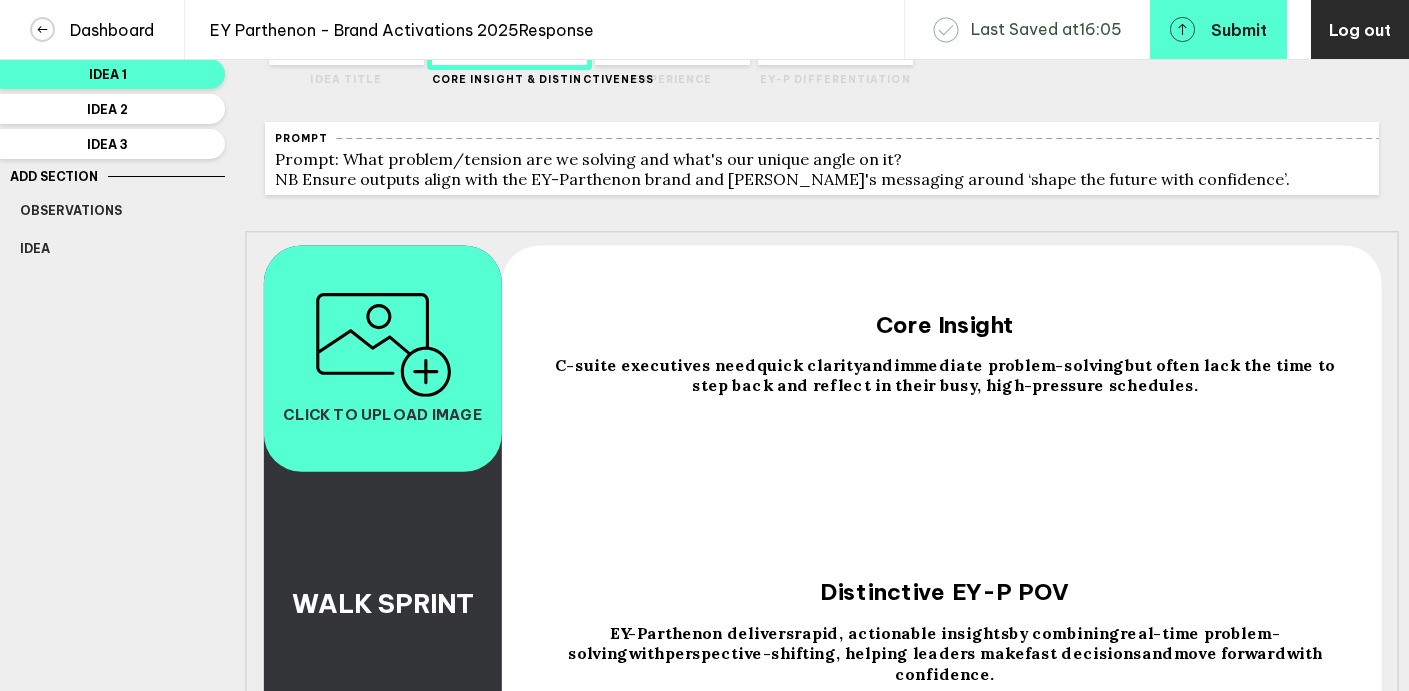 scroll, scrollTop: 0, scrollLeft: 0, axis: both 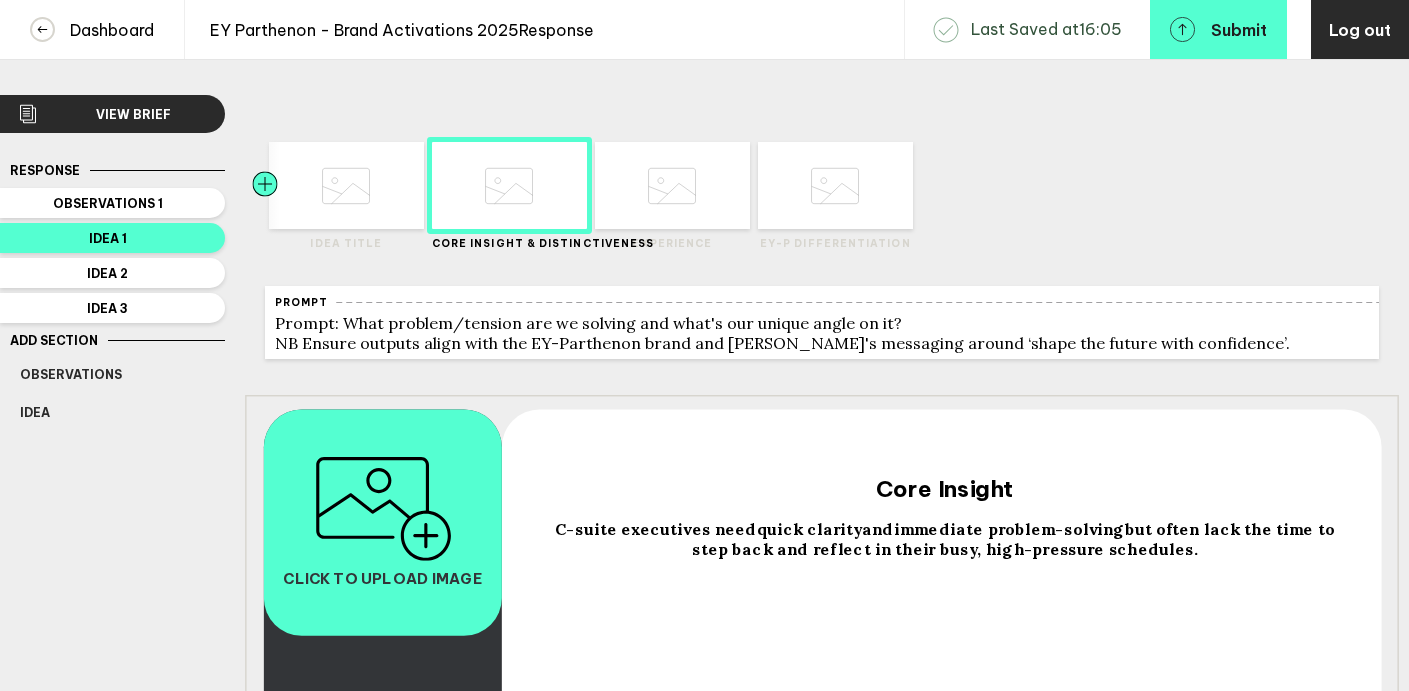 click at bounding box center [304, 185] 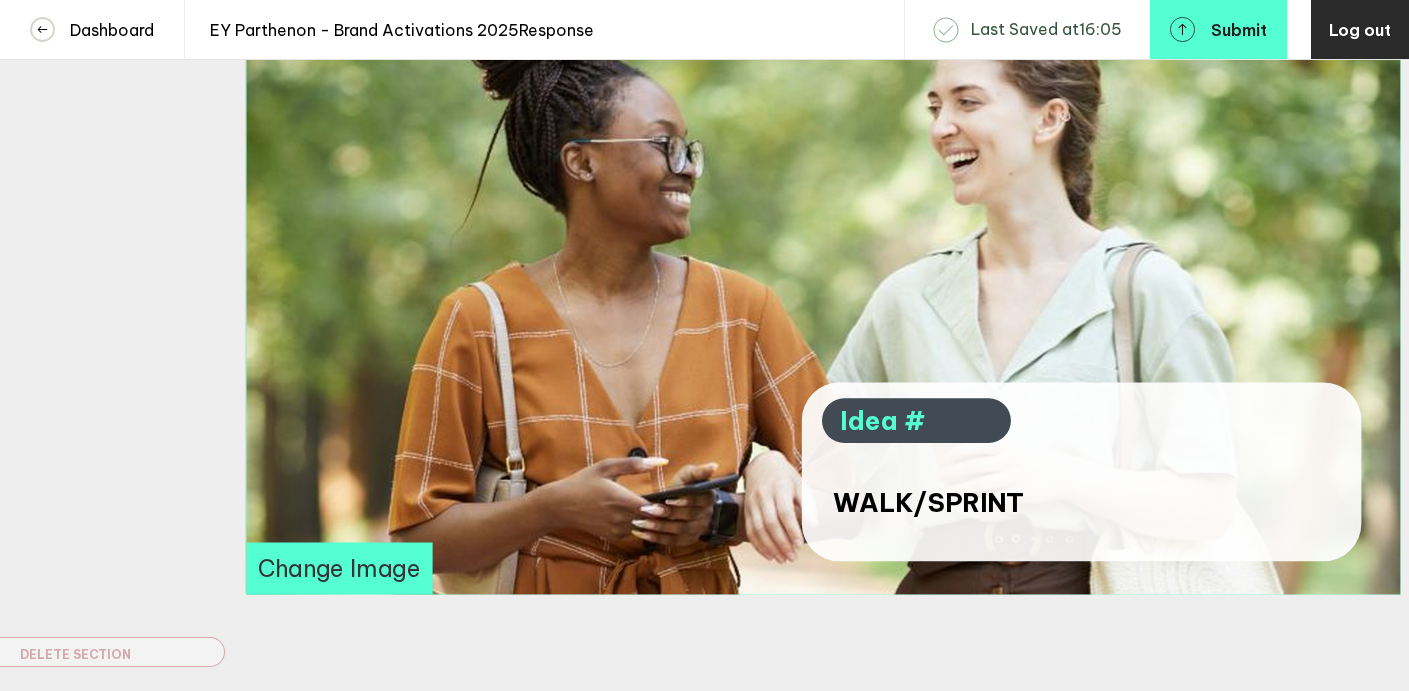 scroll, scrollTop: 443, scrollLeft: 0, axis: vertical 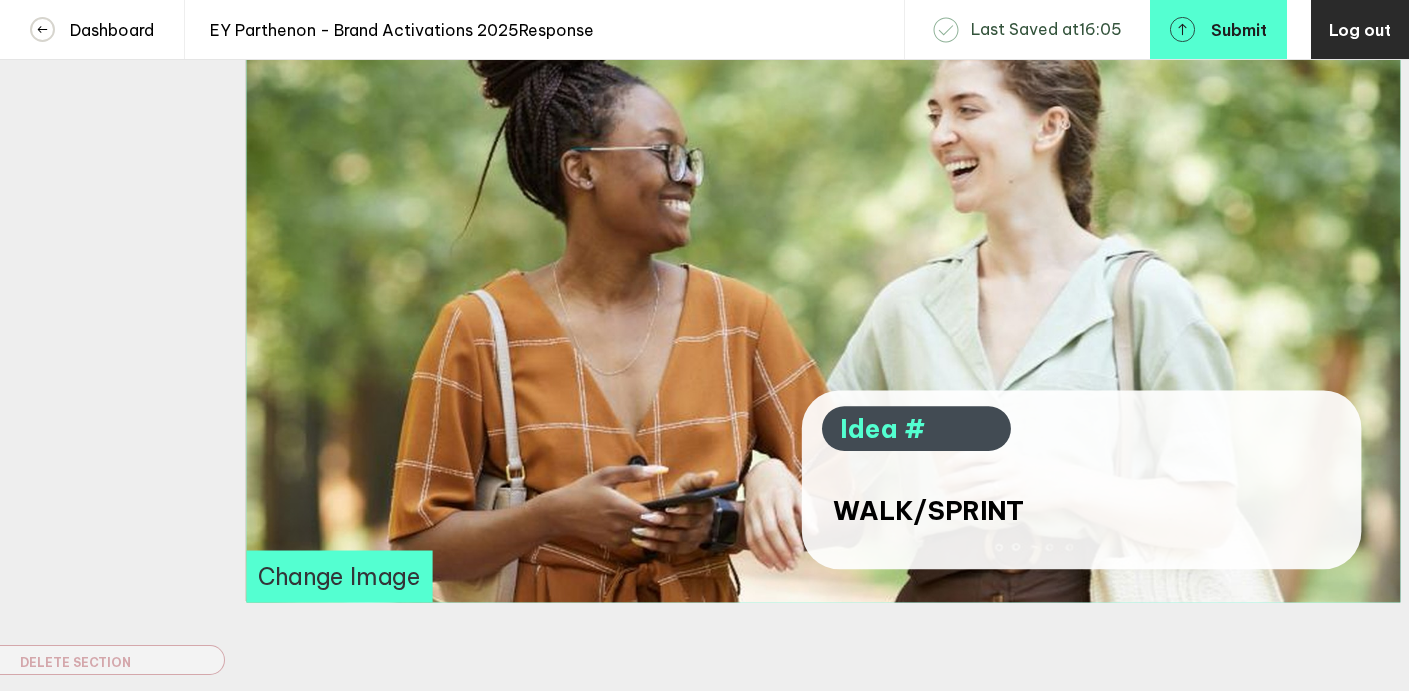 click on "Change Image" at bounding box center [339, 577] 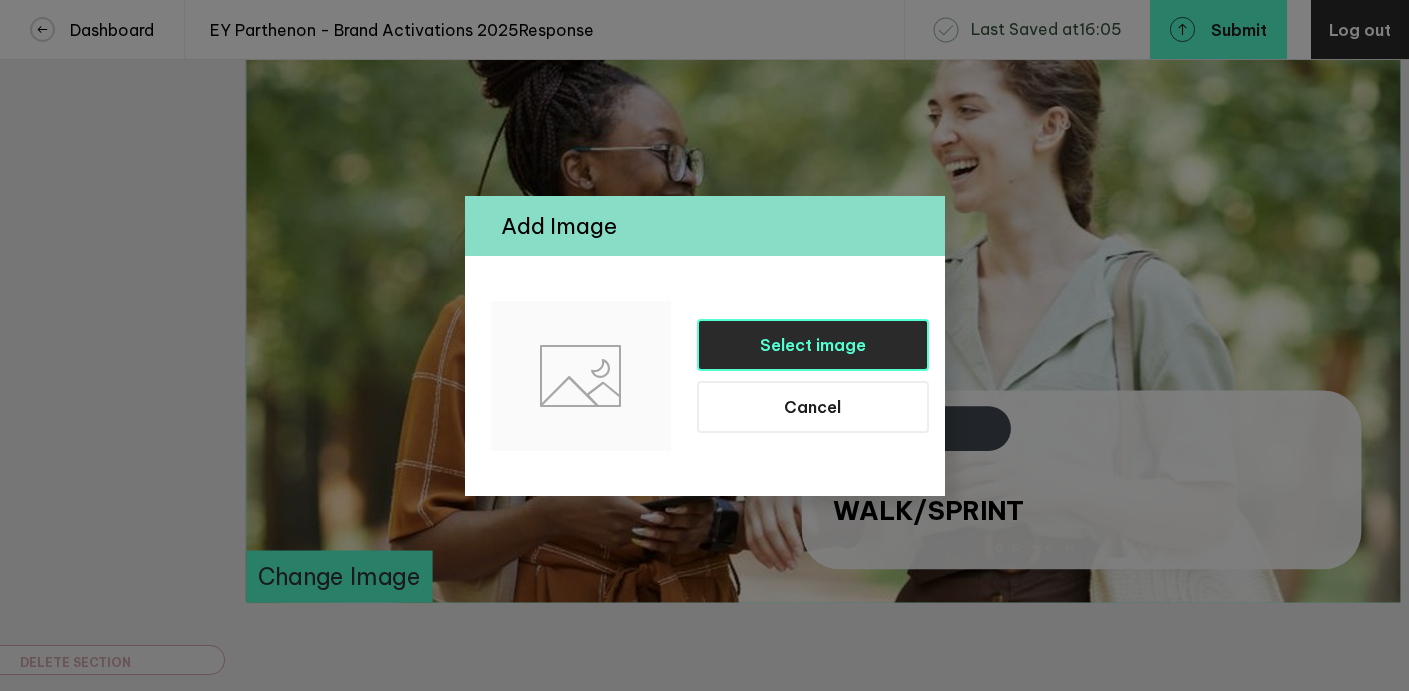 click on "Select image" at bounding box center (813, 345) 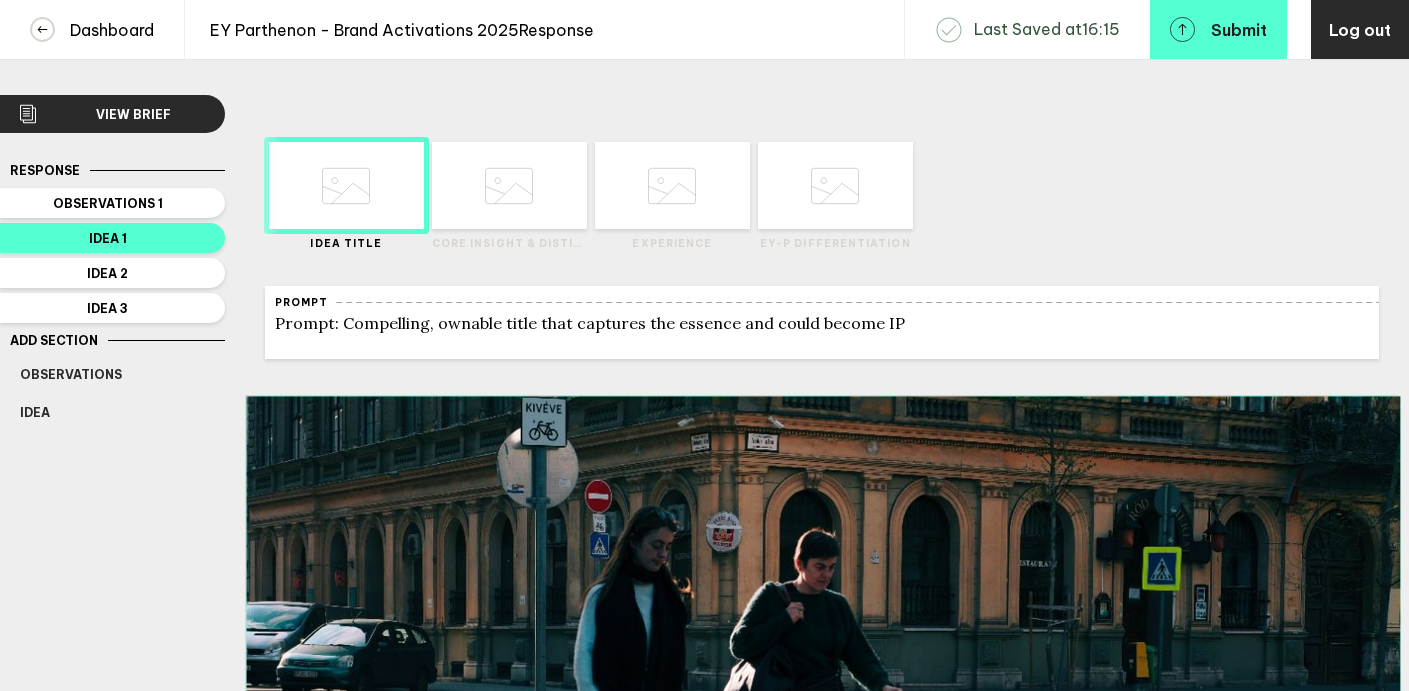 scroll, scrollTop: 274, scrollLeft: 0, axis: vertical 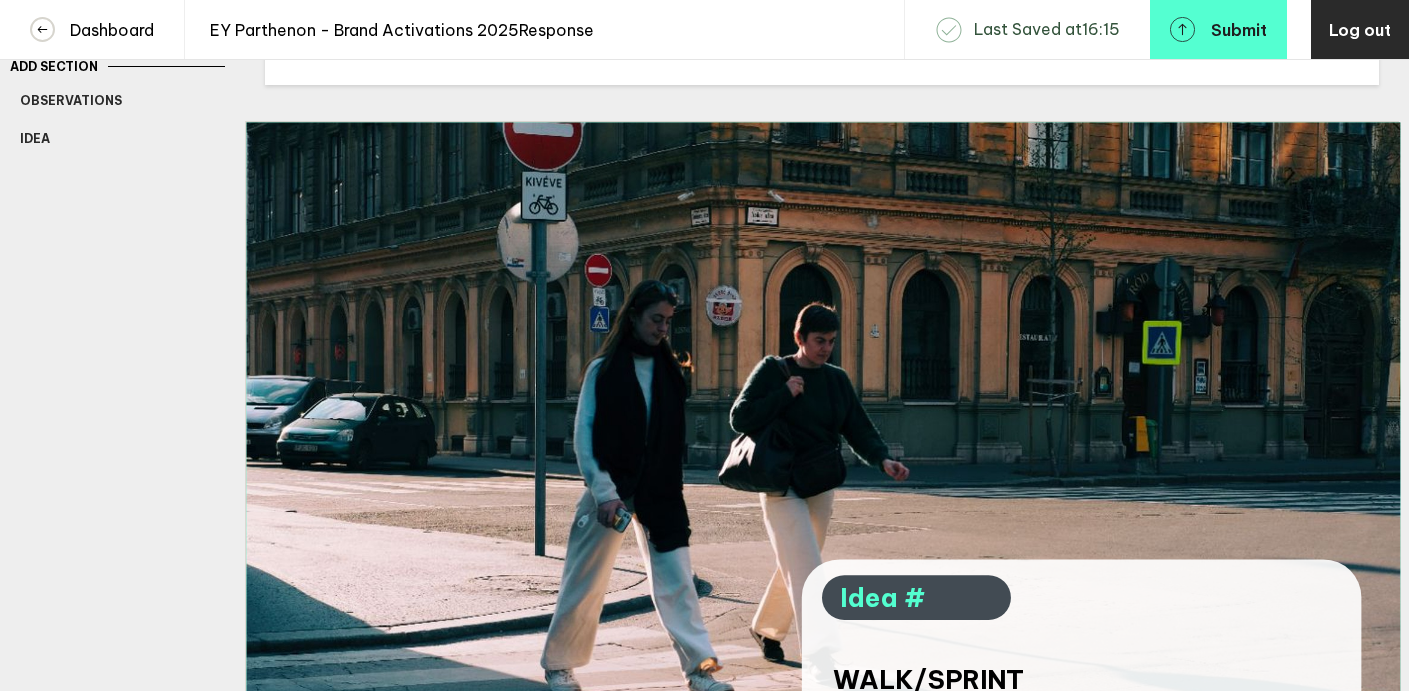 drag, startPoint x: 952, startPoint y: 379, endPoint x: 950, endPoint y: 399, distance: 20.09975 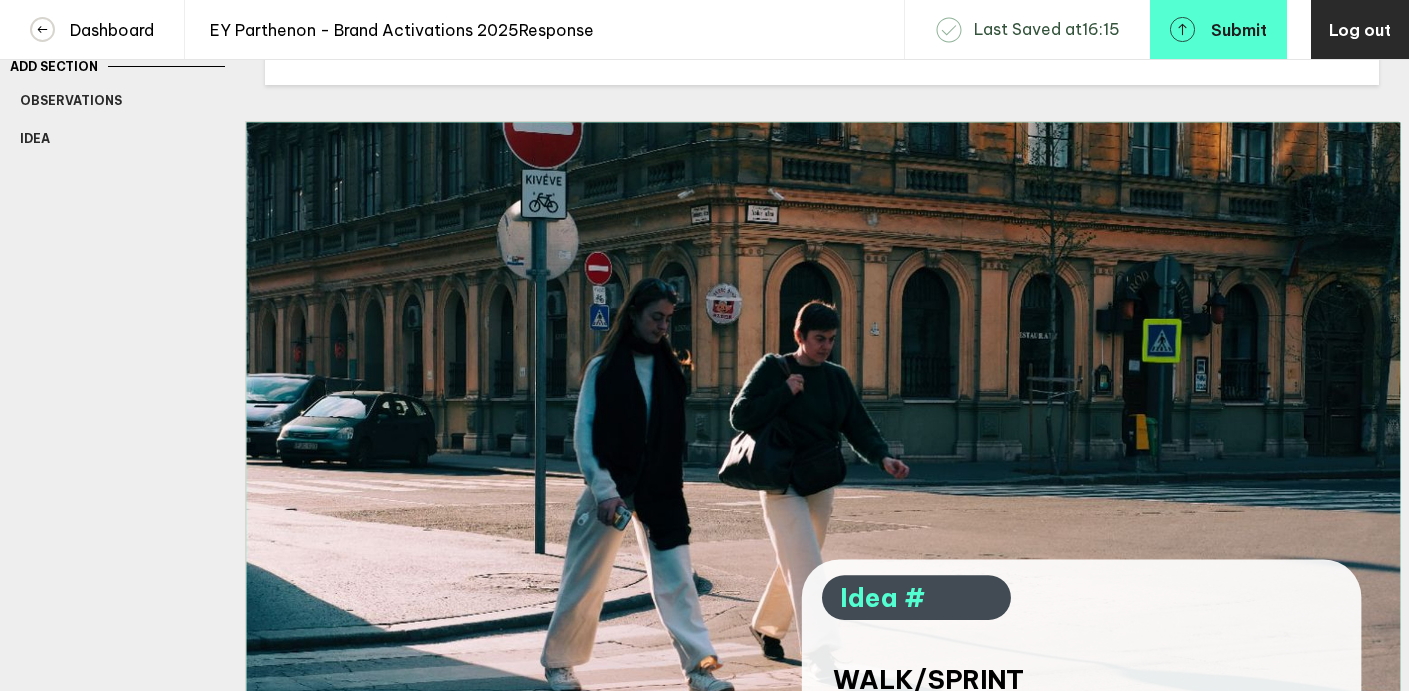 click on "View brief Response Observations 1 Idea 1 Idea 2 Idea 3 Add Section Observations Idea Delete Section" at bounding box center (117, 350) 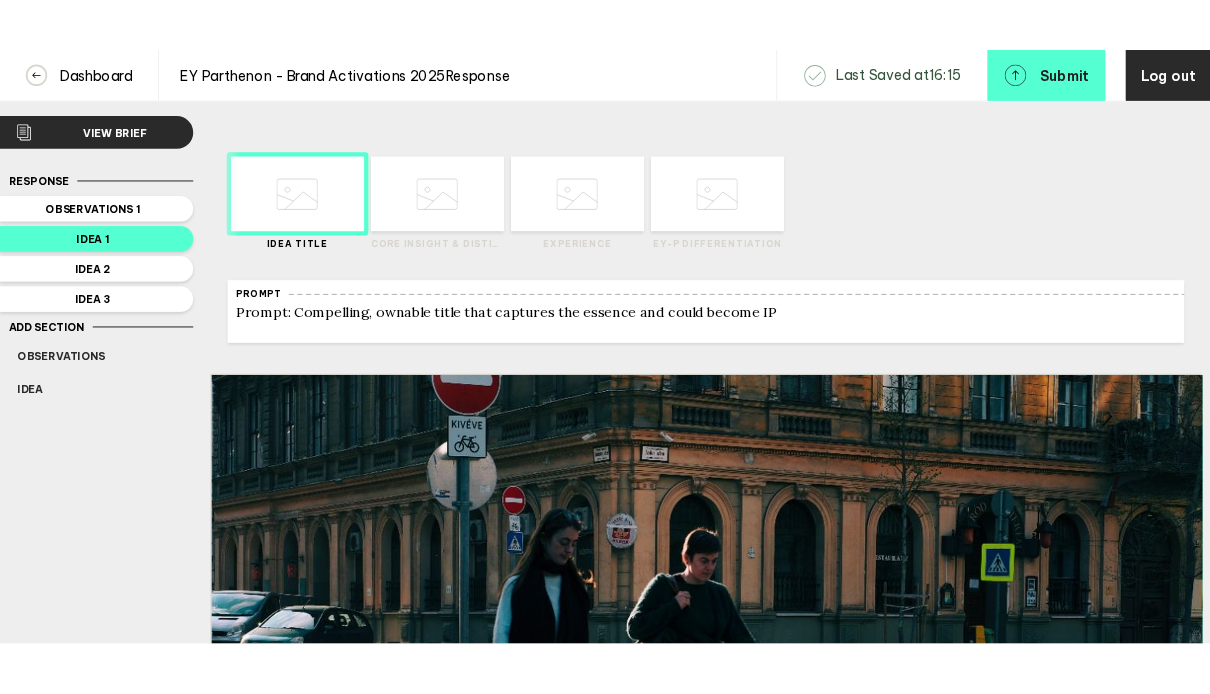 scroll, scrollTop: 0, scrollLeft: 0, axis: both 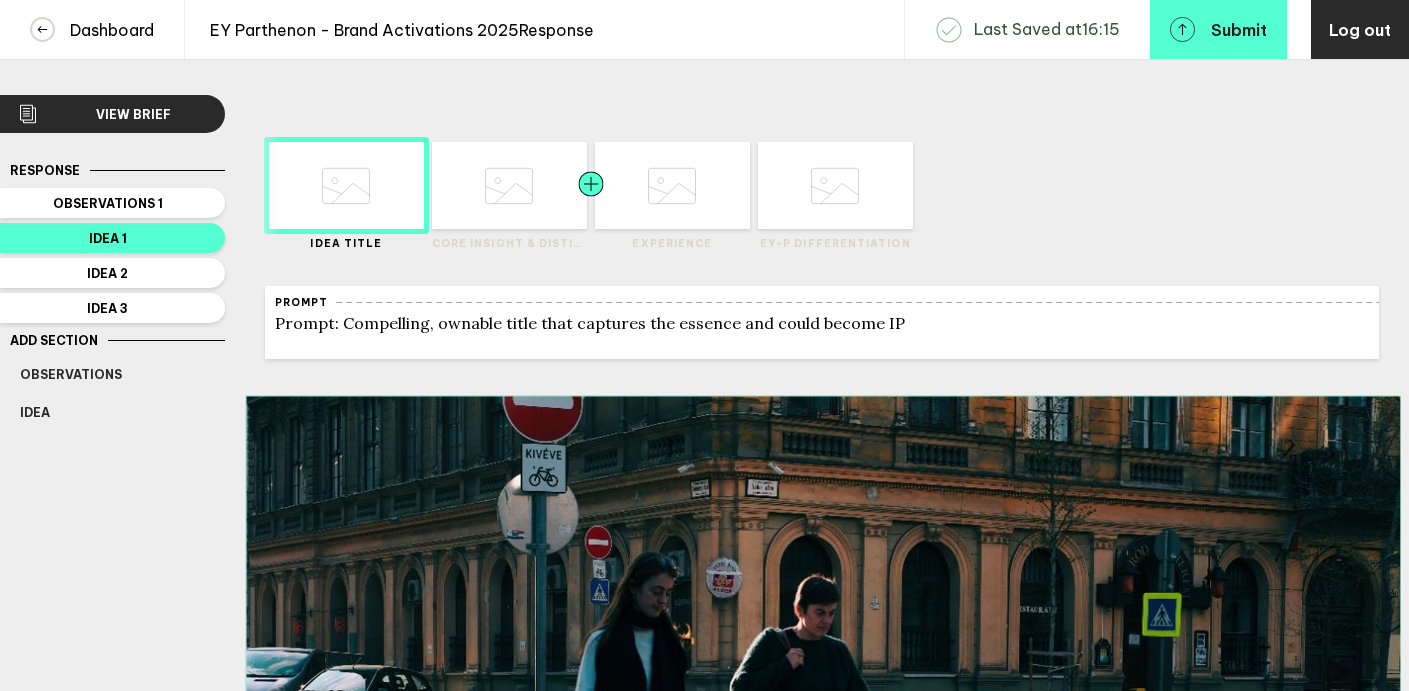 click at bounding box center (552, 185) 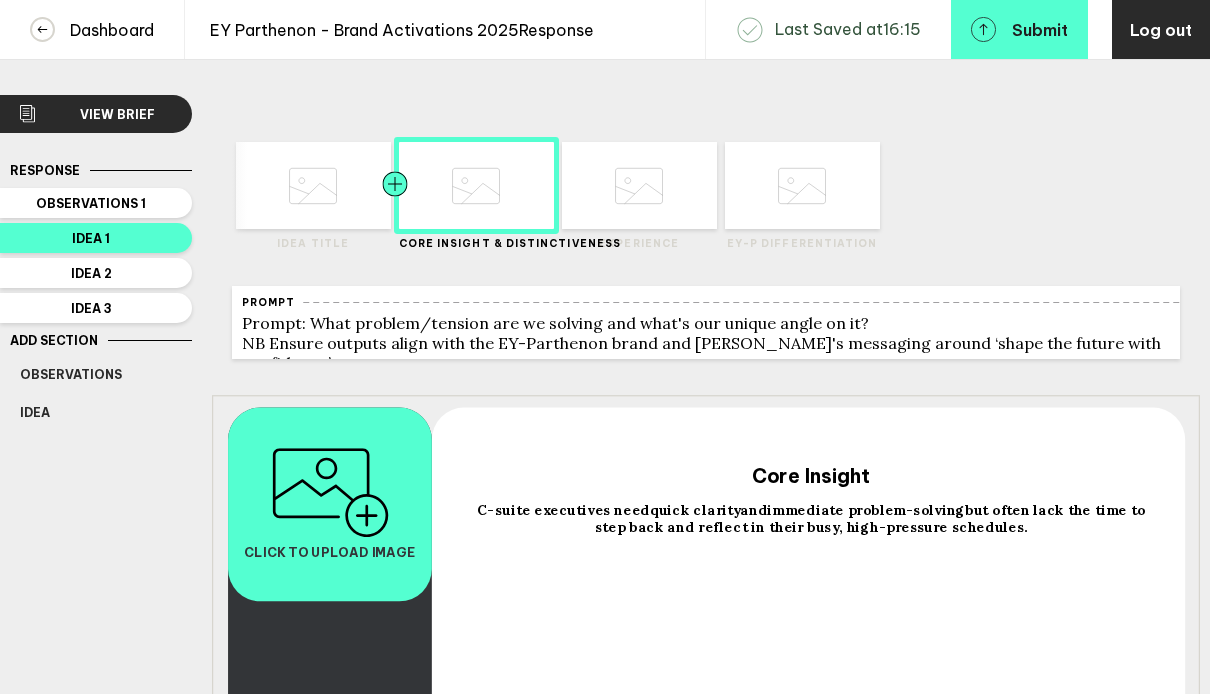 click at bounding box center (356, 185) 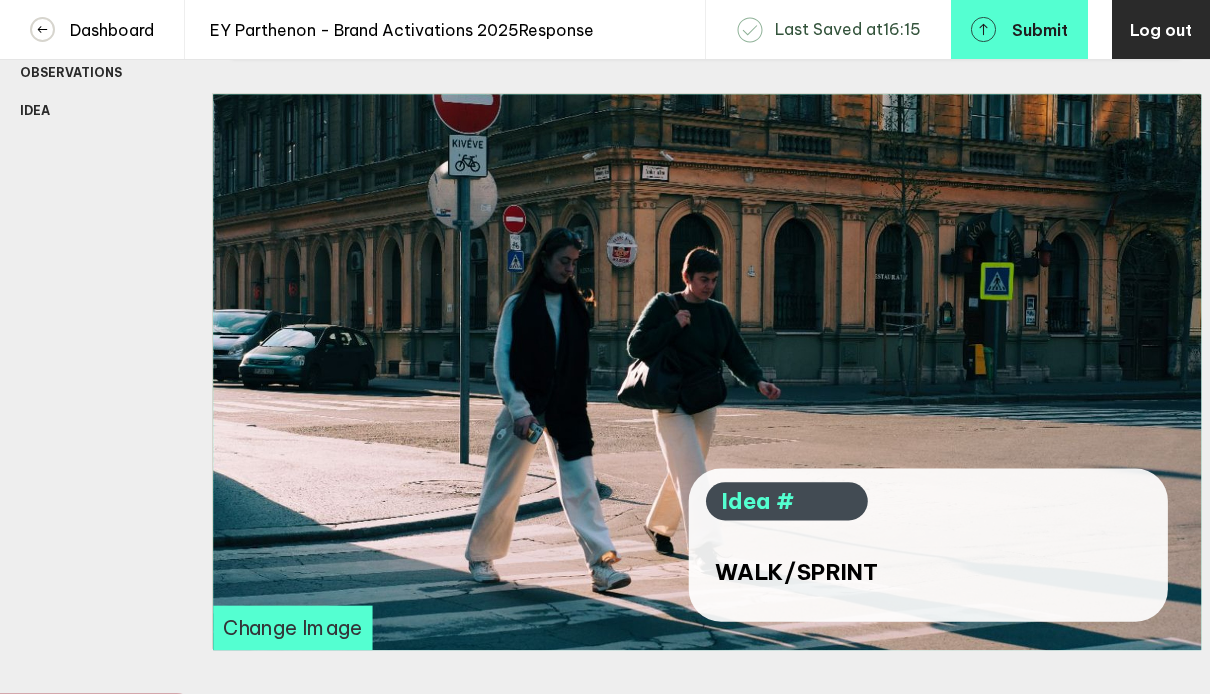 scroll, scrollTop: 382, scrollLeft: 0, axis: vertical 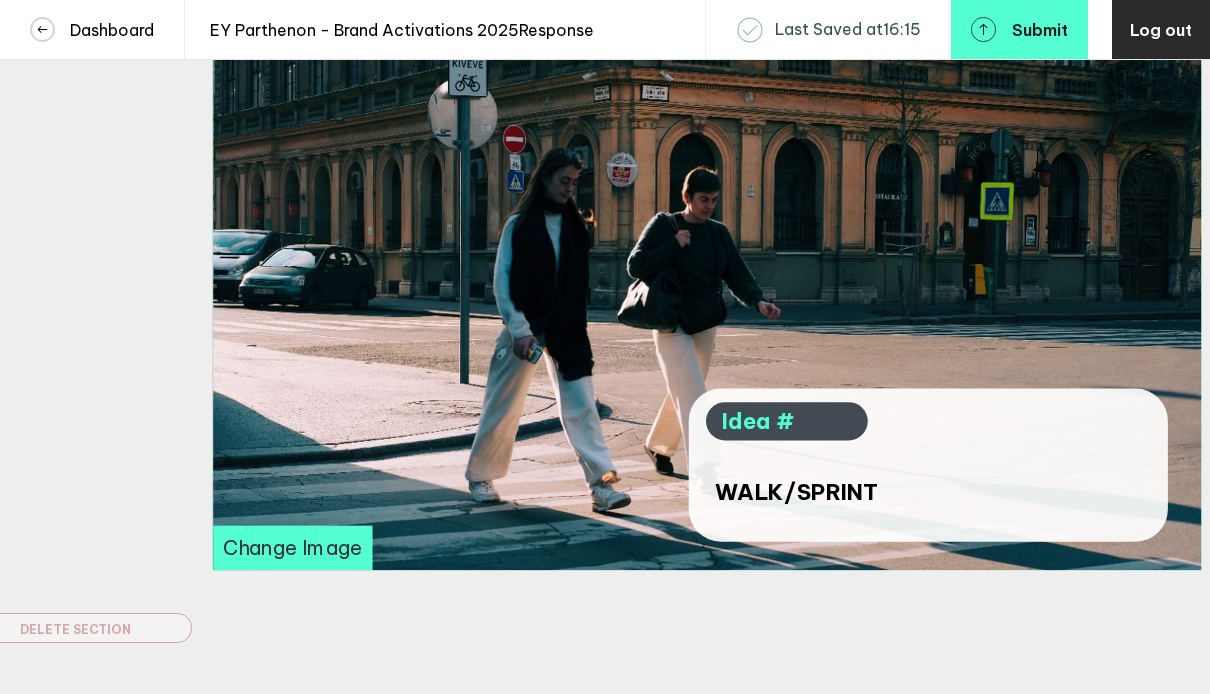 click on "Change Image" at bounding box center (292, 548) 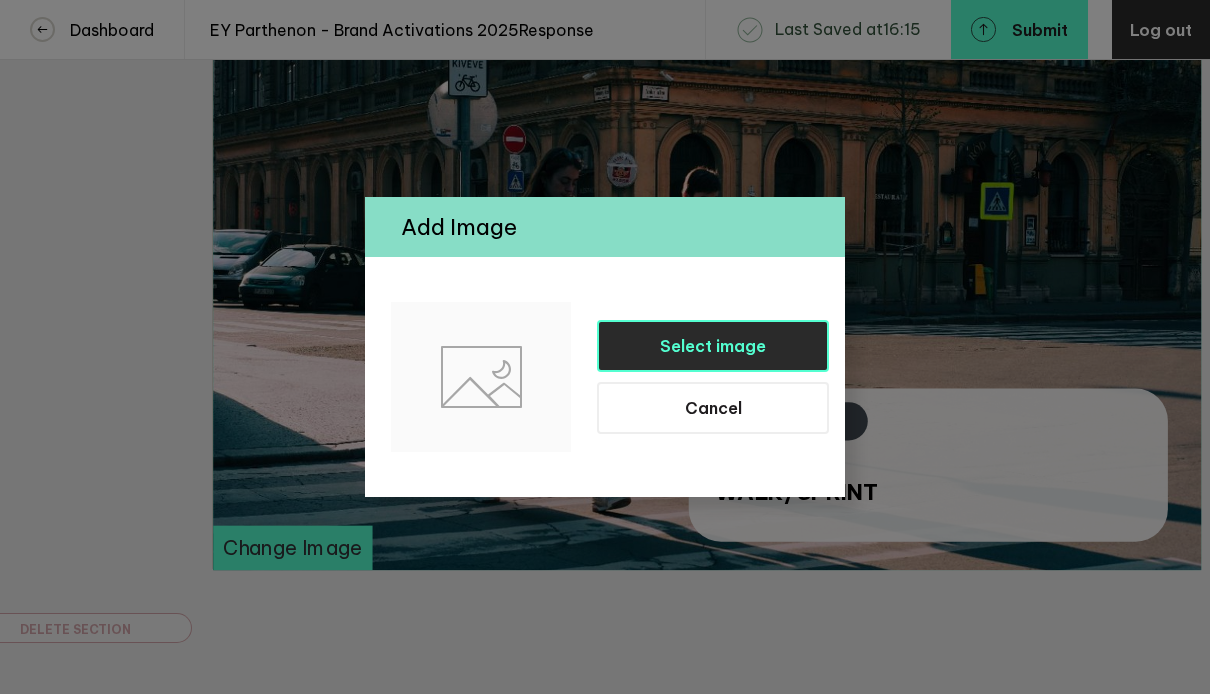 click on "Select image" at bounding box center [713, 346] 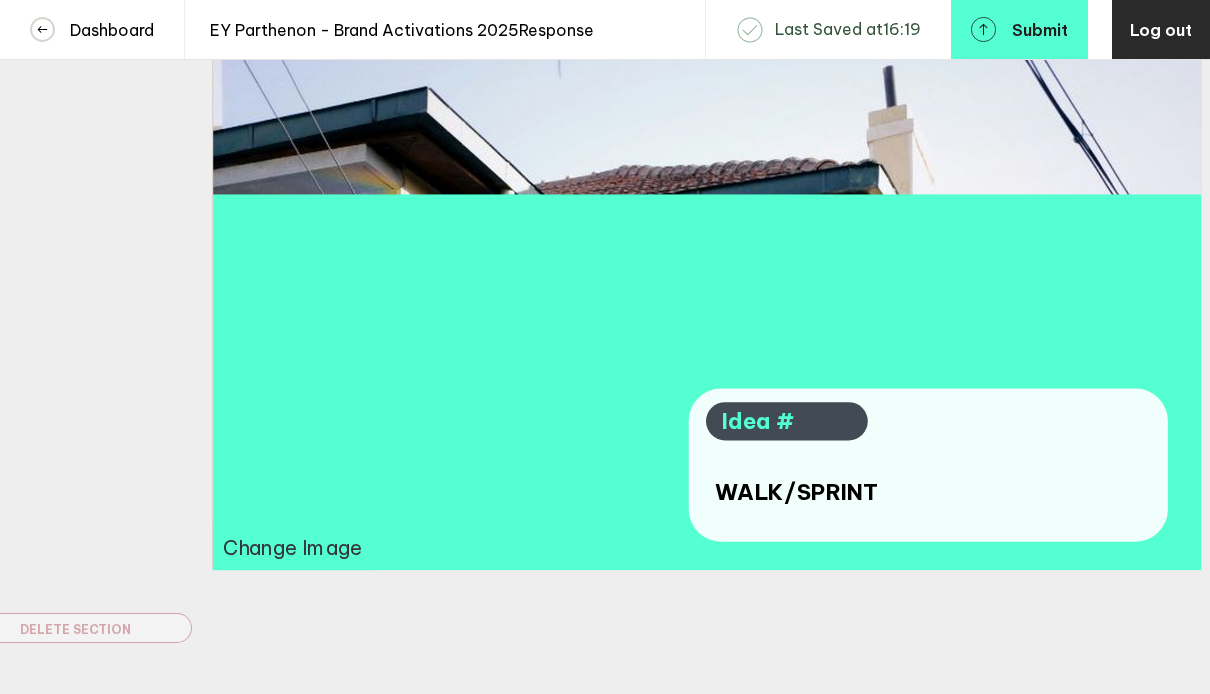 scroll, scrollTop: 473, scrollLeft: 0, axis: vertical 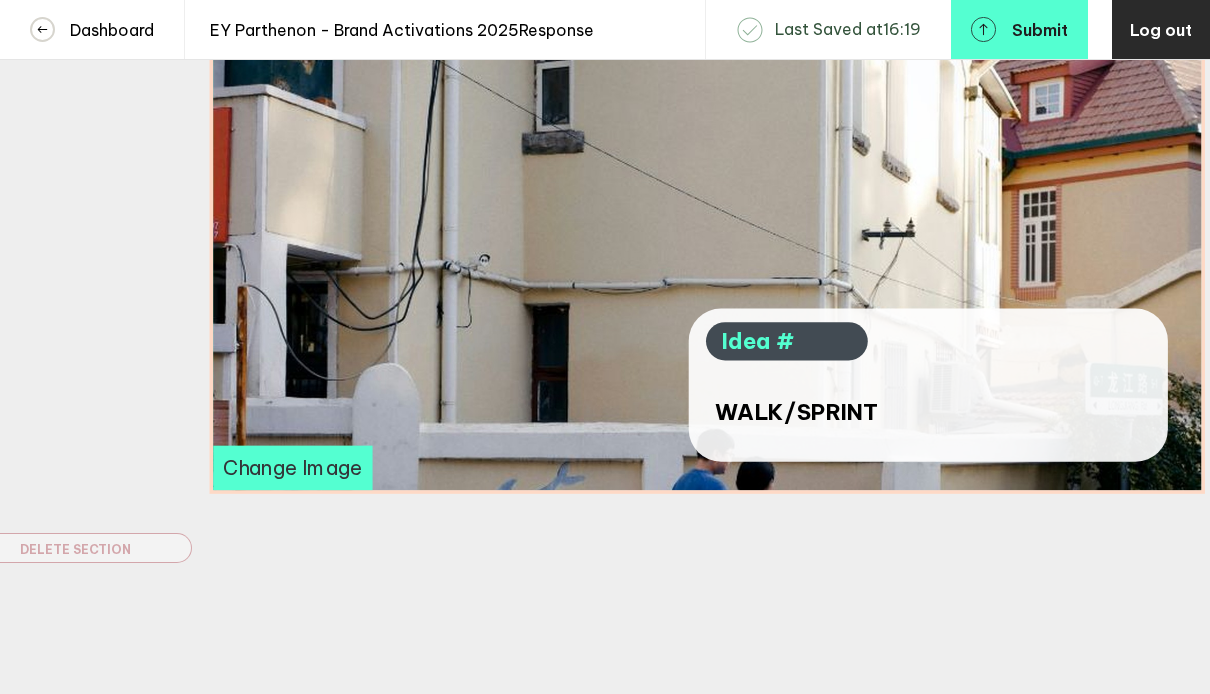 drag, startPoint x: 593, startPoint y: 355, endPoint x: 561, endPoint y: -64, distance: 420.22018 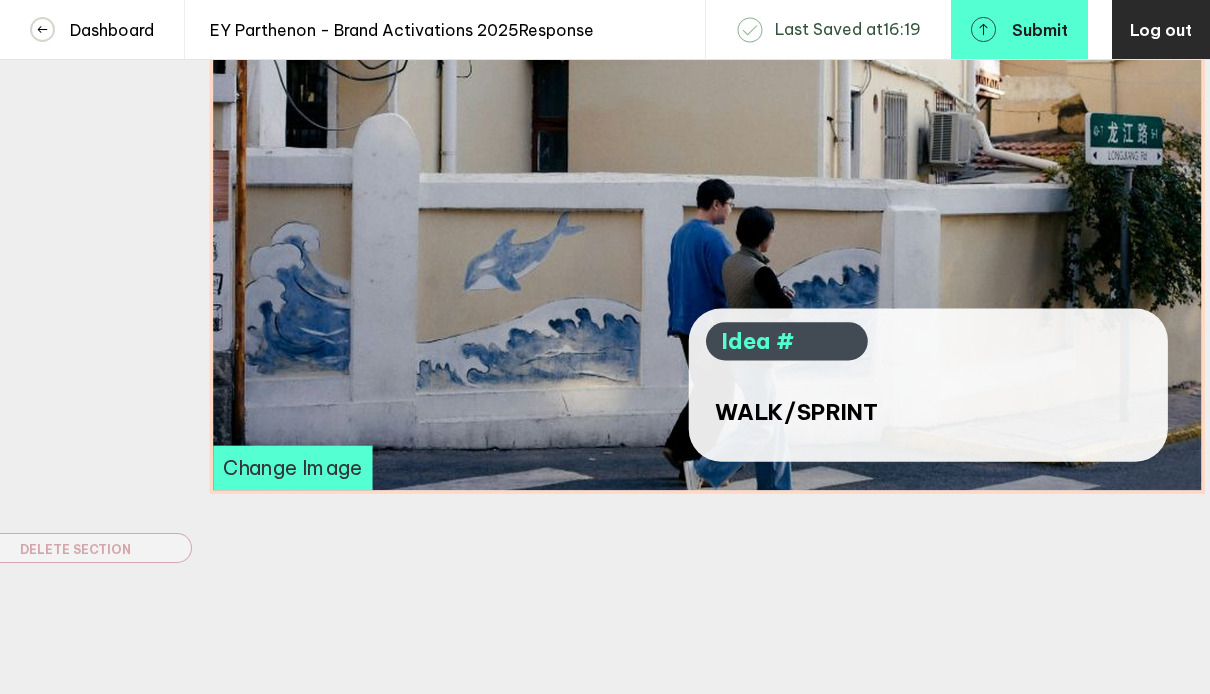 drag, startPoint x: 600, startPoint y: 326, endPoint x: 559, endPoint y: -29, distance: 357.35977 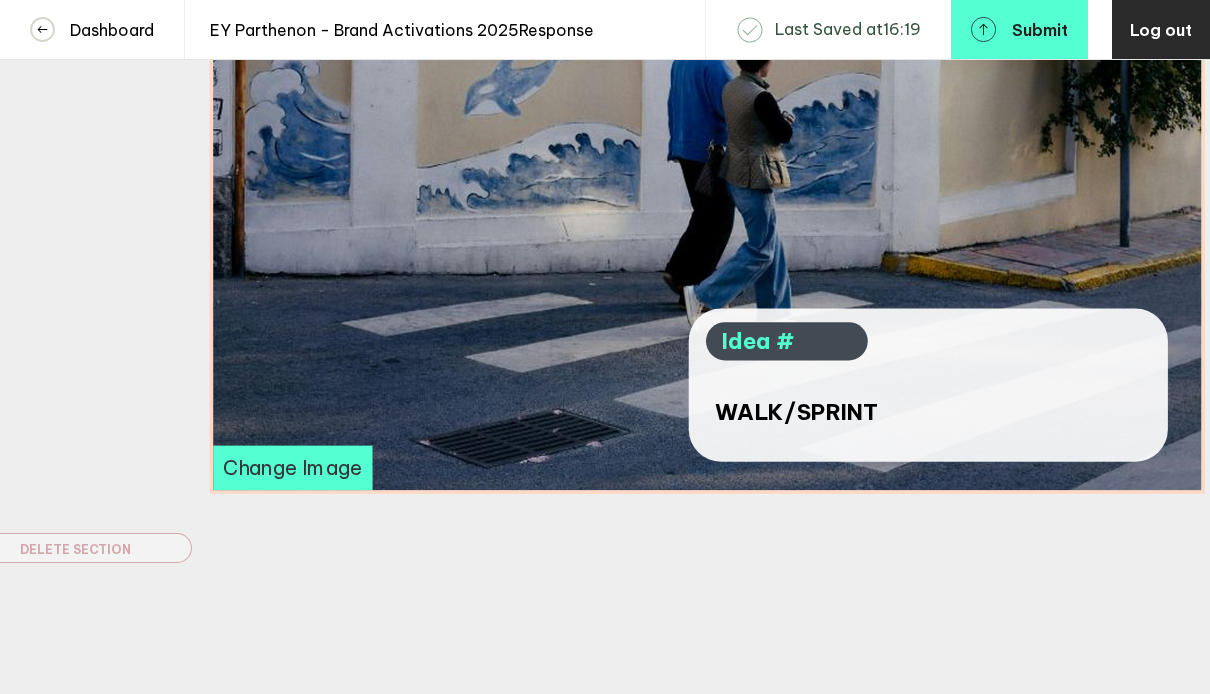 drag, startPoint x: 636, startPoint y: 238, endPoint x: 618, endPoint y: 142, distance: 97.67292 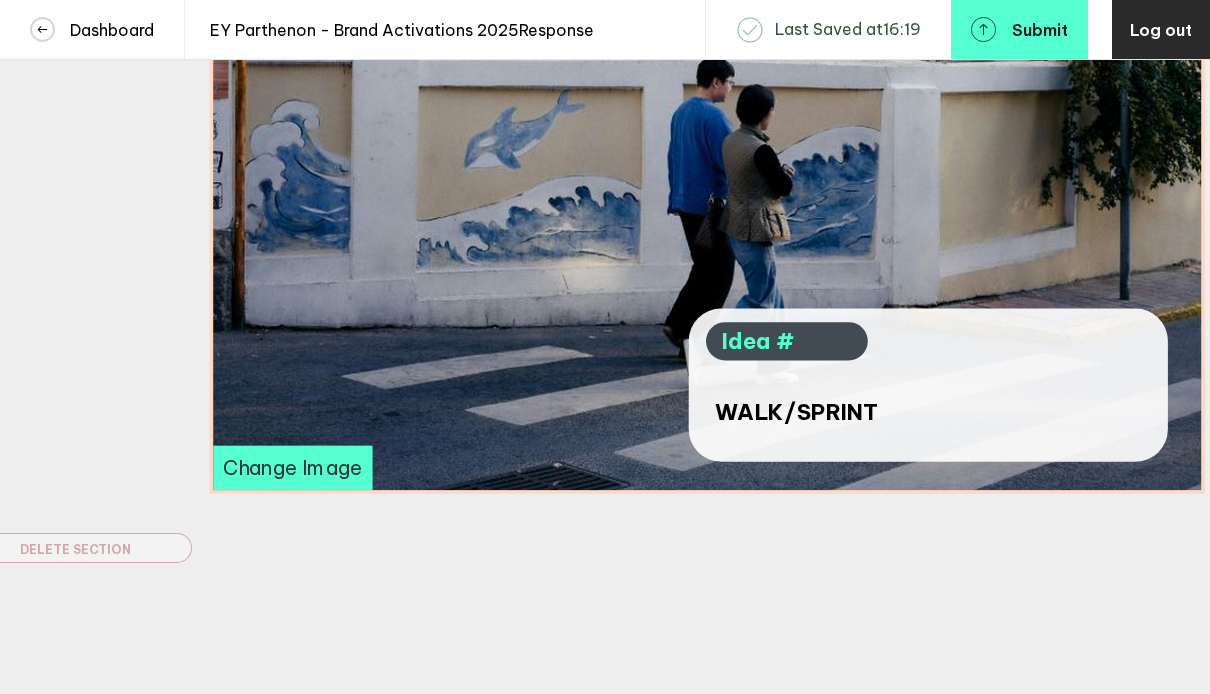 drag, startPoint x: 641, startPoint y: 150, endPoint x: 637, endPoint y: 198, distance: 48.166378 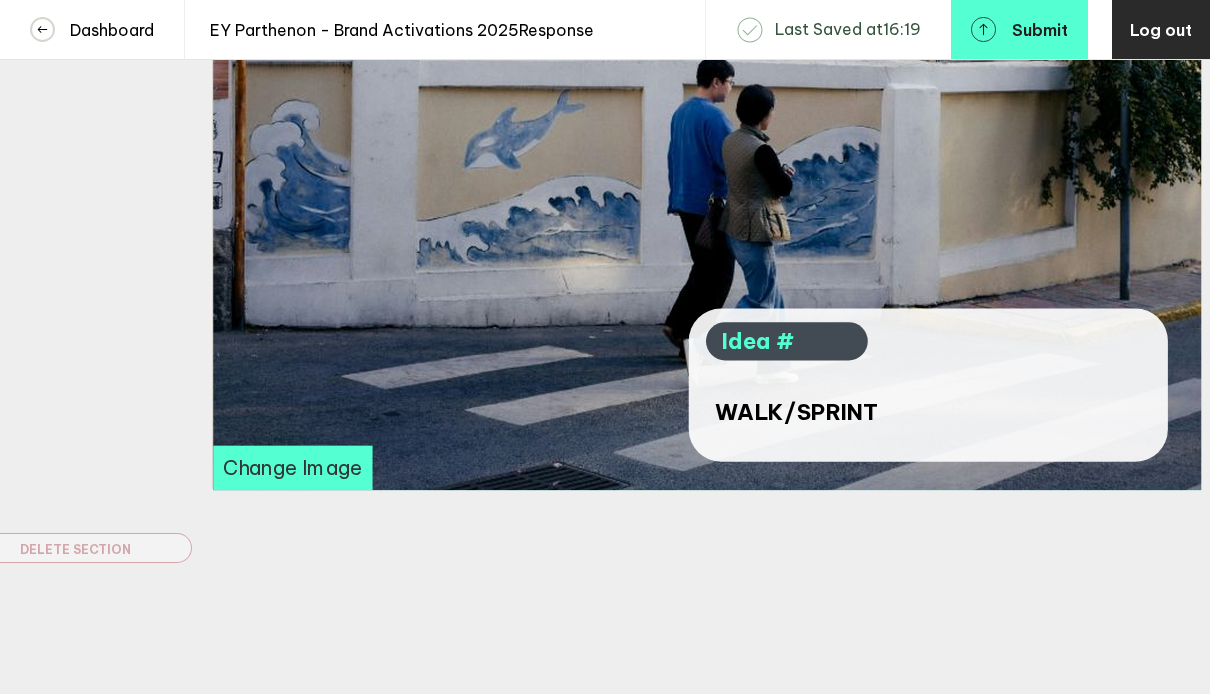 click on "Response Observations 1 Idea 1 Idea 2 Idea 3 Add Section Observations Idea Delete Section" at bounding box center [96, 129] 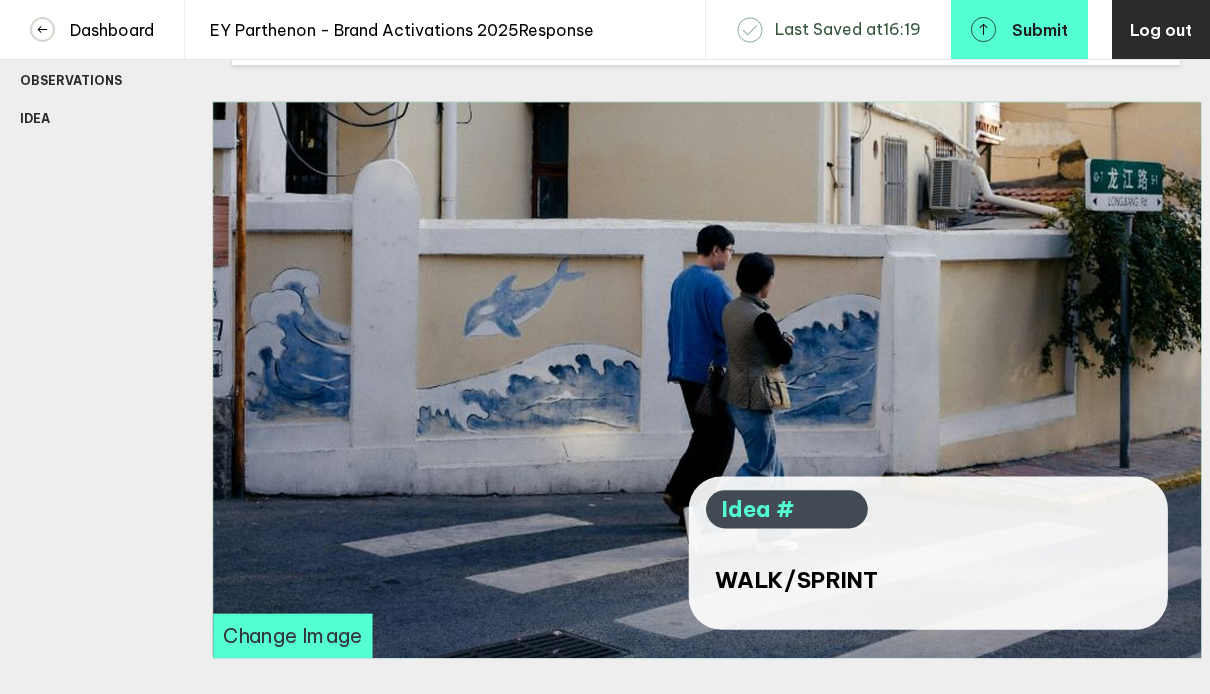 scroll, scrollTop: 289, scrollLeft: 0, axis: vertical 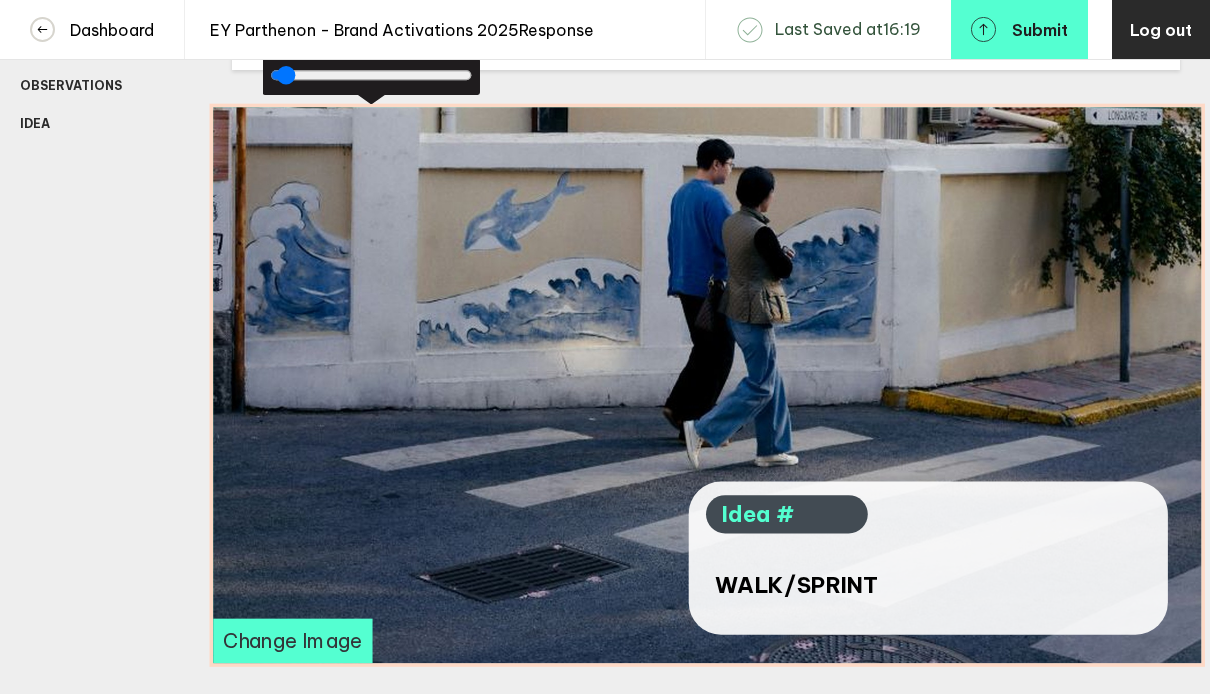 drag, startPoint x: 479, startPoint y: 454, endPoint x: 477, endPoint y: 363, distance: 91.02197 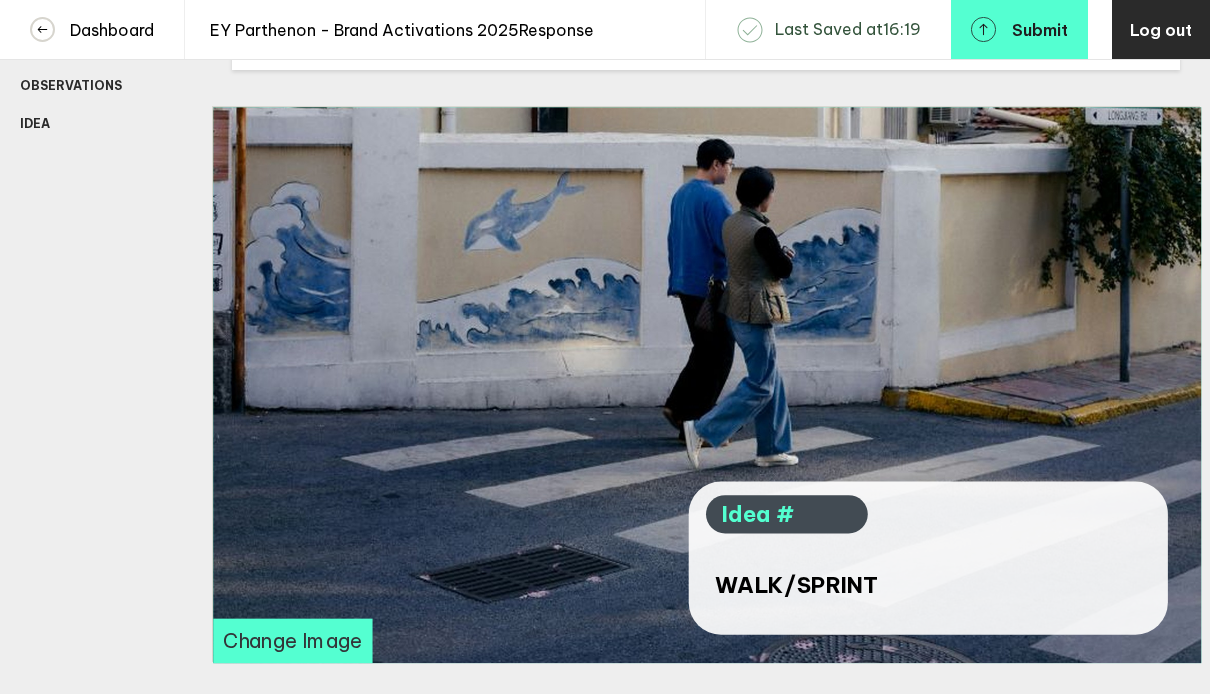 click on "Response Observations 1 Idea 1 Idea 2 Idea 3 Add Section Observations Idea Delete Section" at bounding box center (96, 302) 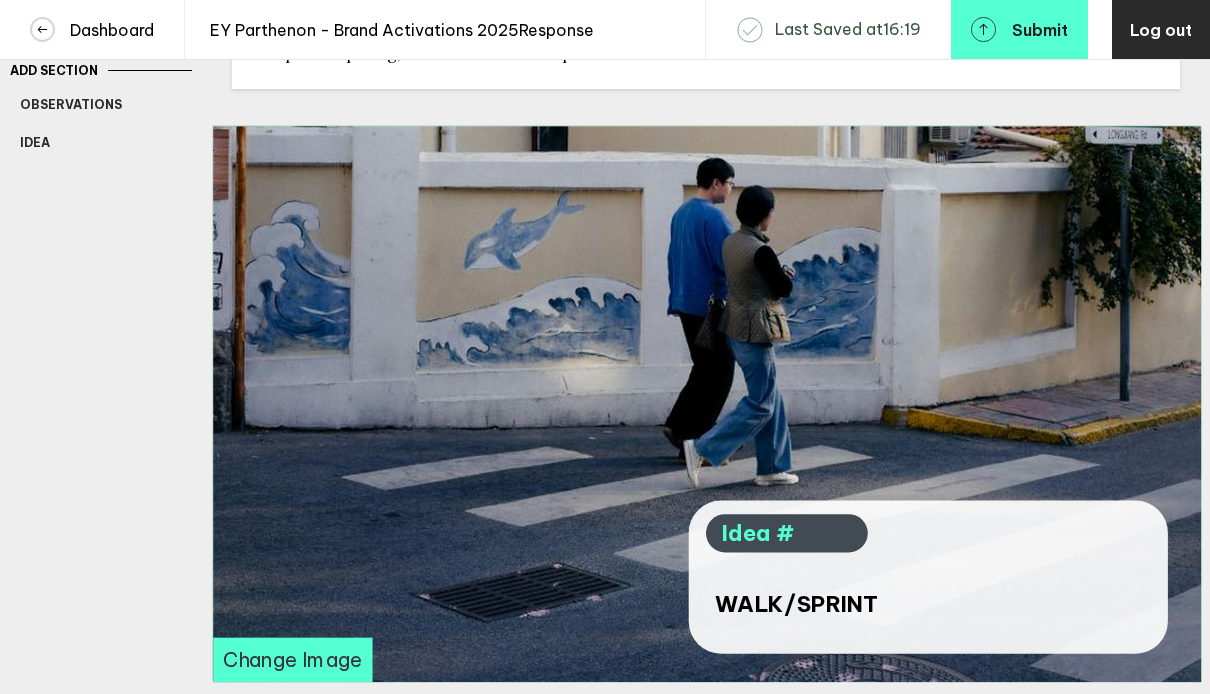 scroll, scrollTop: 269, scrollLeft: 0, axis: vertical 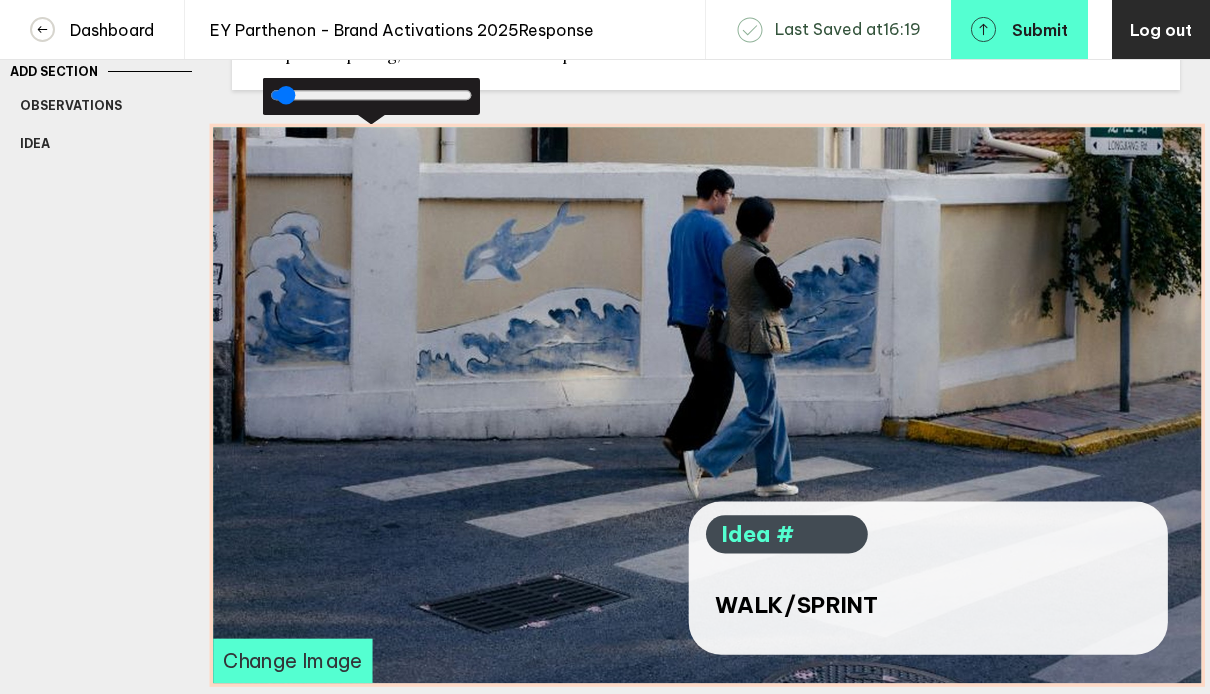 click at bounding box center (707, 405) 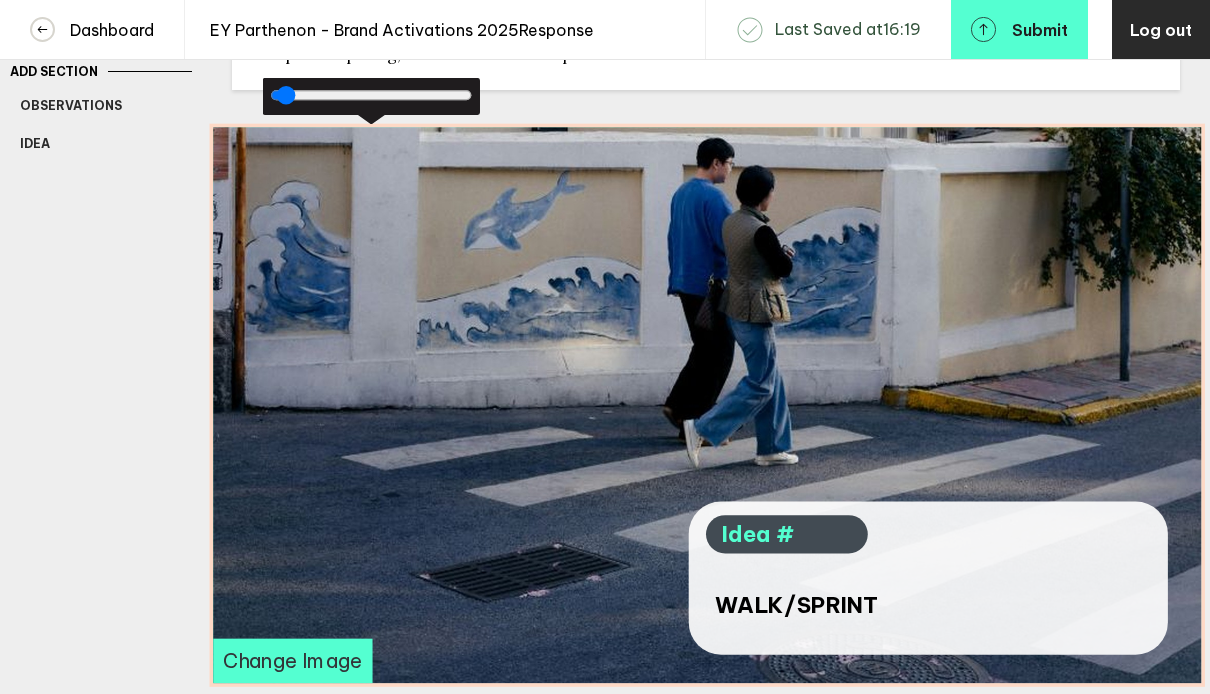 drag, startPoint x: 560, startPoint y: 383, endPoint x: 558, endPoint y: 352, distance: 31.06445 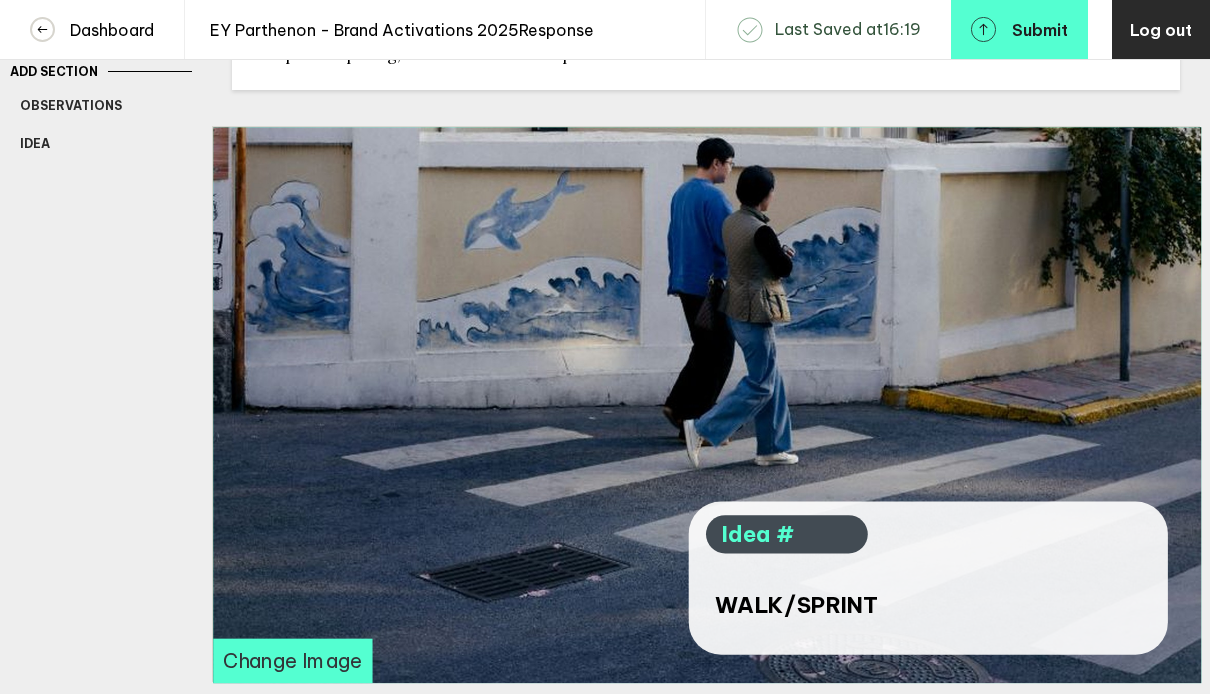click on "Response Observations 1 Idea 1 Idea 2 Idea 3 Add Section Observations Idea Delete Section" at bounding box center (96, 322) 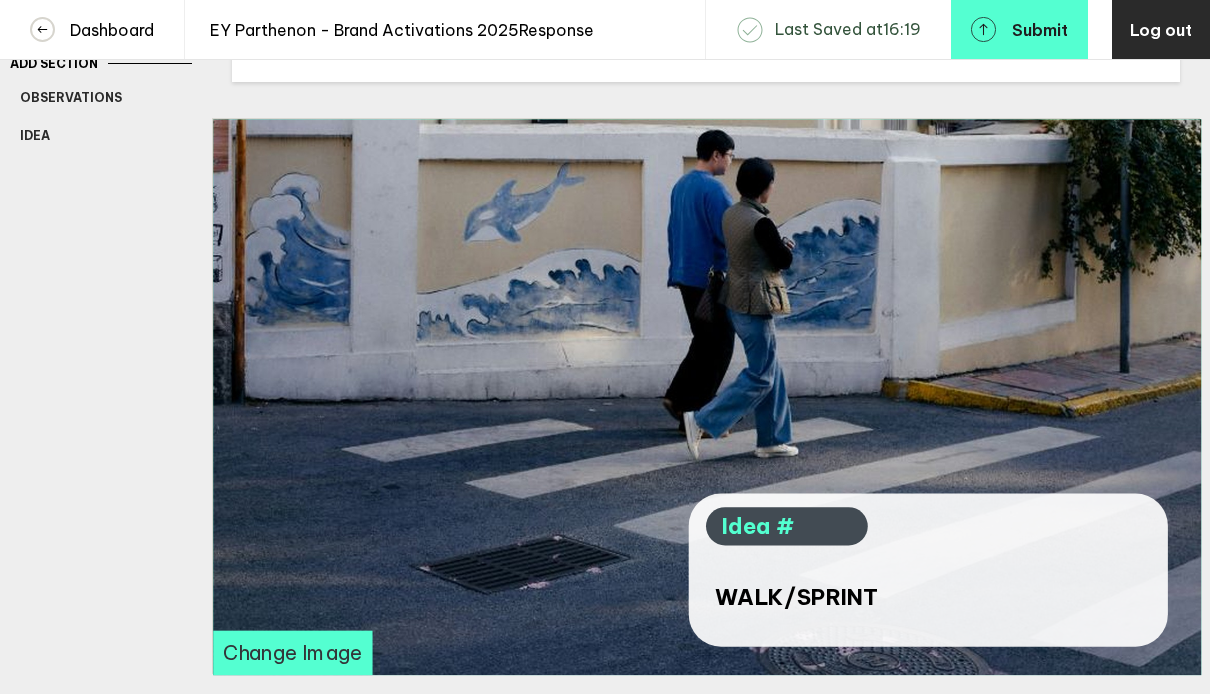 scroll, scrollTop: 285, scrollLeft: 0, axis: vertical 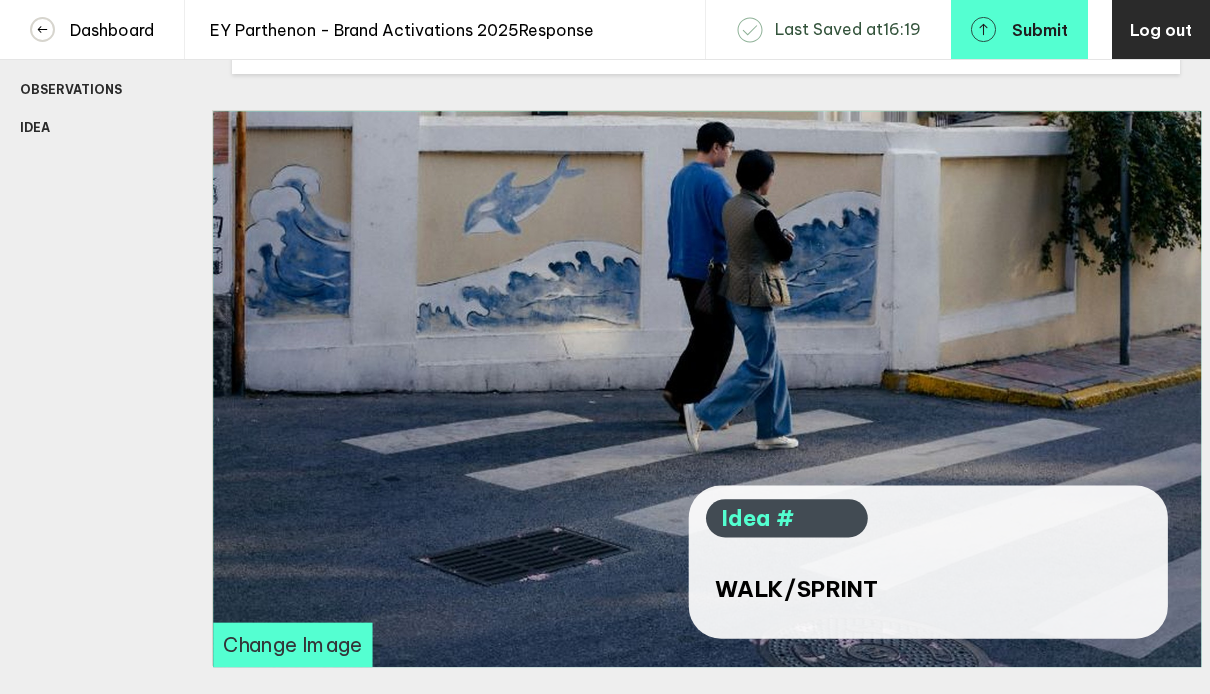 click on "Change Image" at bounding box center (292, 645) 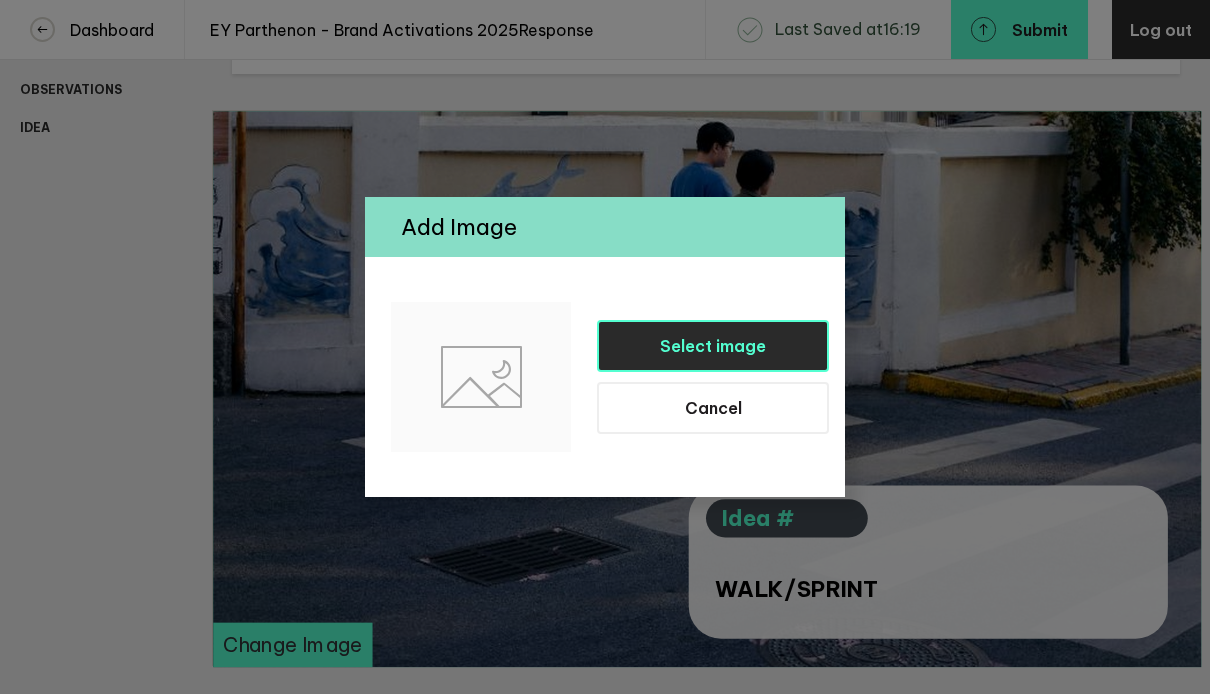 click on "Select image" at bounding box center (713, 346) 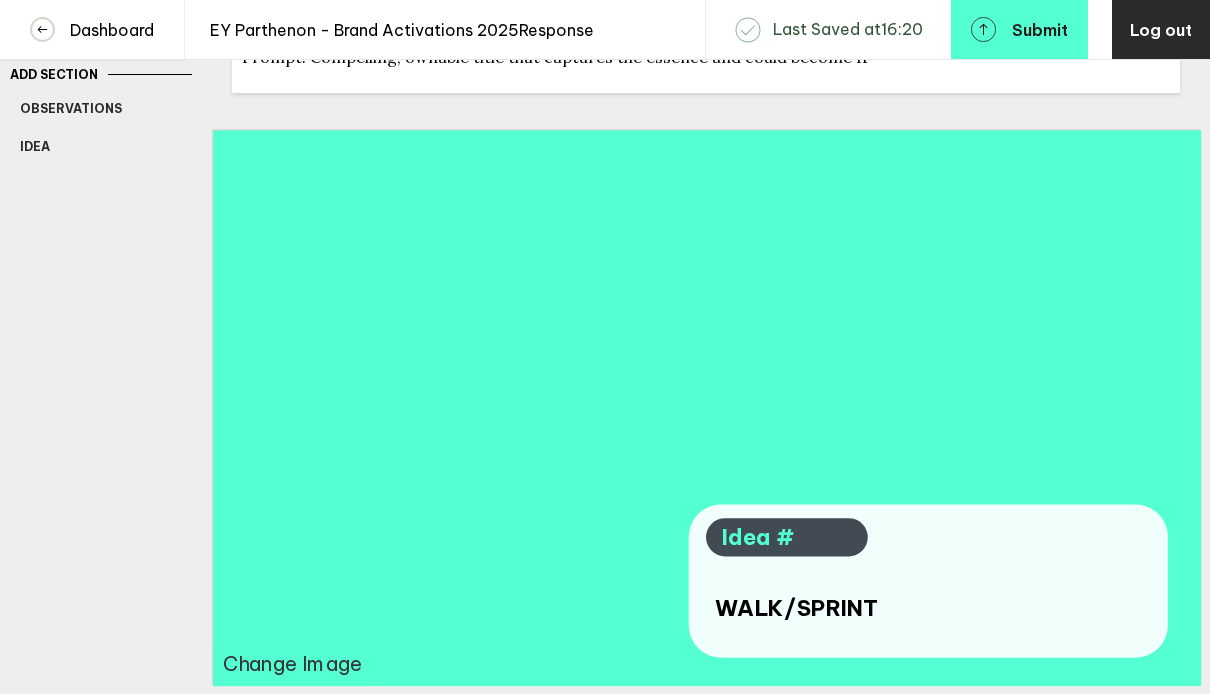 scroll, scrollTop: 173, scrollLeft: 0, axis: vertical 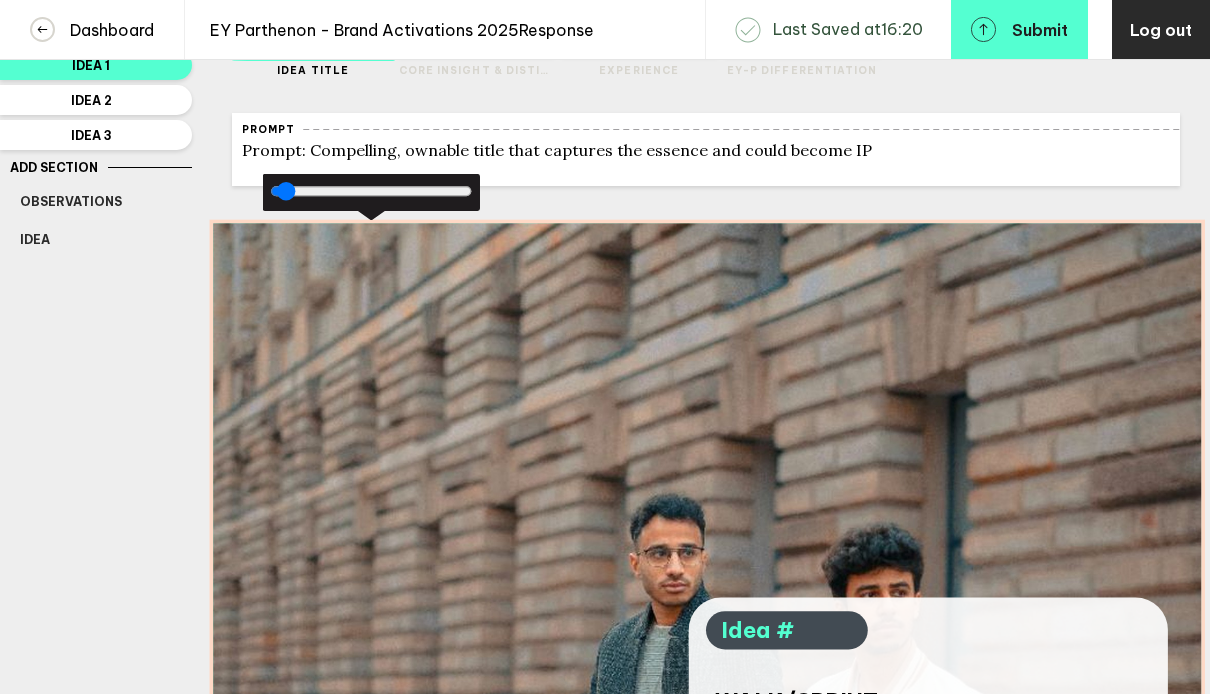 drag, startPoint x: 643, startPoint y: 526, endPoint x: 643, endPoint y: 293, distance: 233 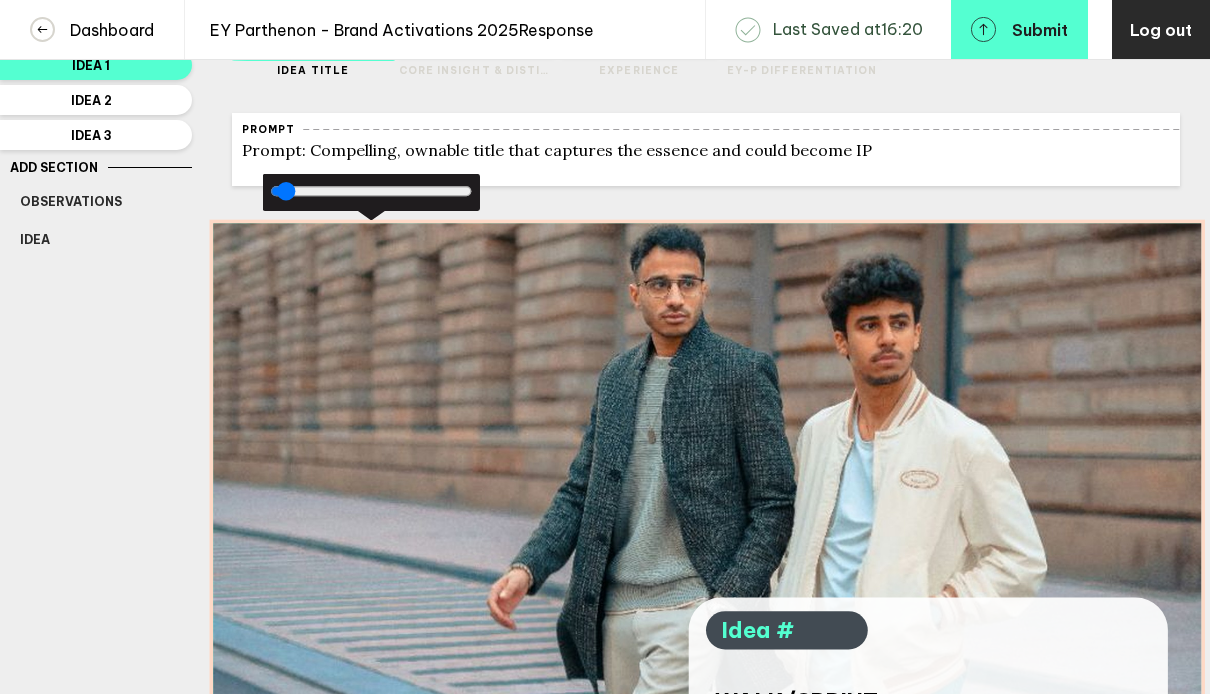 drag, startPoint x: 637, startPoint y: 619, endPoint x: 625, endPoint y: 347, distance: 272.2646 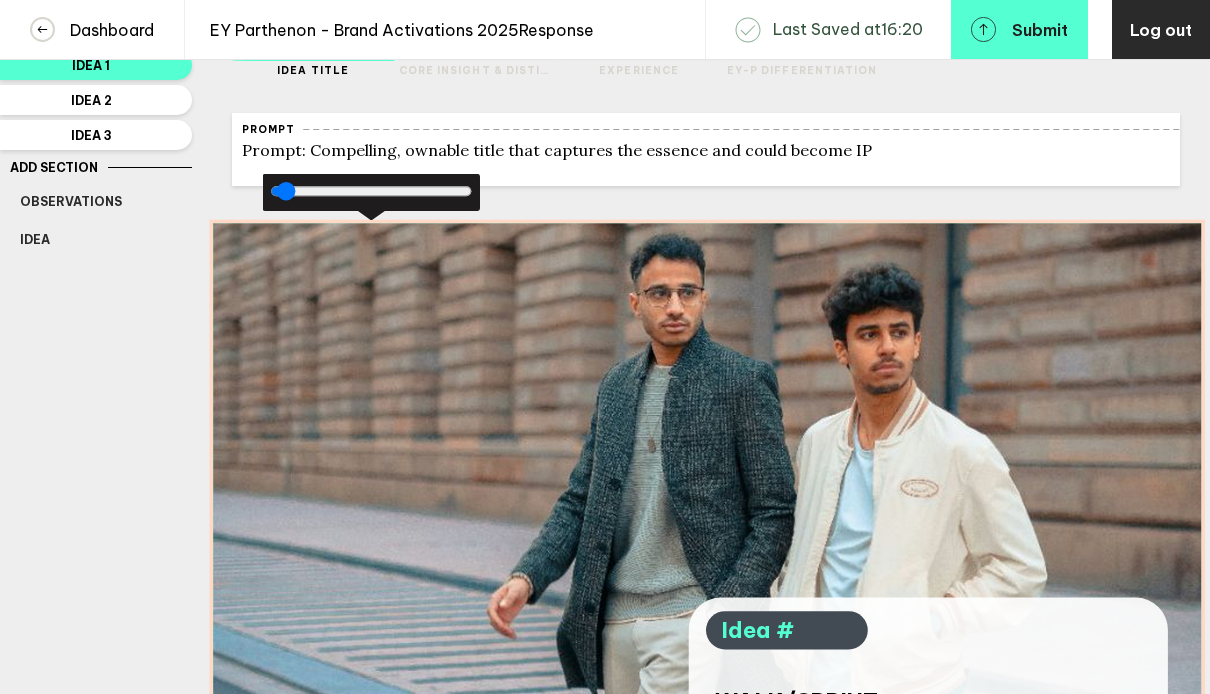 drag, startPoint x: 637, startPoint y: 429, endPoint x: 637, endPoint y: 441, distance: 12 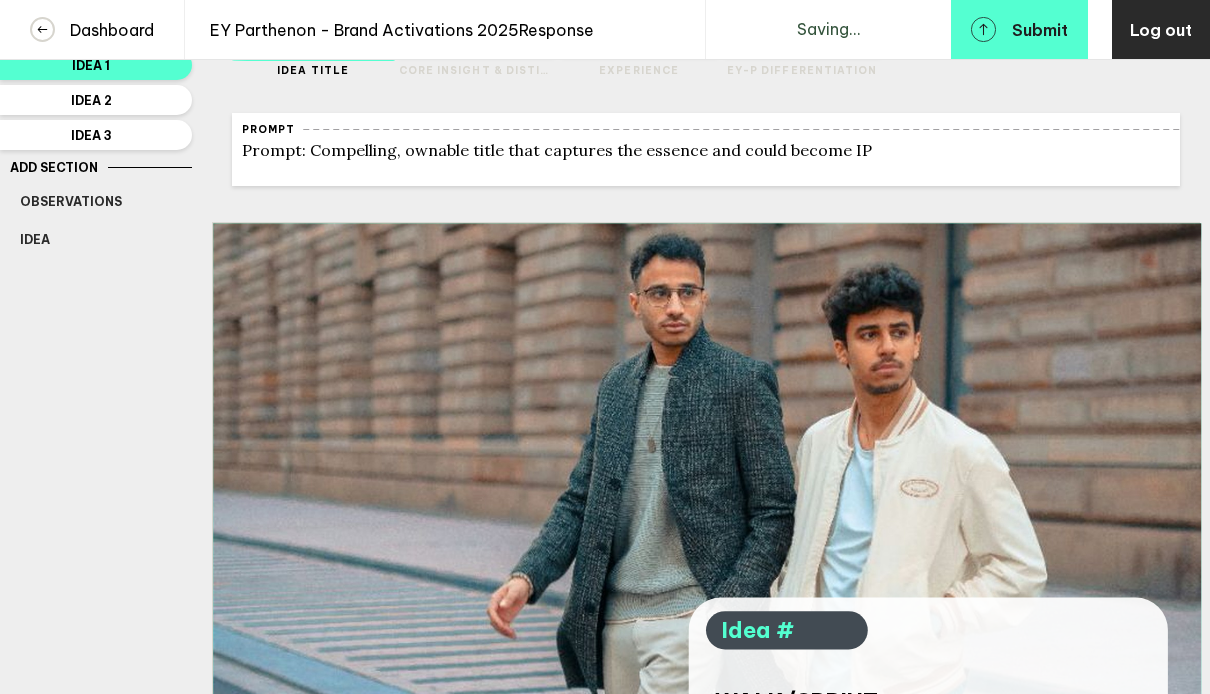 click on "Response Observations 1 Idea 1 Idea 2 Idea 3 Add Section Observations Idea Delete Section" at bounding box center (96, 418) 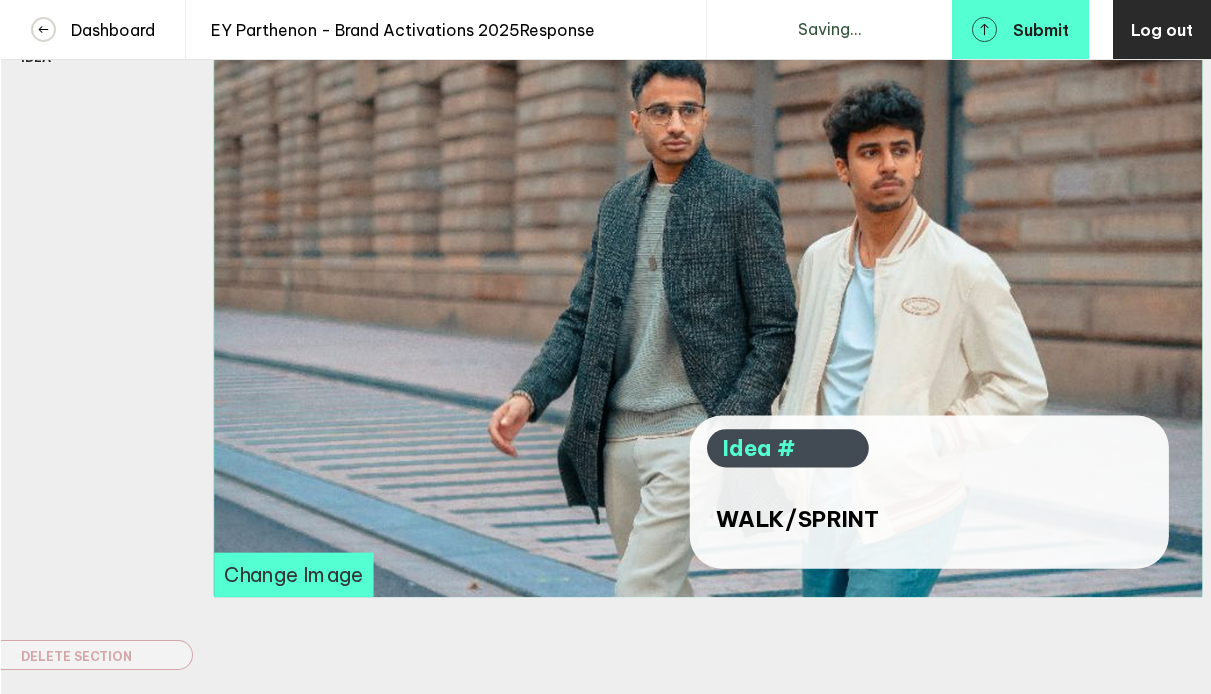 scroll, scrollTop: 362, scrollLeft: 0, axis: vertical 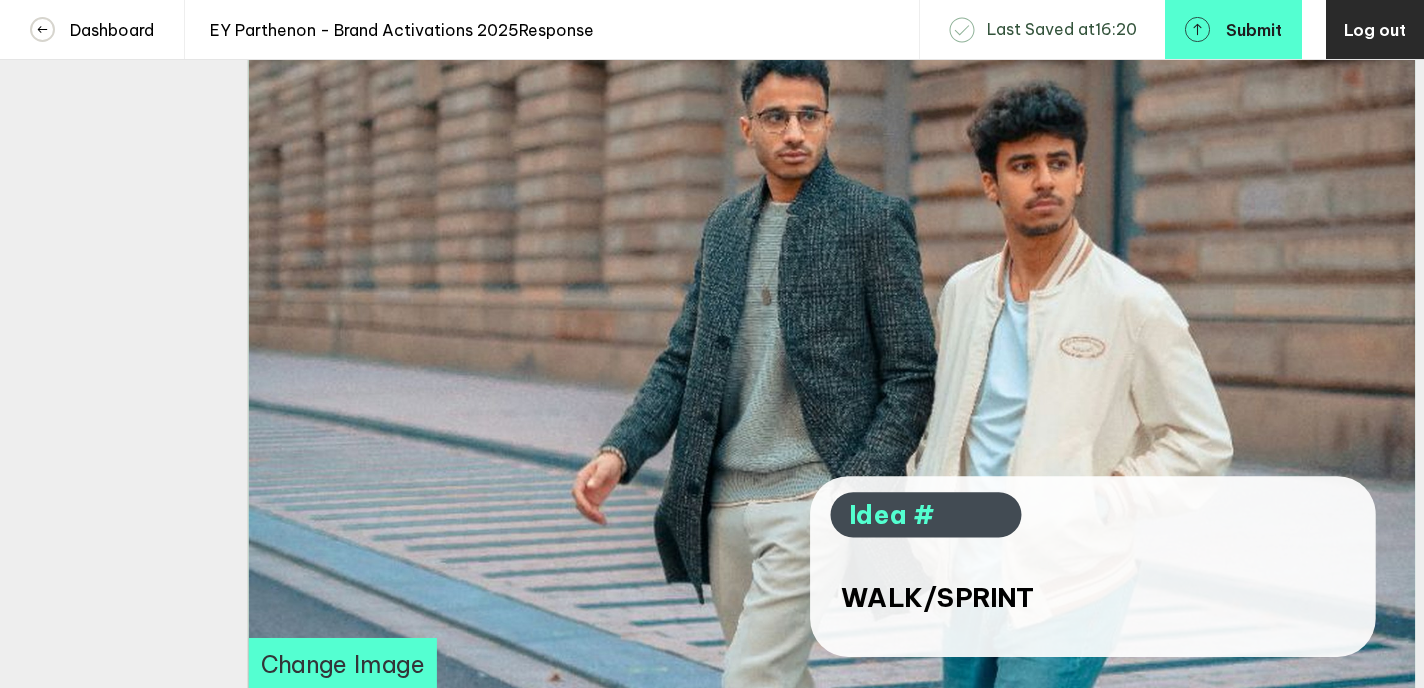 click on "Change Image" at bounding box center [343, 664] 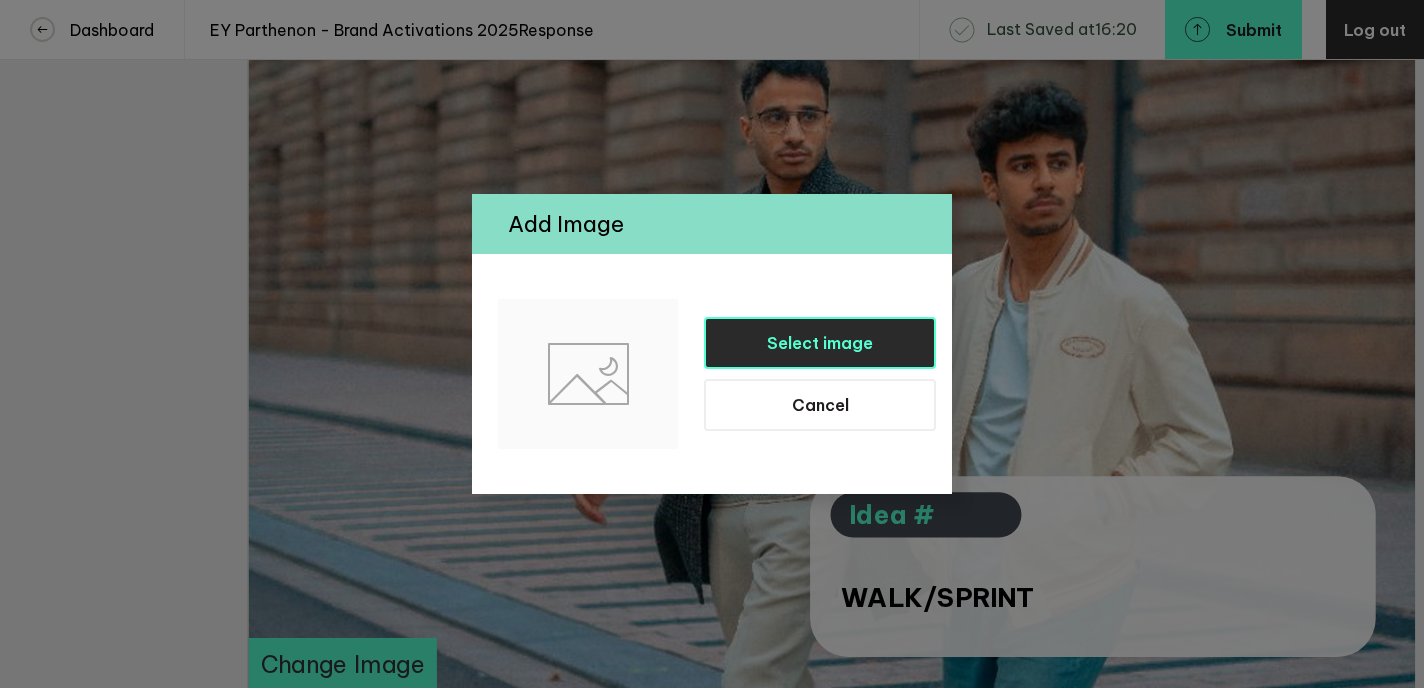 click on "Select image" at bounding box center (820, 343) 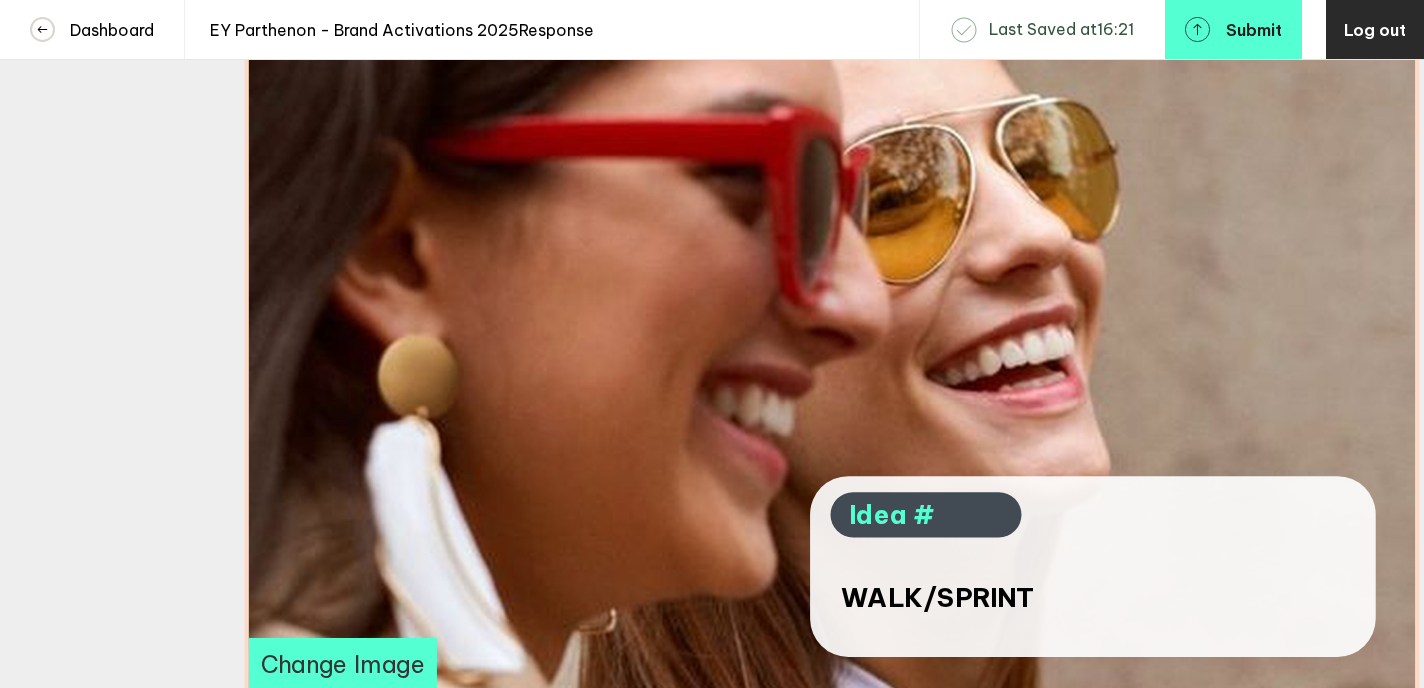 drag, startPoint x: 1062, startPoint y: 427, endPoint x: 1063, endPoint y: 201, distance: 226.00221 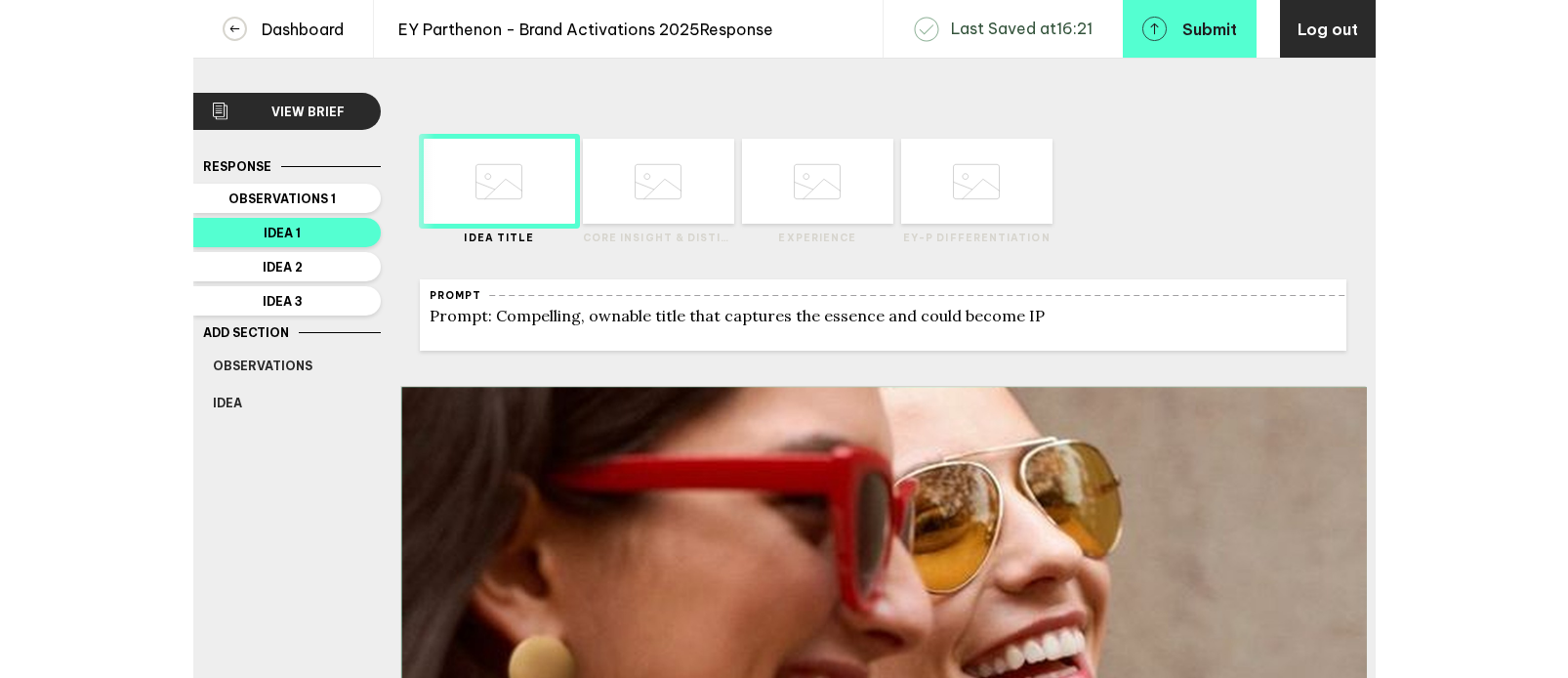 scroll, scrollTop: 354, scrollLeft: 0, axis: vertical 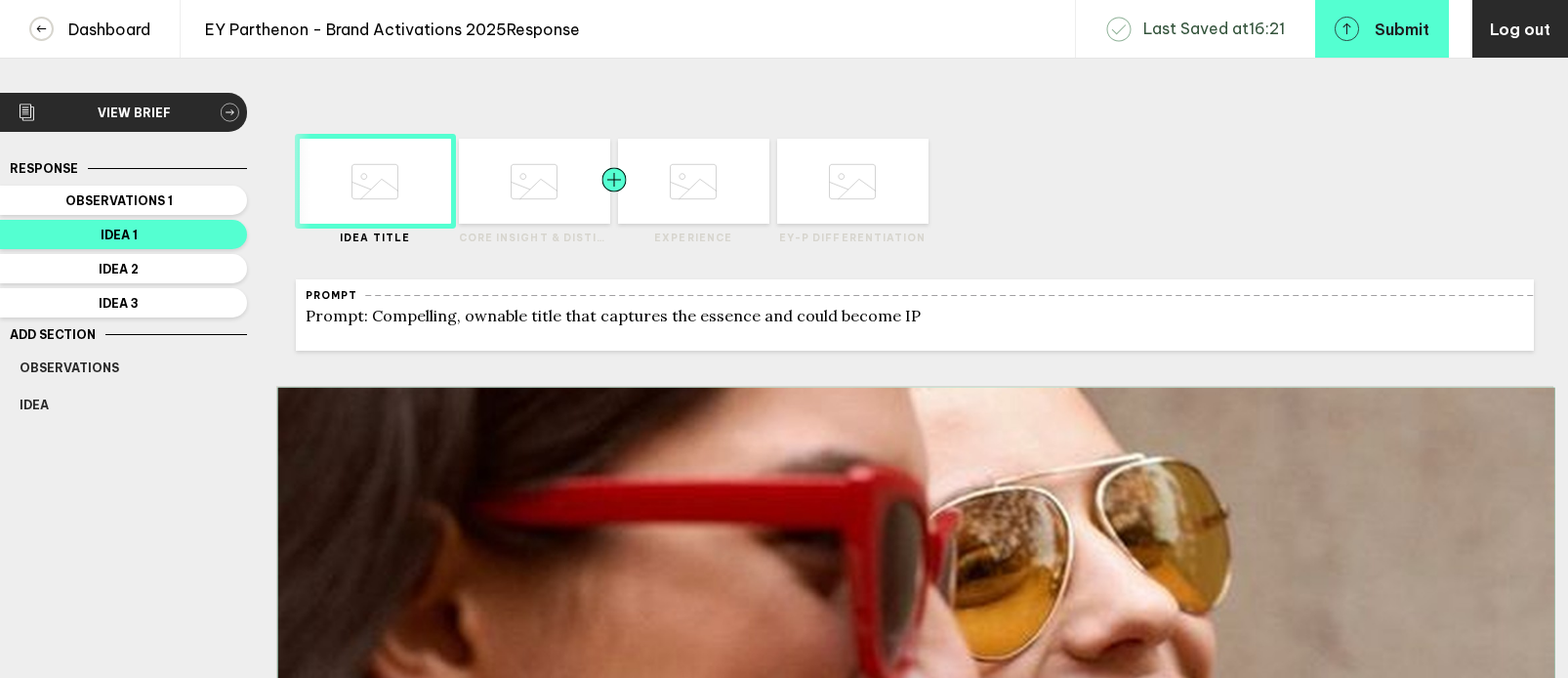 click at bounding box center [576, 181] 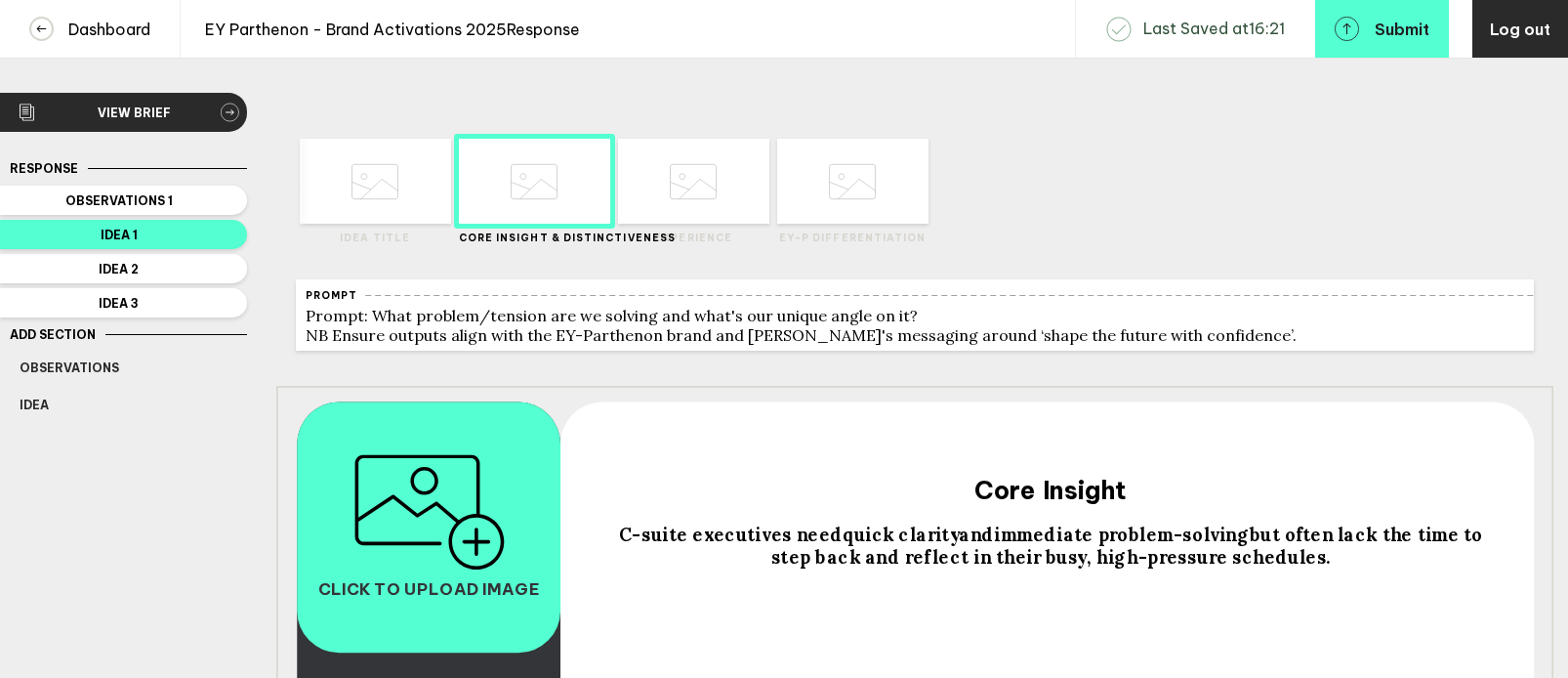 click at bounding box center (429, 513) 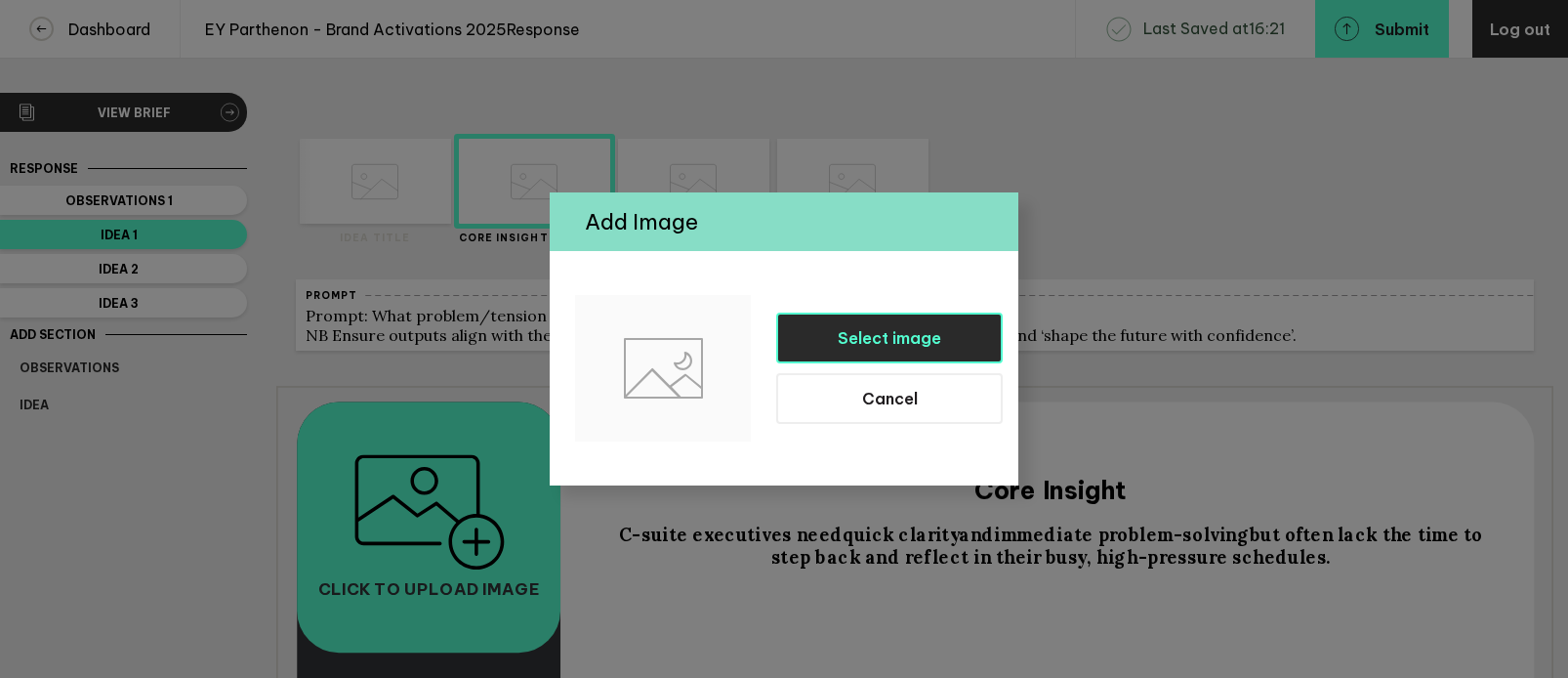 click on "Select image" at bounding box center (889, 338) 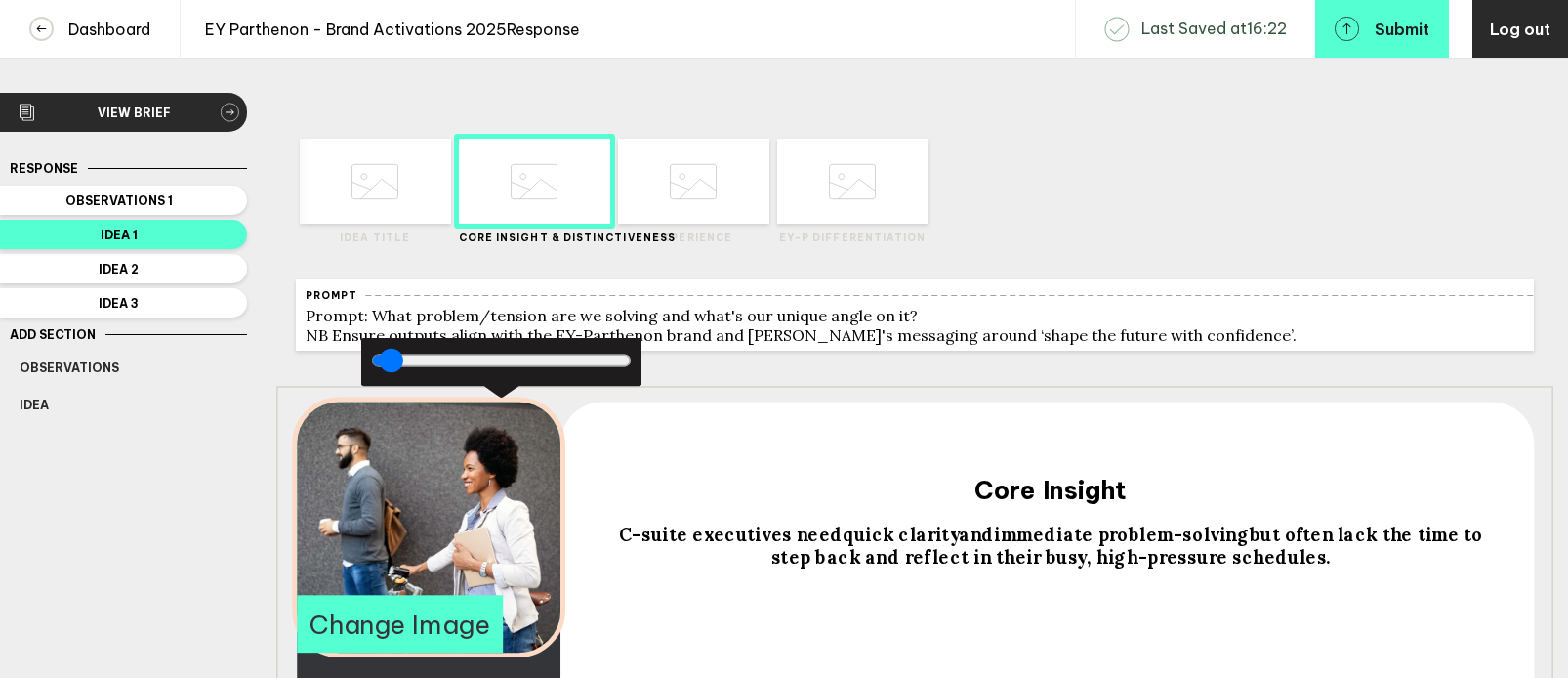 drag, startPoint x: 519, startPoint y: 510, endPoint x: 469, endPoint y: 512, distance: 50.03998 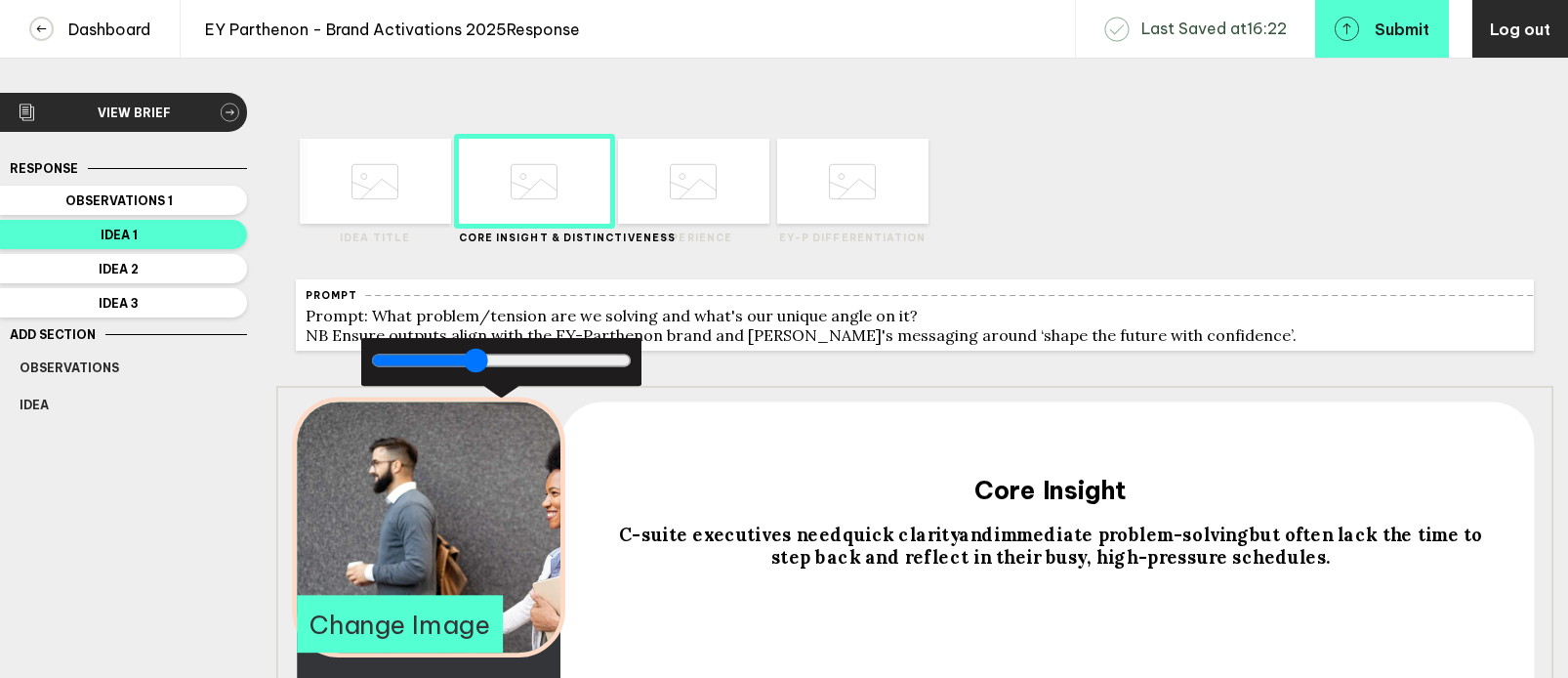 drag, startPoint x: 390, startPoint y: 368, endPoint x: 476, endPoint y: 381, distance: 86.97701 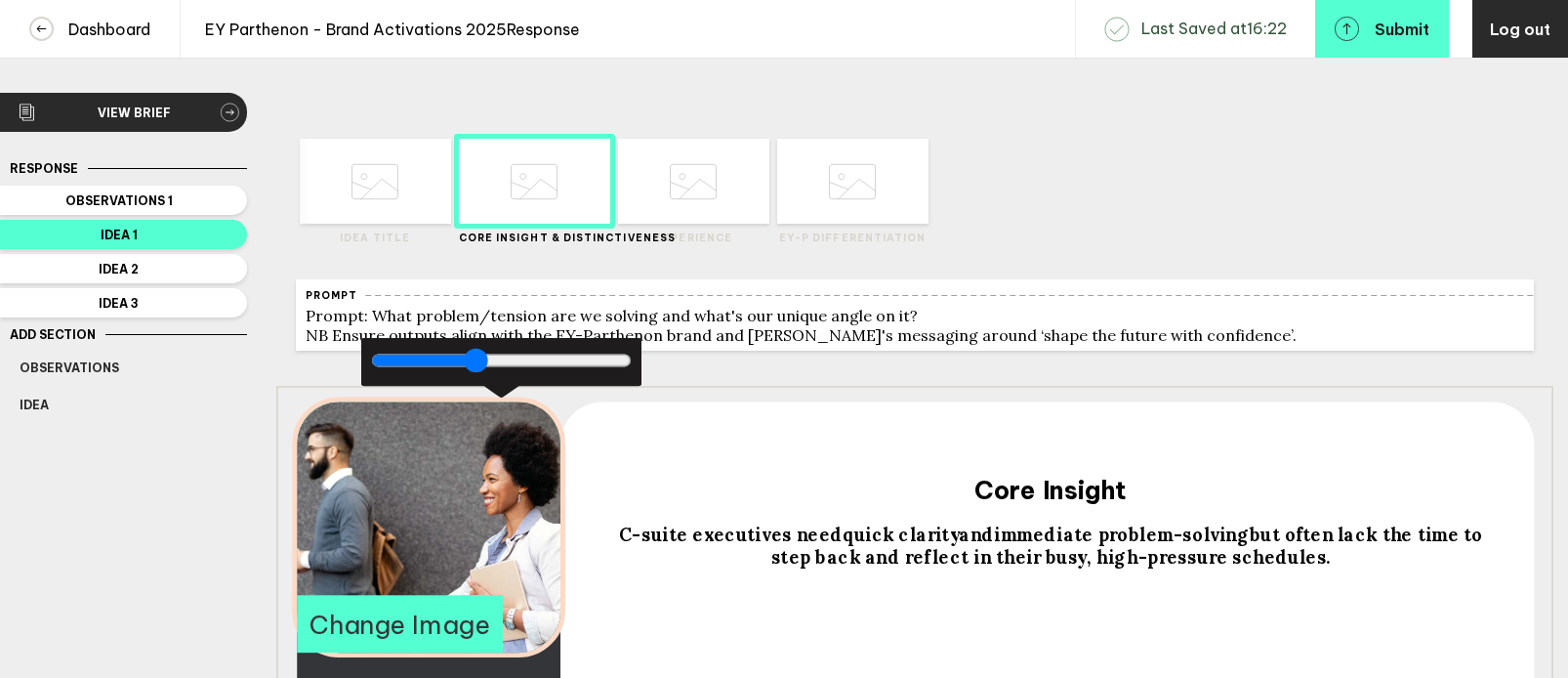 drag, startPoint x: 492, startPoint y: 547, endPoint x: 427, endPoint y: 532, distance: 66.70832 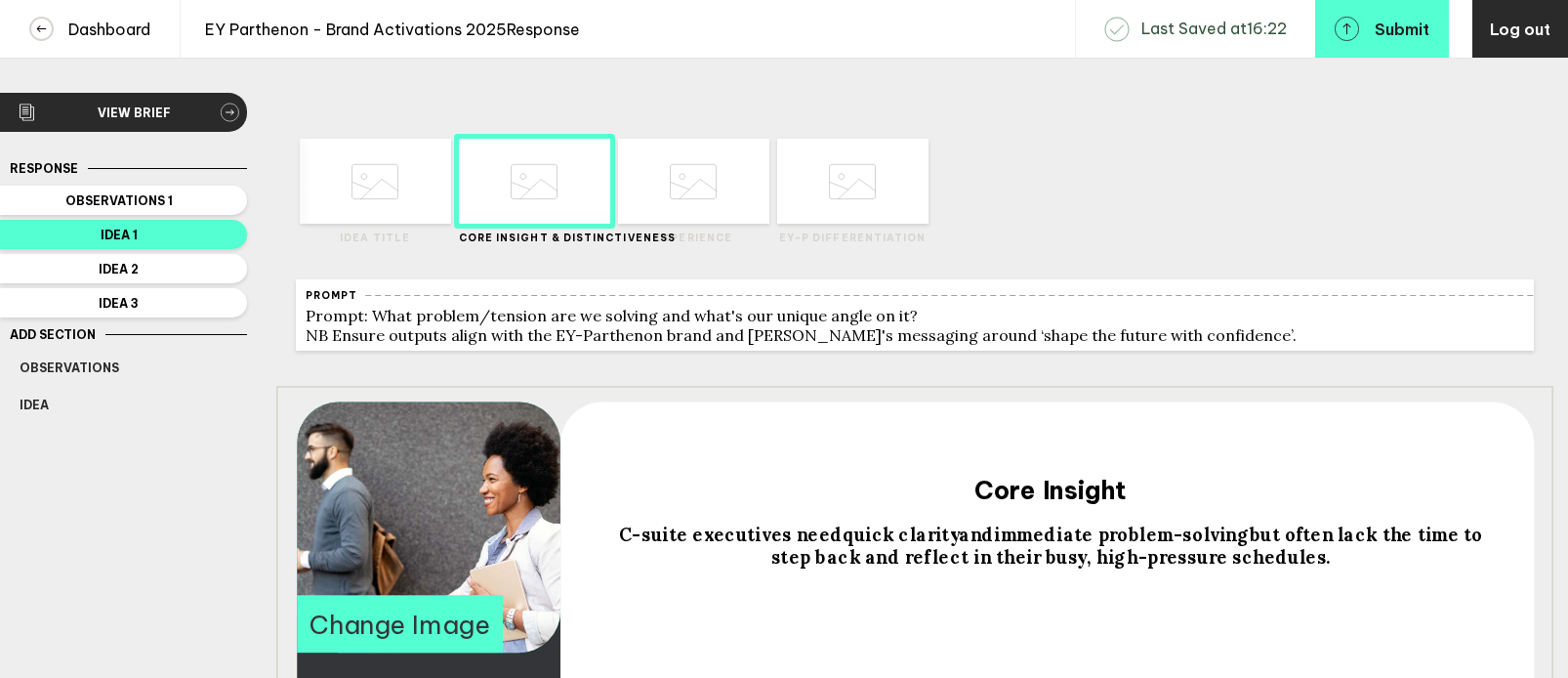 click on "Delete
Created with Sketch.
Move Left
Created with Sketch.
Move Right
Created with Sketch.
Idea Title
Delete
Created with Sketch.
Move Left
Created with Sketch." at bounding box center [915, 623] 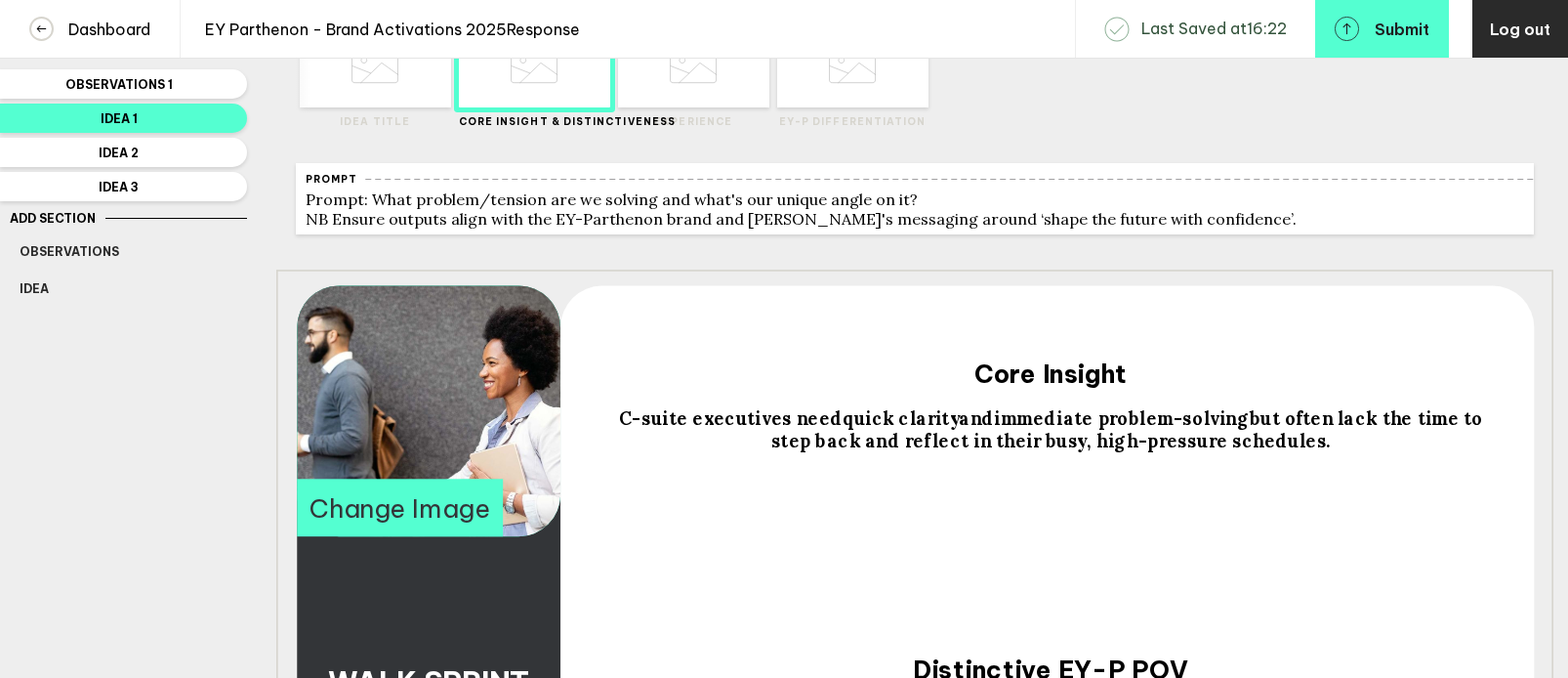 scroll, scrollTop: 164, scrollLeft: 0, axis: vertical 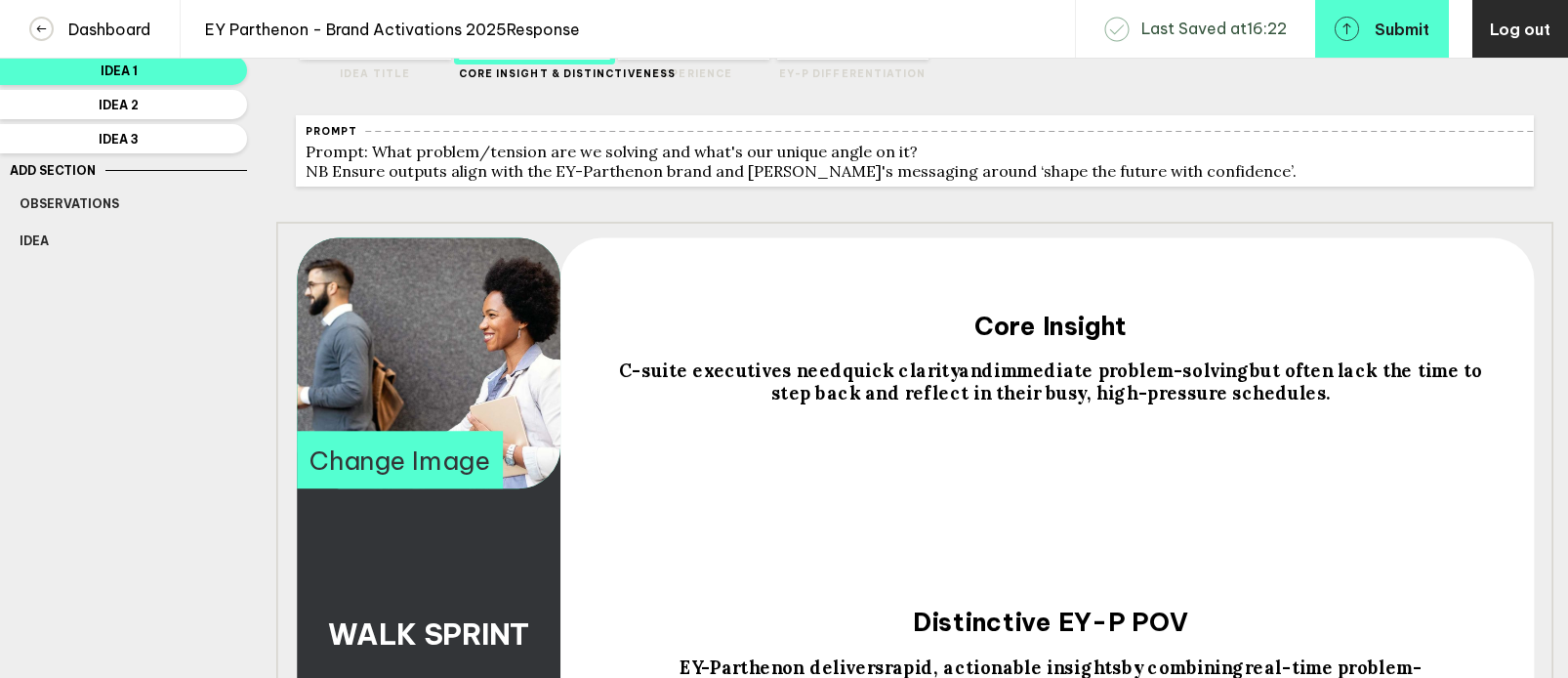 click on "Change Image" at bounding box center (399, 459) 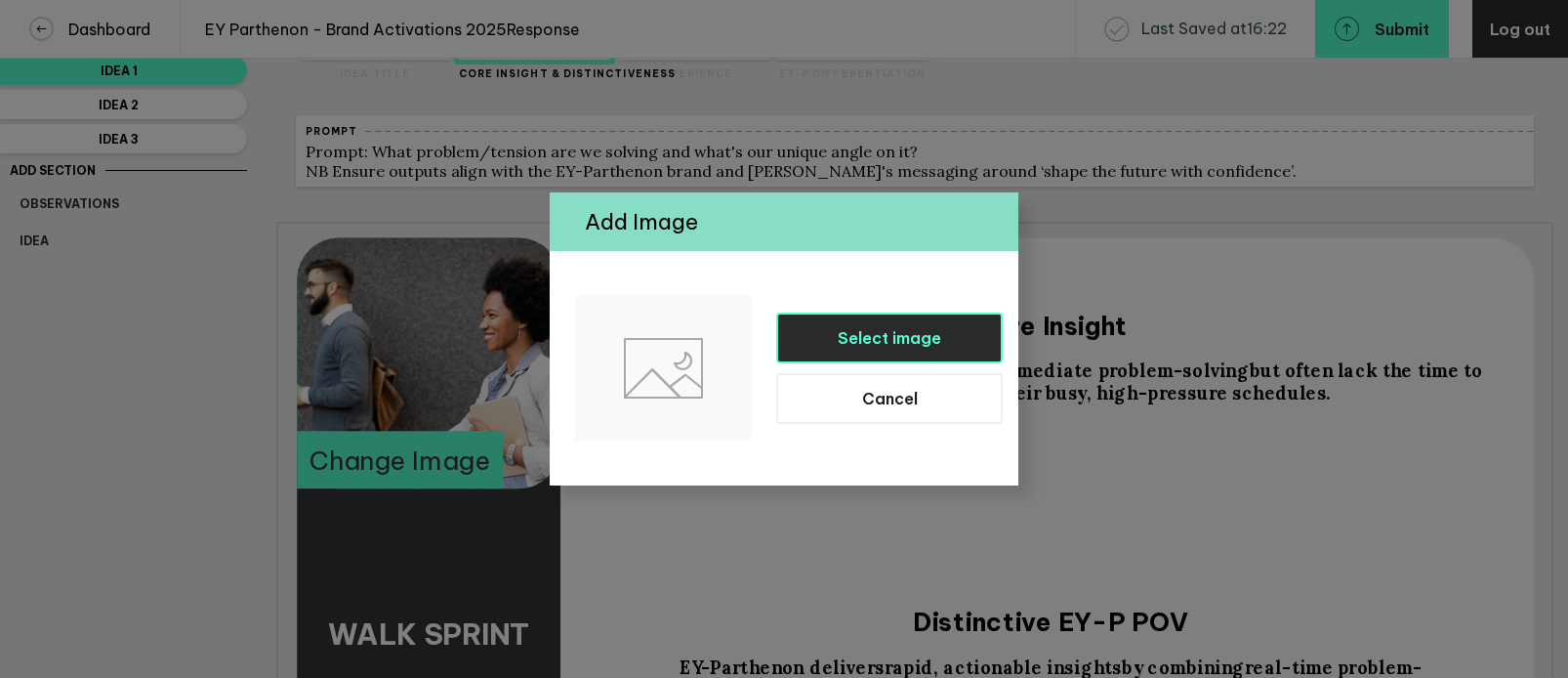 click on "Select image" at bounding box center [889, 338] 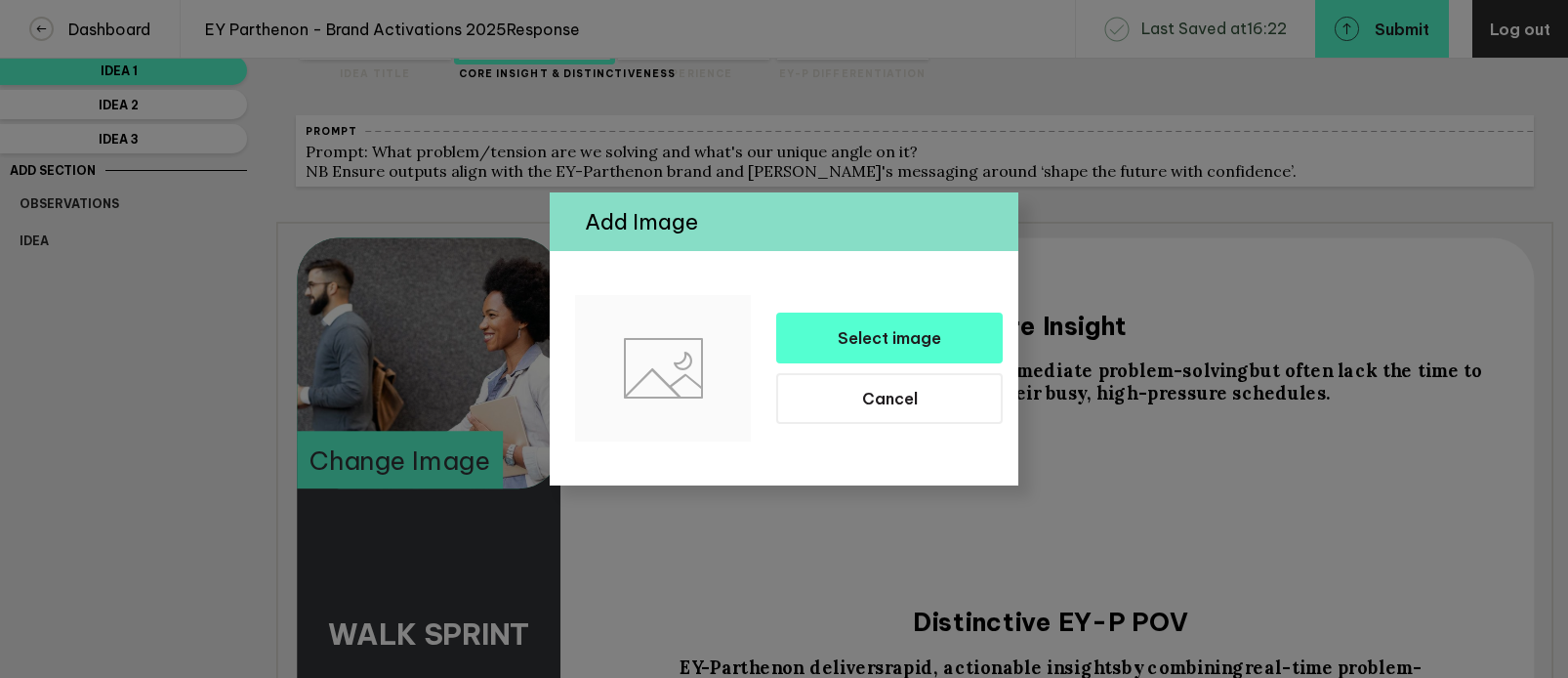 click at bounding box center (784, 339) 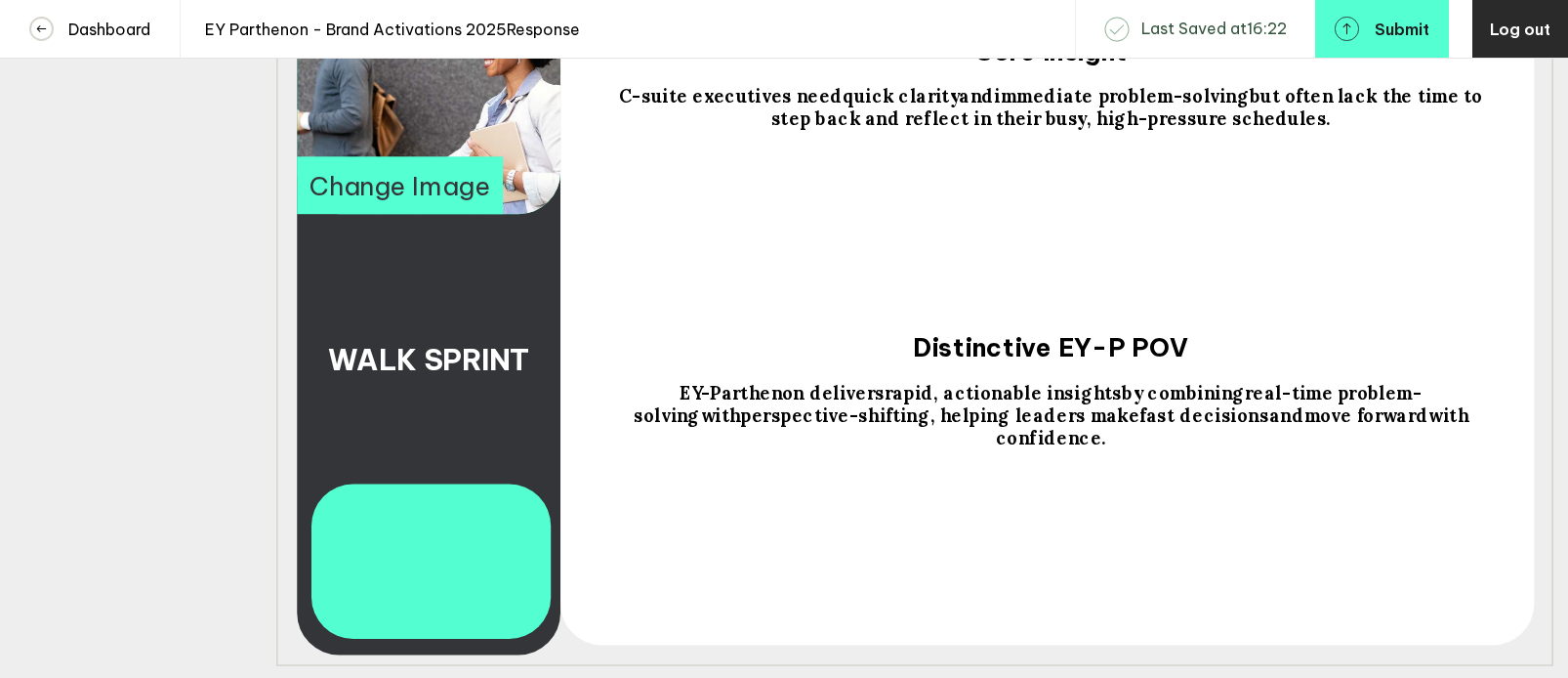 scroll, scrollTop: 444, scrollLeft: 0, axis: vertical 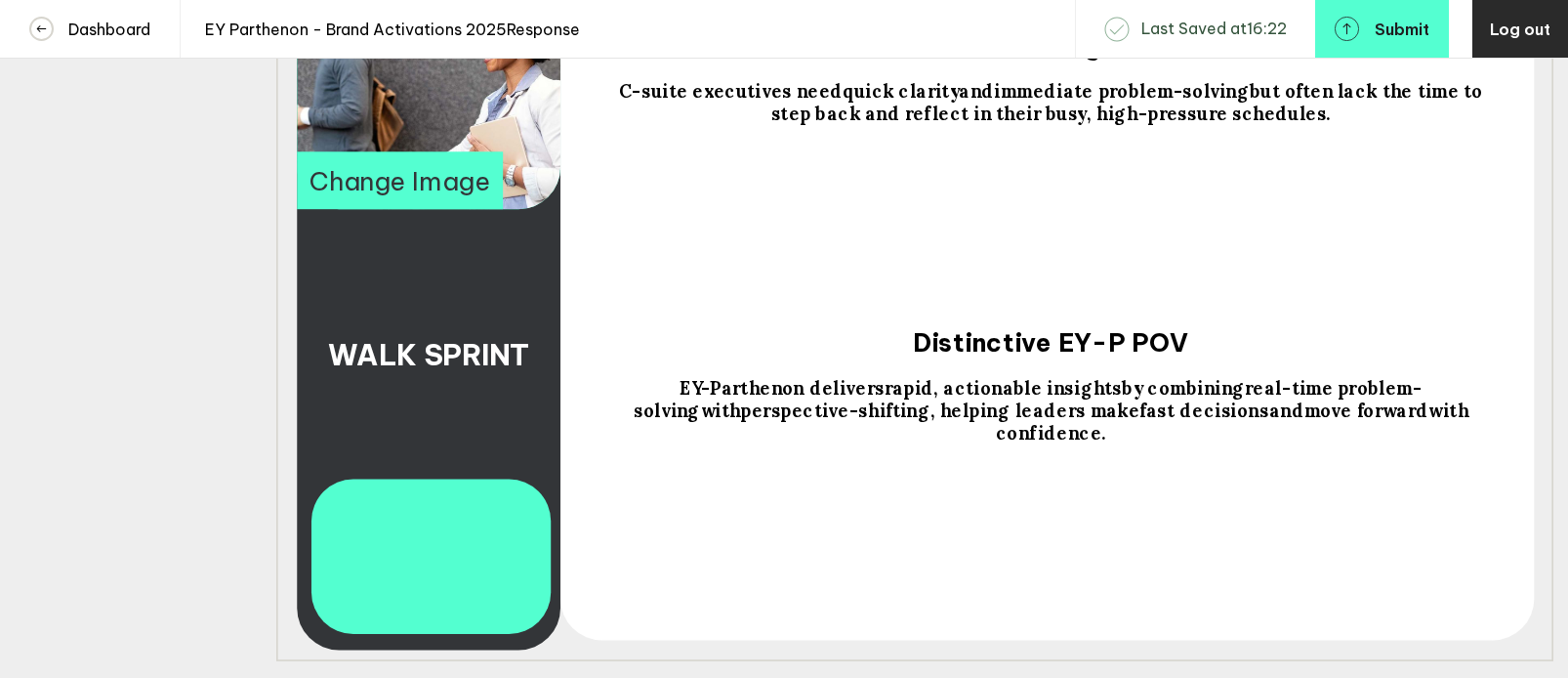 click on "WALK SPRINT" at bounding box center [429, 355] 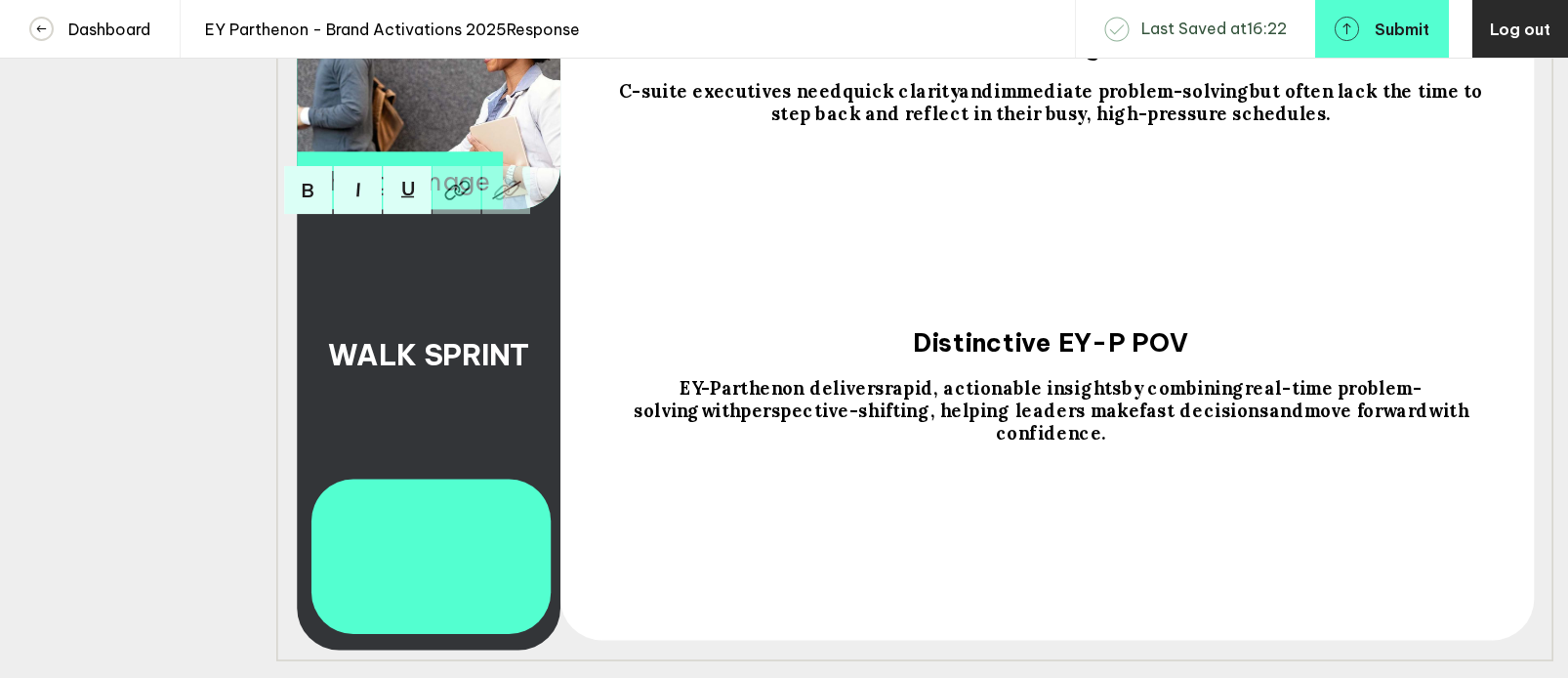 click on "WALK SPRINT" at bounding box center (429, 355) 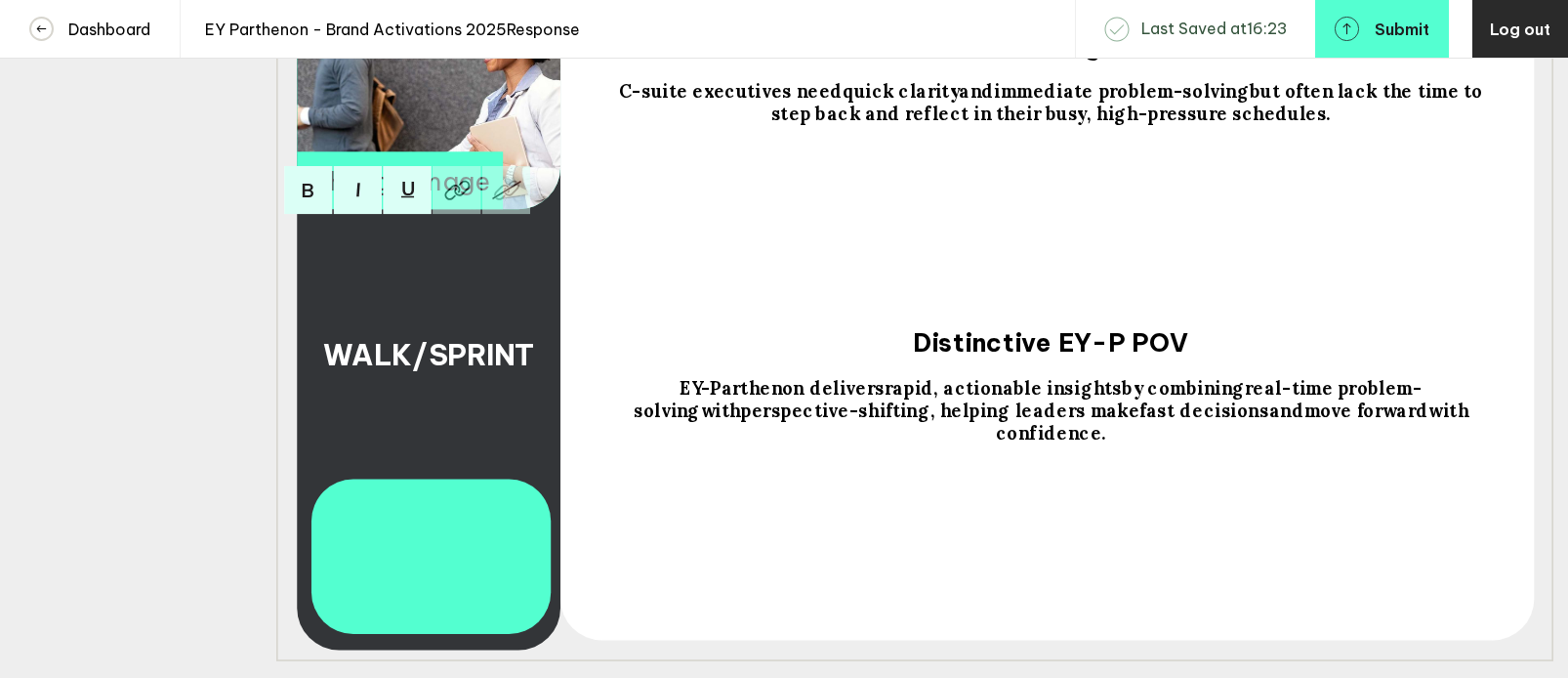 click on "EY-Parthenon delivers  rapid, actionable insights  by combining  real-time problem-solving  with  perspective-shifting , helping leaders make  fast decisions  and  move forward  with confidence." at bounding box center [1051, 480] 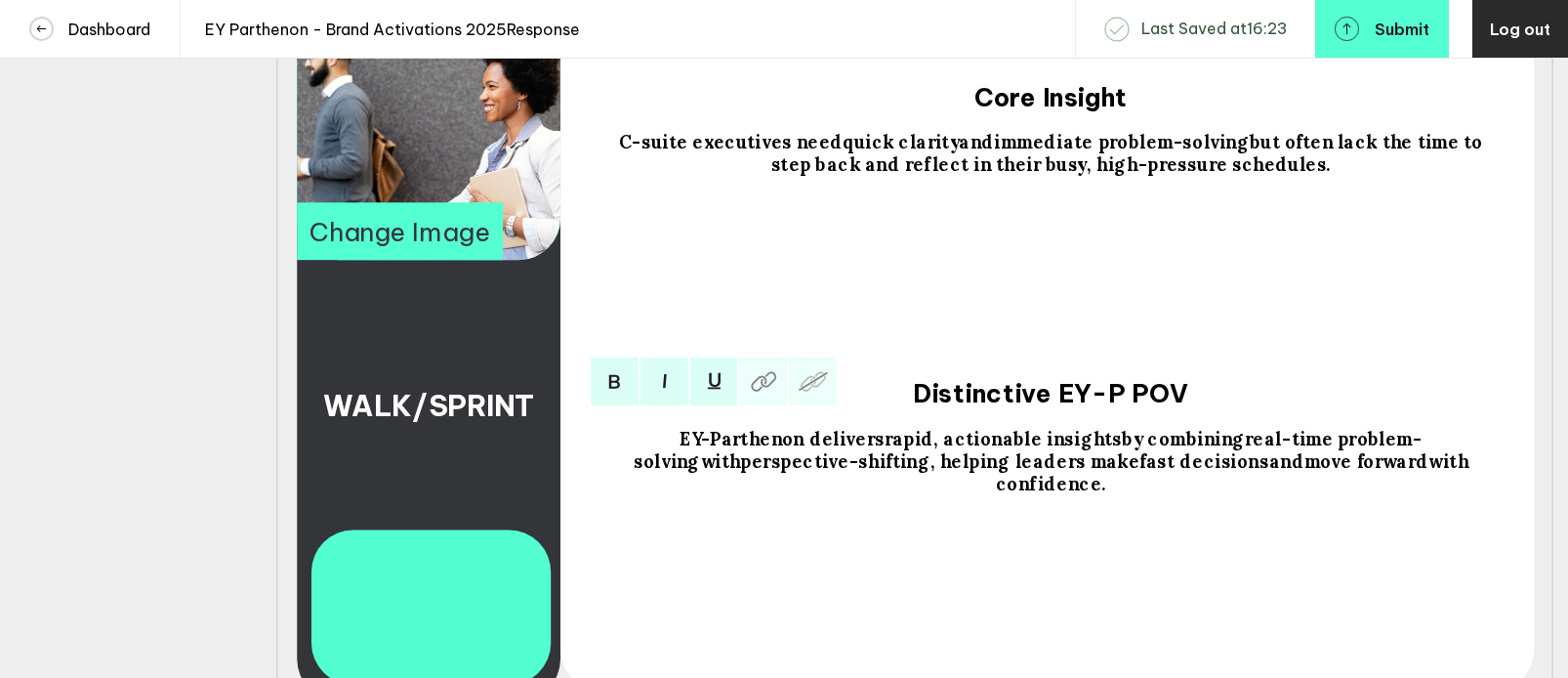 scroll, scrollTop: 0, scrollLeft: 0, axis: both 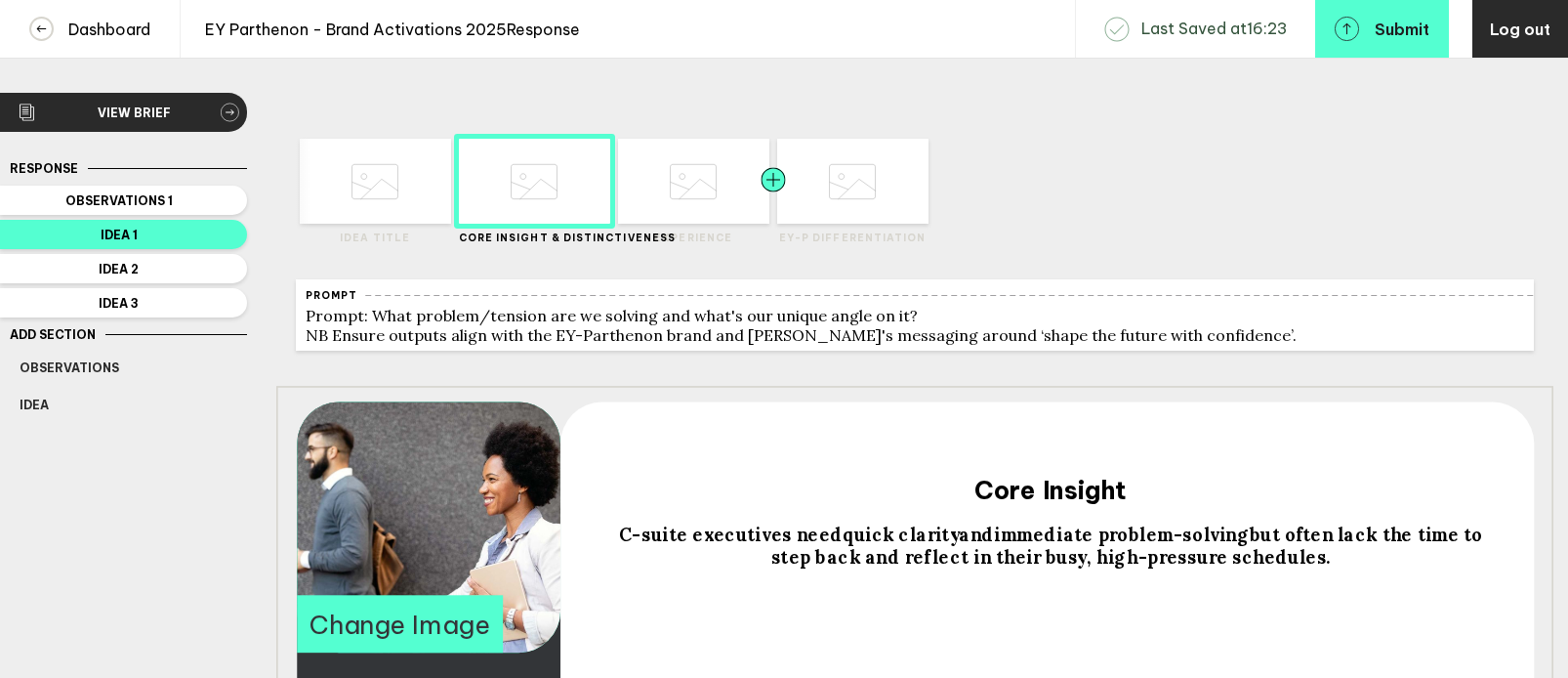 click at bounding box center (735, 181) 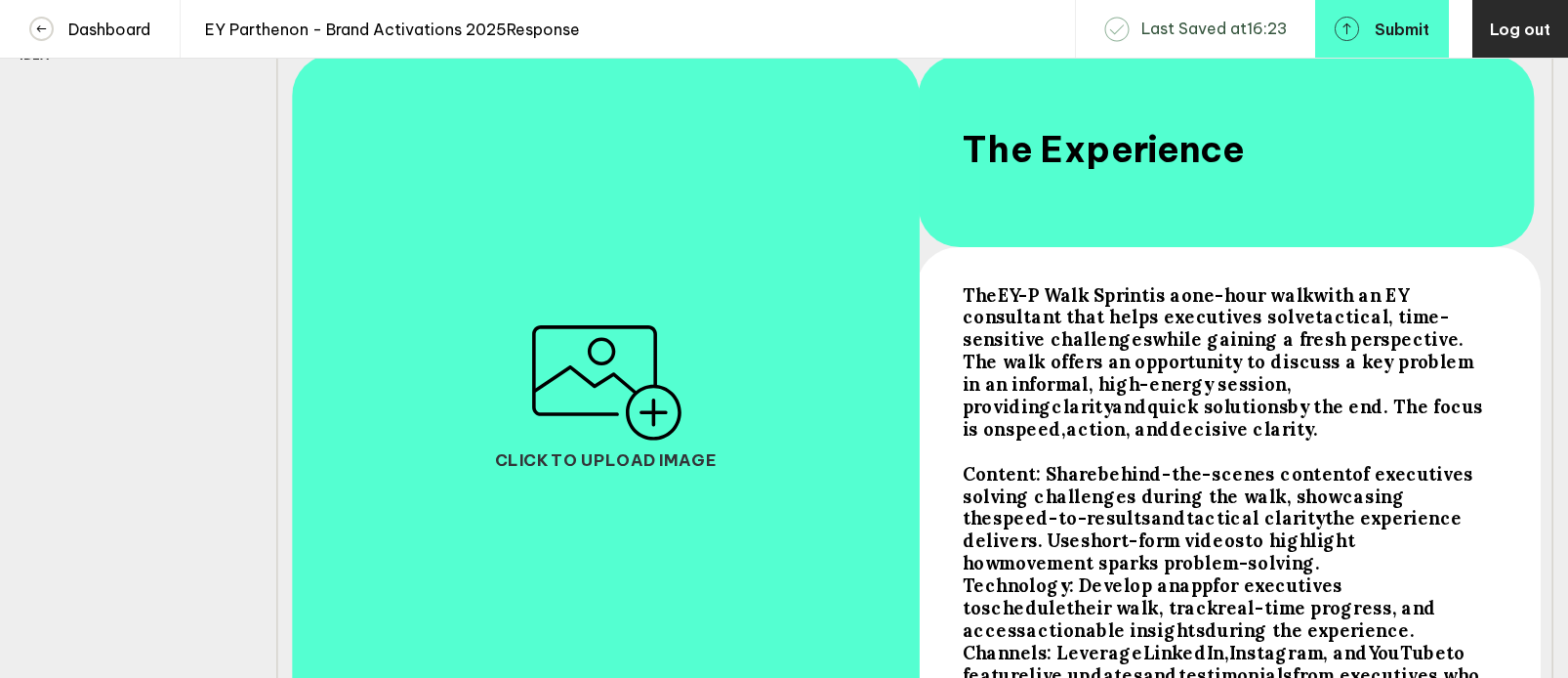 scroll, scrollTop: 352, scrollLeft: 0, axis: vertical 